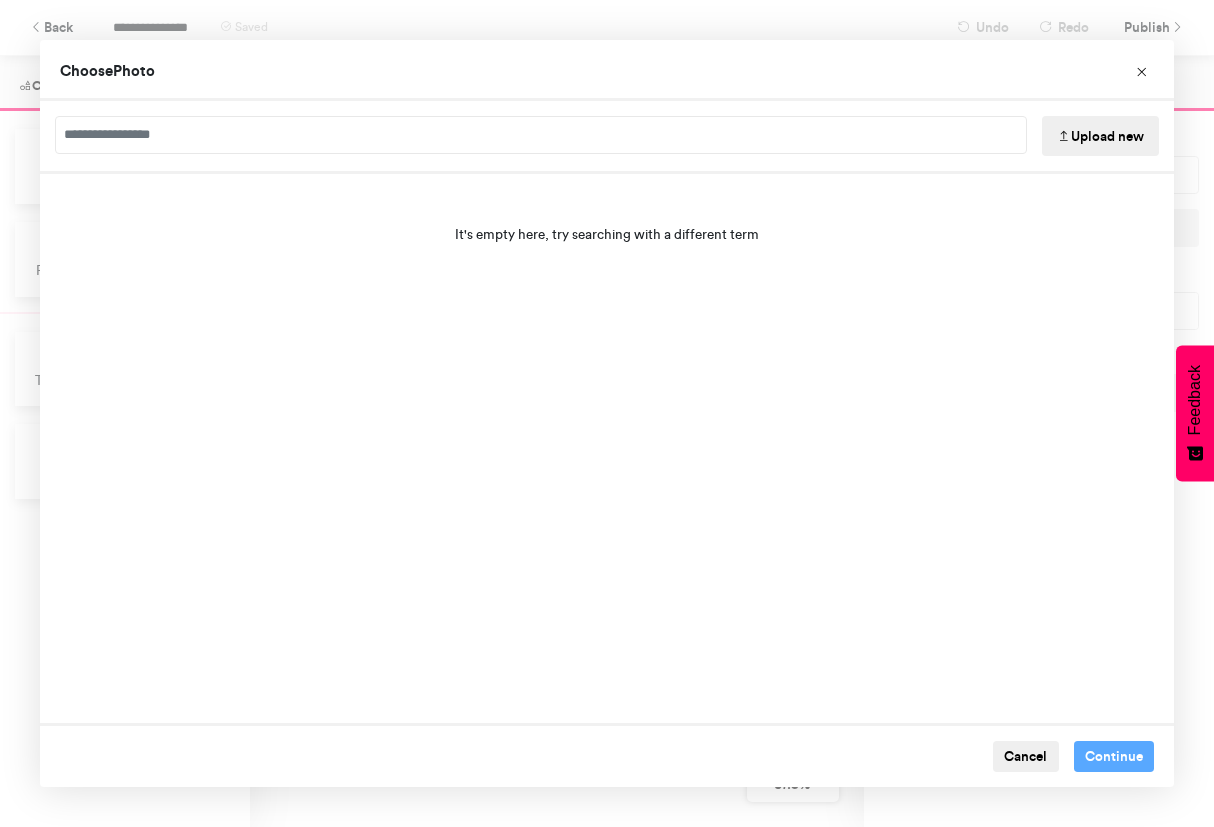 scroll, scrollTop: 0, scrollLeft: 0, axis: both 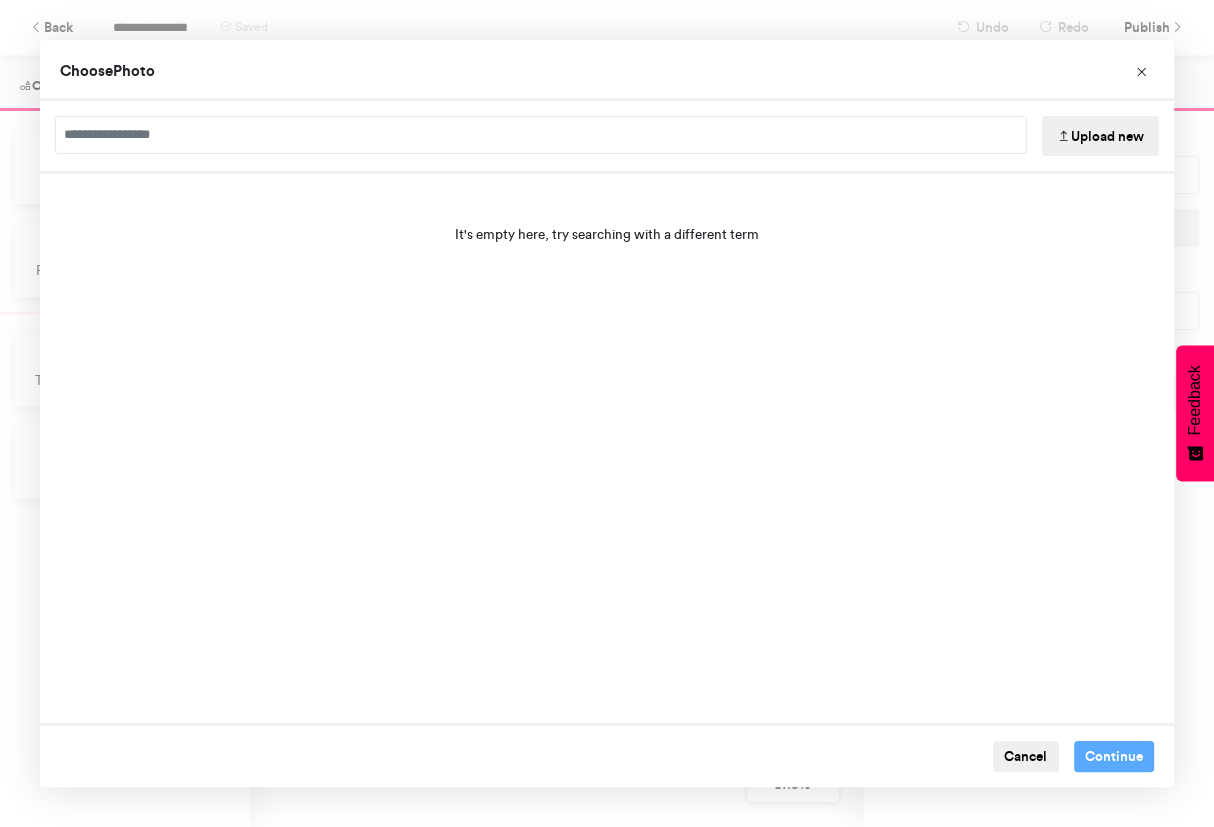 click on "Upload new" at bounding box center [1100, 136] 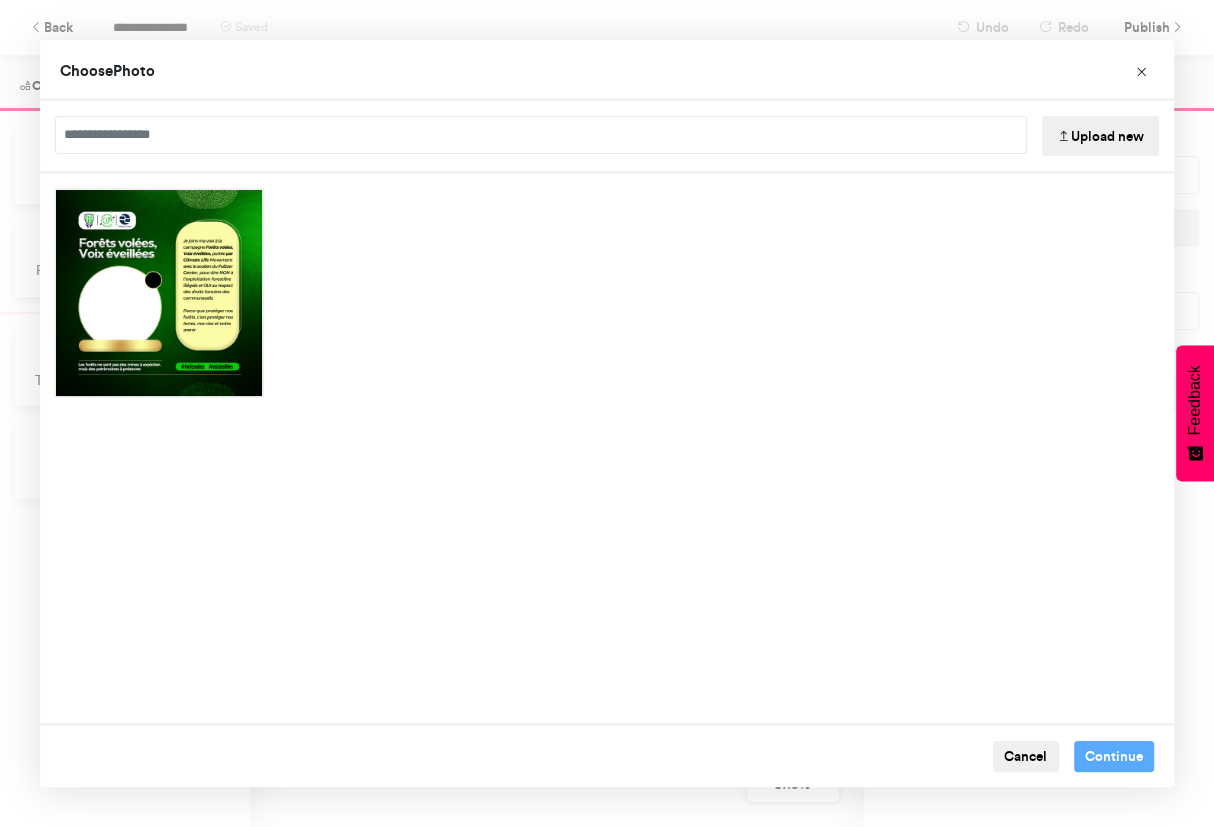 type 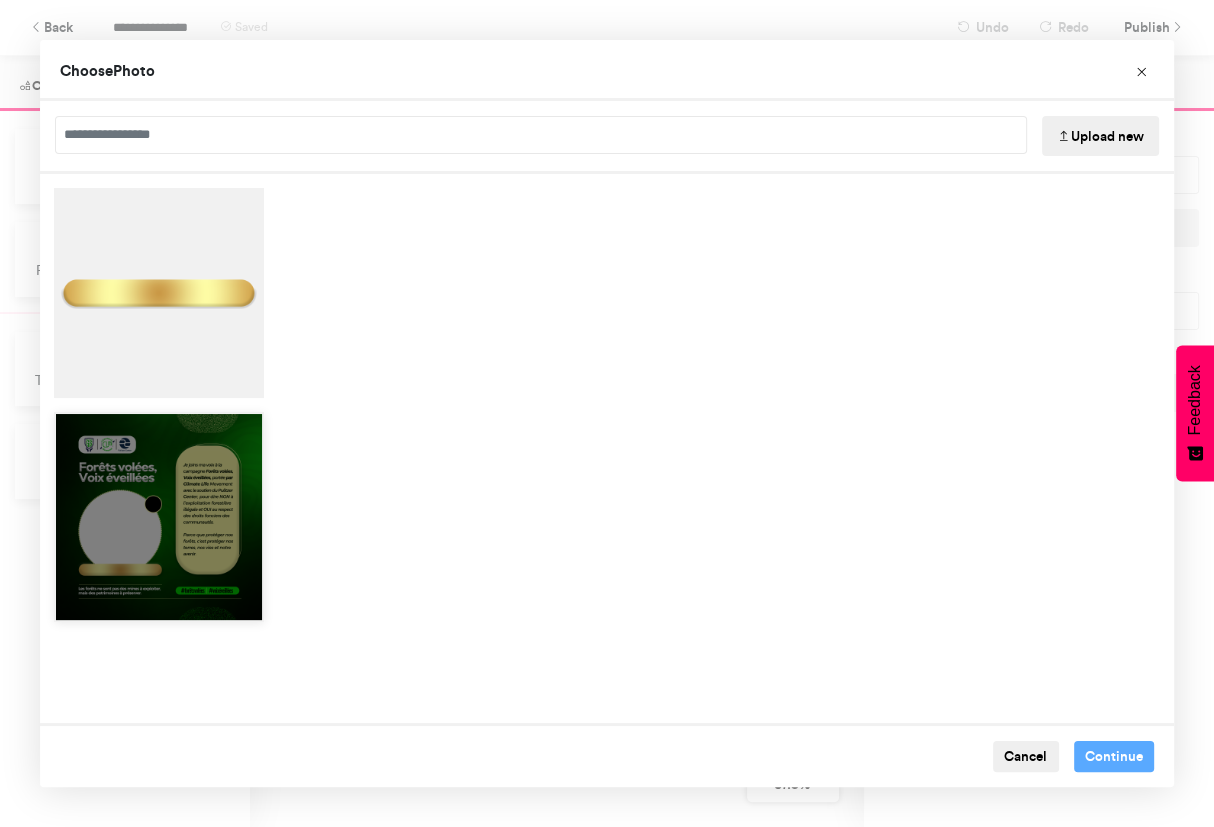 click at bounding box center (159, 605) 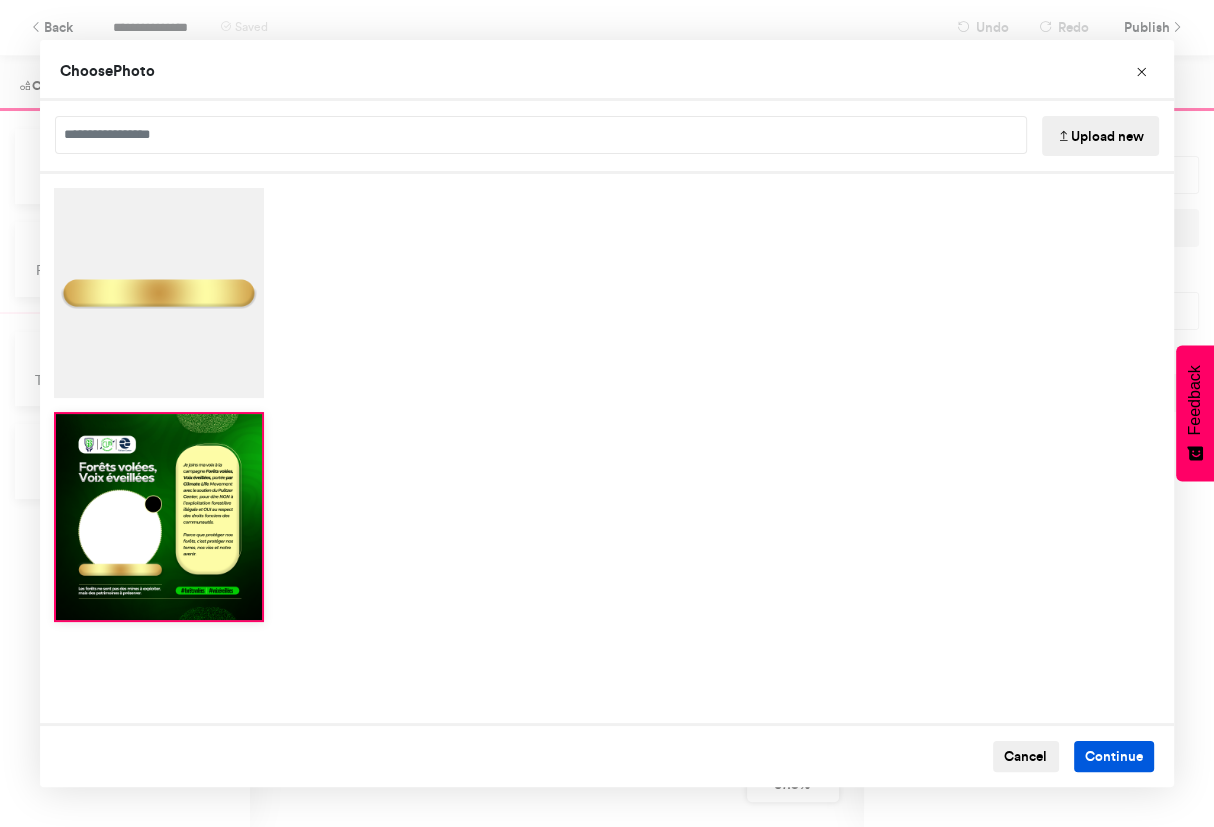 click on "Continue" at bounding box center (1114, 757) 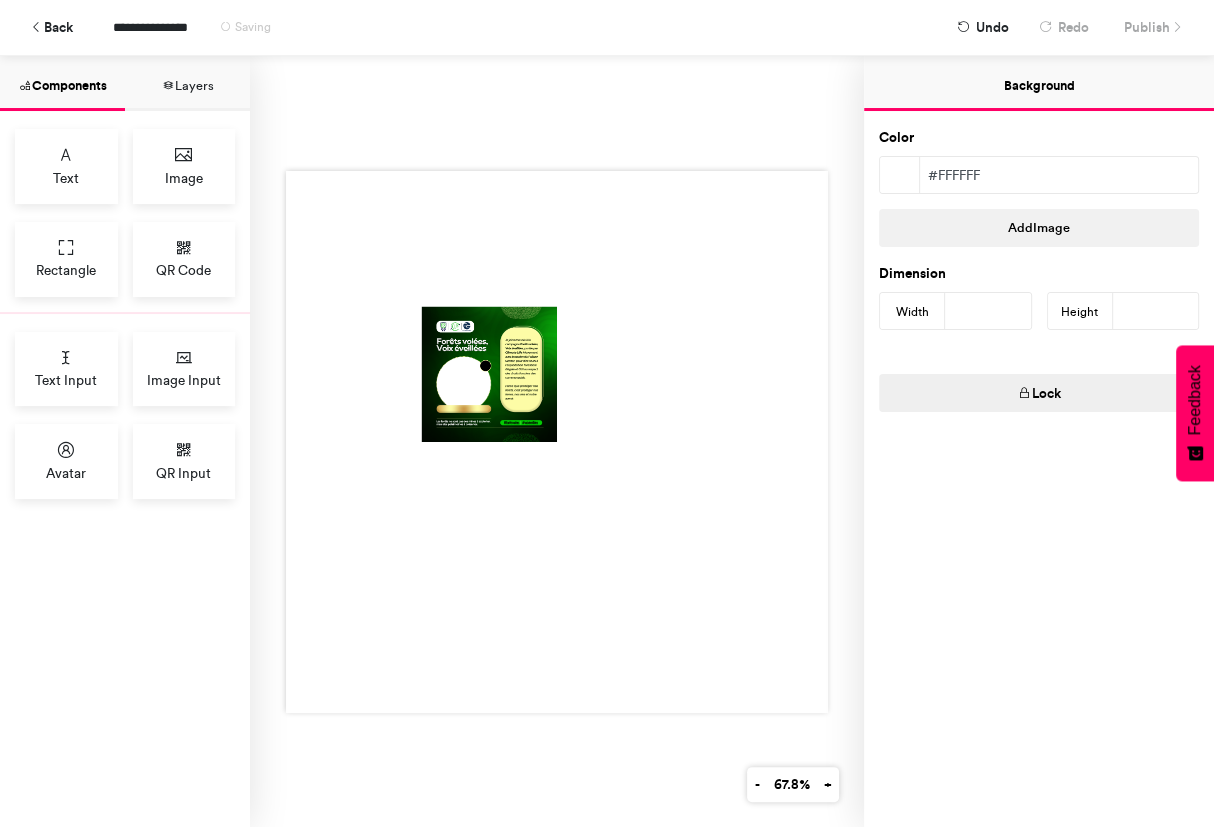 drag, startPoint x: 552, startPoint y: 438, endPoint x: 641, endPoint y: 528, distance: 126.57409 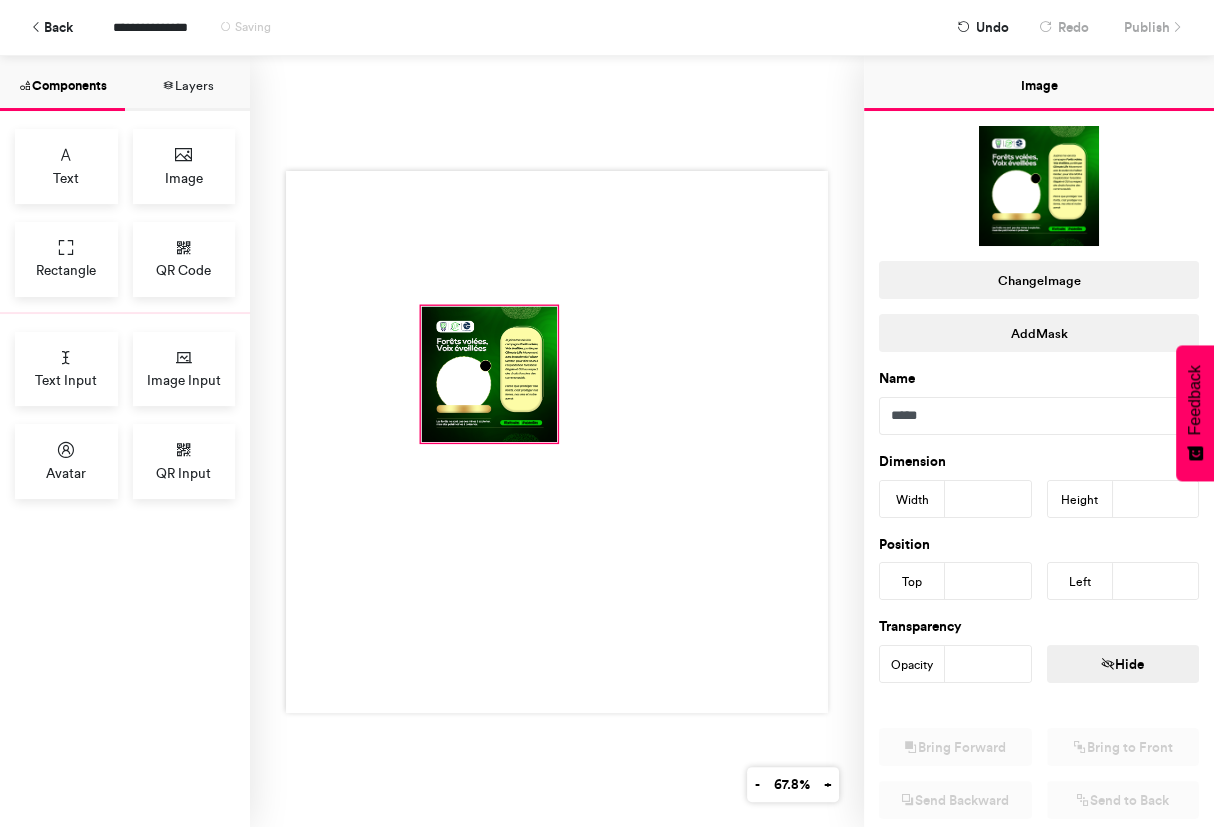 click at bounding box center [490, 374] 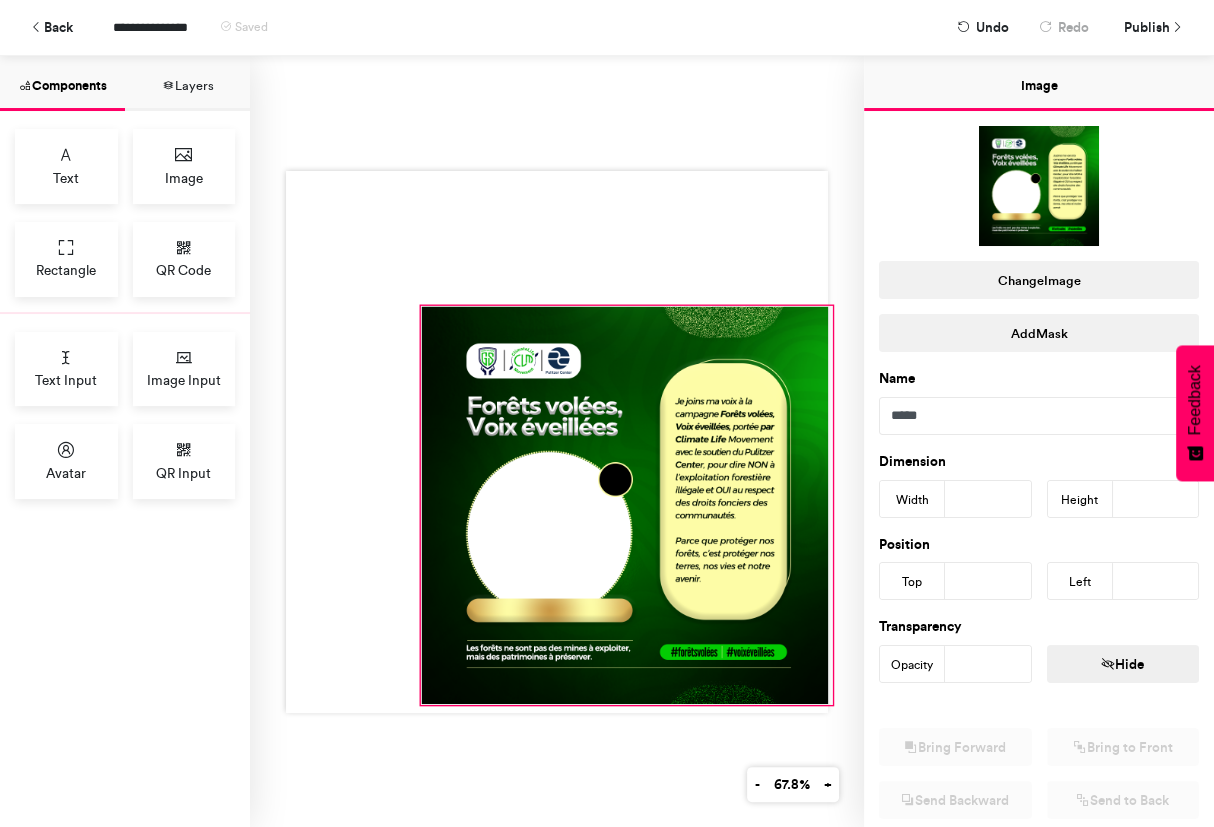 drag, startPoint x: 550, startPoint y: 432, endPoint x: 825, endPoint y: 694, distance: 379.8276 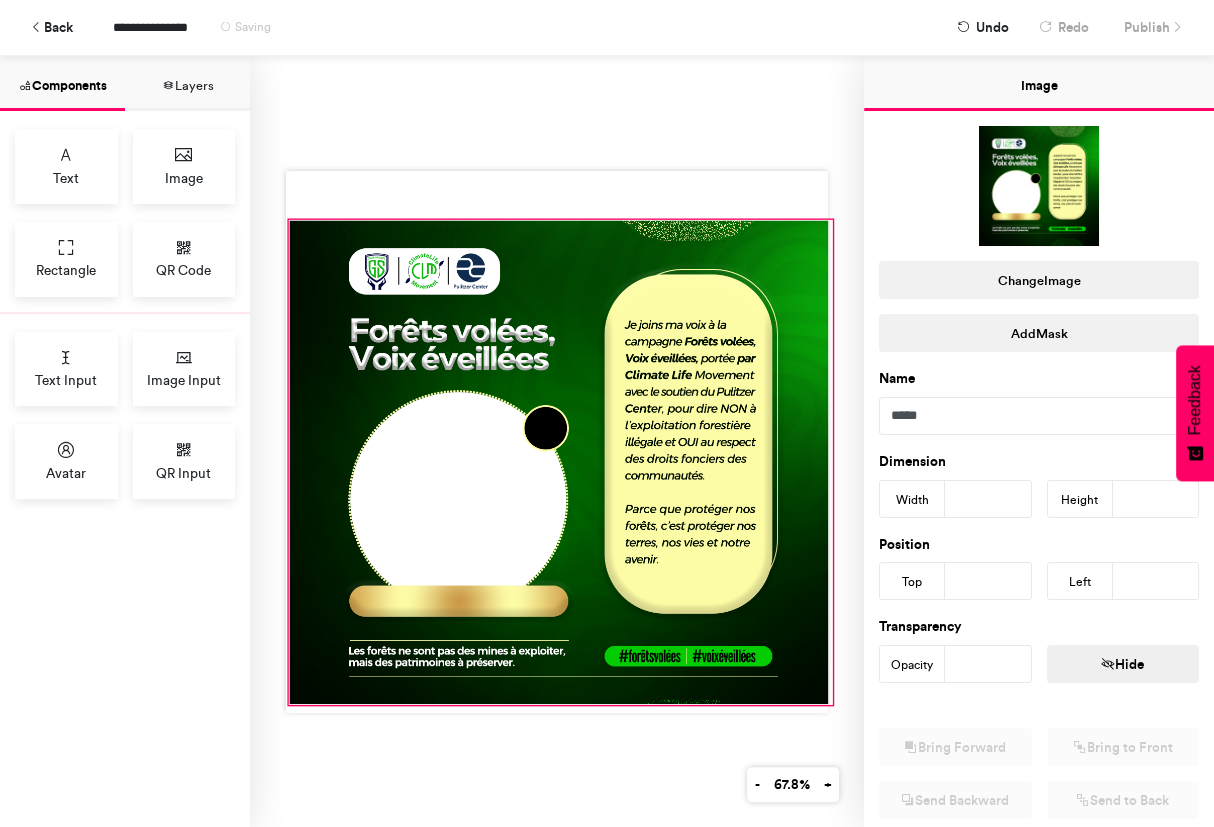 drag, startPoint x: 410, startPoint y: 296, endPoint x: 278, endPoint y: 210, distance: 157.54364 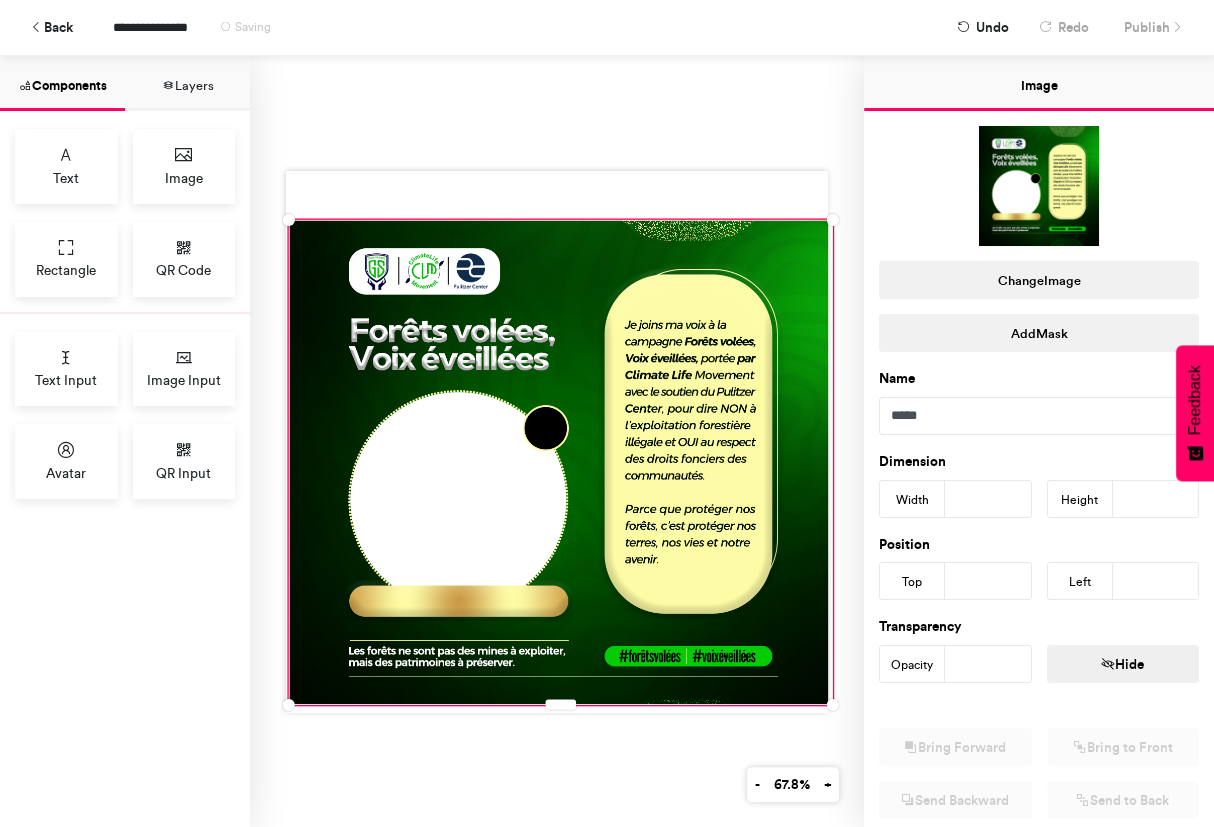 type on "***" 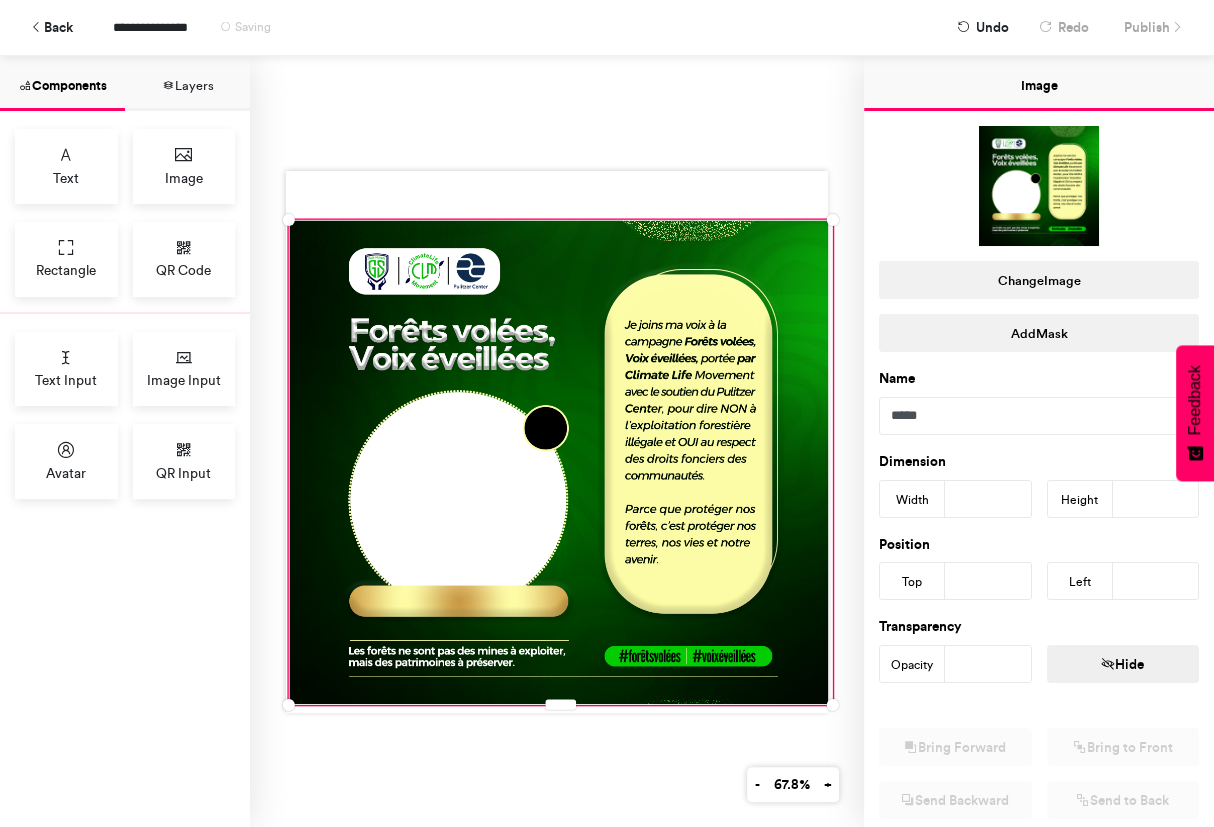 type on "***" 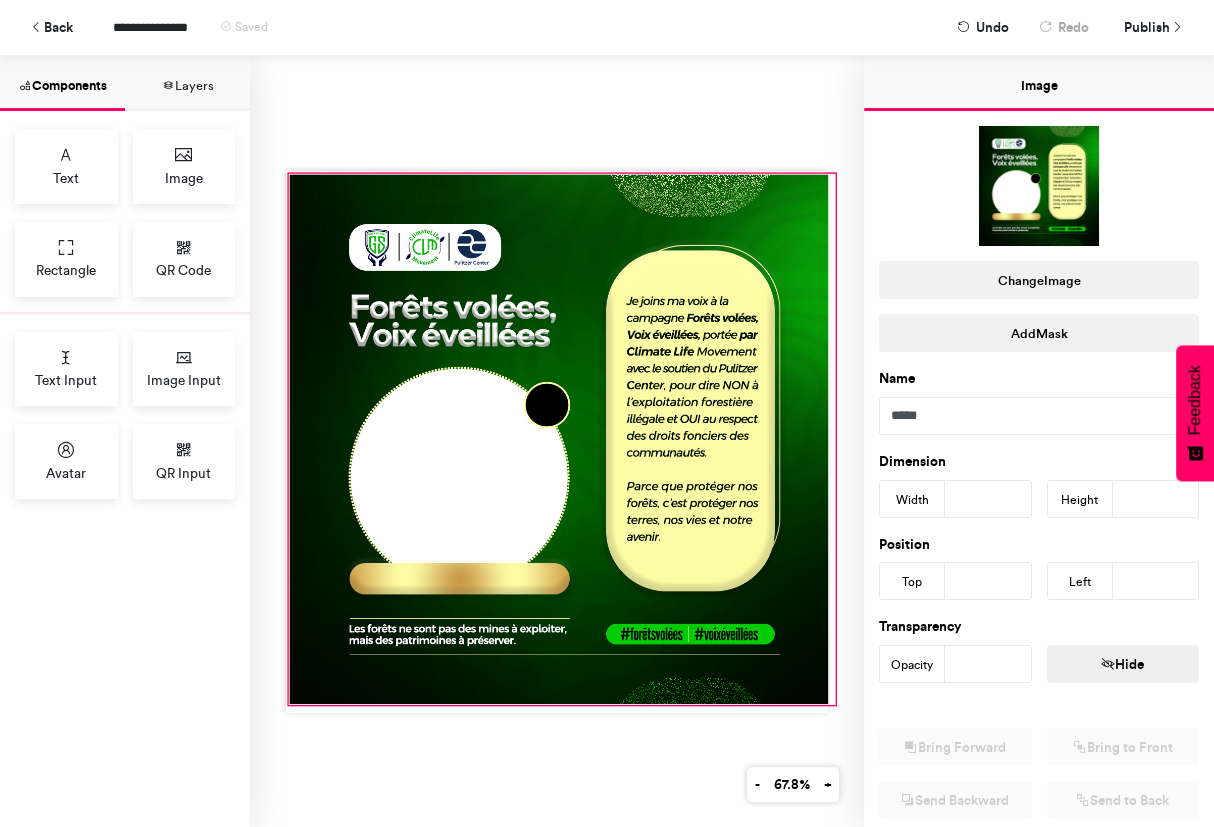drag, startPoint x: 824, startPoint y: 211, endPoint x: 827, endPoint y: 165, distance: 46.09772 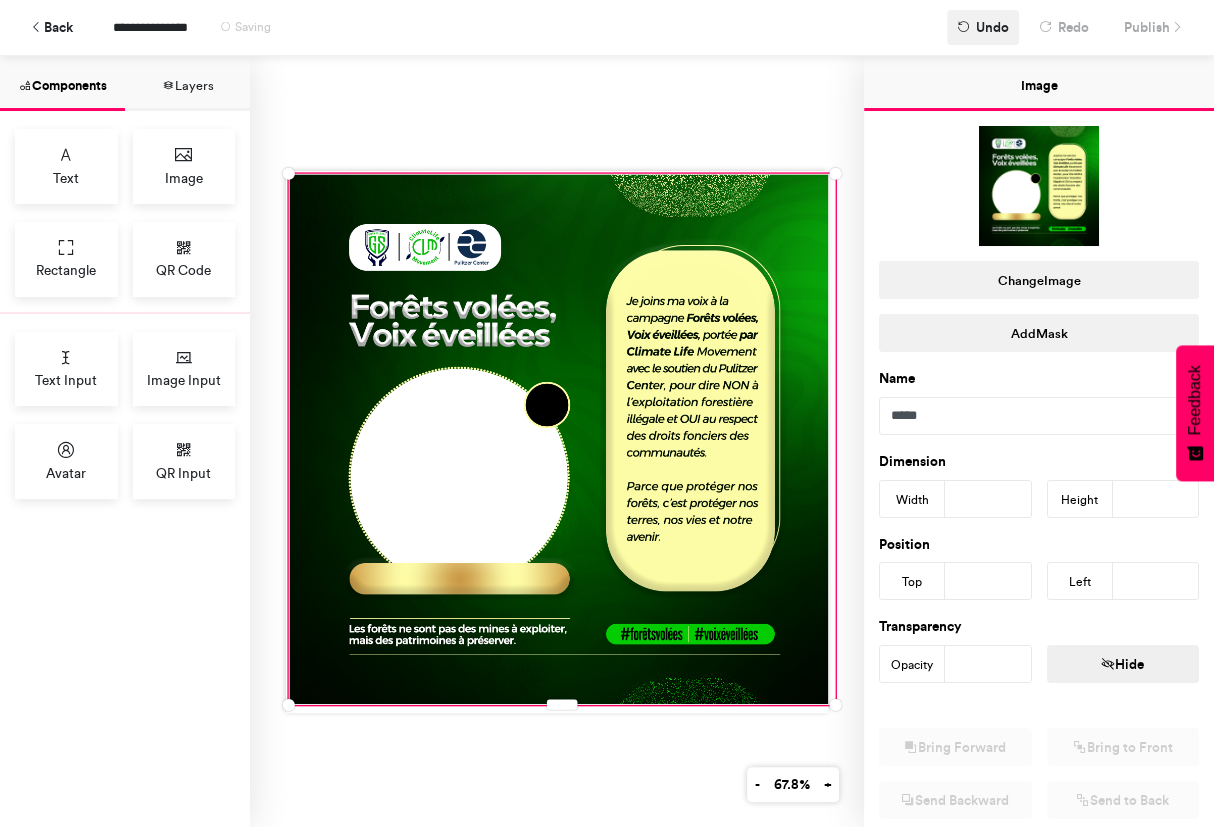 click on "Undo" at bounding box center (992, 27) 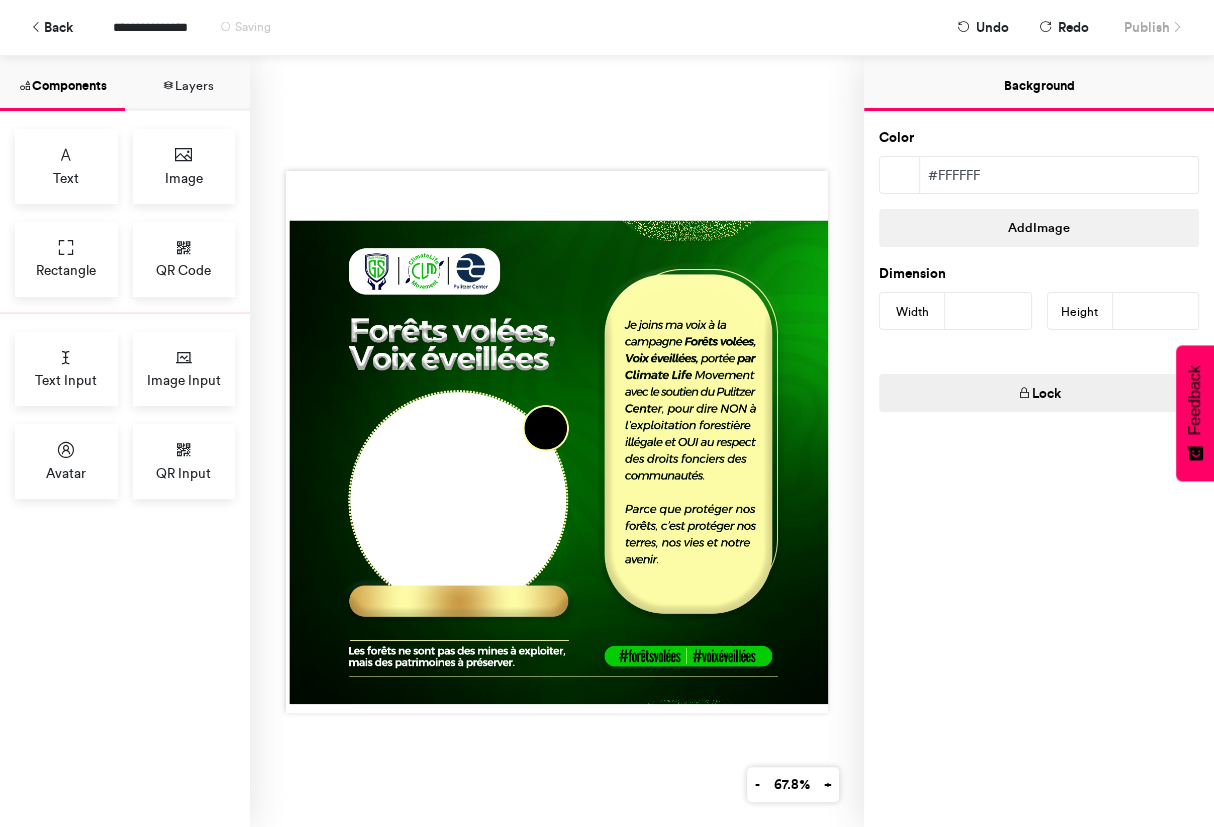 click at bounding box center (557, 441) 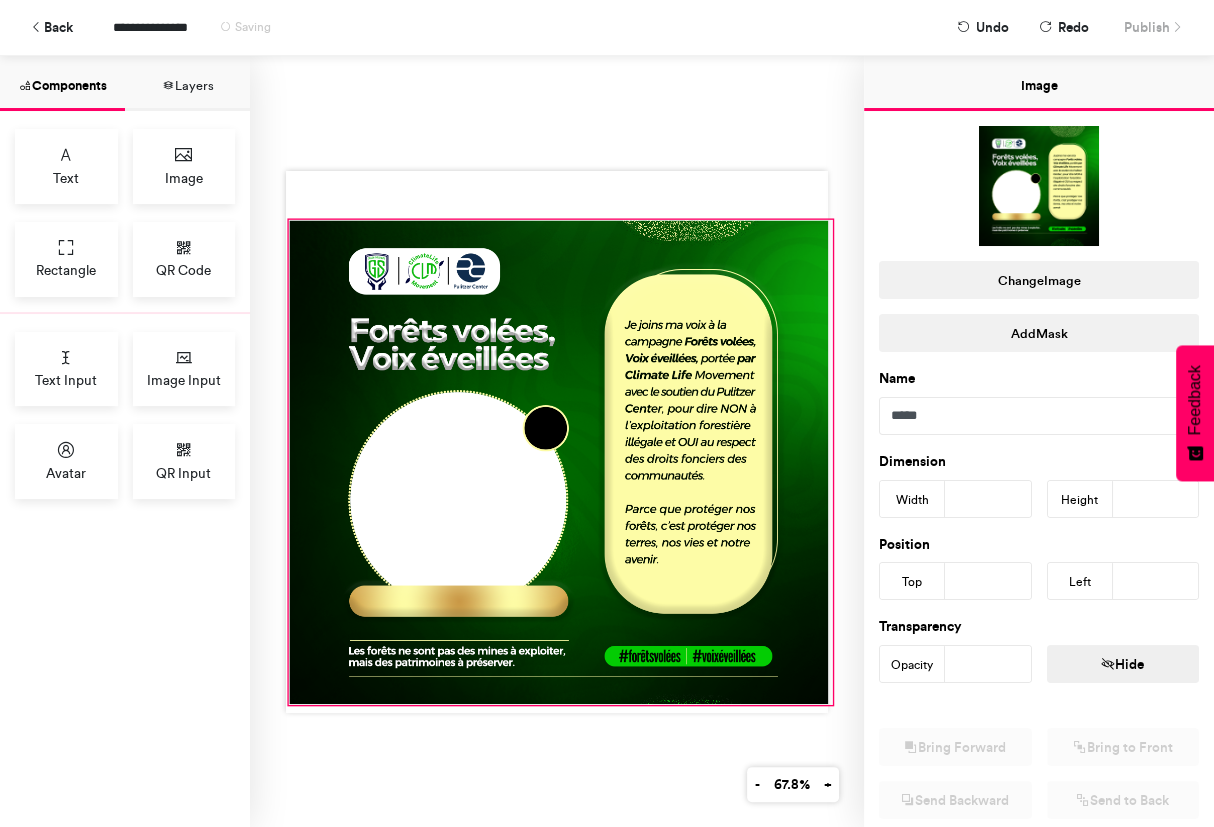 click at bounding box center (560, 462) 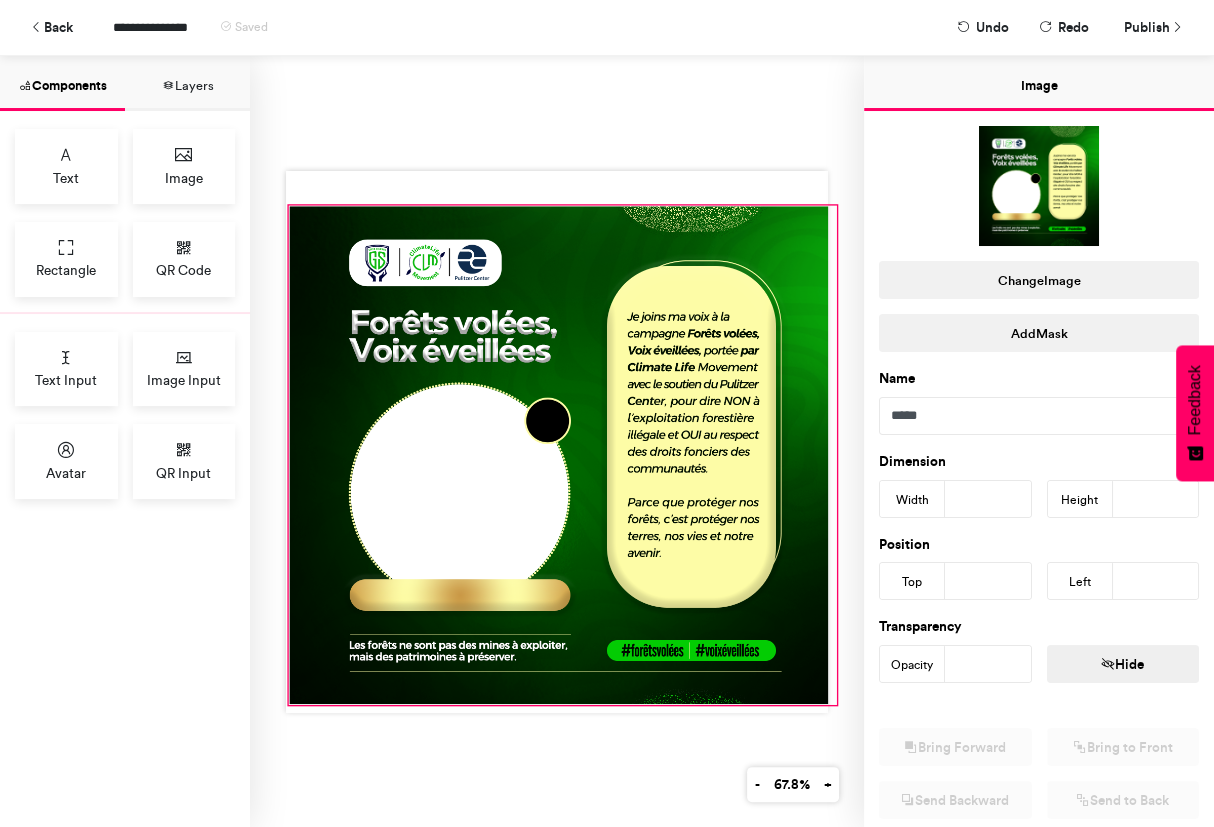drag, startPoint x: 821, startPoint y: 212, endPoint x: 825, endPoint y: 198, distance: 14.56022 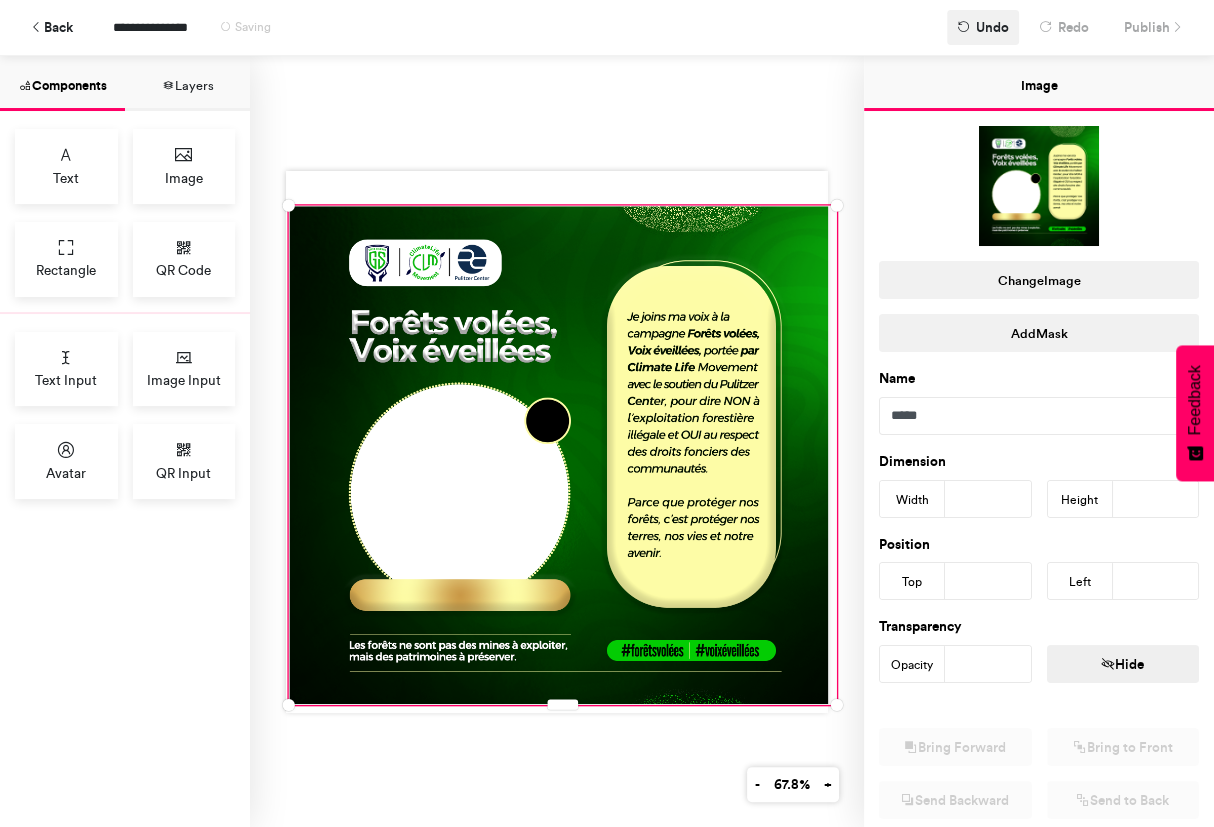 click on "Undo" at bounding box center (992, 27) 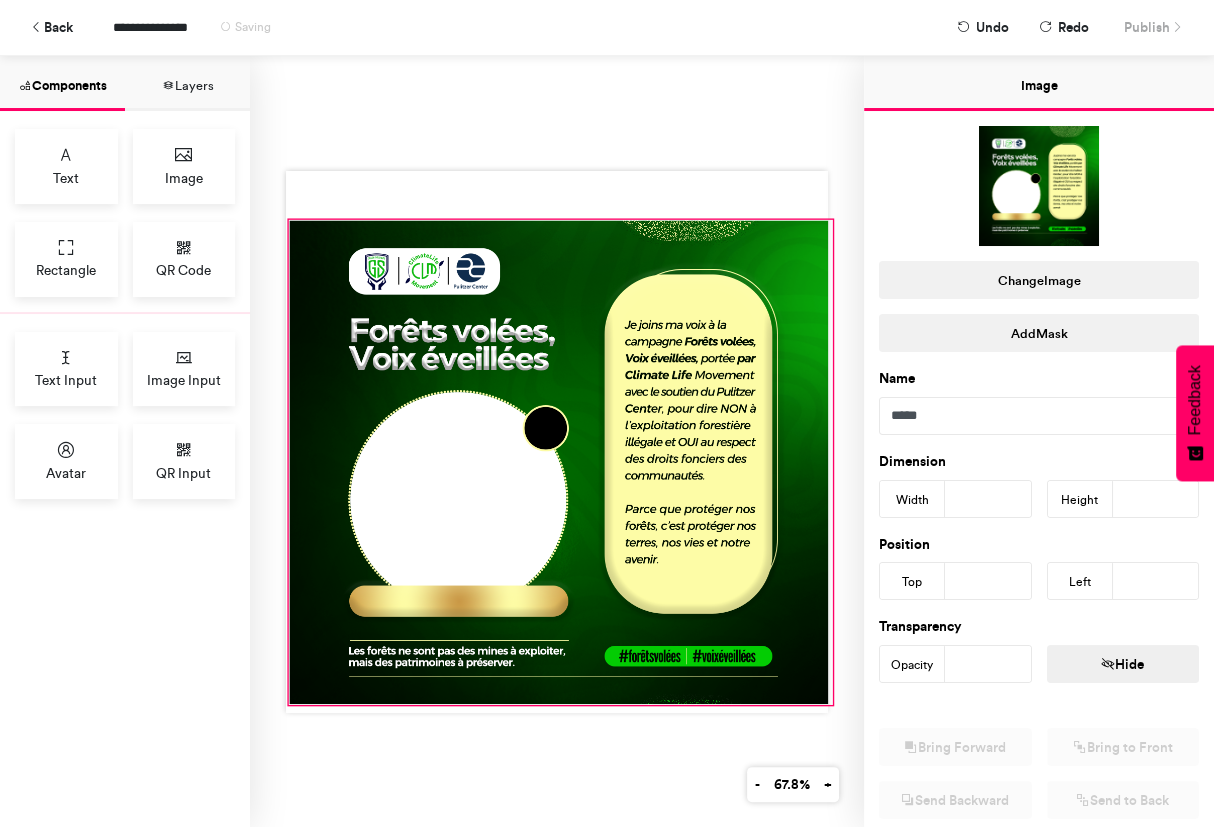 click at bounding box center [560, 462] 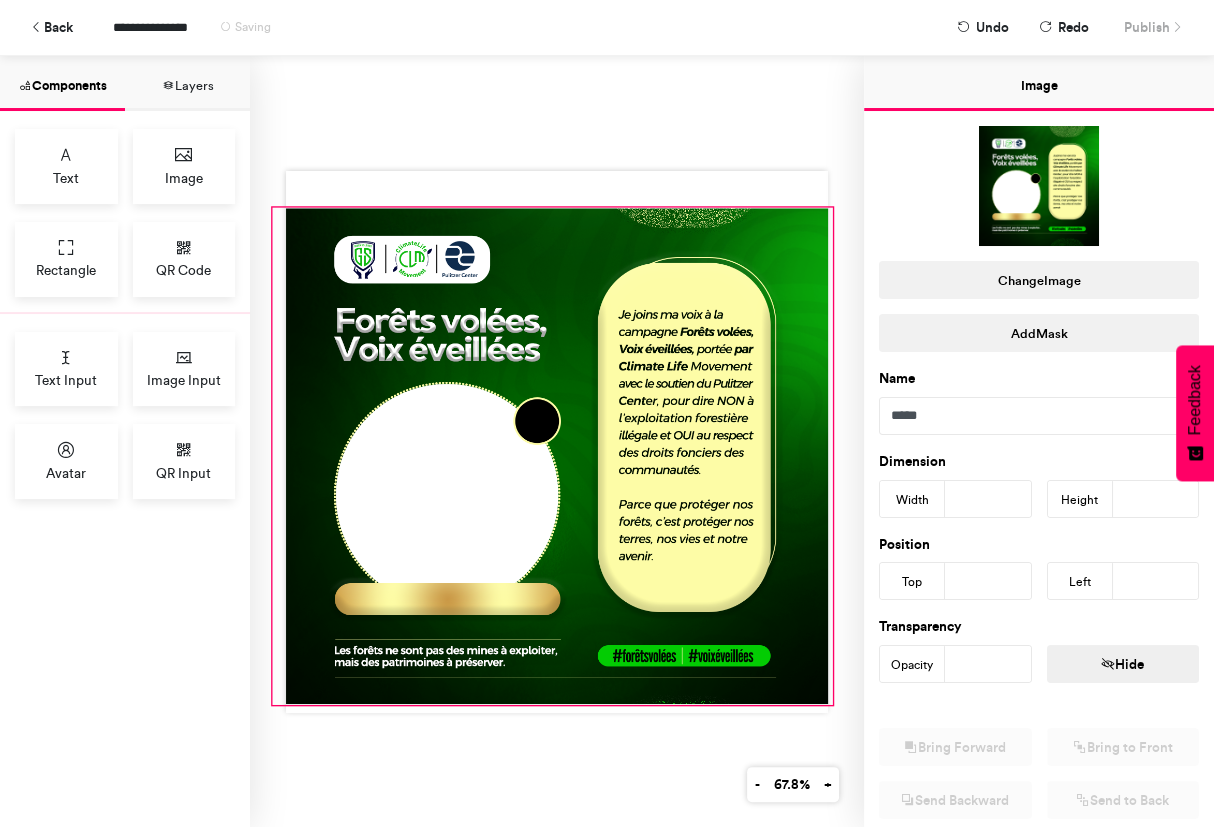 drag, startPoint x: 282, startPoint y: 213, endPoint x: 266, endPoint y: 201, distance: 20 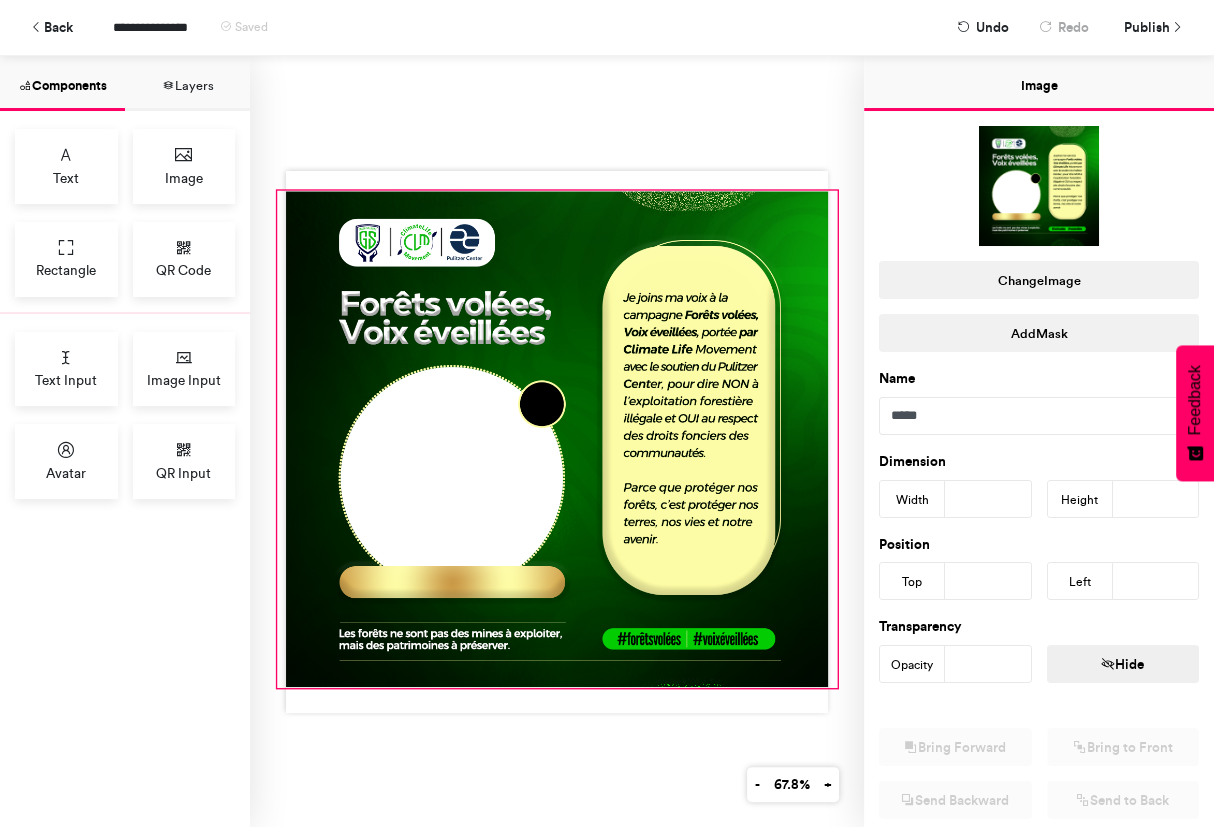 drag, startPoint x: 550, startPoint y: 694, endPoint x: 555, endPoint y: 677, distance: 17.720045 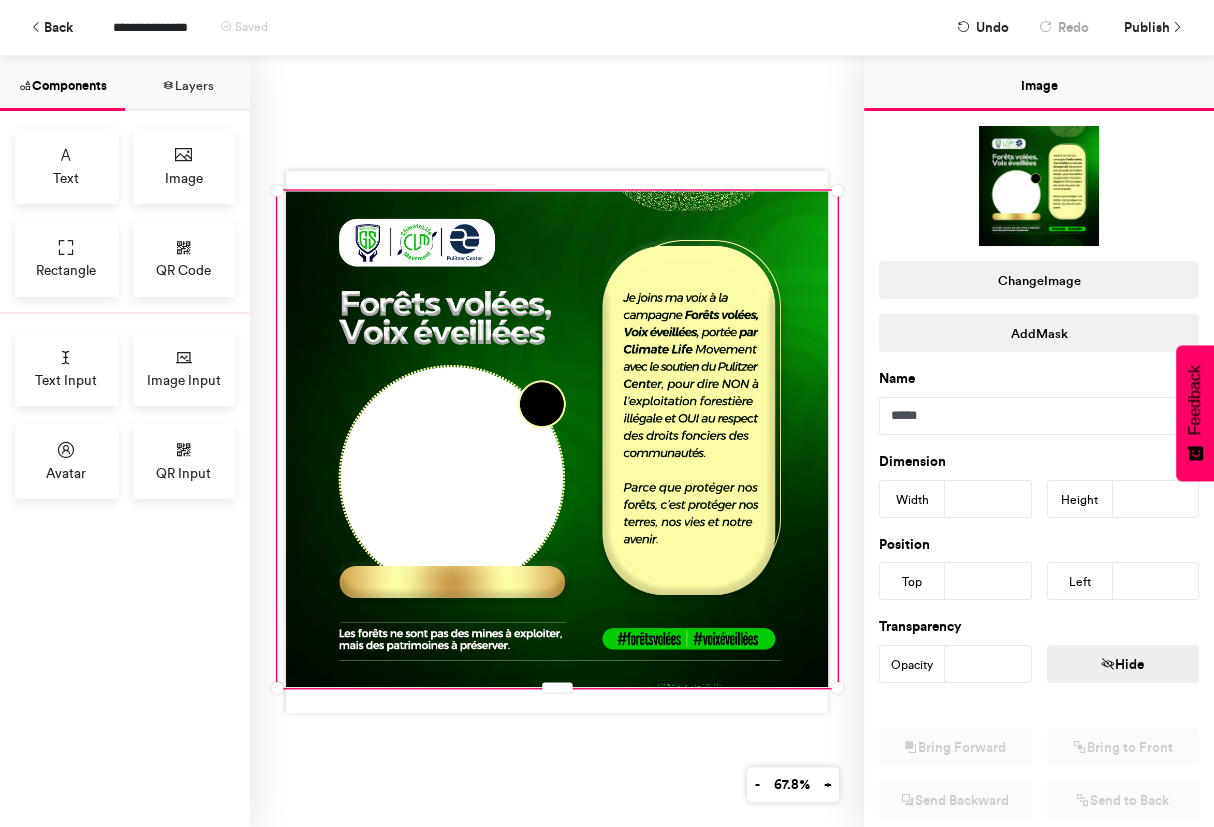 scroll, scrollTop: 228, scrollLeft: 0, axis: vertical 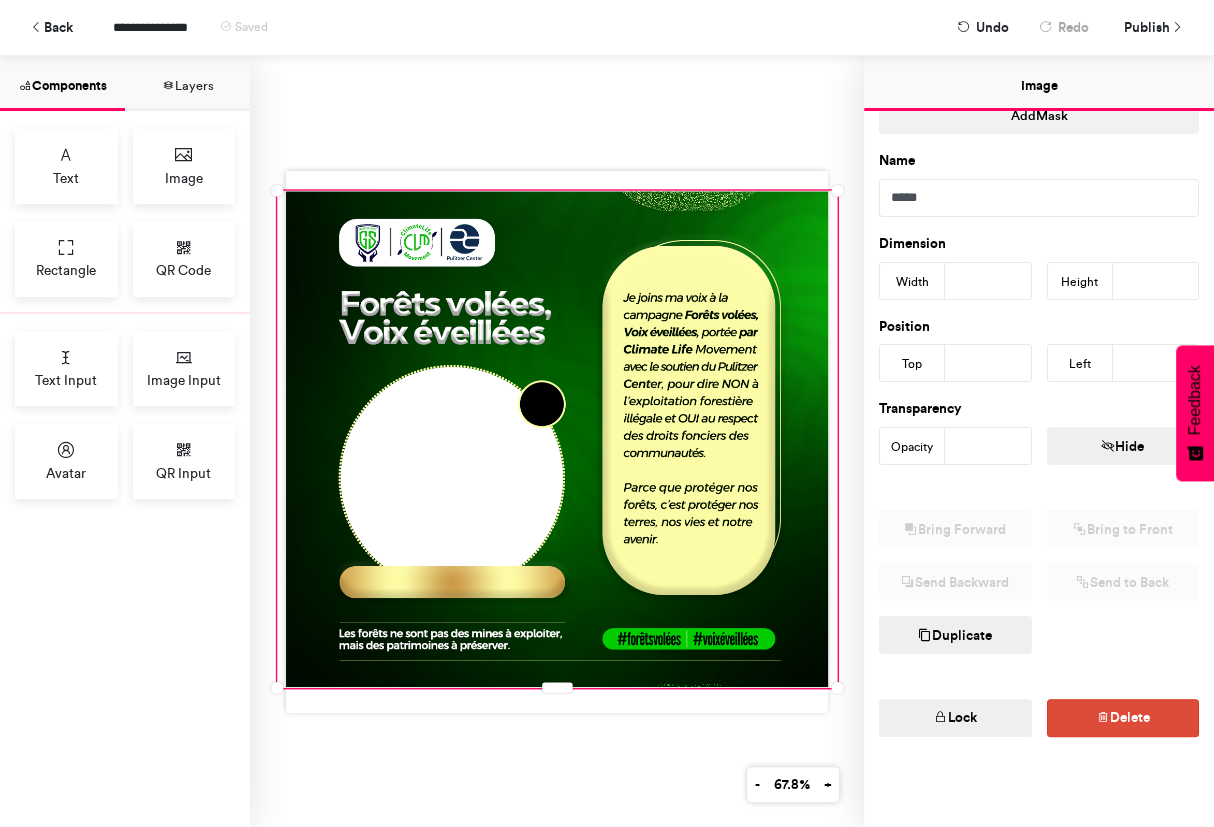 click on "Lock" at bounding box center [955, 718] 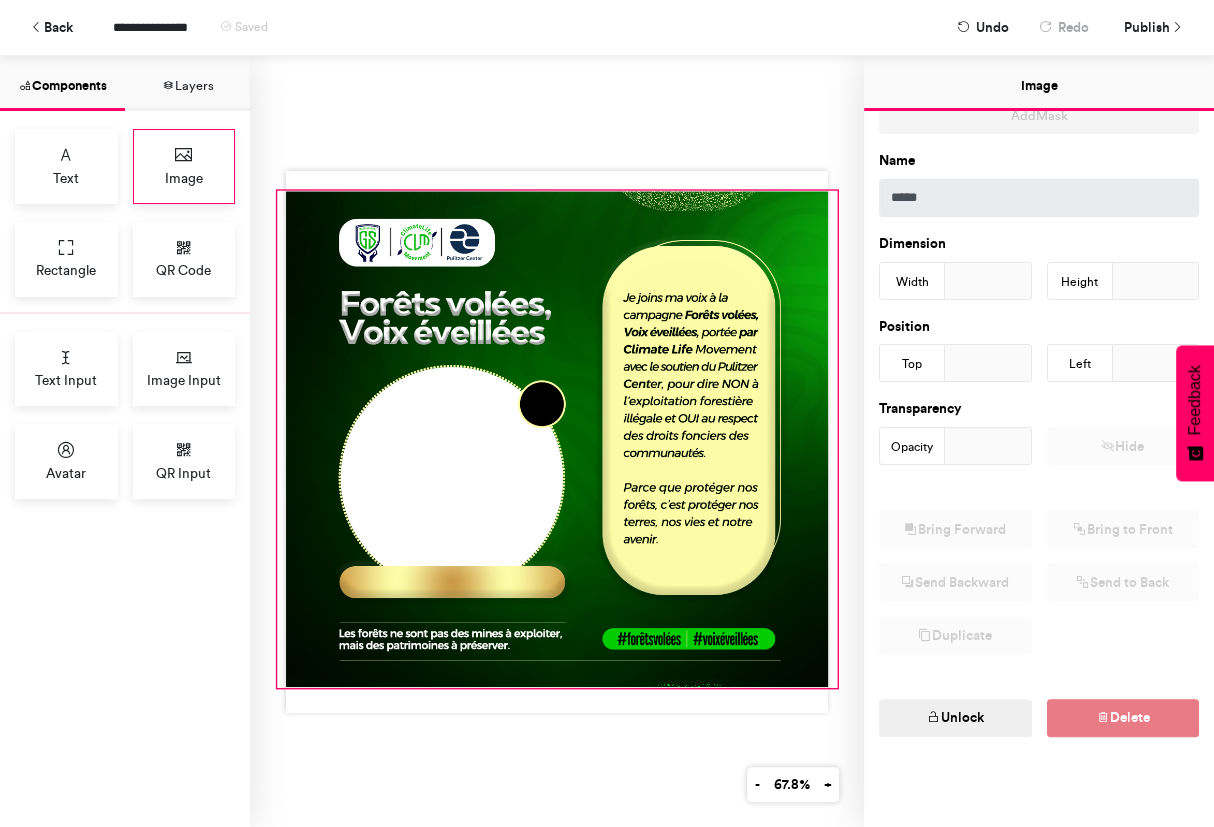 click on "Image" at bounding box center (184, 166) 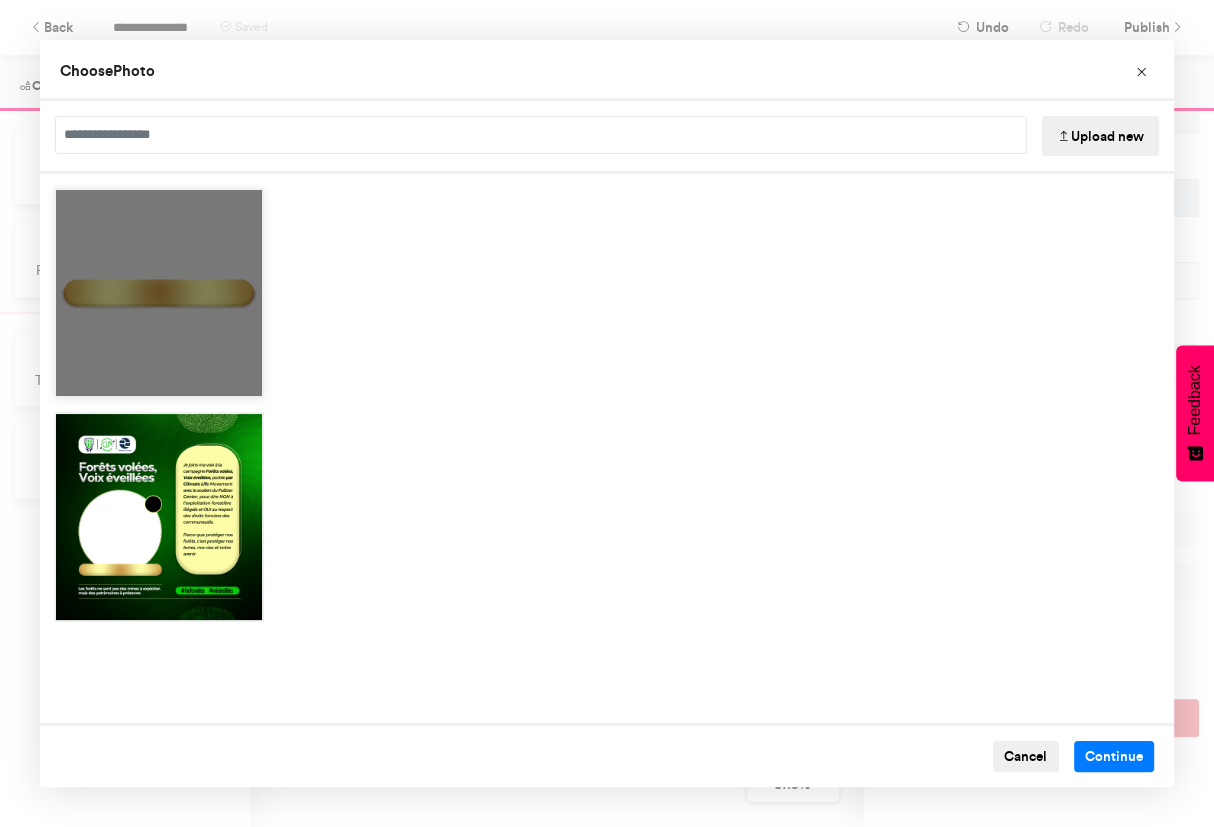 click at bounding box center (159, 293) 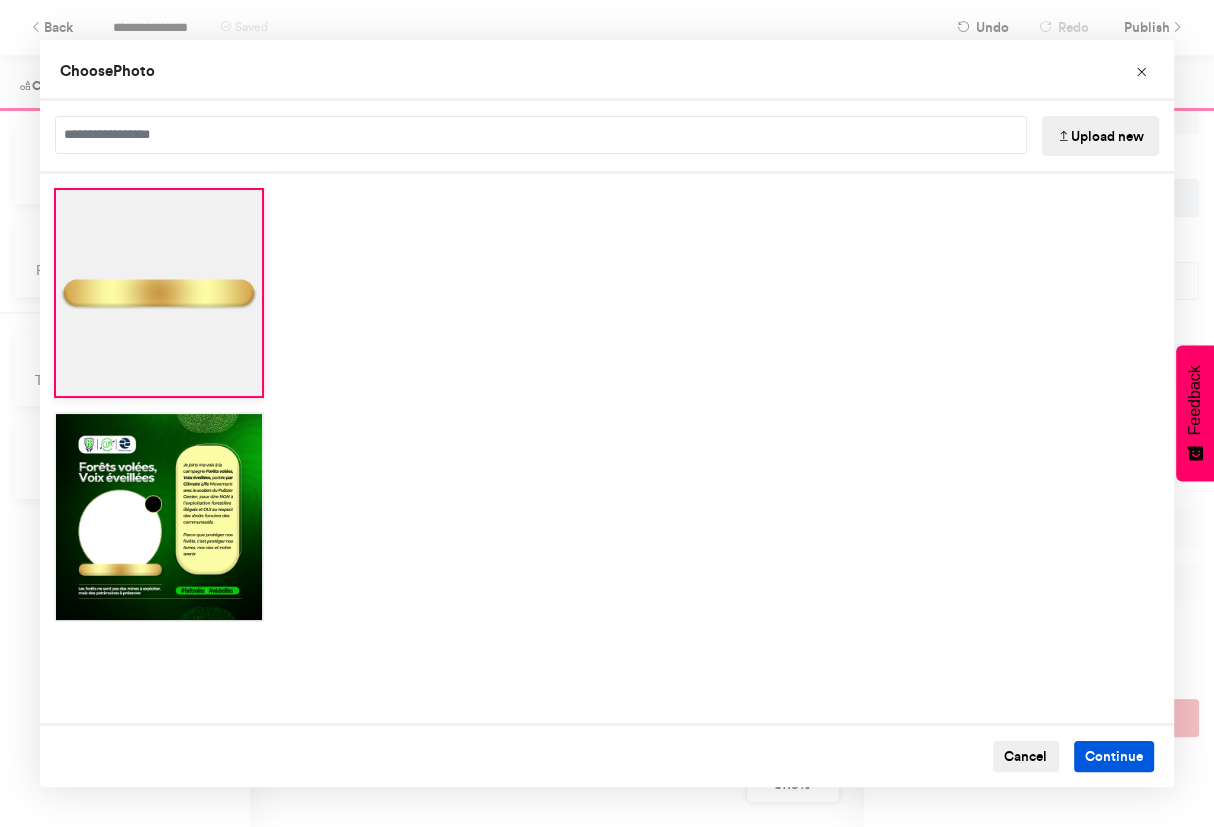 click on "Continue" at bounding box center [1114, 757] 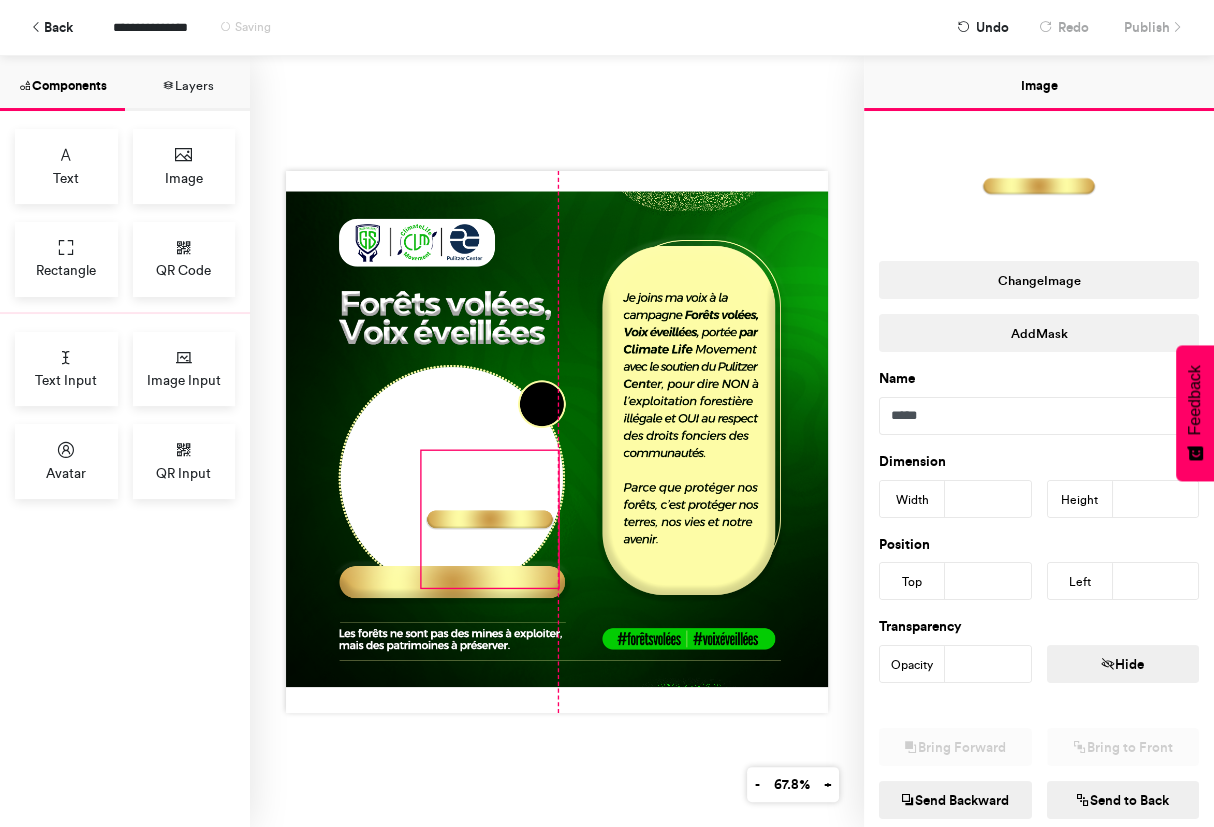 drag, startPoint x: 486, startPoint y: 363, endPoint x: 484, endPoint y: 508, distance: 145.0138 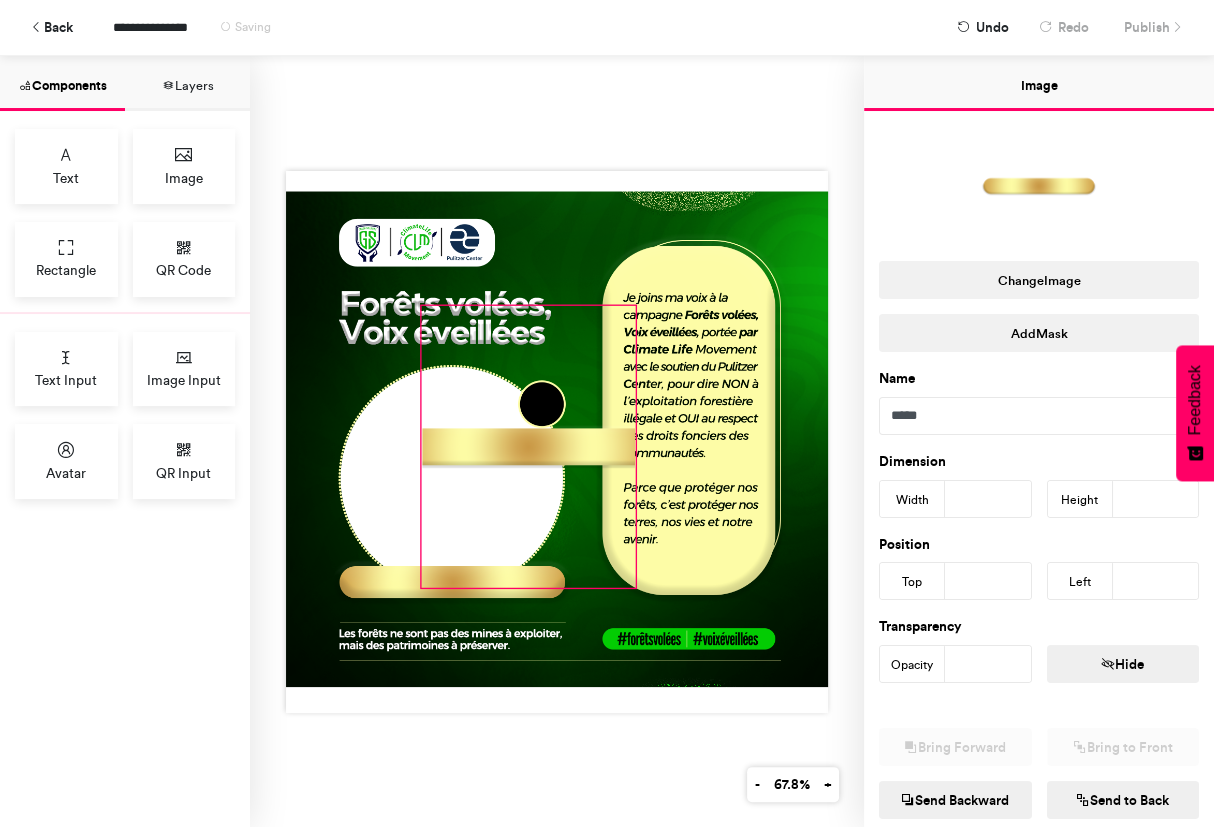 drag, startPoint x: 550, startPoint y: 436, endPoint x: 627, endPoint y: 291, distance: 164.17673 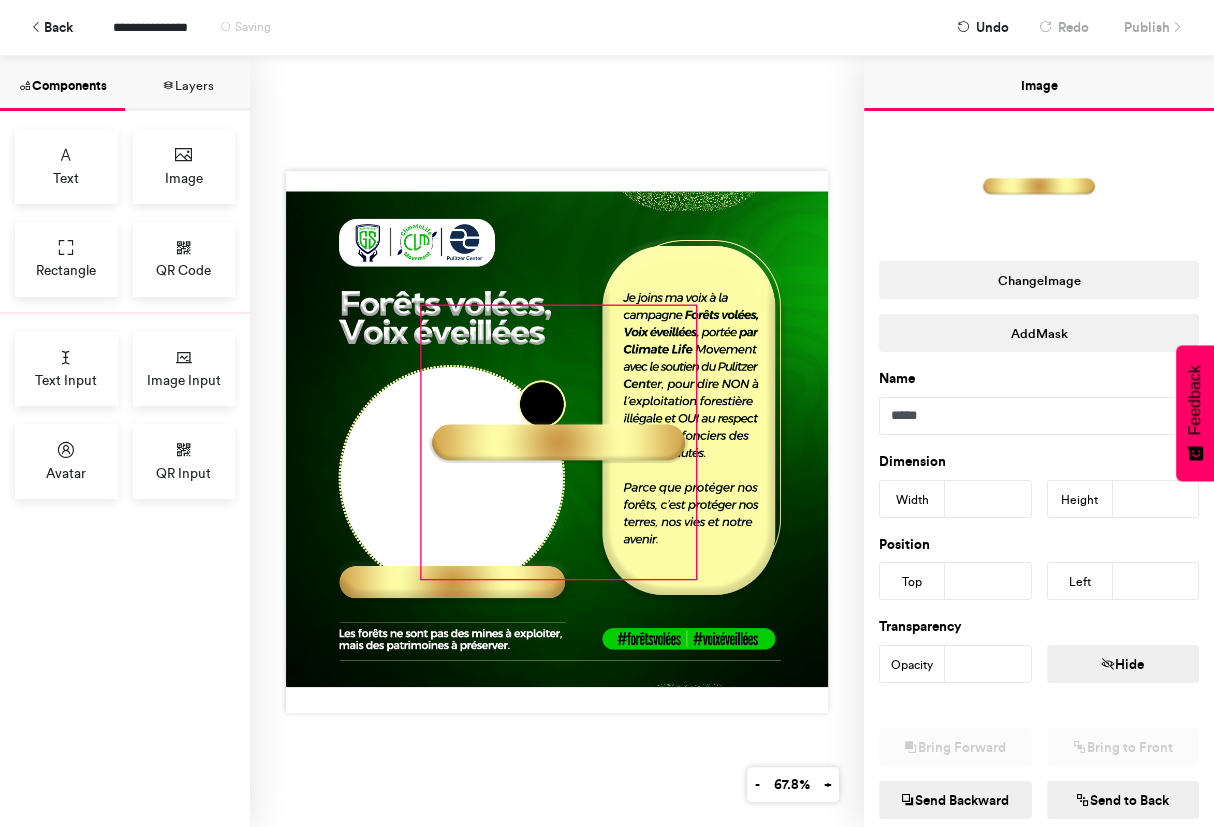 drag, startPoint x: 626, startPoint y: 579, endPoint x: 686, endPoint y: 570, distance: 60.671246 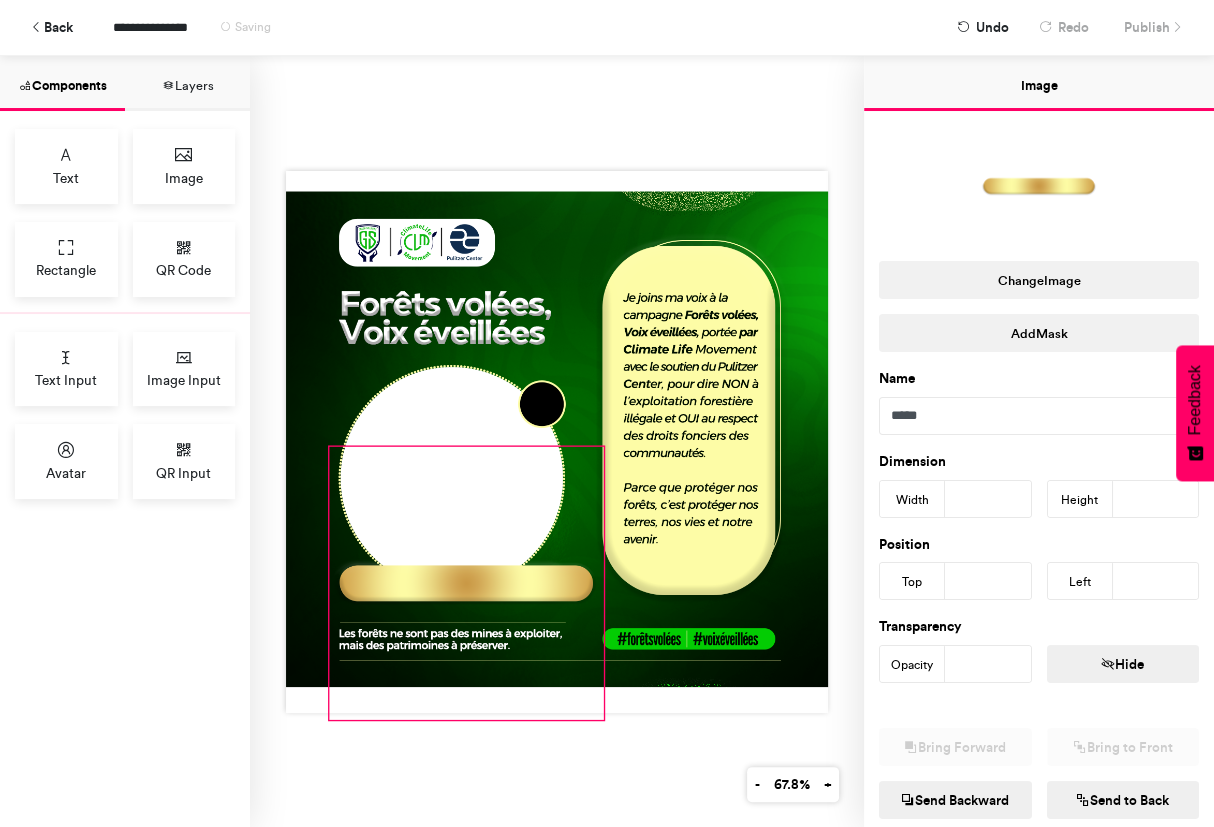drag, startPoint x: 598, startPoint y: 434, endPoint x: 506, endPoint y: 575, distance: 168.35974 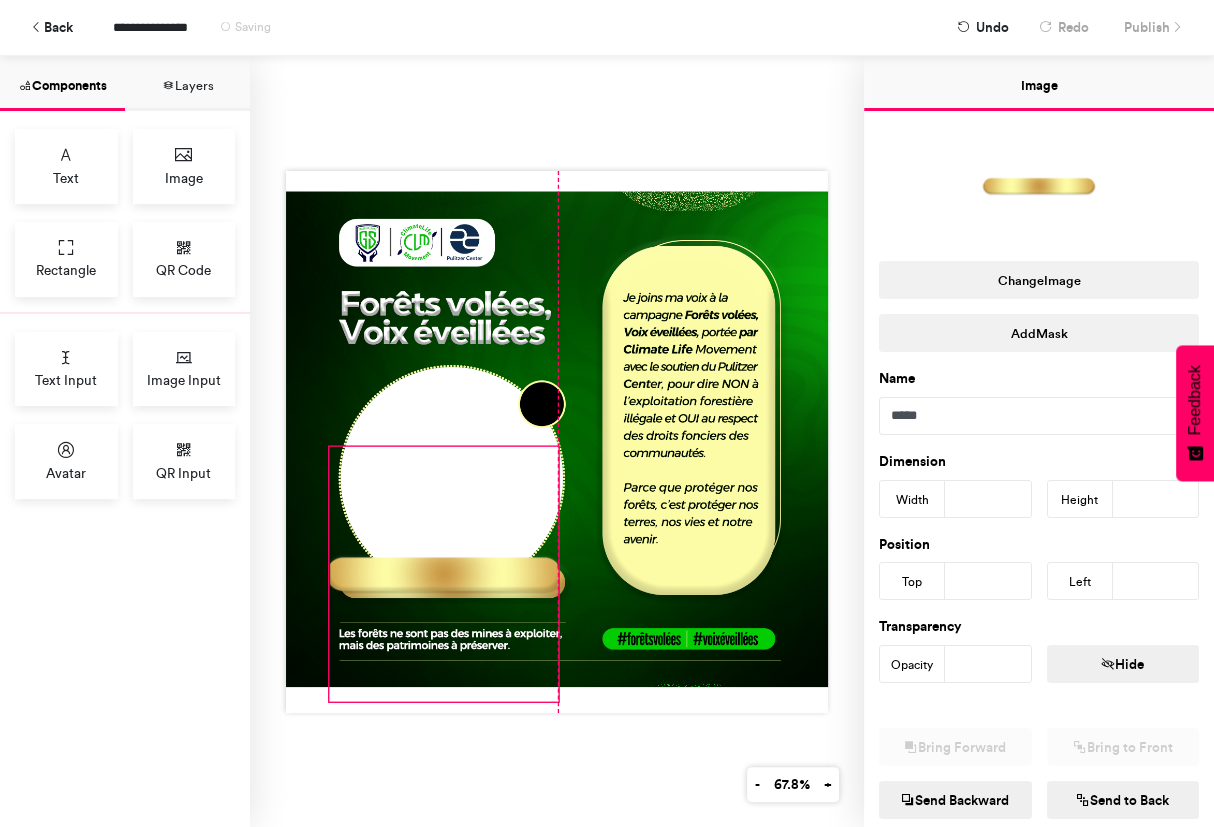 drag, startPoint x: 593, startPoint y: 711, endPoint x: 544, endPoint y: 693, distance: 52.201534 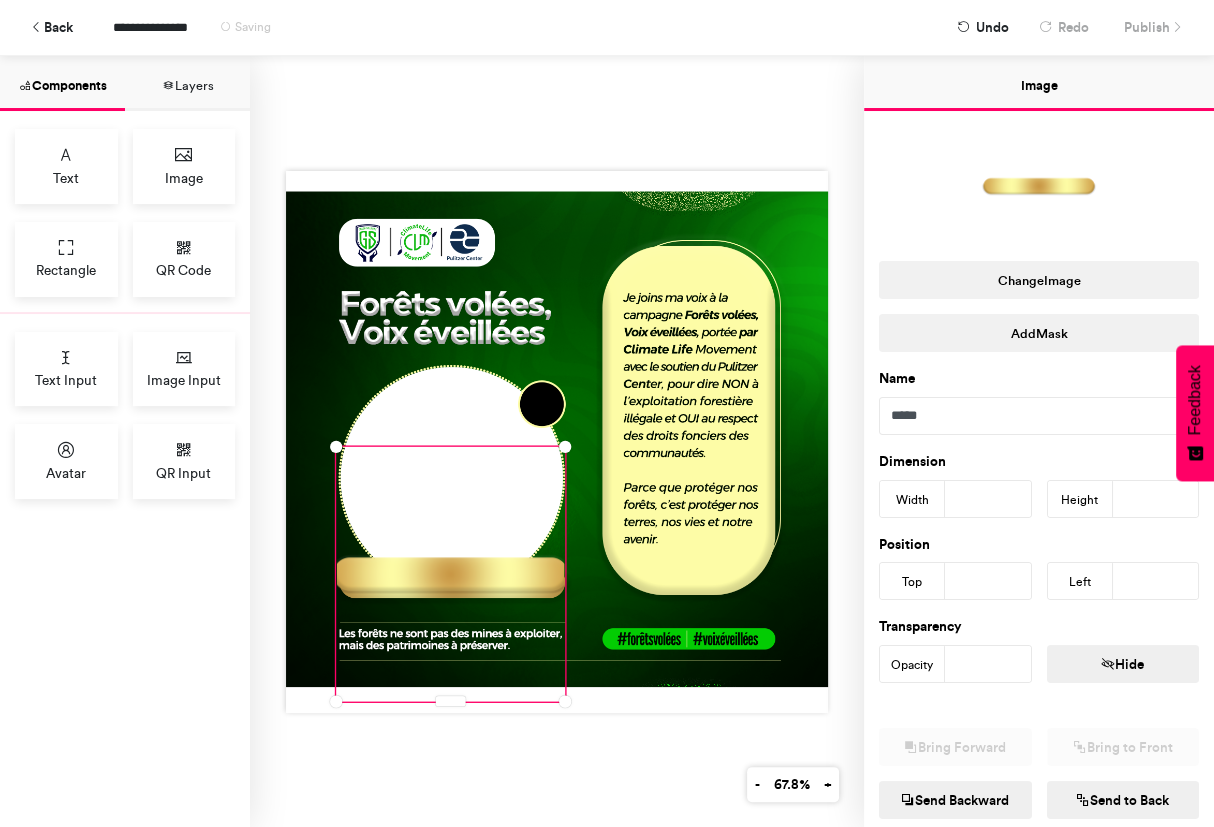 type on "**" 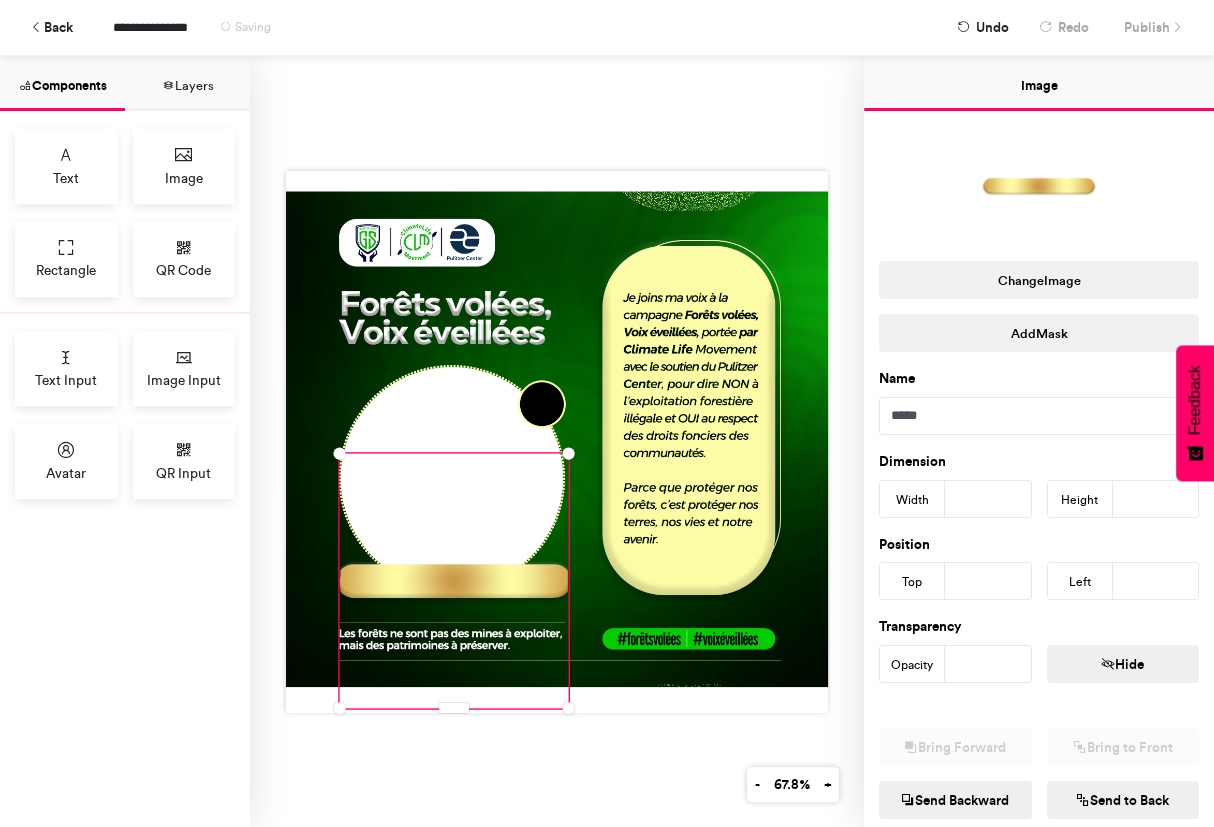 type on "***" 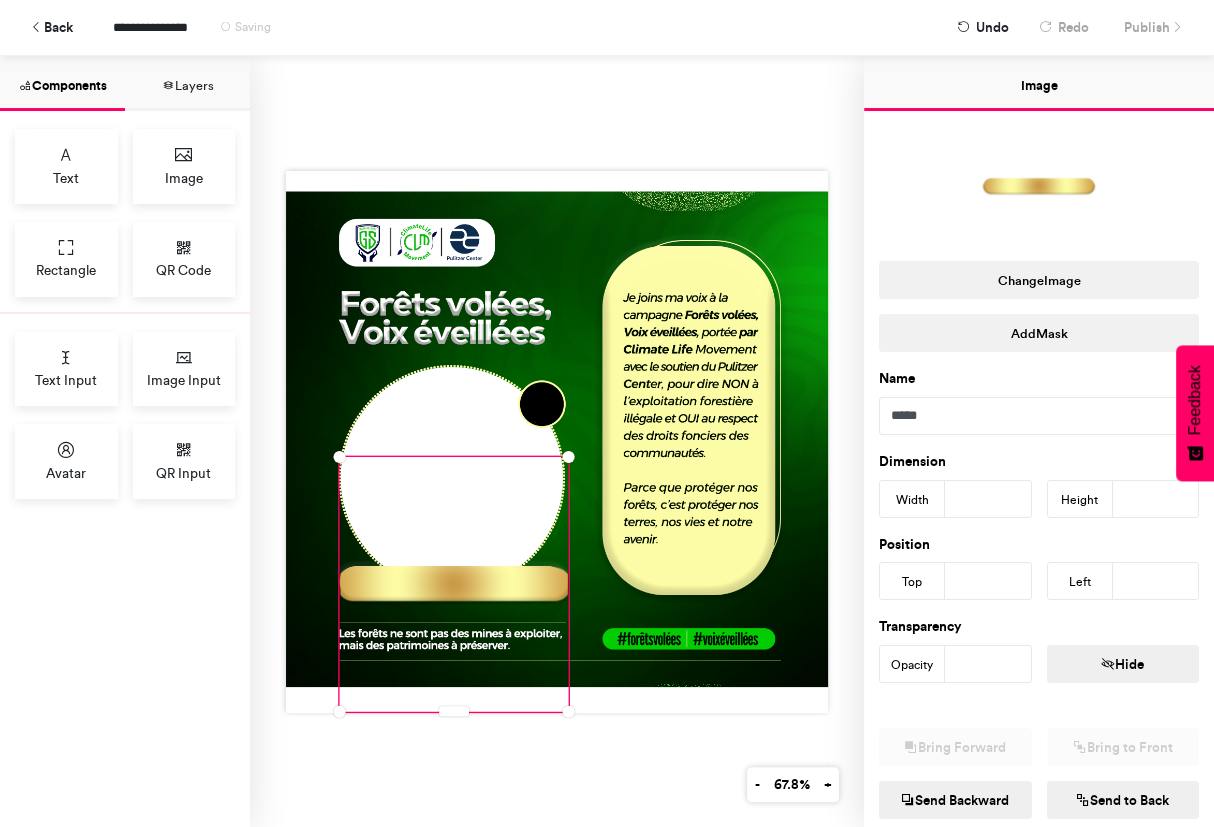 type on "**" 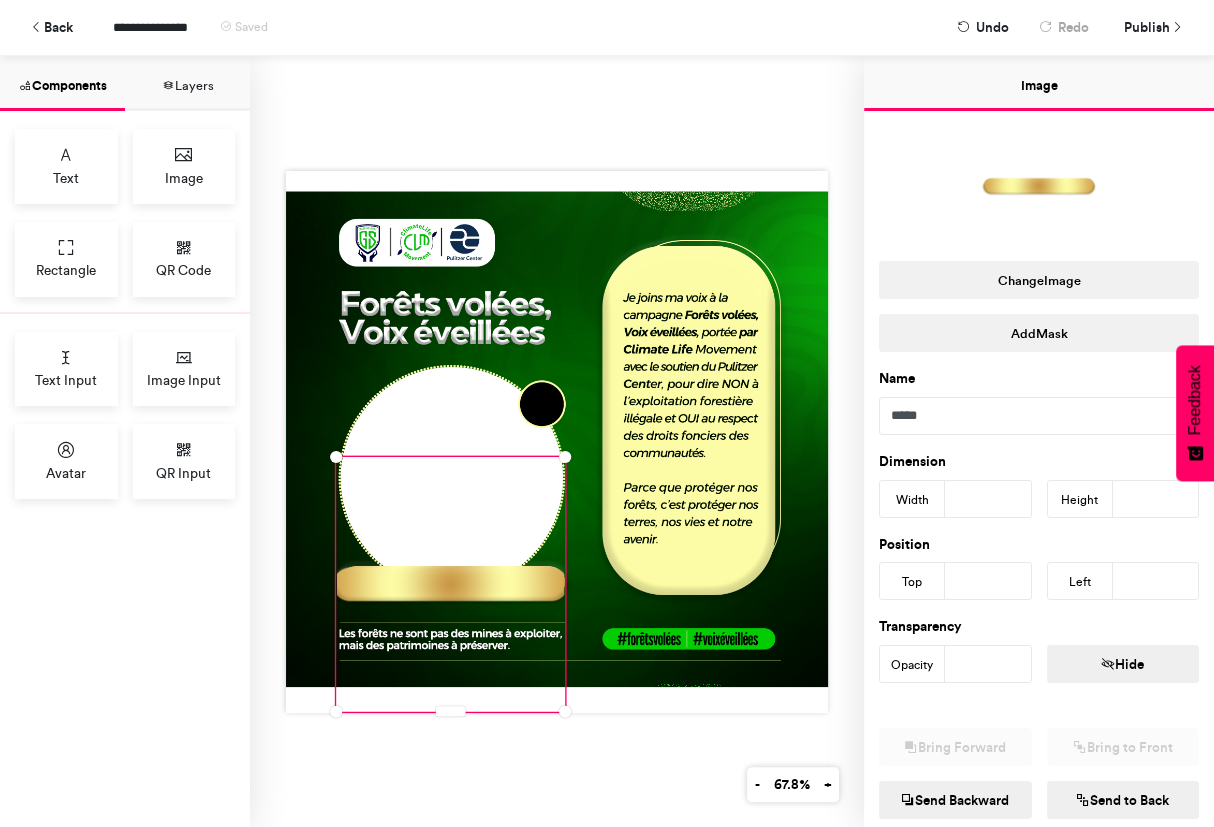 scroll, scrollTop: 228, scrollLeft: 0, axis: vertical 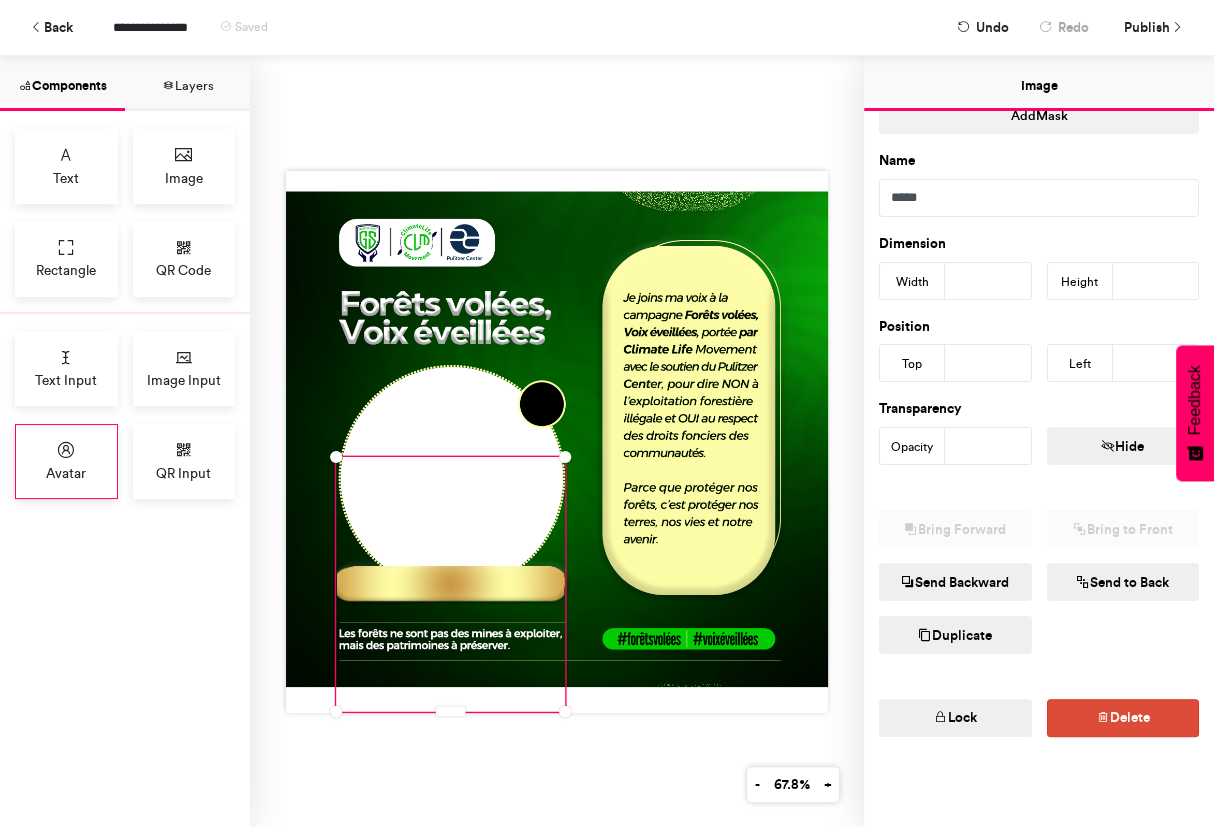 click at bounding box center (66, 450) 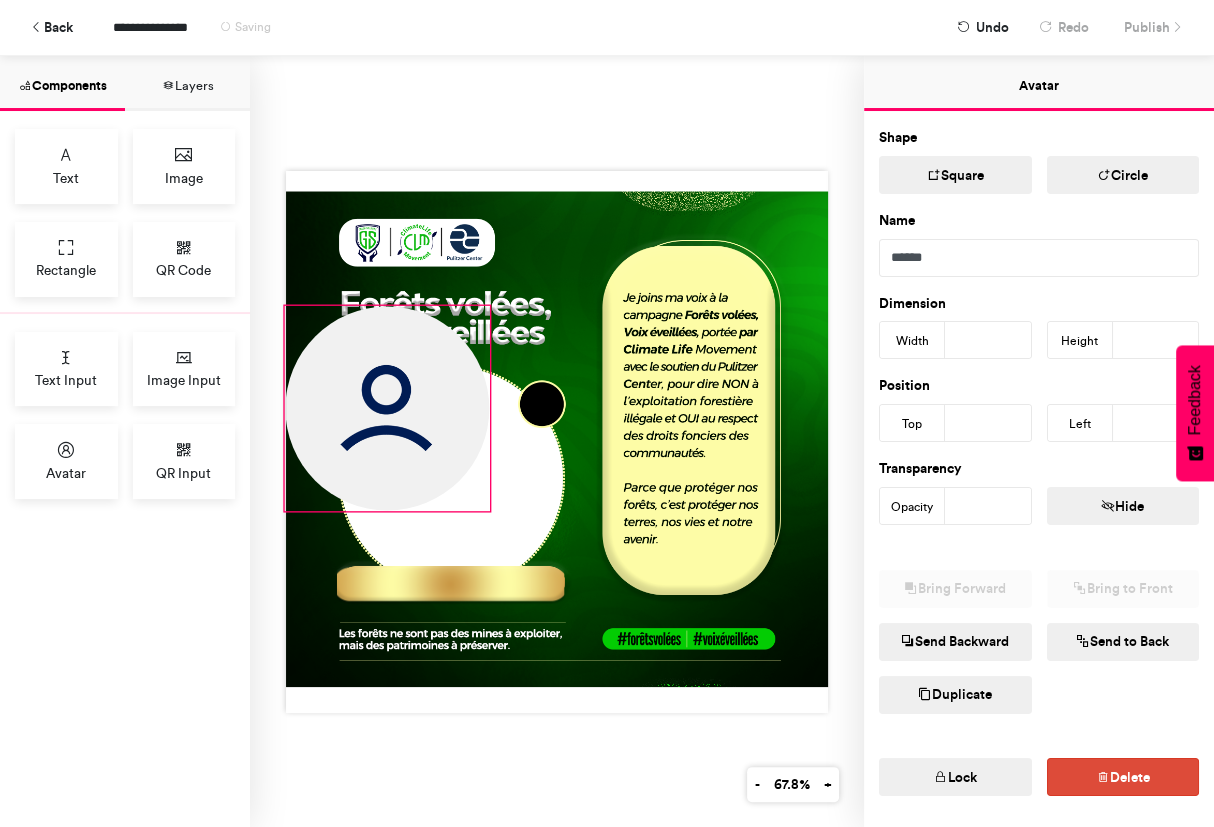 drag, startPoint x: 416, startPoint y: 367, endPoint x: 280, endPoint y: 559, distance: 235.28706 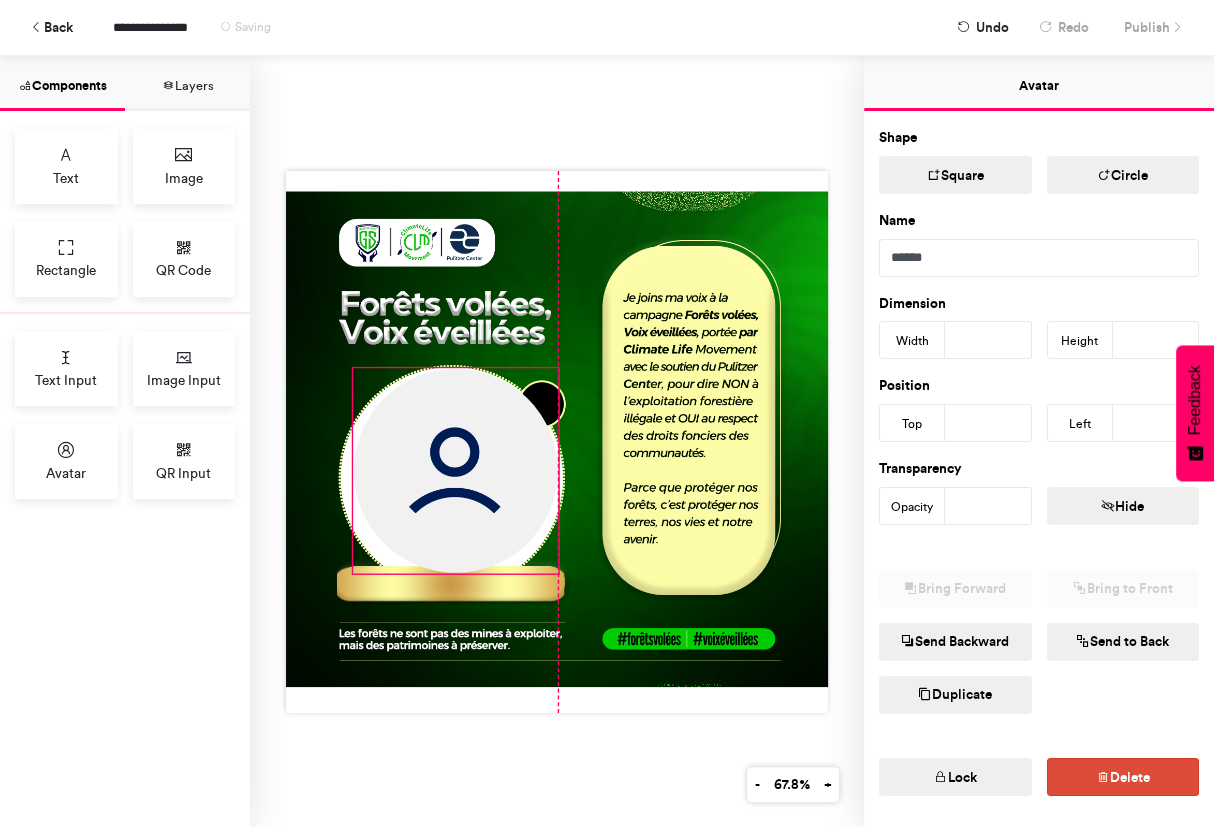 drag, startPoint x: 421, startPoint y: 446, endPoint x: 491, endPoint y: 509, distance: 94.17537 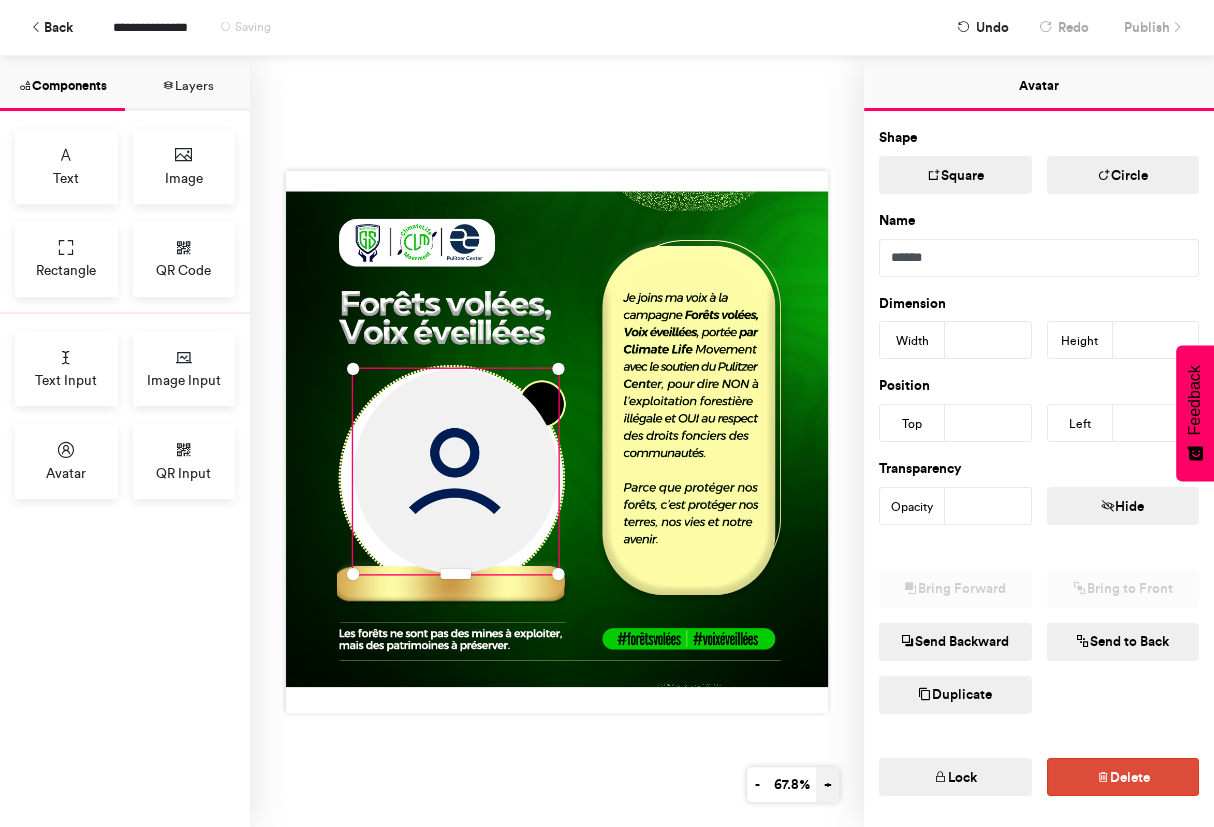click on "+" at bounding box center (827, 784) 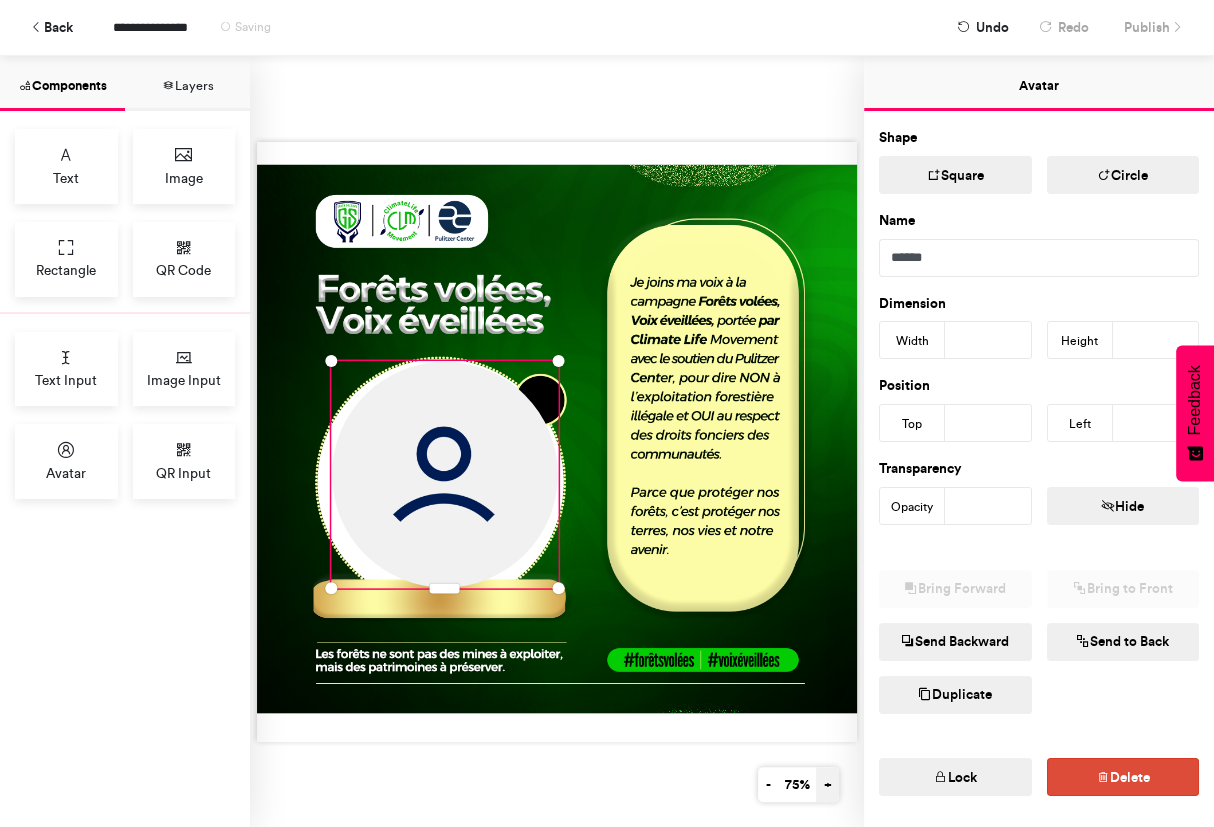 scroll, scrollTop: 0, scrollLeft: 3, axis: horizontal 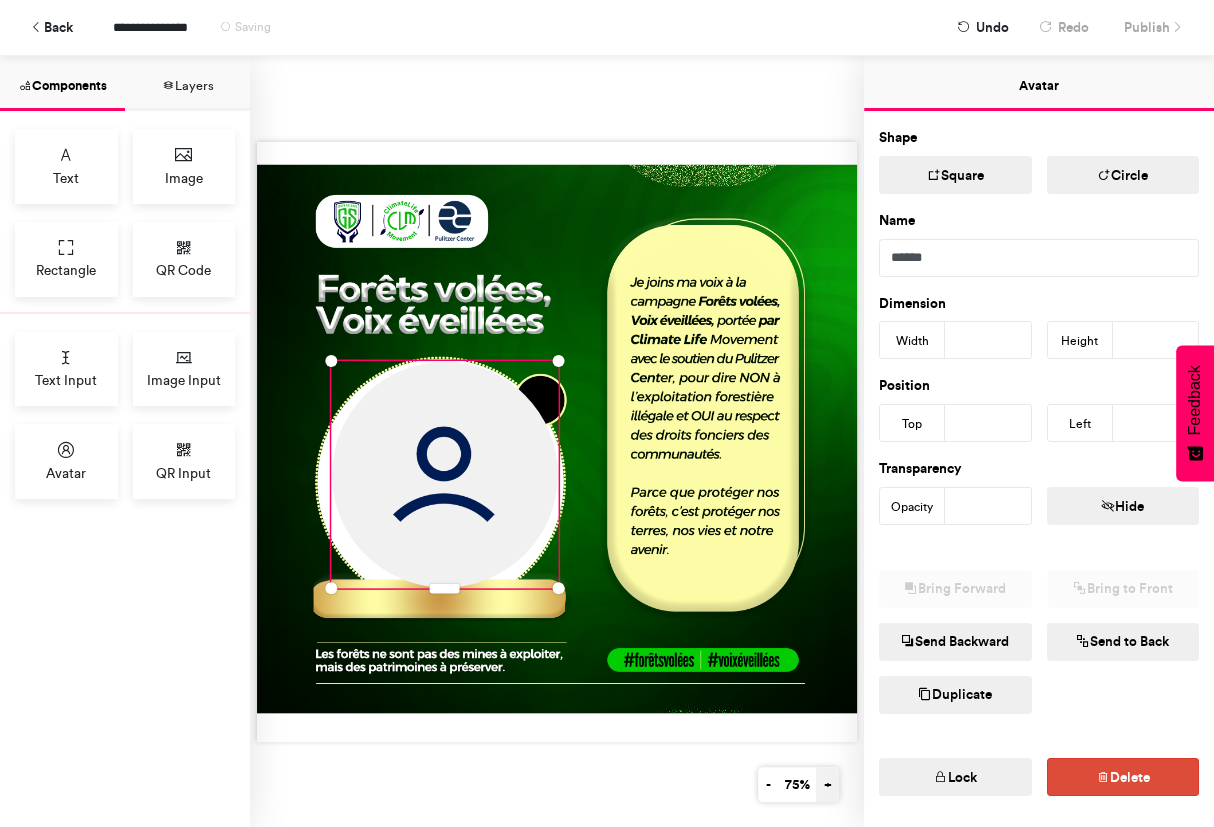 click on "+" at bounding box center [827, 784] 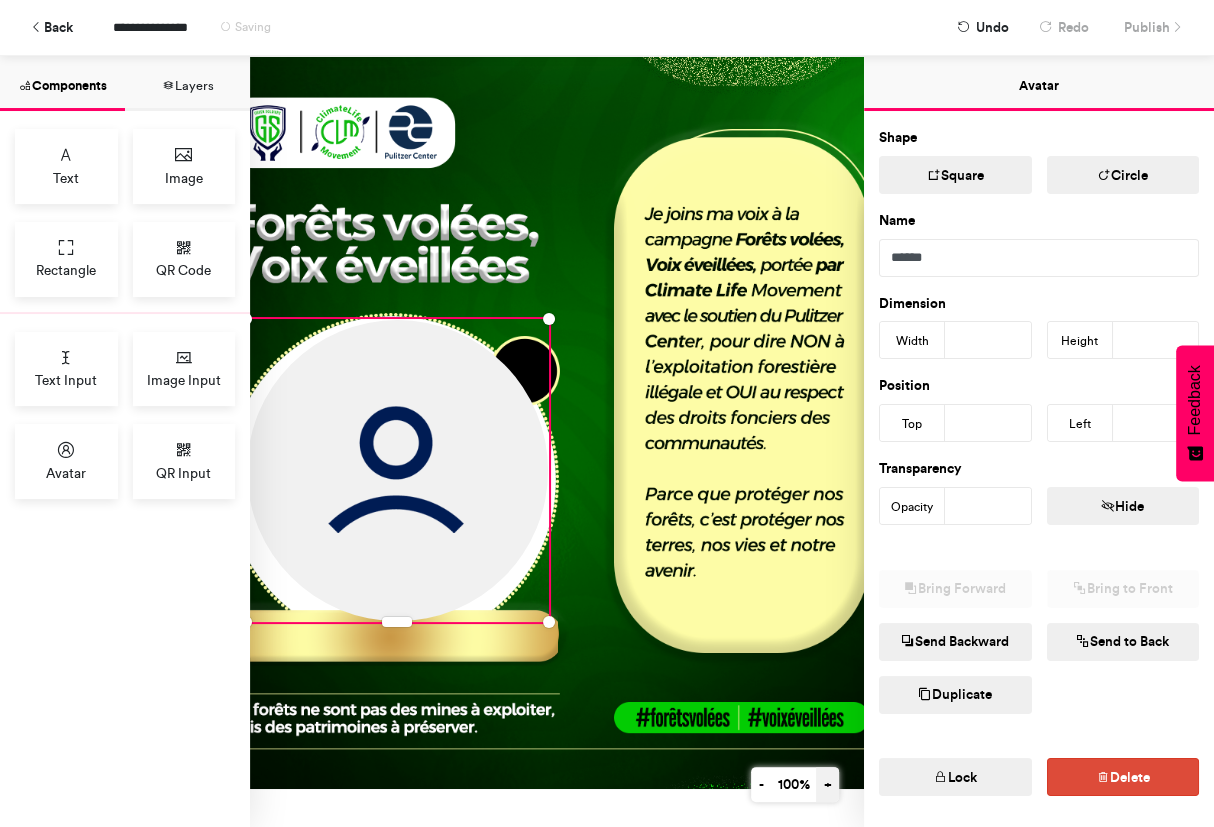 click on "+" at bounding box center (827, 784) 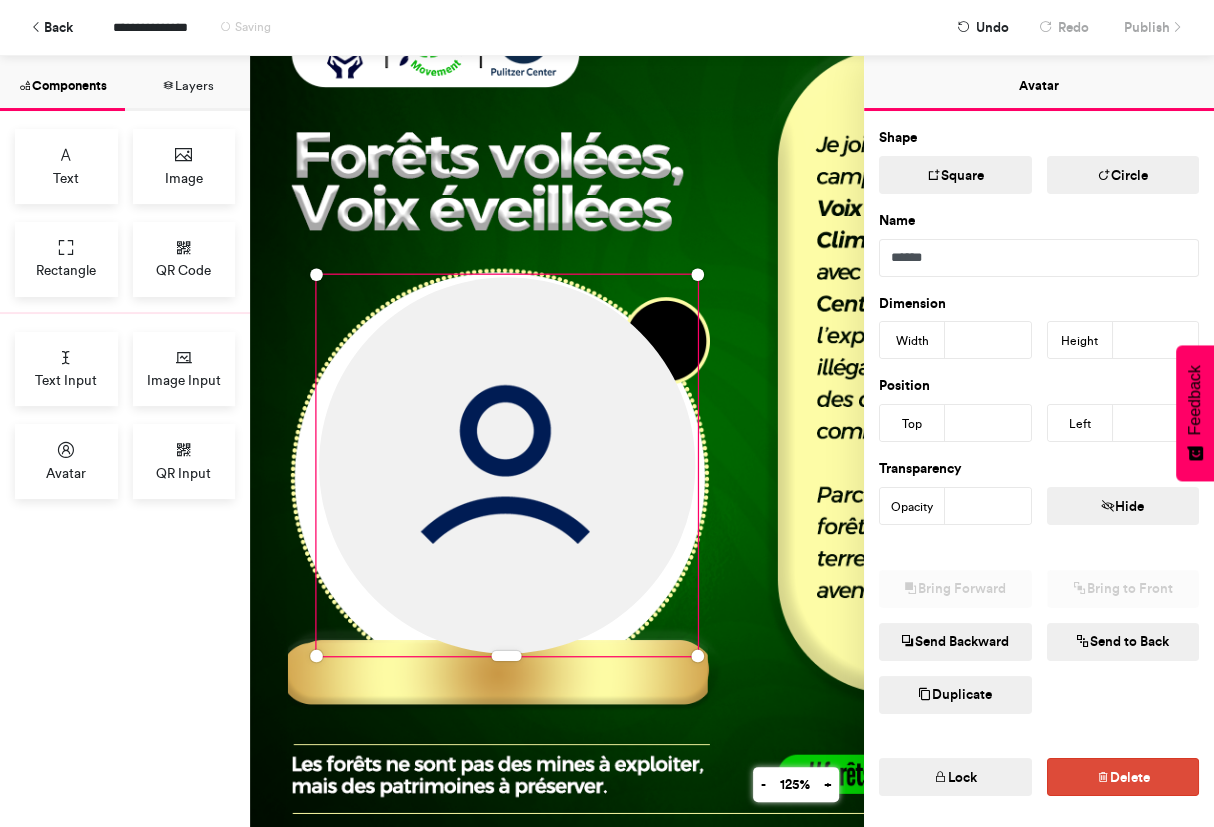 scroll, scrollTop: 145, scrollLeft: 53, axis: both 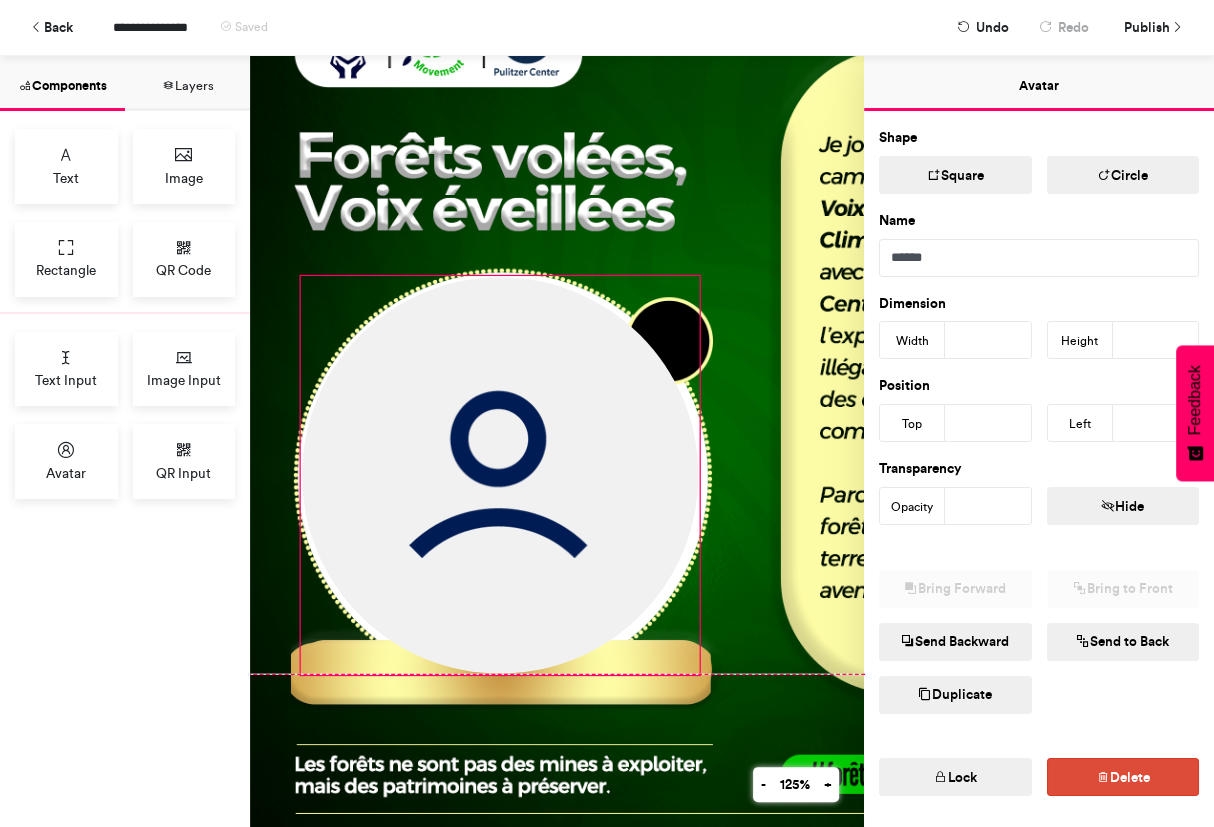 drag, startPoint x: 318, startPoint y: 656, endPoint x: 302, endPoint y: 678, distance: 27.202942 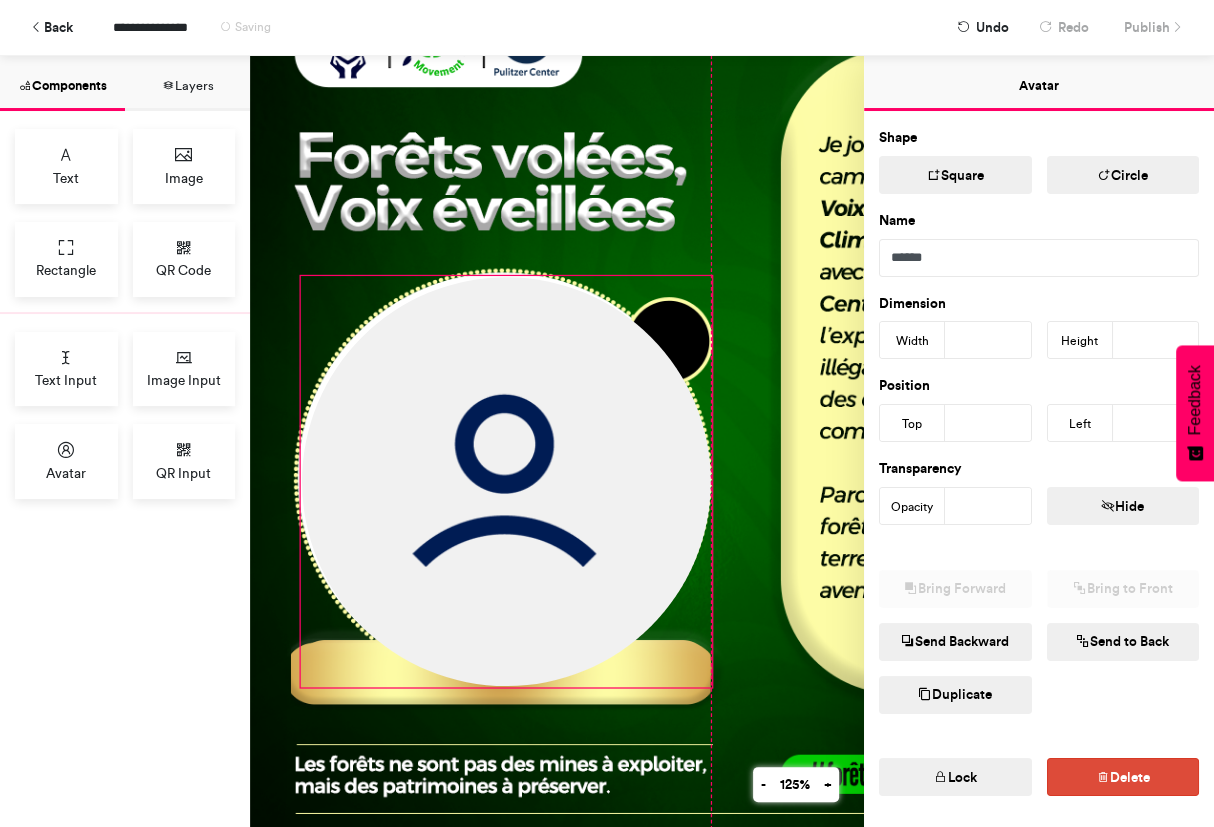 drag, startPoint x: 697, startPoint y: 674, endPoint x: 706, endPoint y: 679, distance: 10.29563 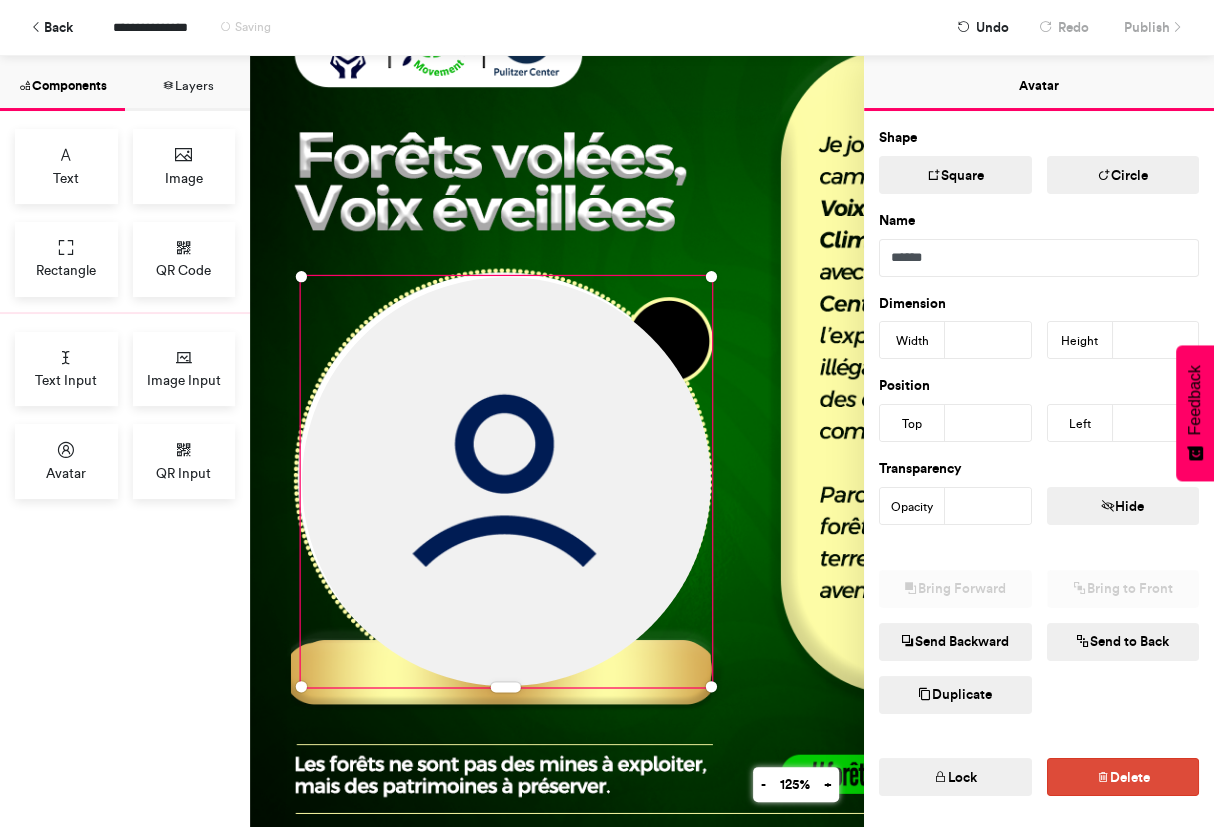 type 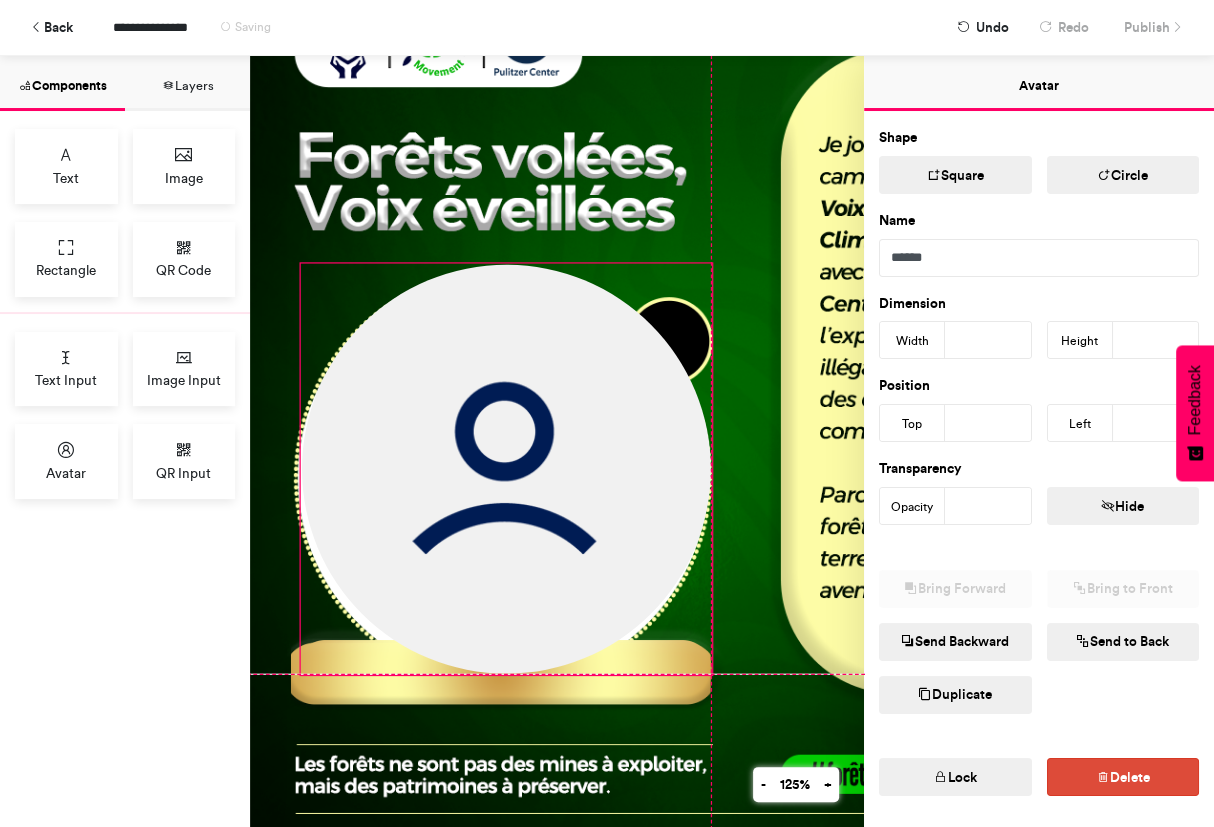 click at bounding box center [506, 469] 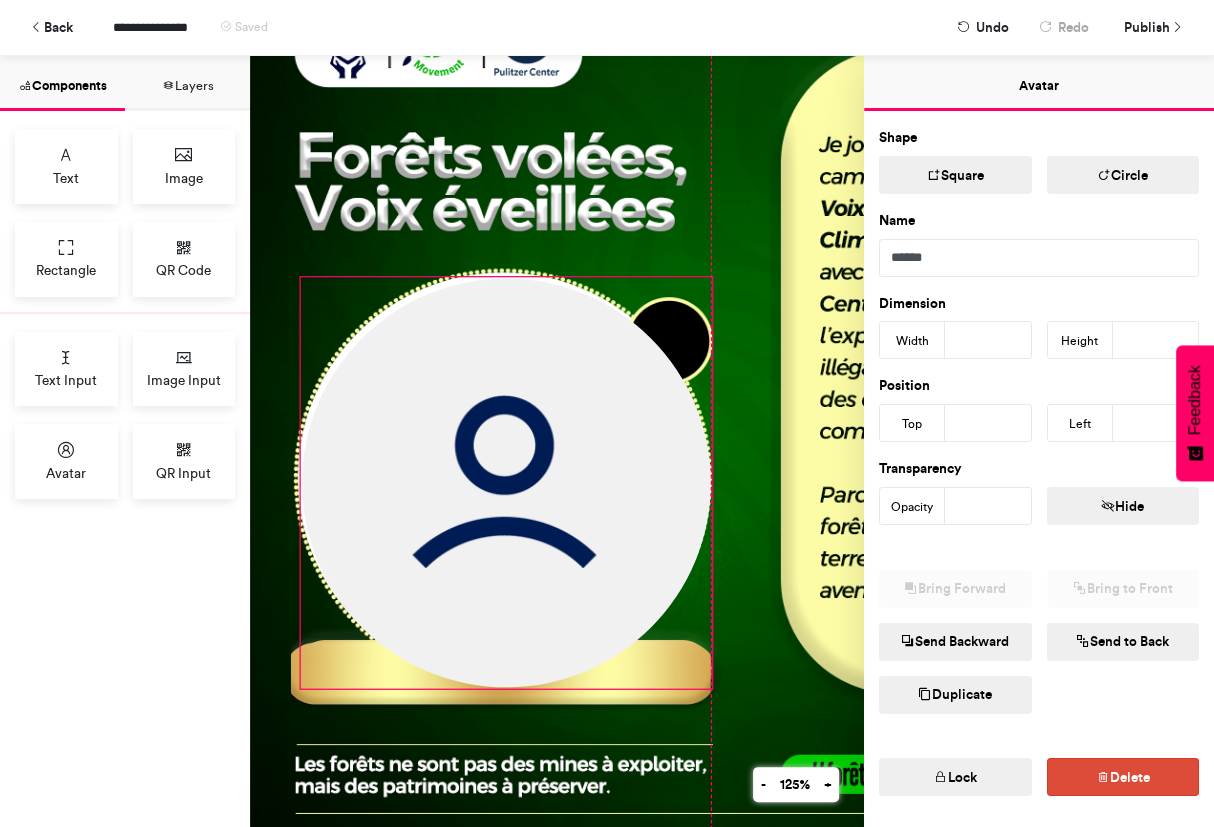 click at bounding box center (697, 411) 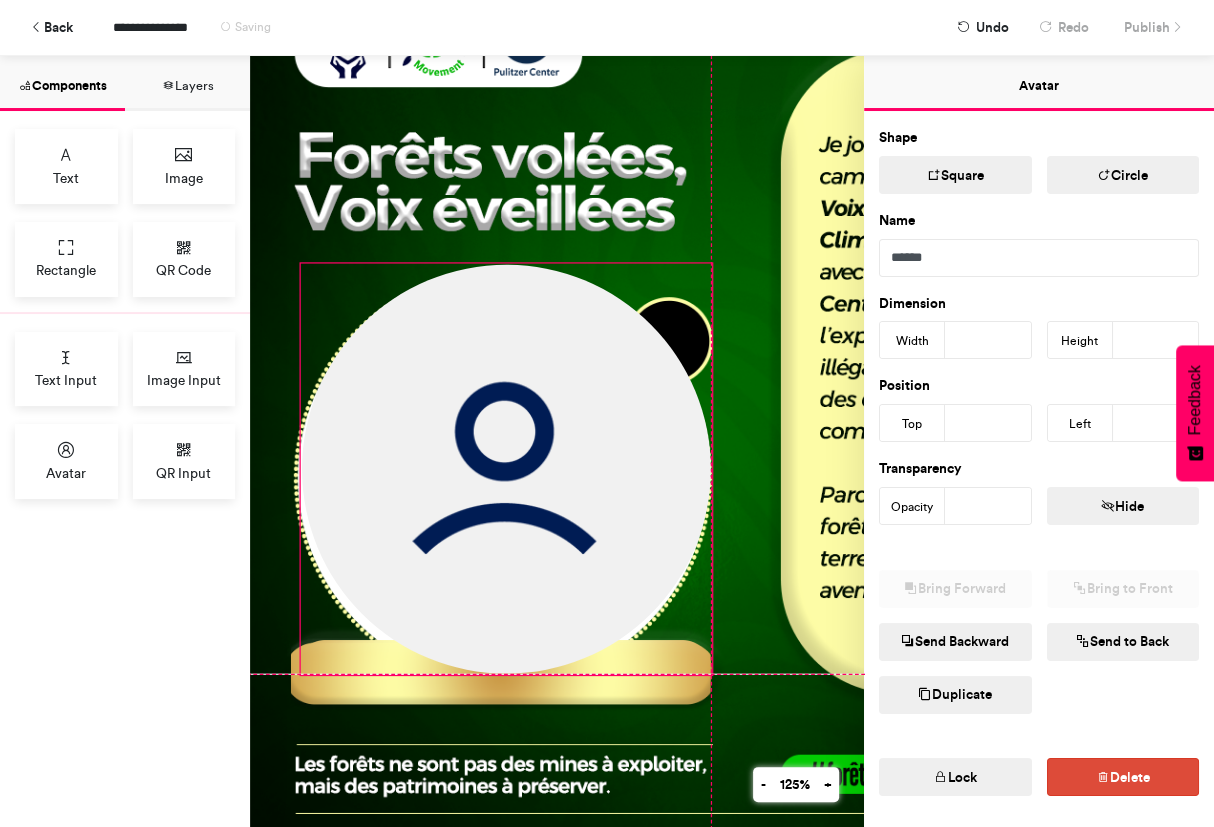 click at bounding box center (697, 411) 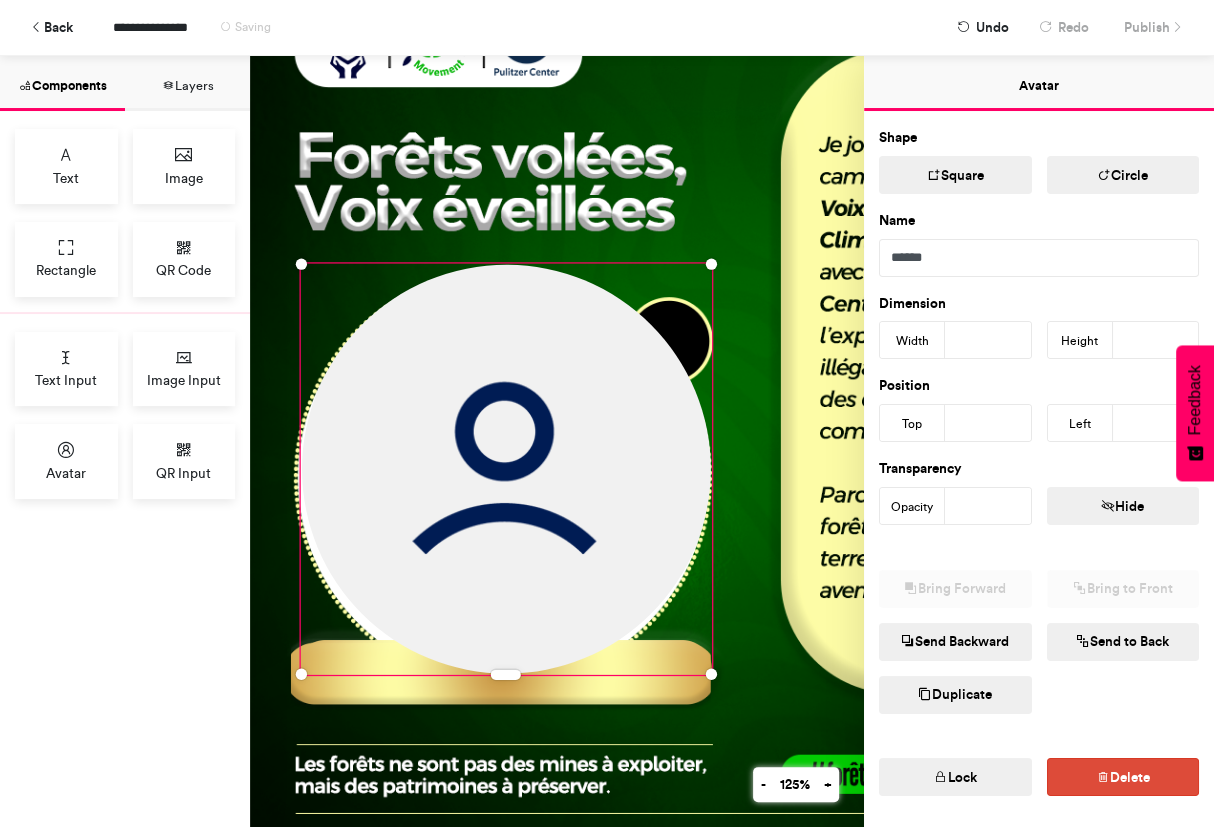 type on "***" 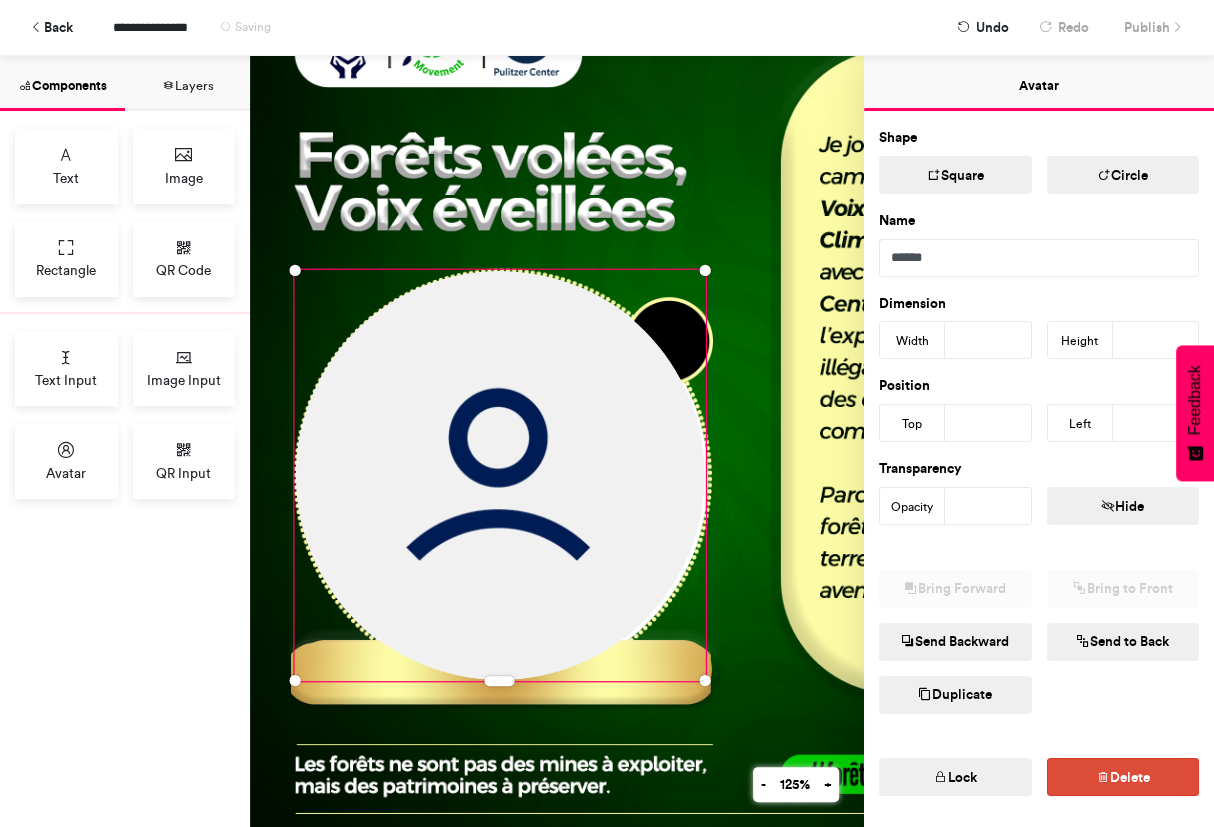 type on "**" 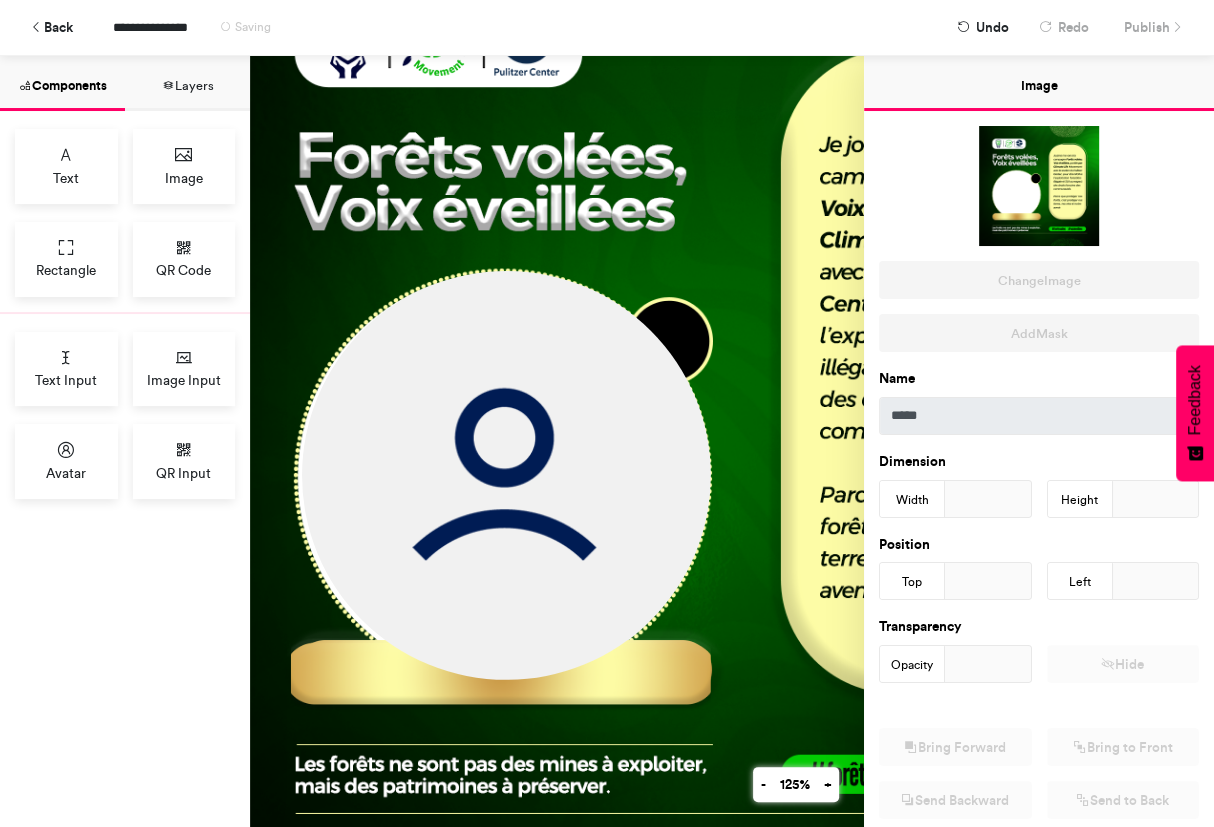 click at bounding box center (697, 406) 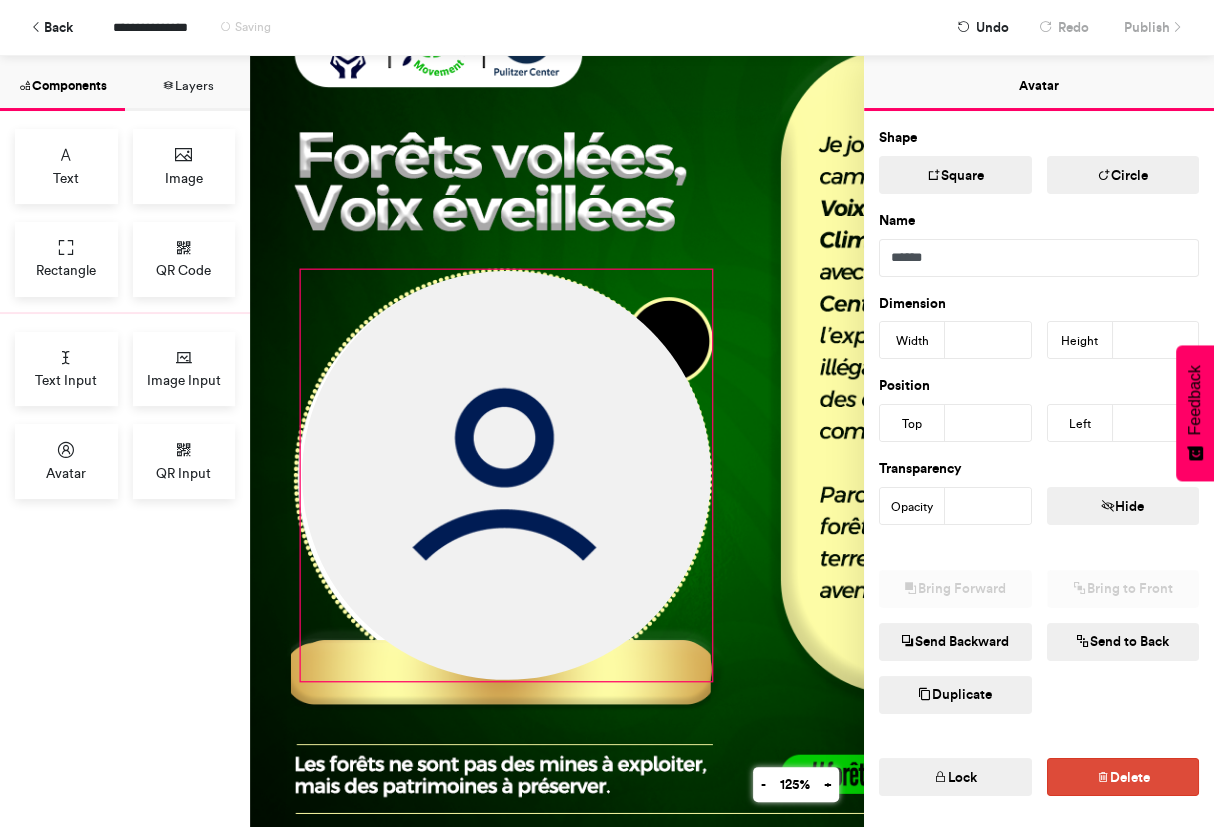 click at bounding box center [506, 475] 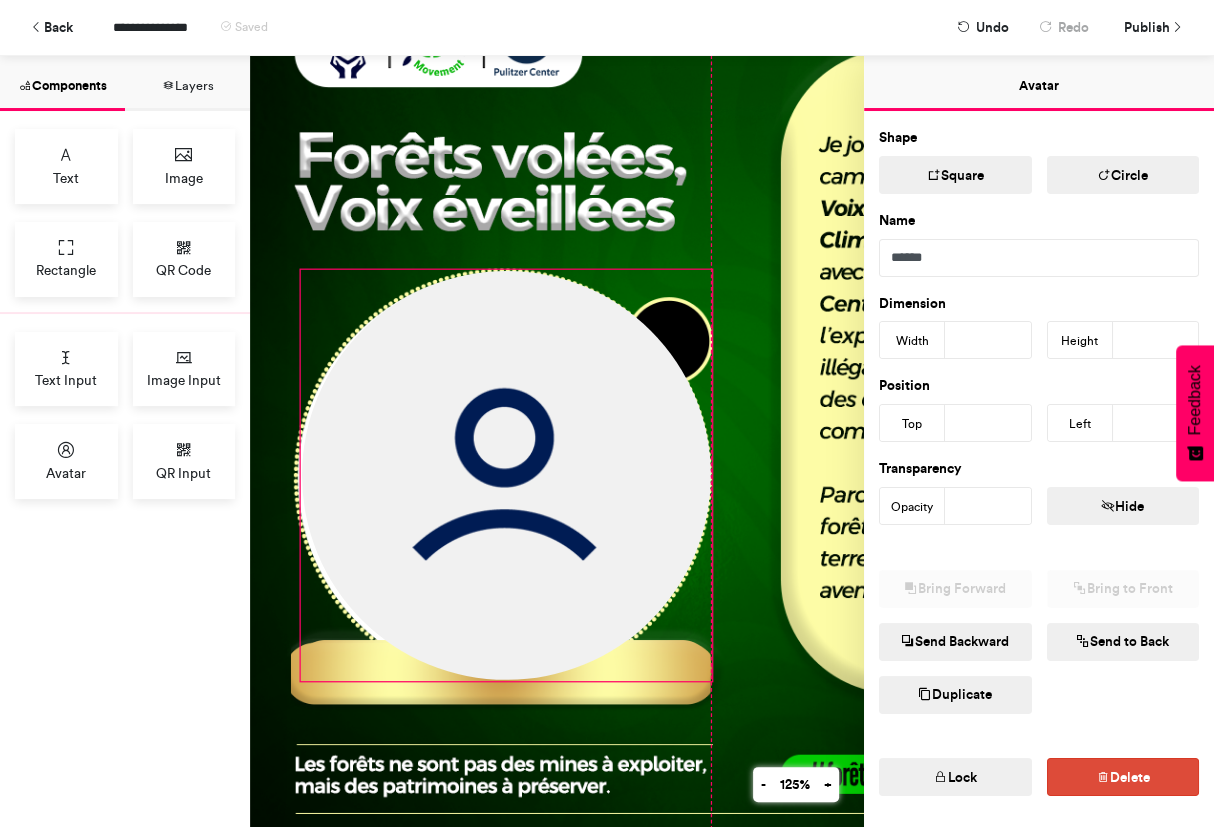 click at bounding box center [697, 411] 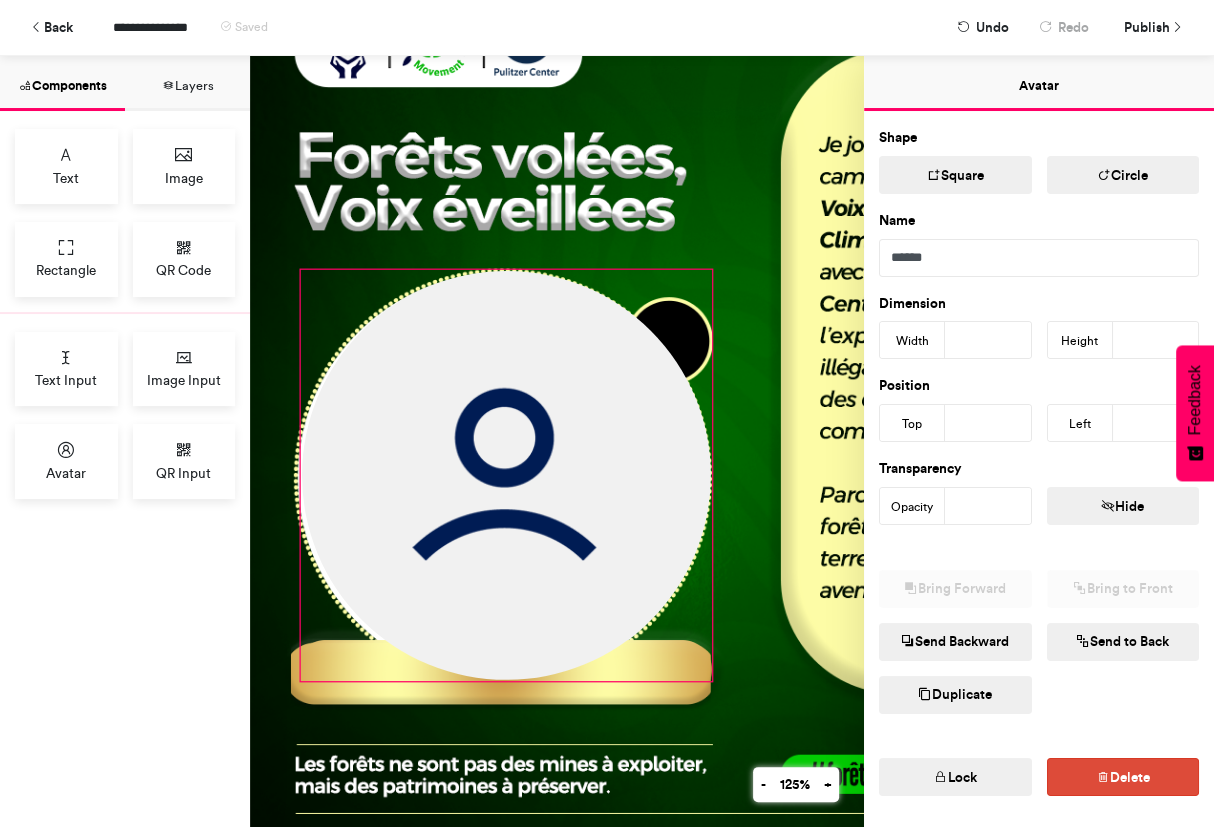 click at bounding box center [506, 475] 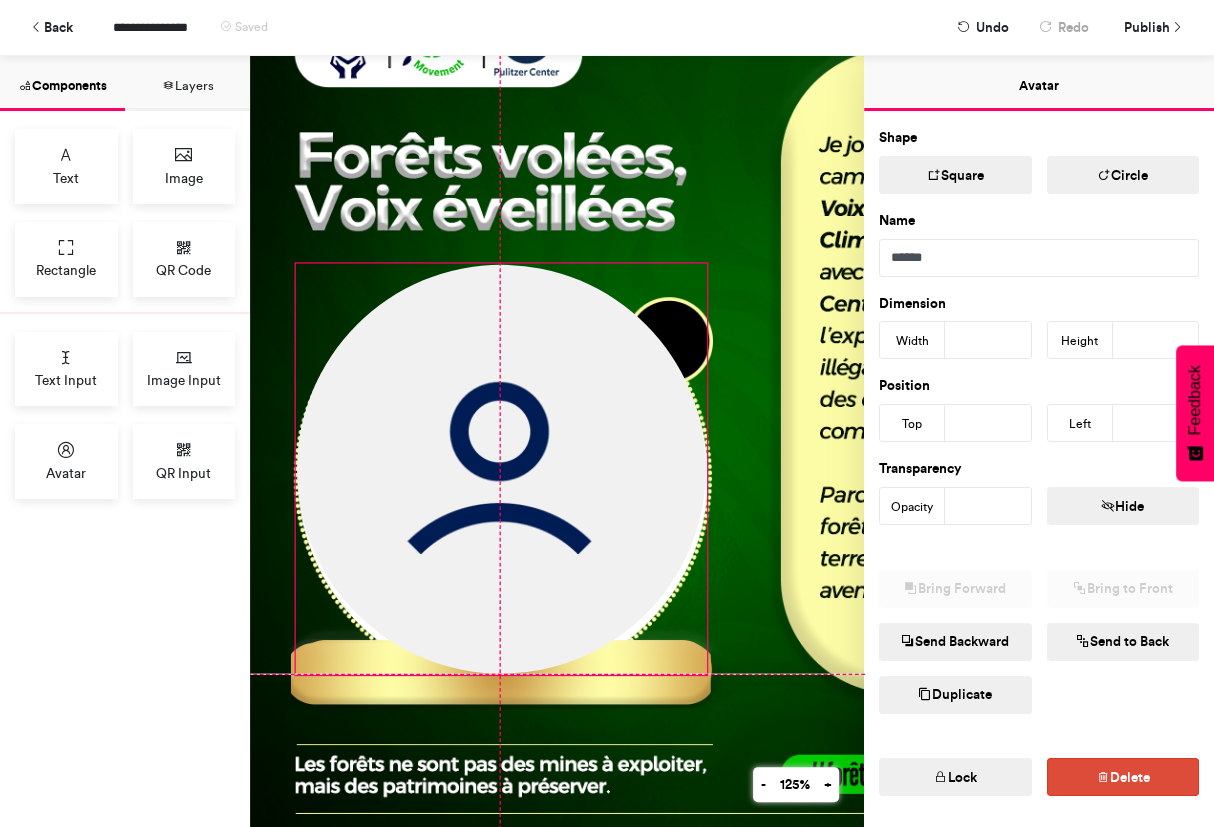 click at bounding box center (697, 411) 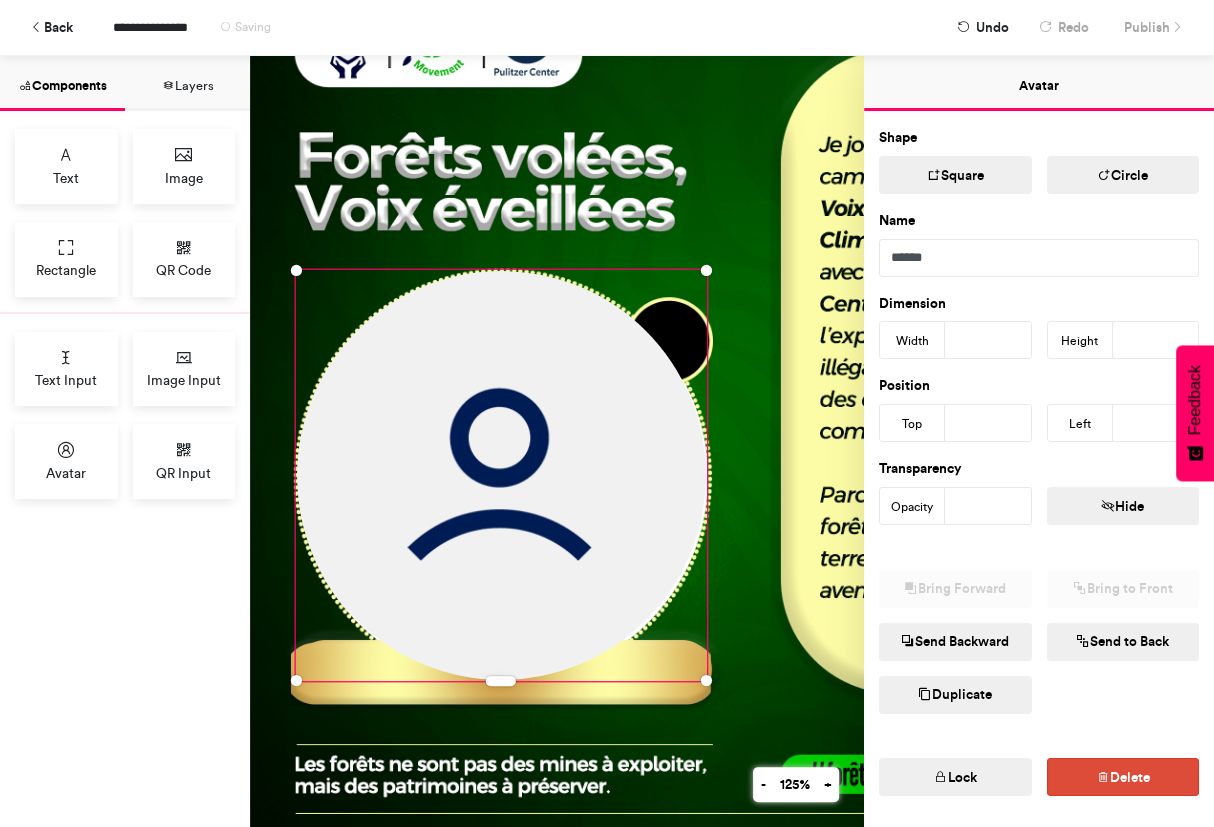 type on "***" 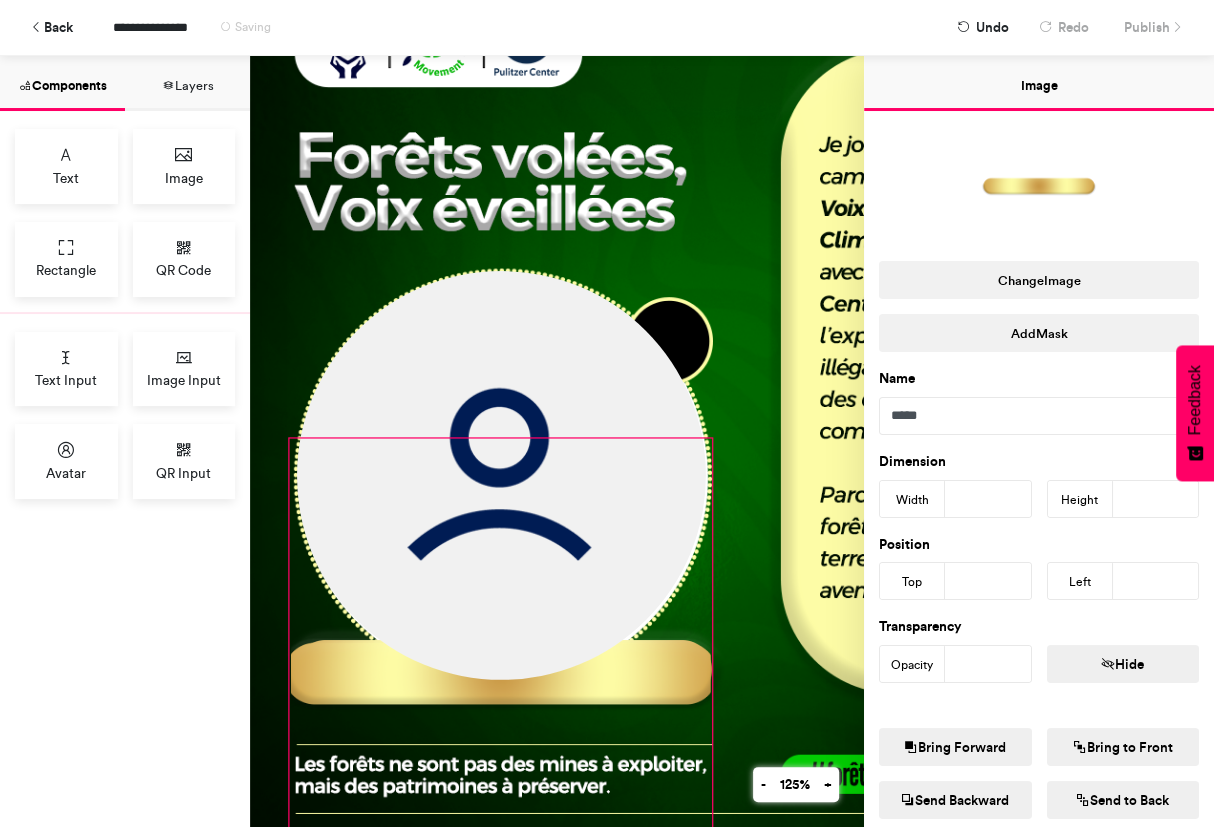 click at bounding box center (501, 674) 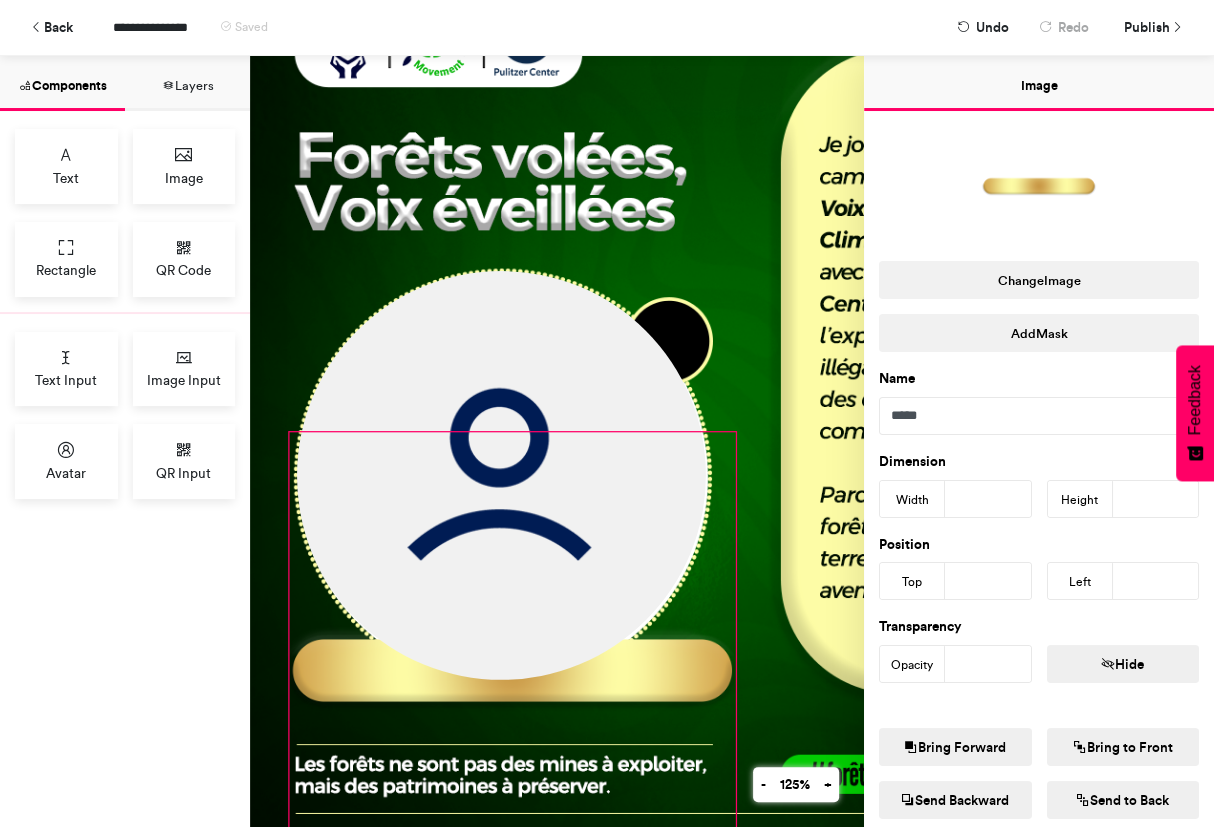 drag, startPoint x: 713, startPoint y: 437, endPoint x: 737, endPoint y: 431, distance: 24.738634 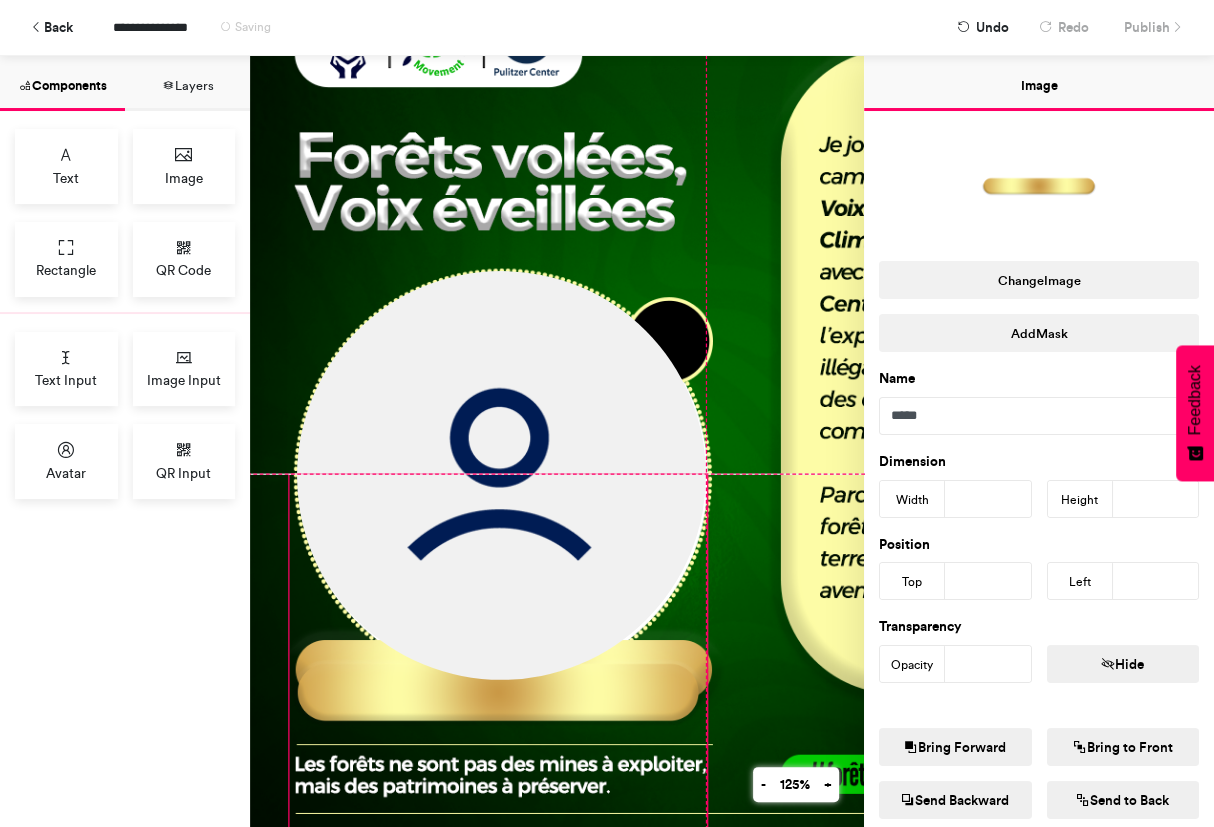 drag, startPoint x: 737, startPoint y: 431, endPoint x: 715, endPoint y: 462, distance: 38.013157 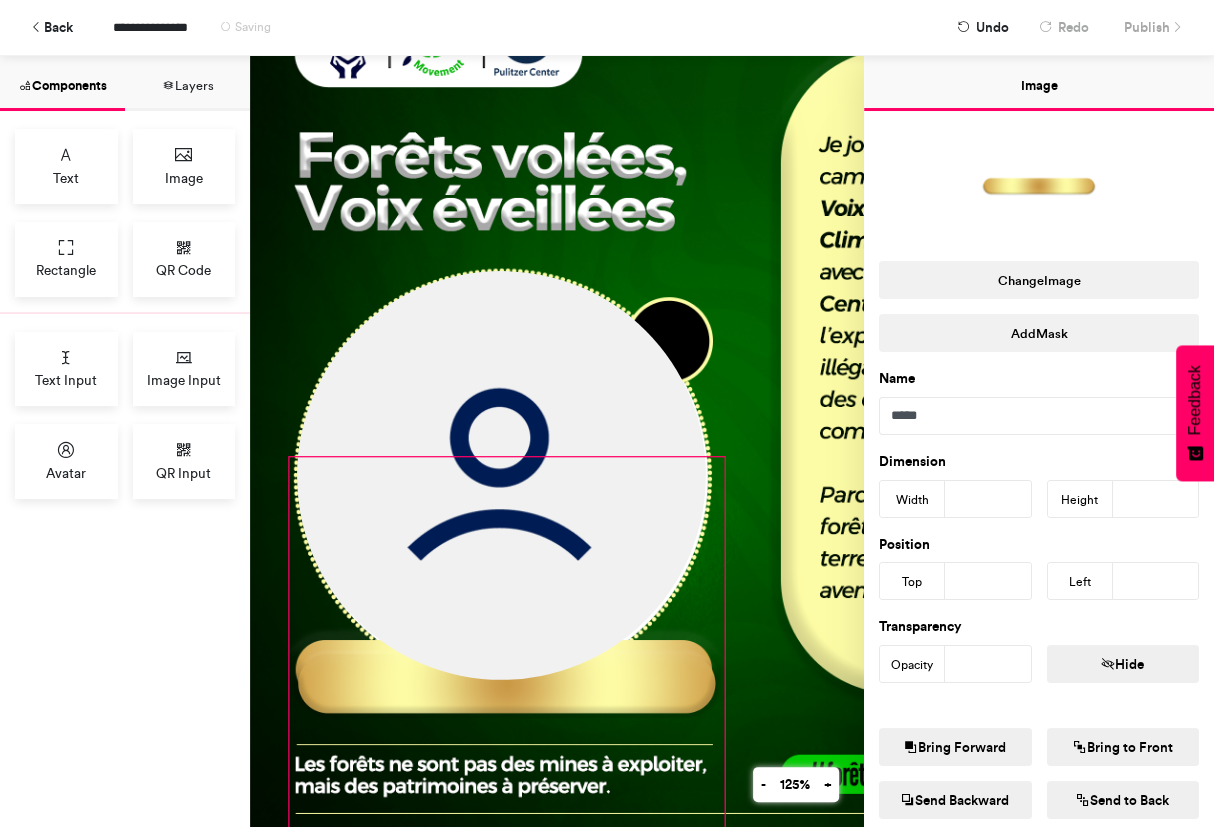 drag, startPoint x: 705, startPoint y: 477, endPoint x: 722, endPoint y: 459, distance: 24.758837 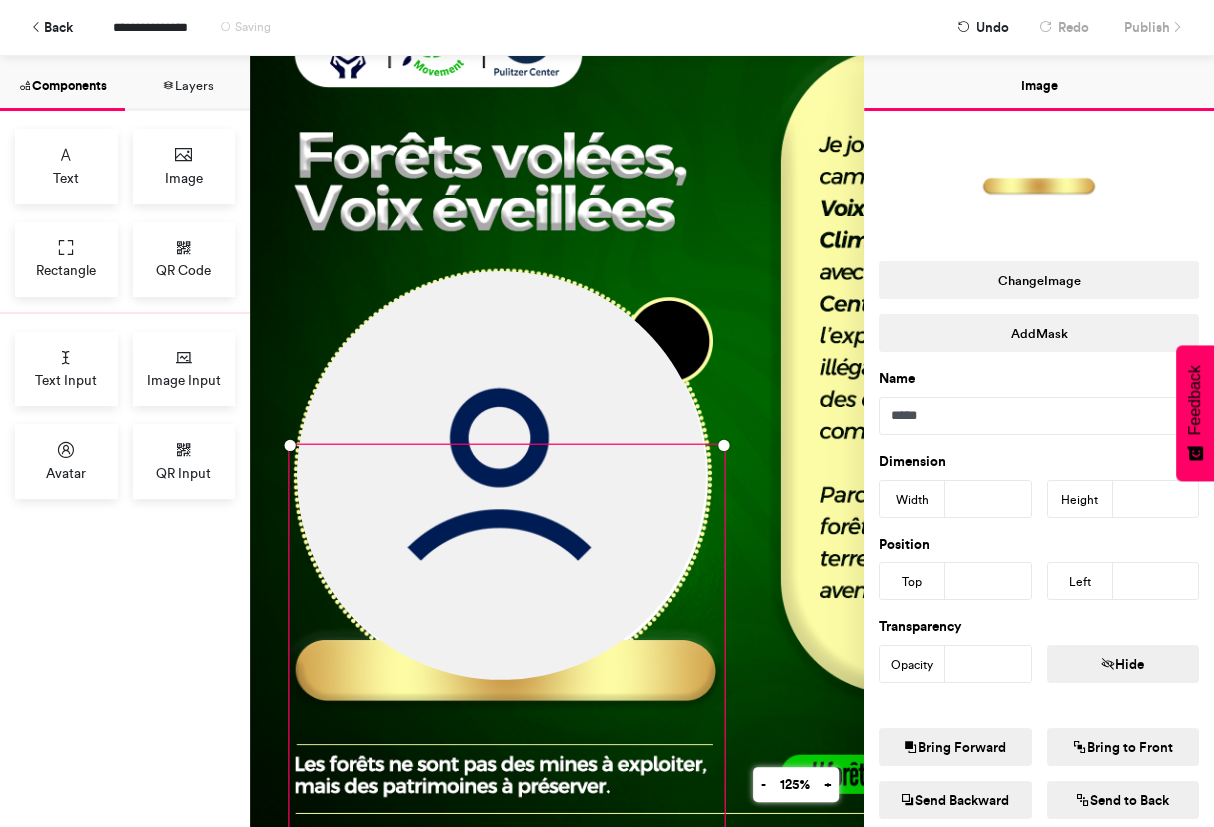 type on "***" 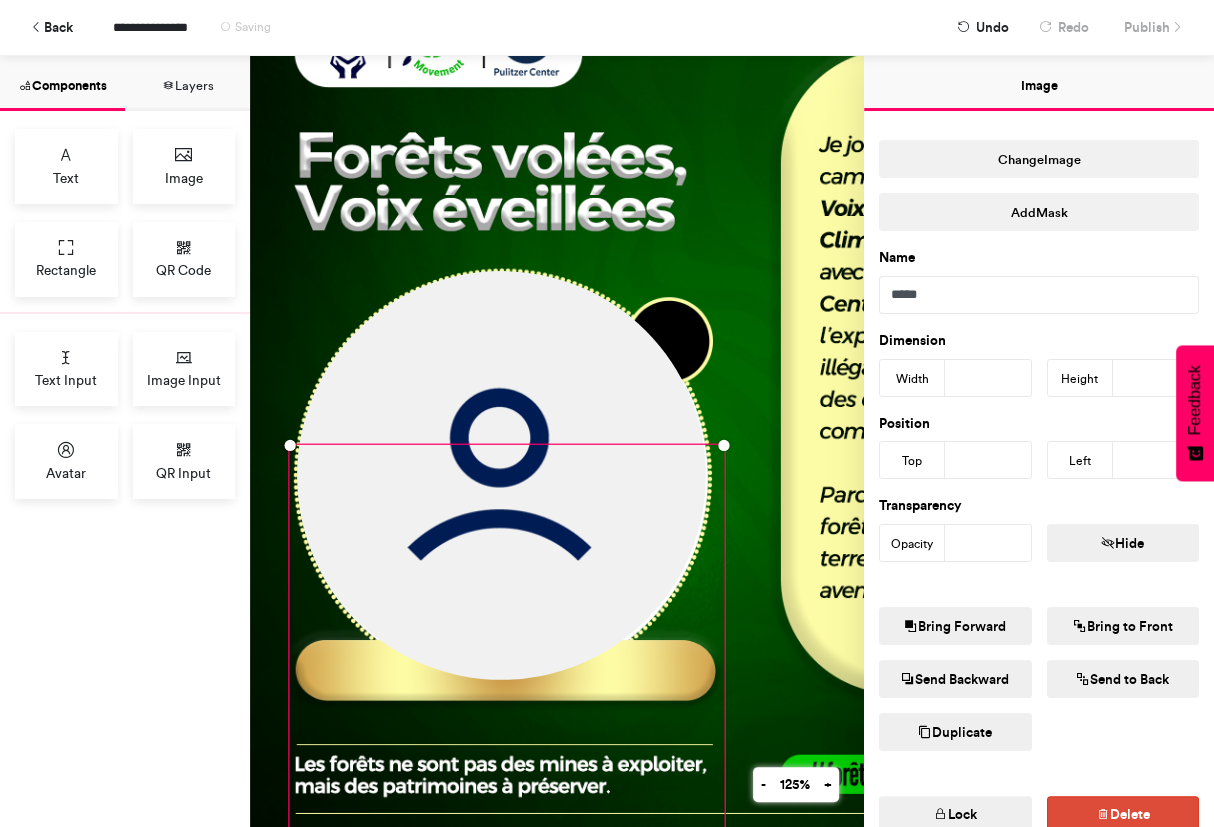scroll, scrollTop: 121, scrollLeft: 0, axis: vertical 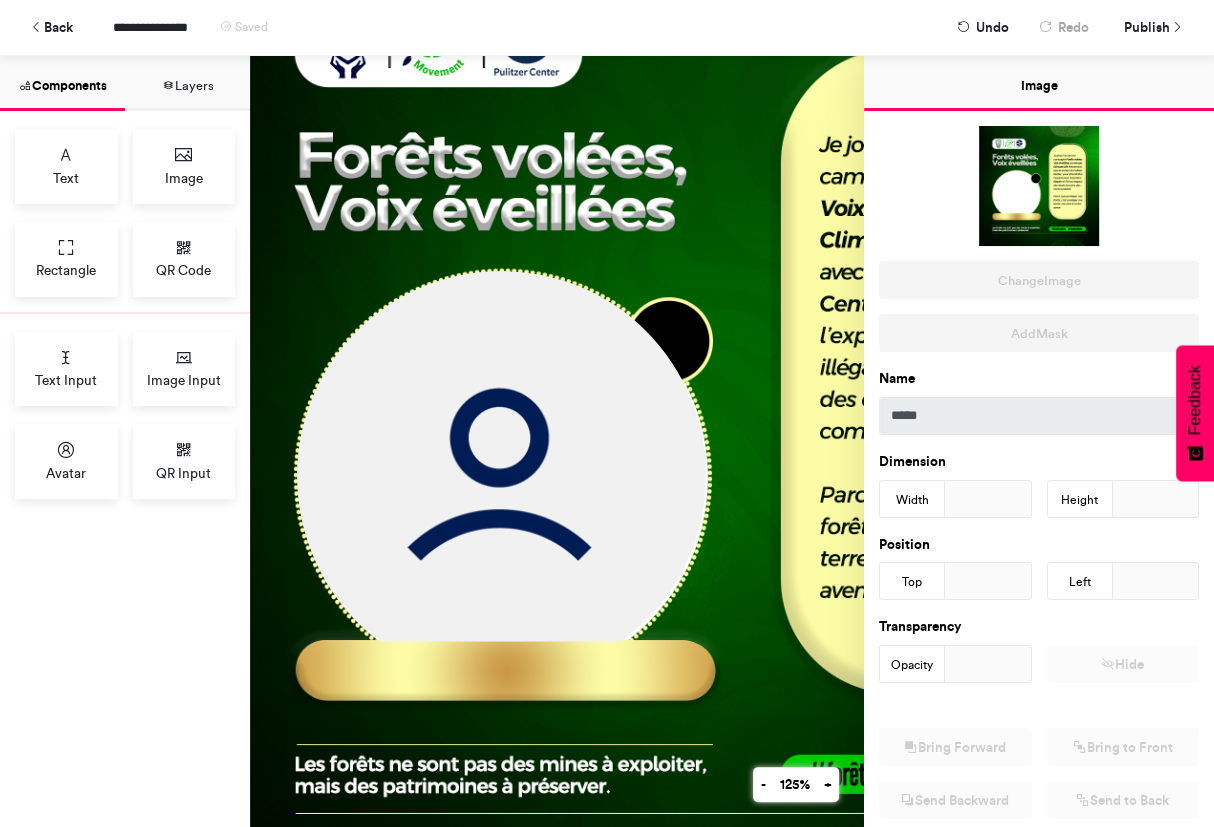 click at bounding box center (697, 406) 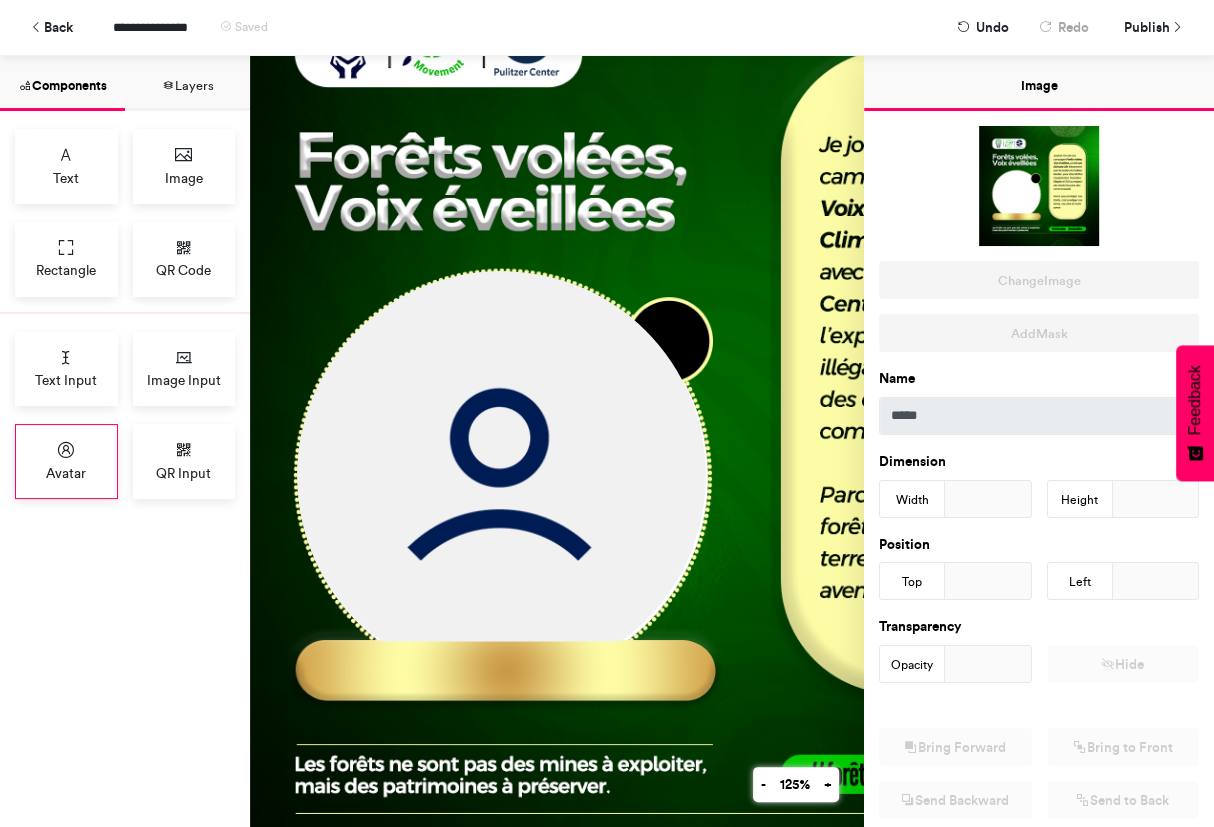 click on "Avatar" at bounding box center [66, 473] 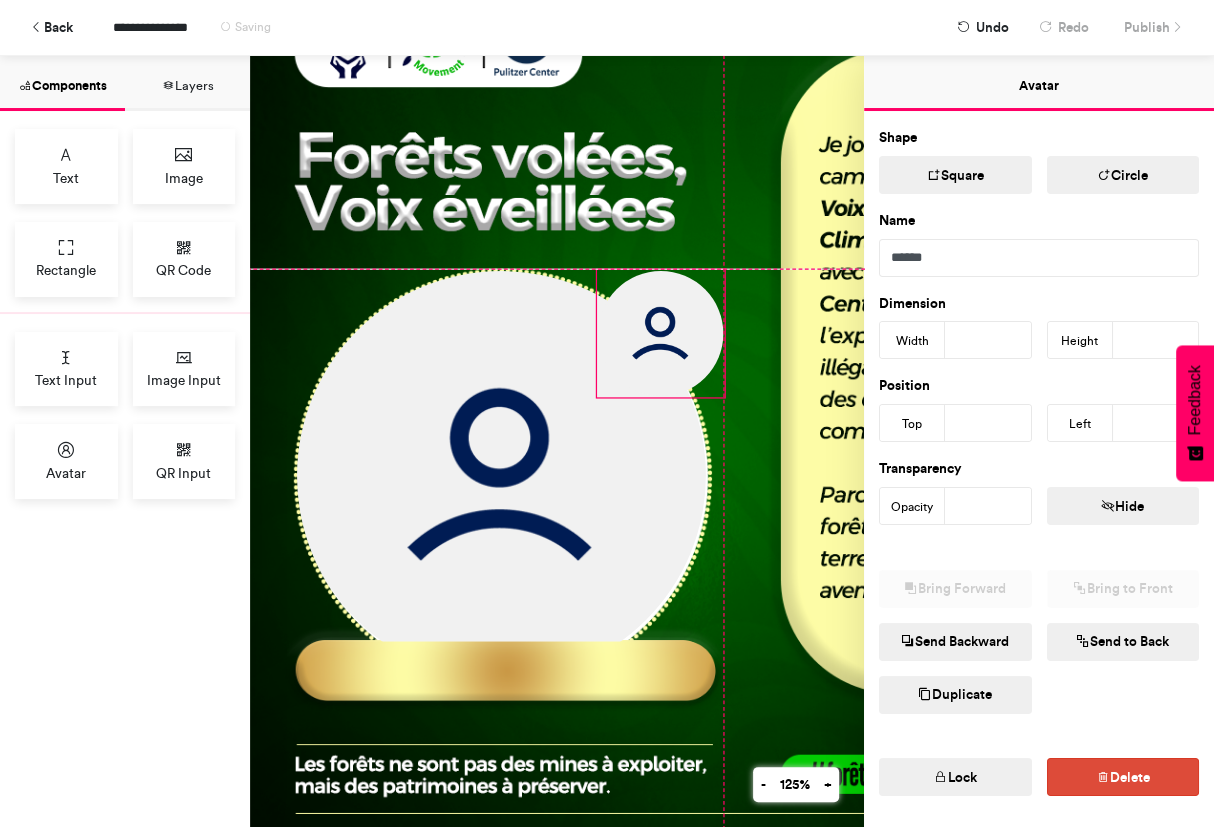 drag, startPoint x: 520, startPoint y: 248, endPoint x: 670, endPoint y: 358, distance: 186.01076 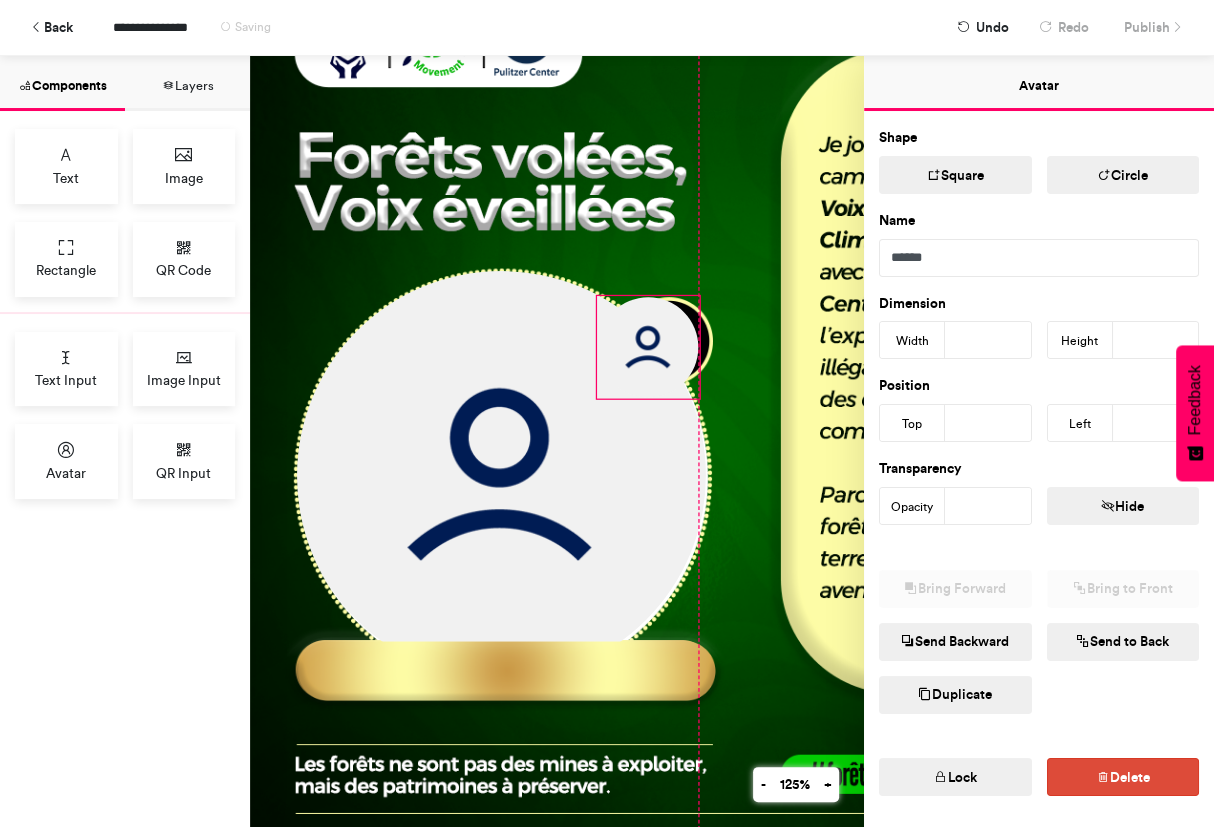 drag, startPoint x: 721, startPoint y: 270, endPoint x: 686, endPoint y: 321, distance: 61.854668 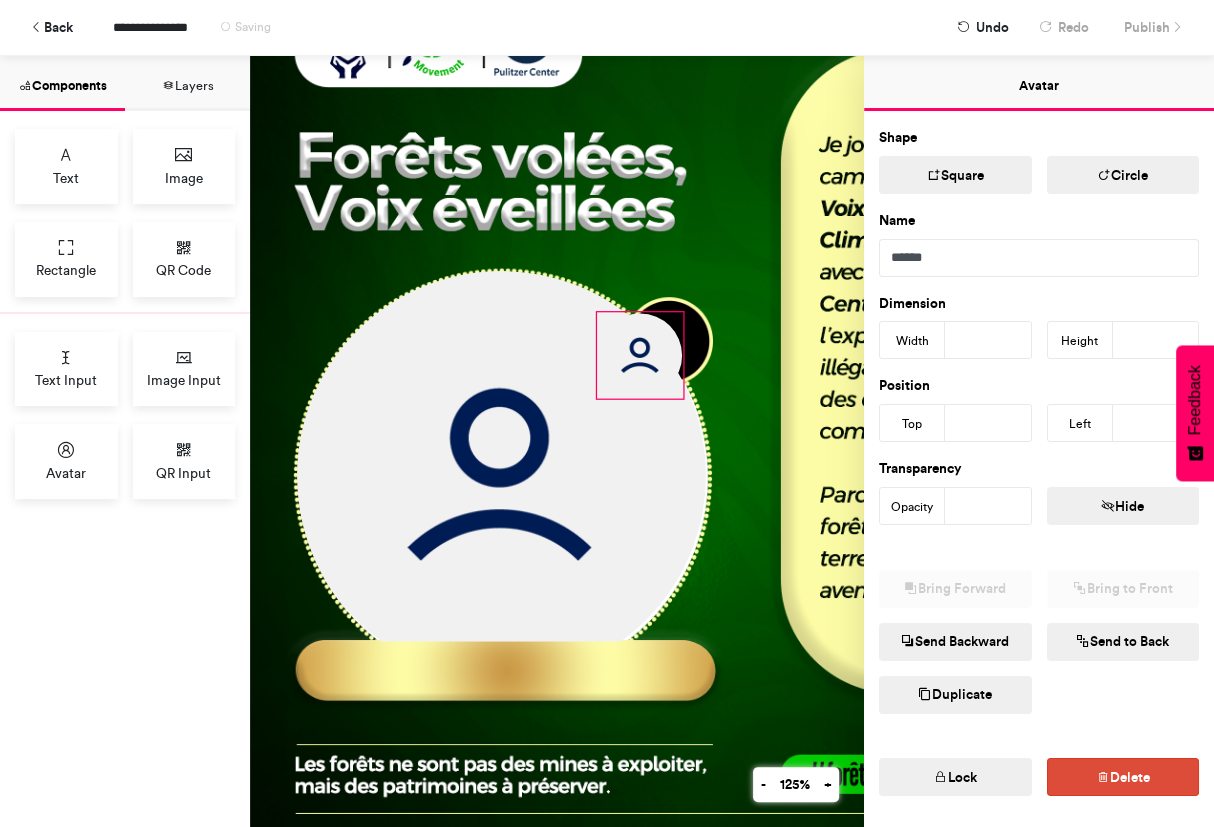 drag, startPoint x: 701, startPoint y: 292, endPoint x: 685, endPoint y: 313, distance: 26.400757 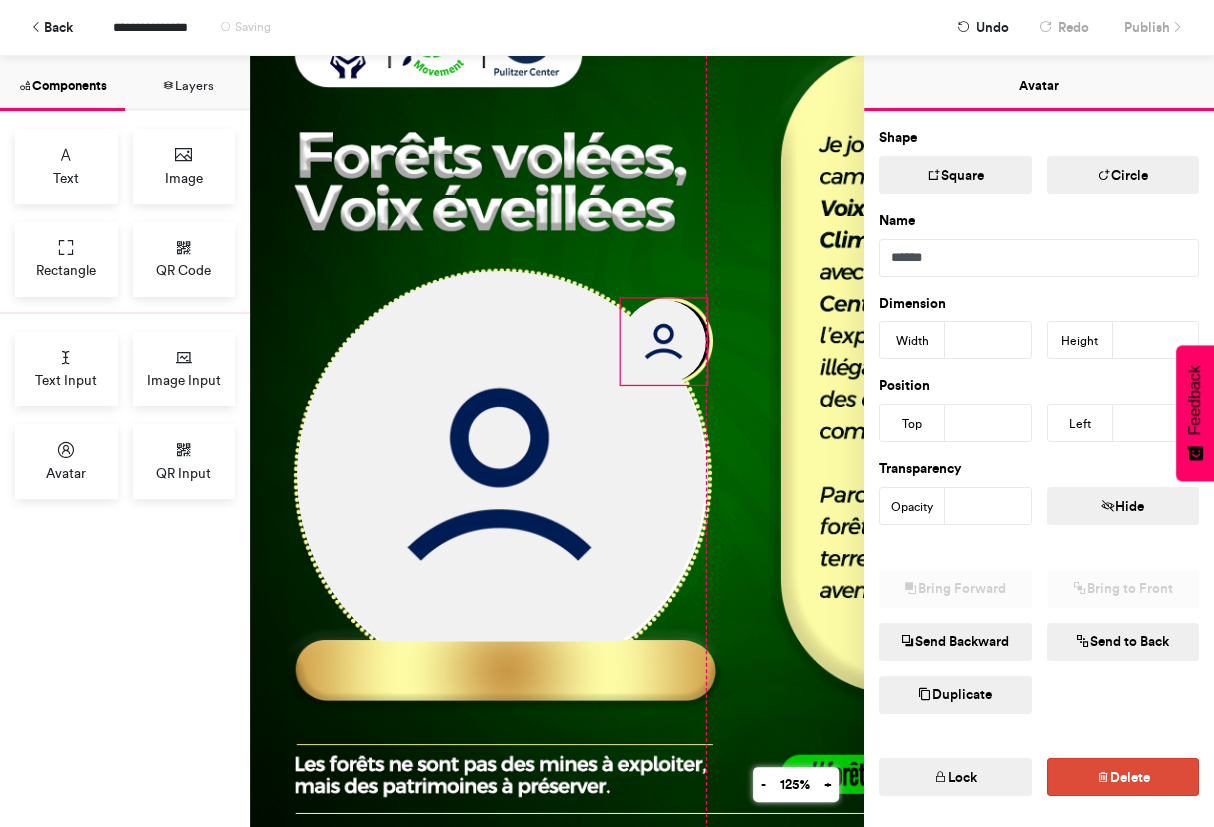 drag, startPoint x: 634, startPoint y: 394, endPoint x: 655, endPoint y: 380, distance: 25.23886 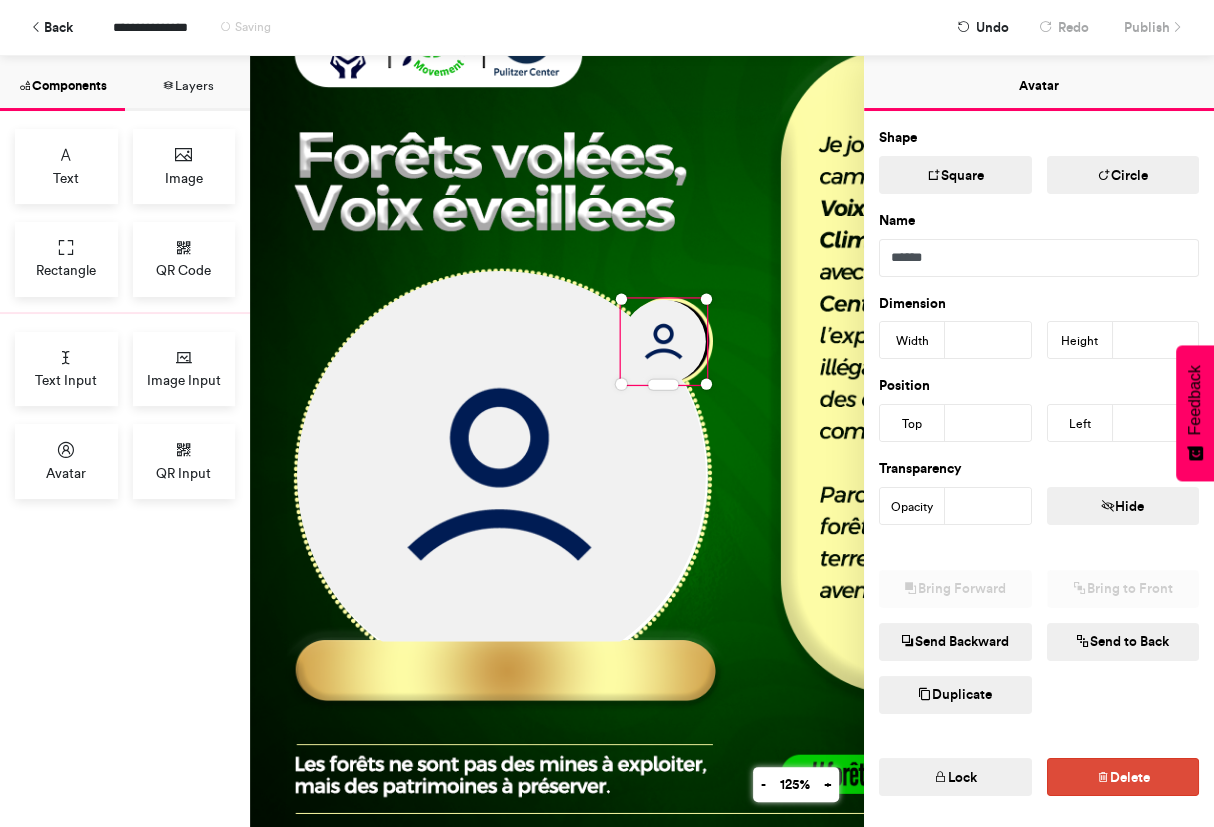 type on "***" 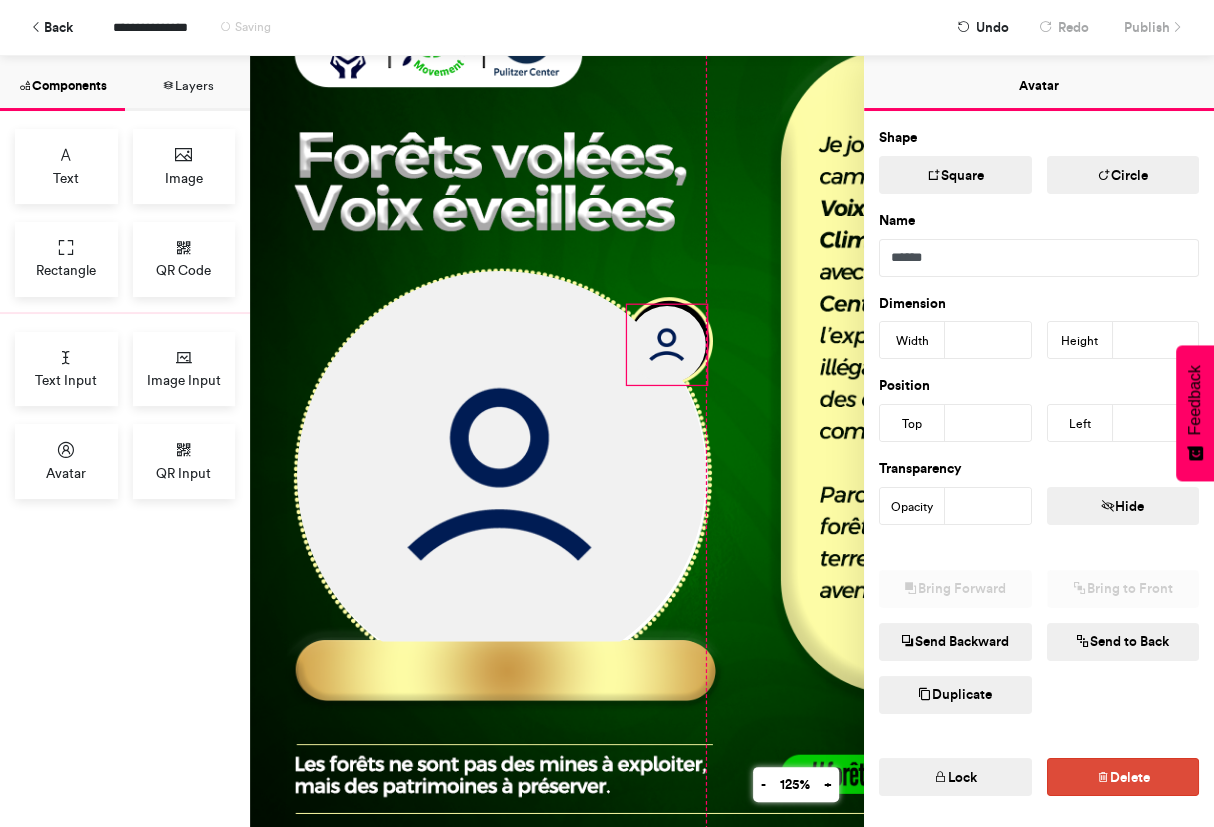 drag, startPoint x: 710, startPoint y: 300, endPoint x: 702, endPoint y: 308, distance: 11.313708 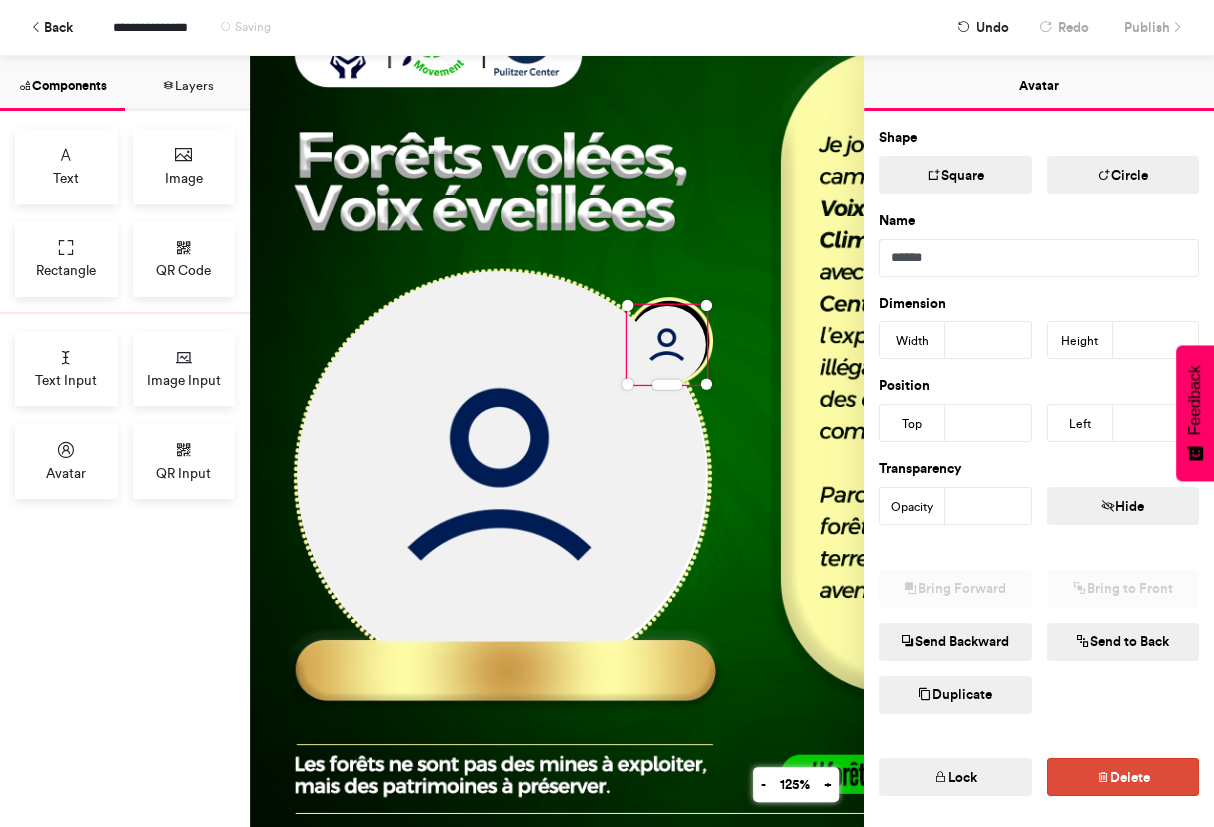 type on "***" 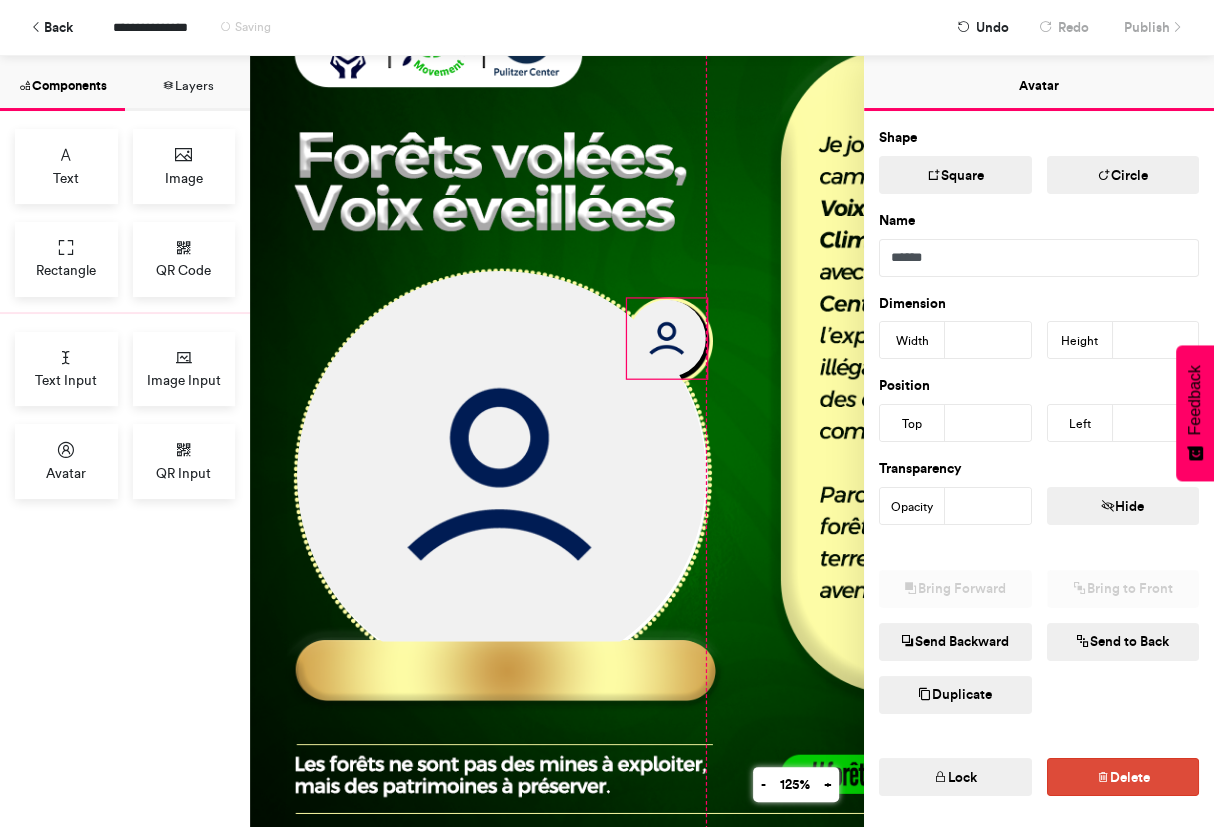 click at bounding box center [697, 411] 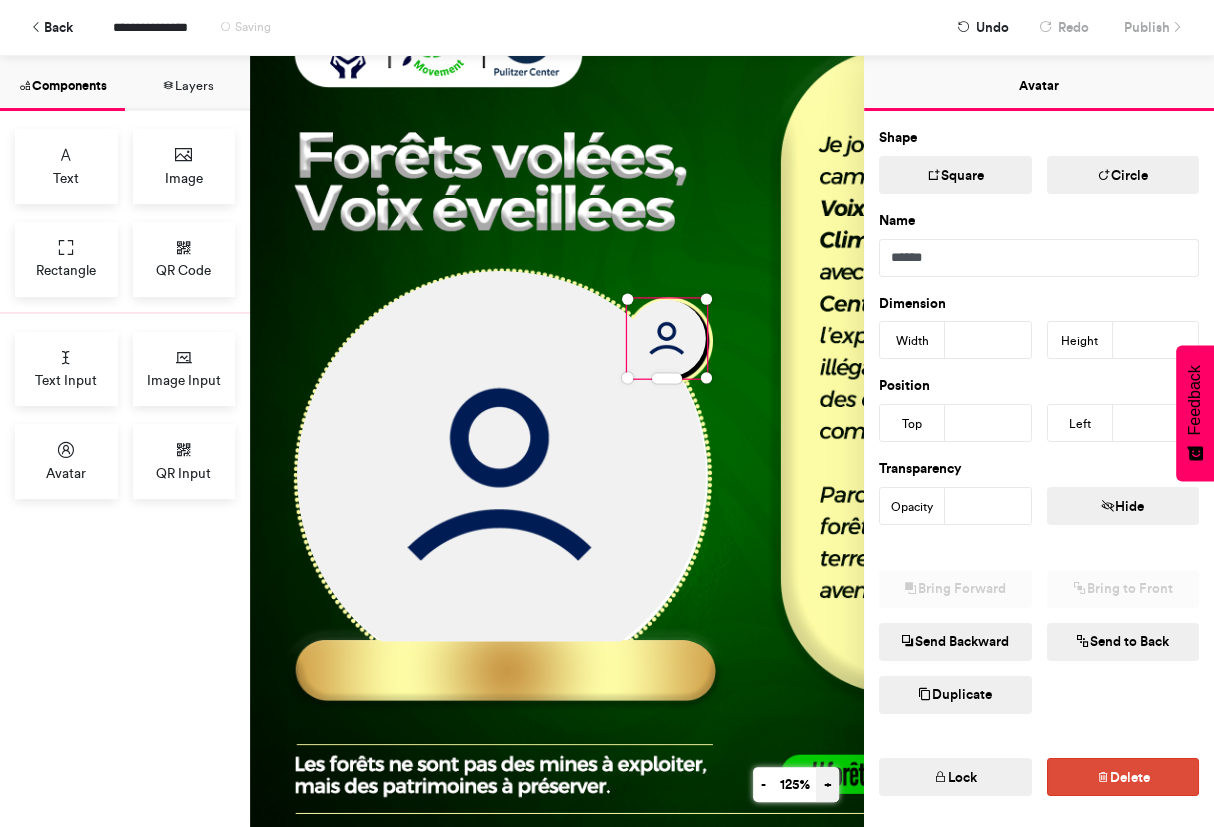 click on "+" at bounding box center (827, 784) 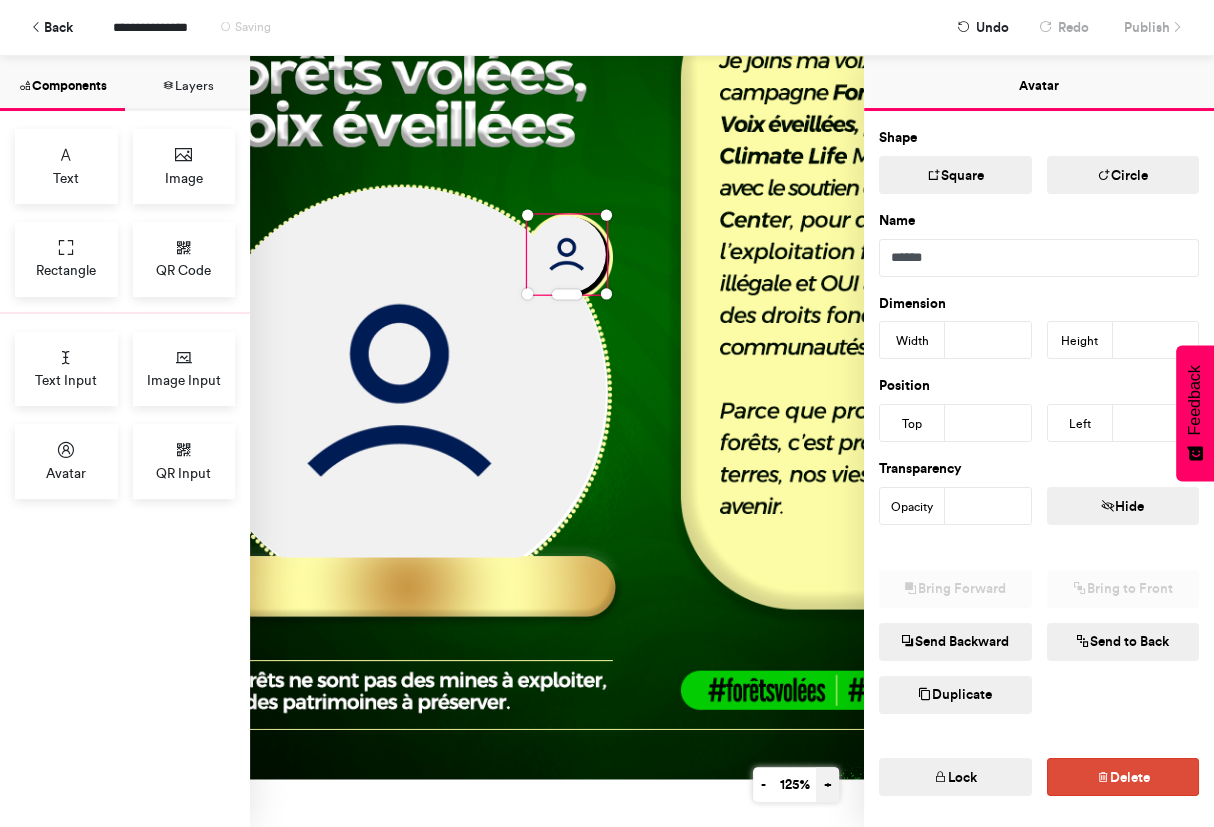 click on "+" at bounding box center [827, 784] 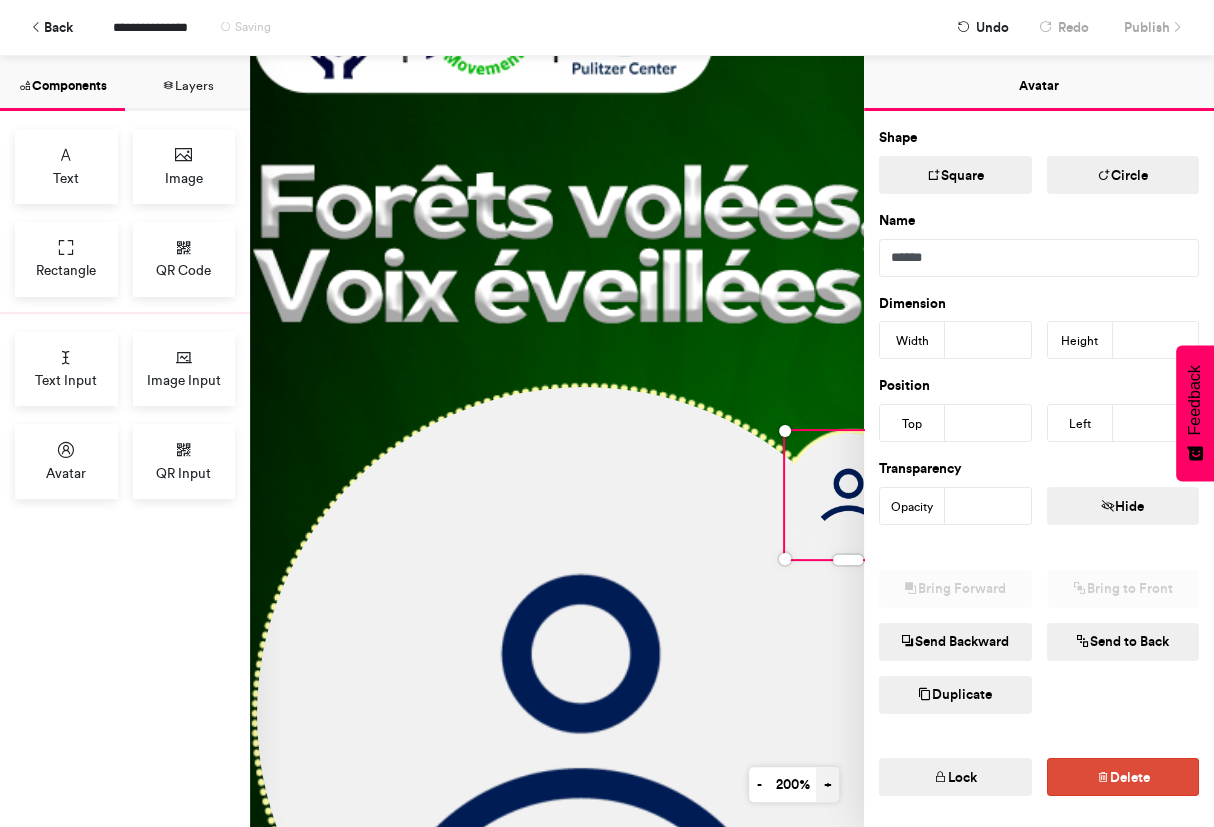 scroll, scrollTop: 445, scrollLeft: 353, axis: both 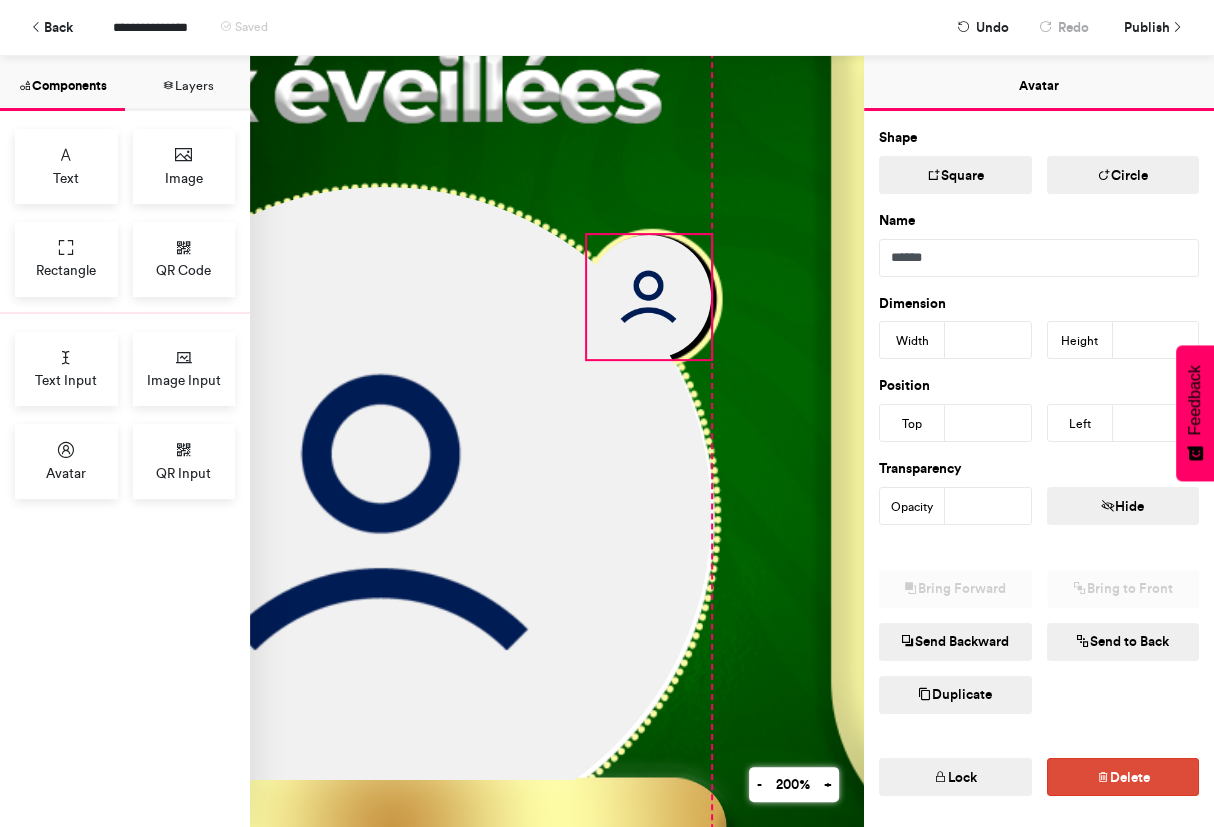 click at bounding box center (697, 411) 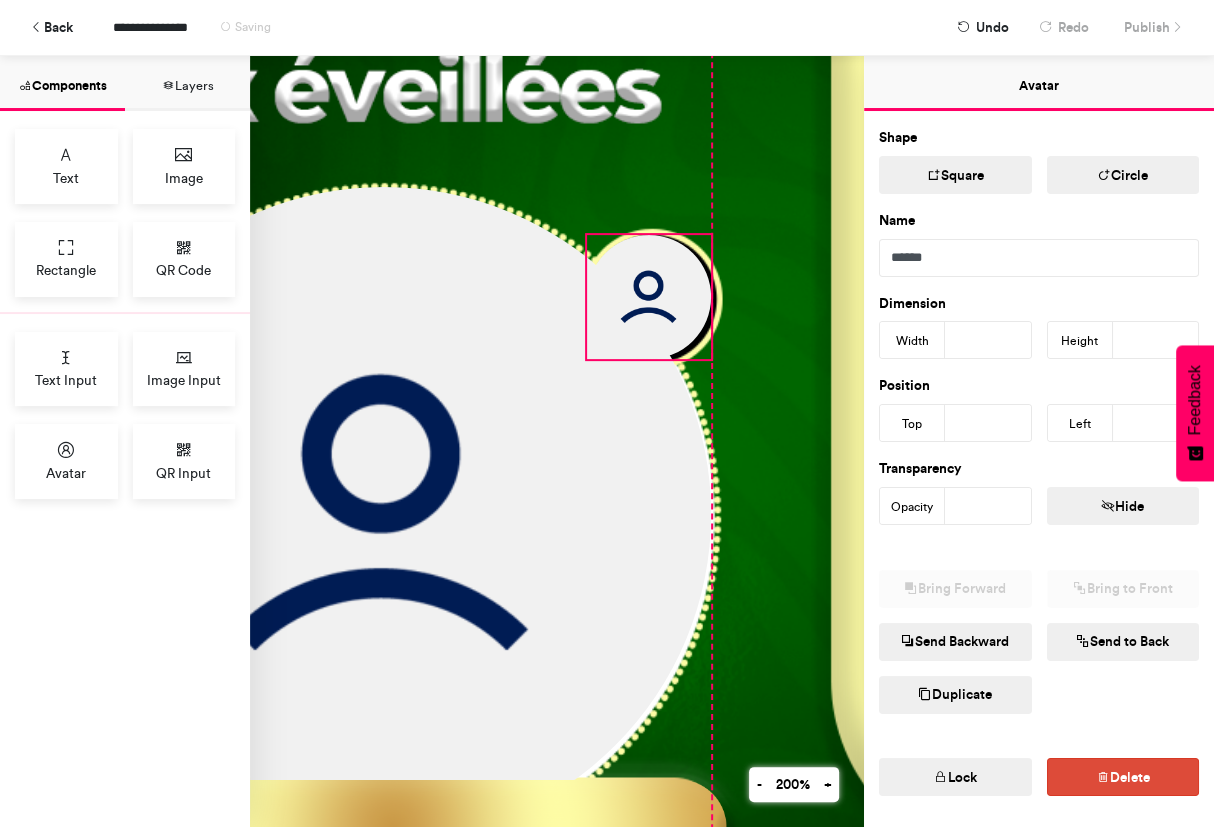 drag, startPoint x: 709, startPoint y: 359, endPoint x: 721, endPoint y: 364, distance: 13 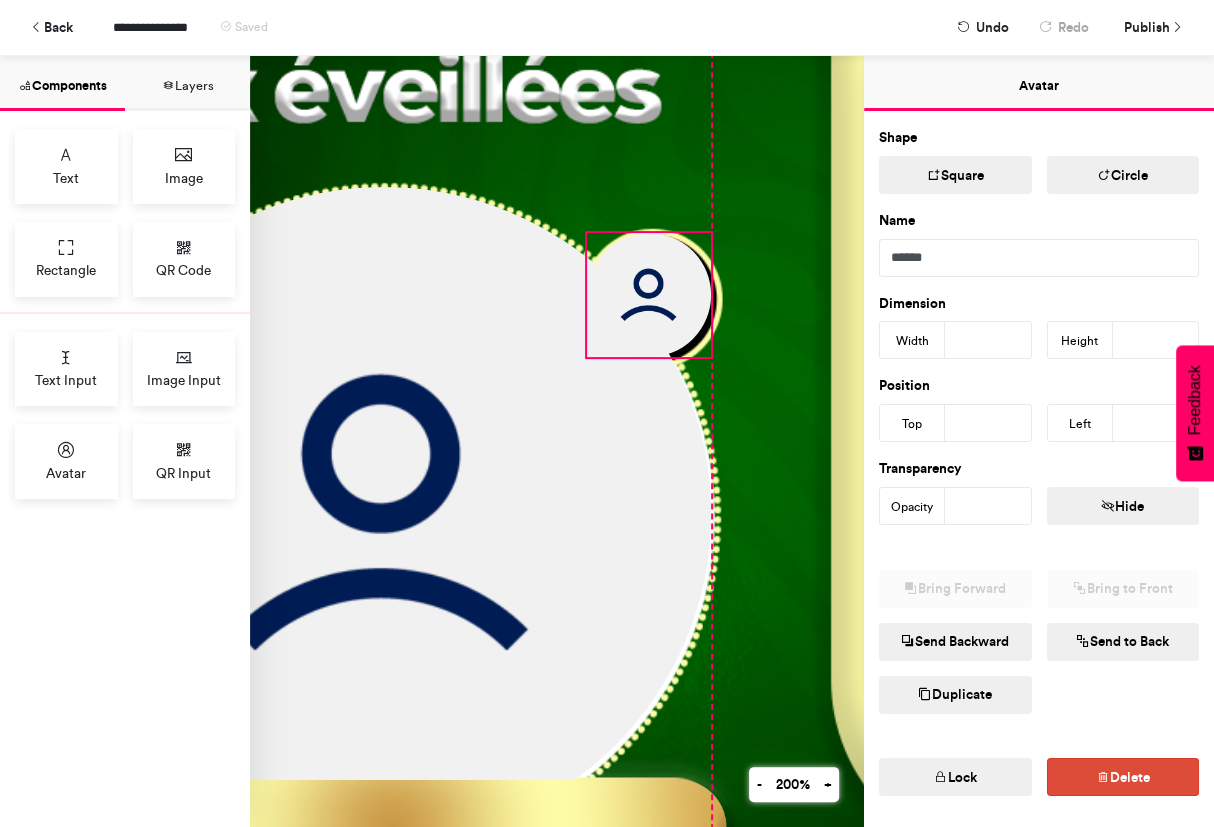 click at bounding box center [697, 411] 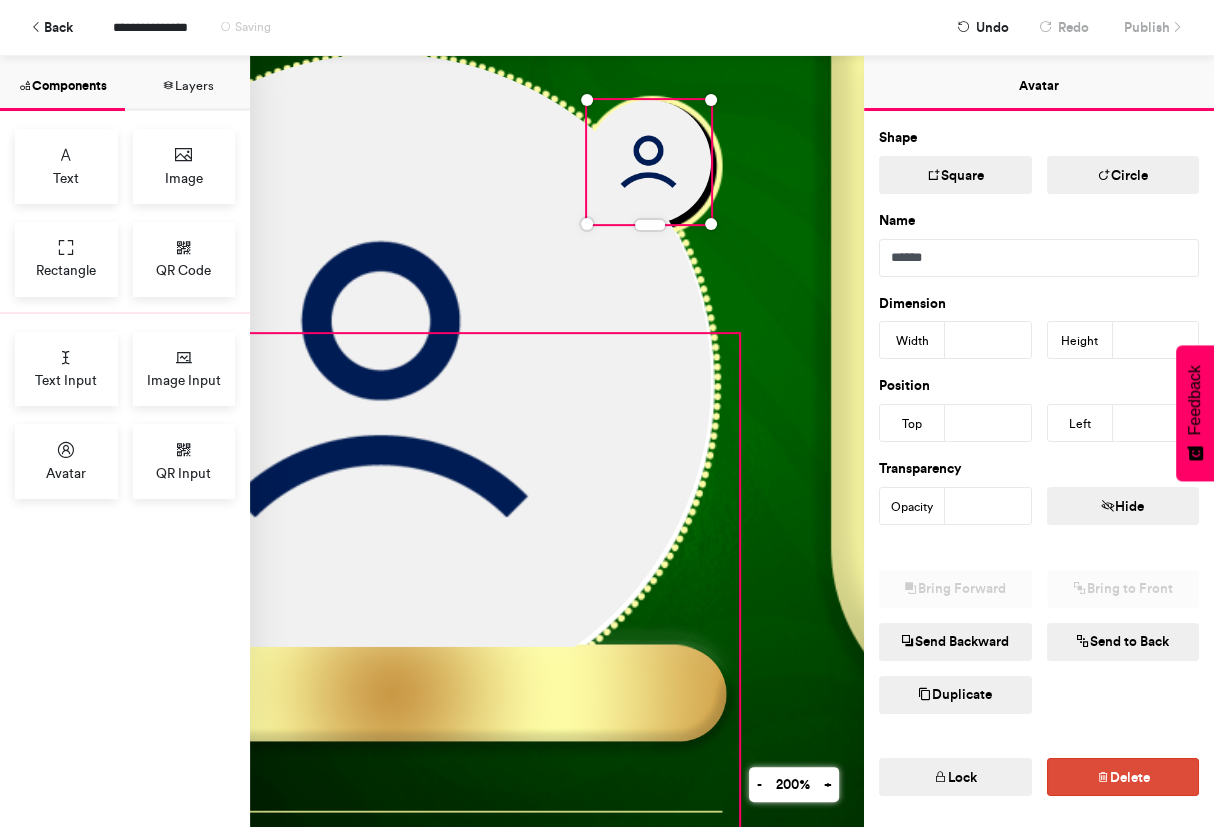 scroll, scrollTop: 583, scrollLeft: 353, axis: both 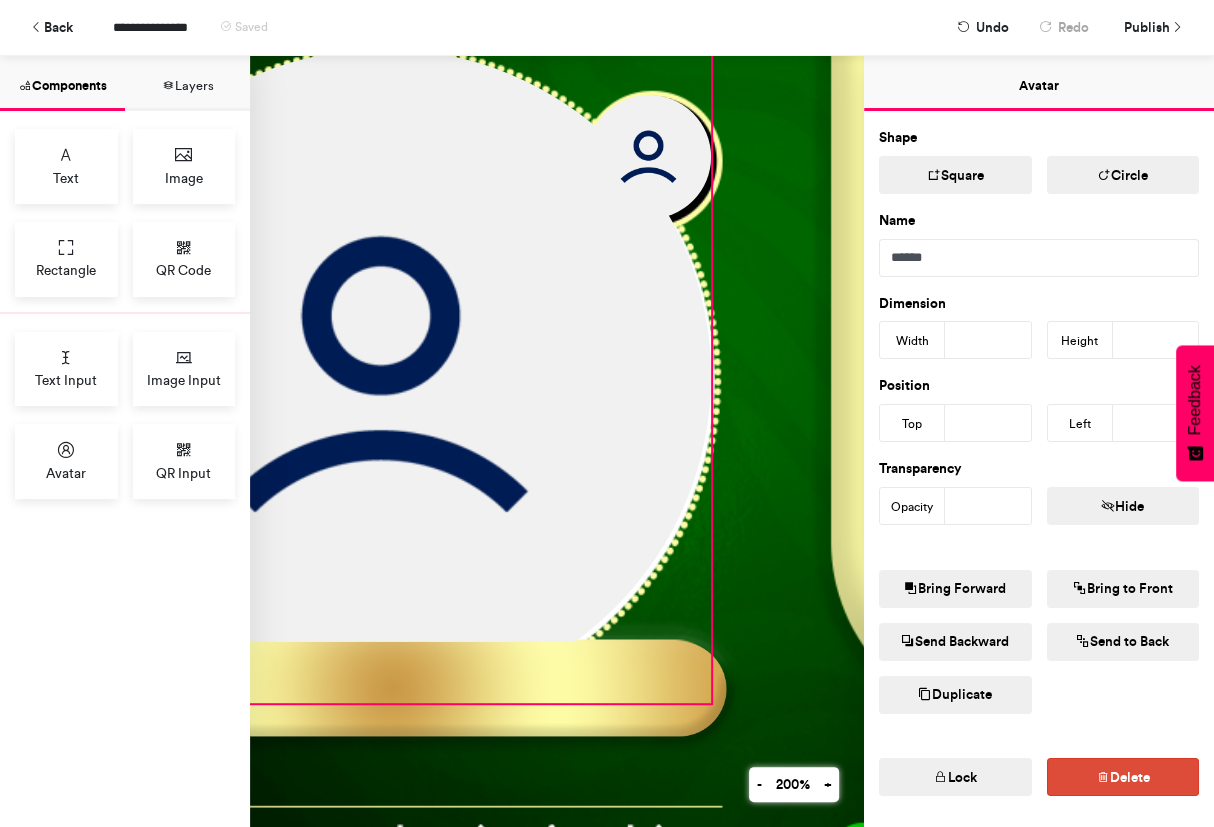 click at bounding box center [384, 376] 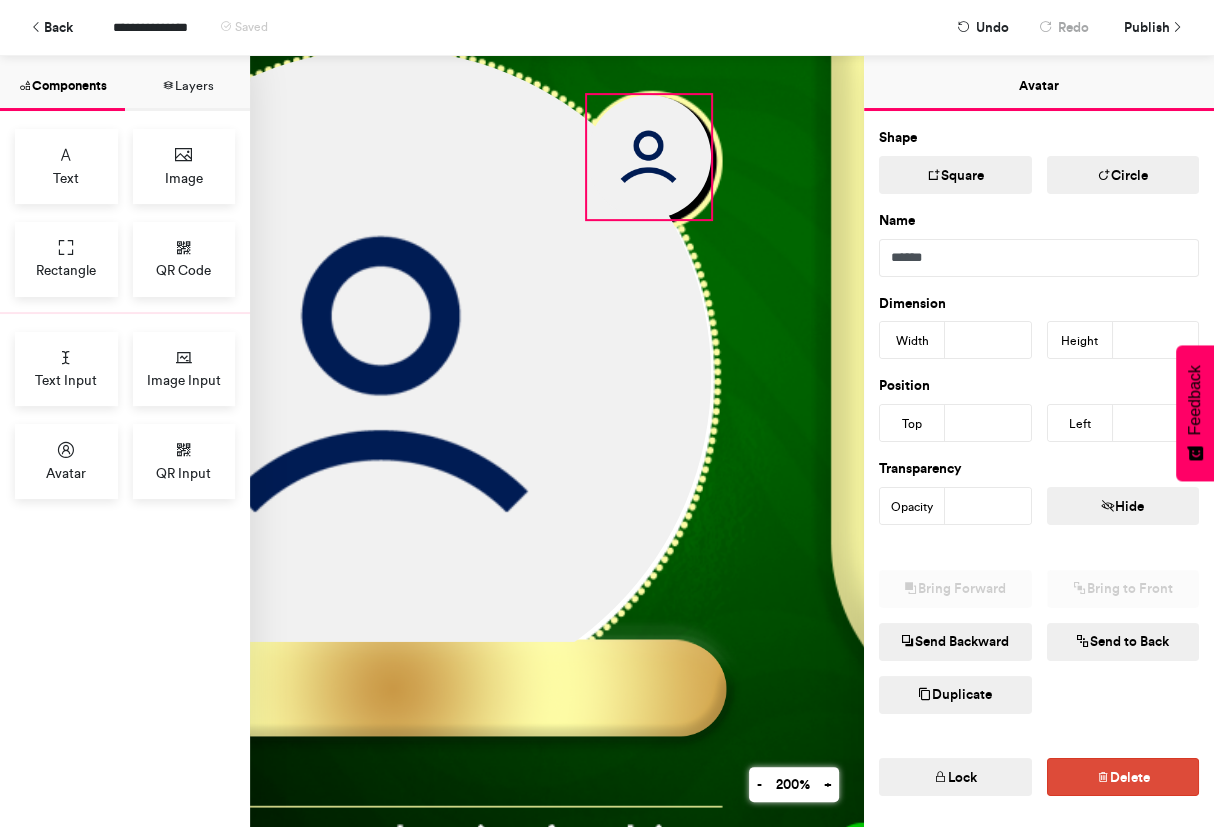 click at bounding box center [649, 157] 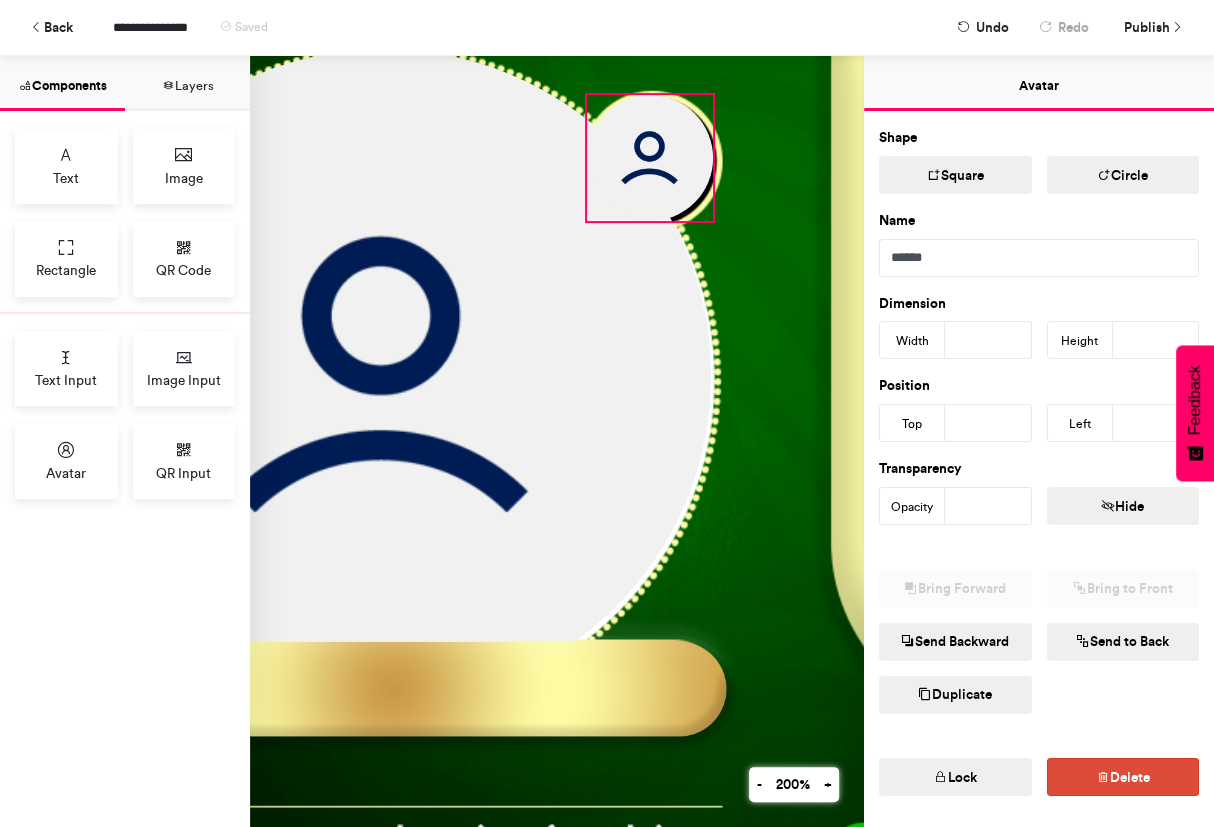 drag, startPoint x: 586, startPoint y: 218, endPoint x: 585, endPoint y: 292, distance: 74.00676 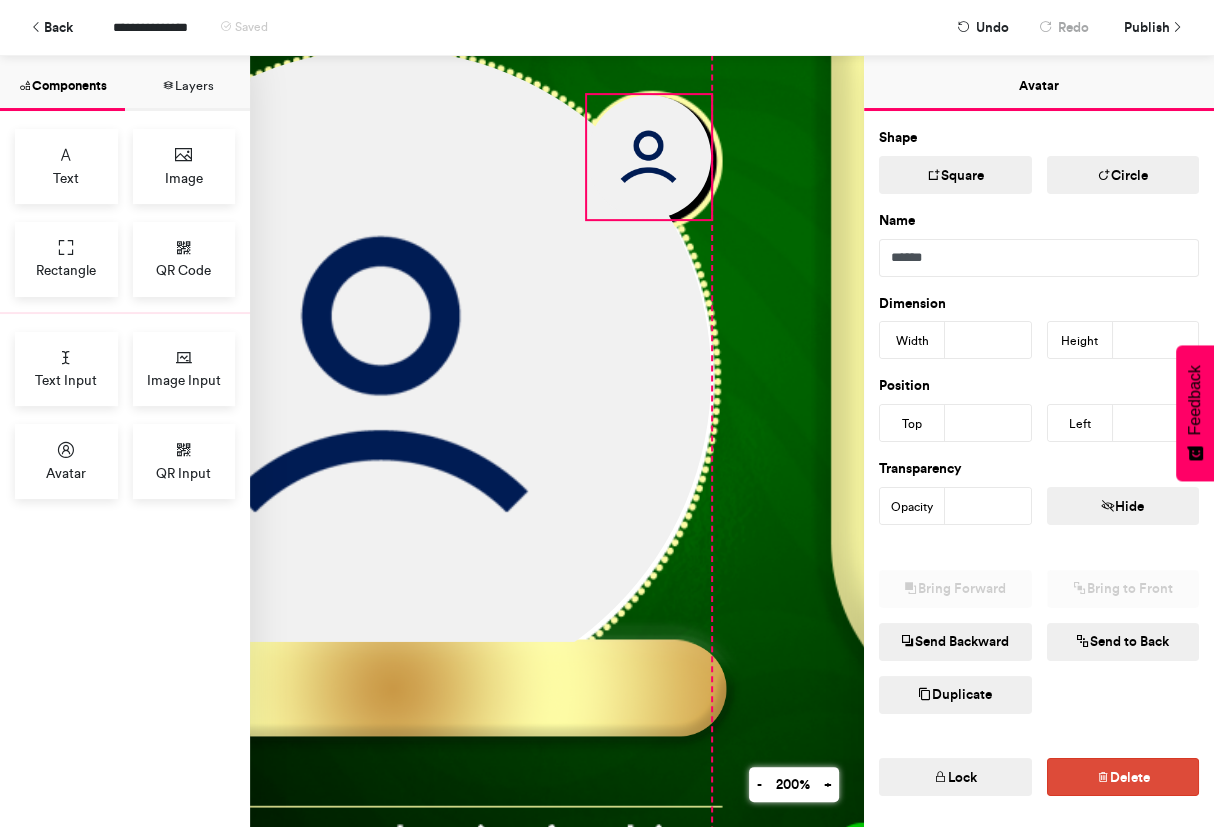 drag, startPoint x: 716, startPoint y: 221, endPoint x: 723, endPoint y: 234, distance: 14.764823 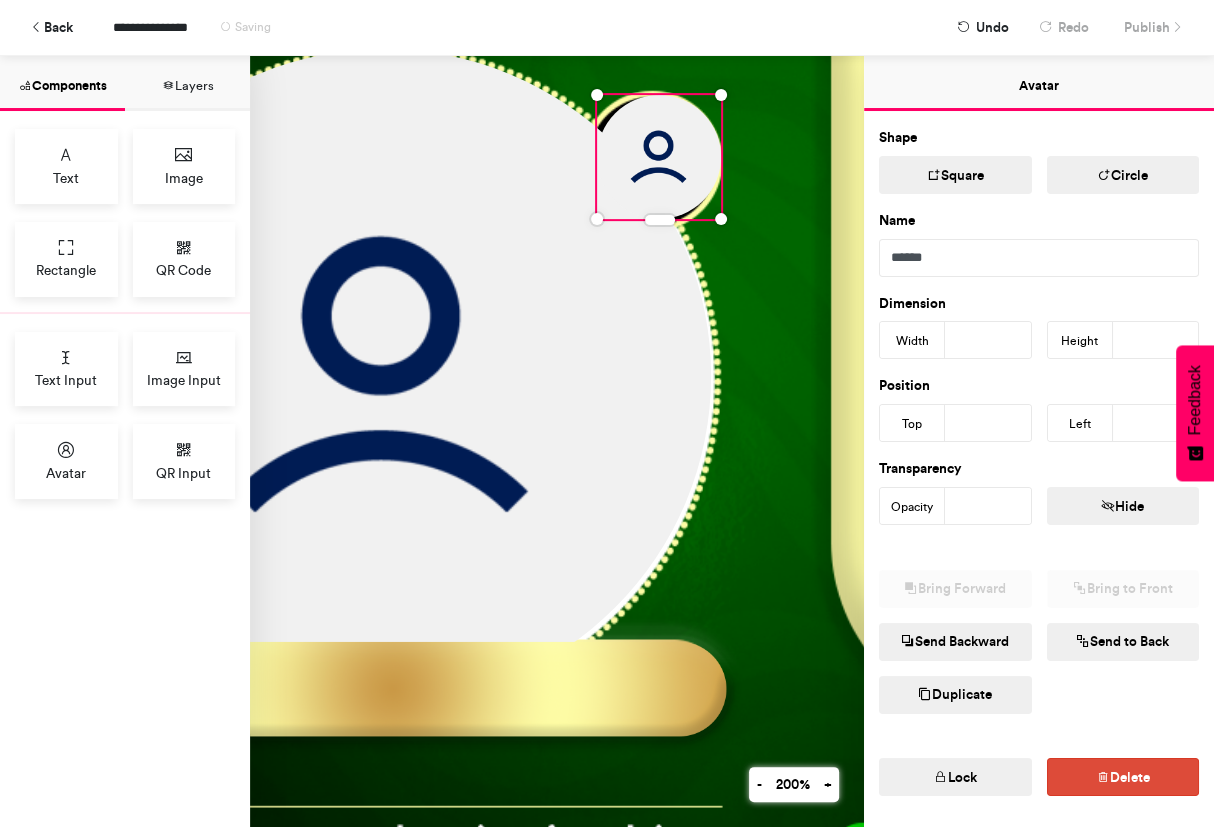 type on "***" 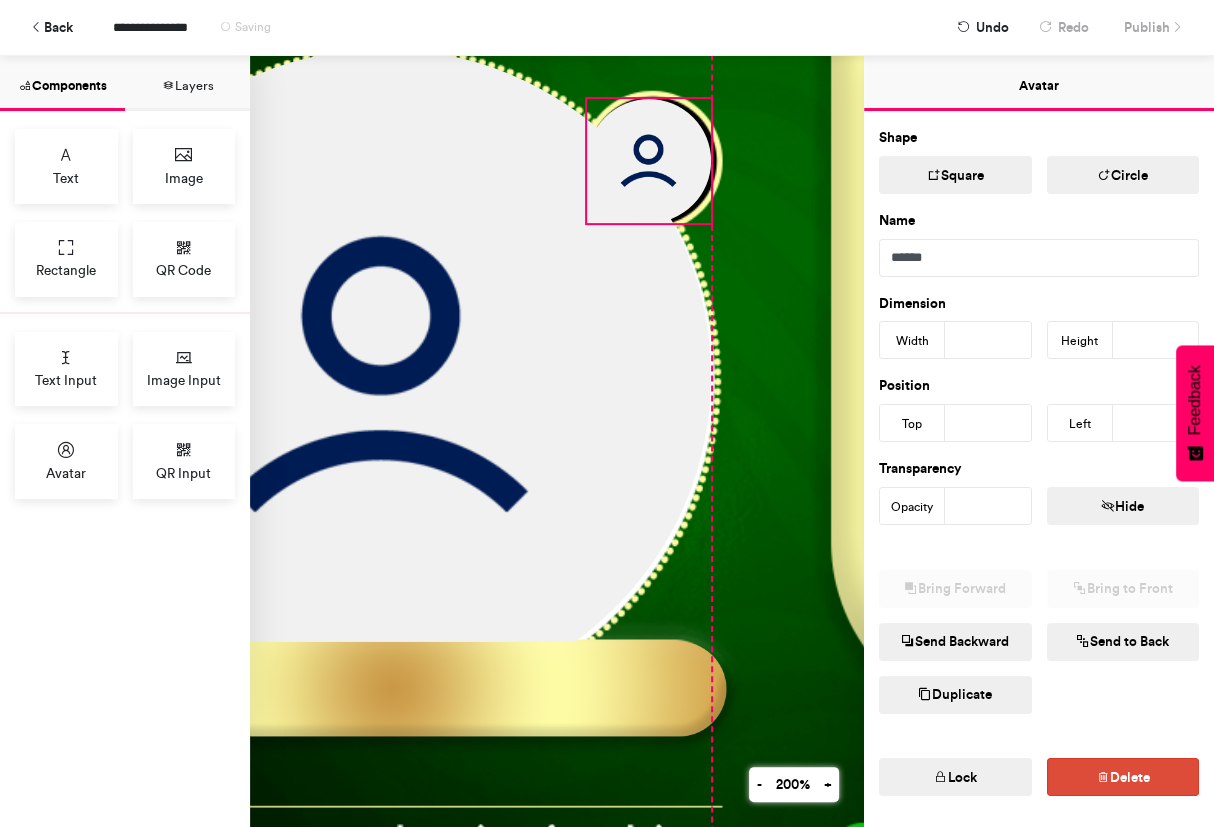 click at bounding box center (697, 273) 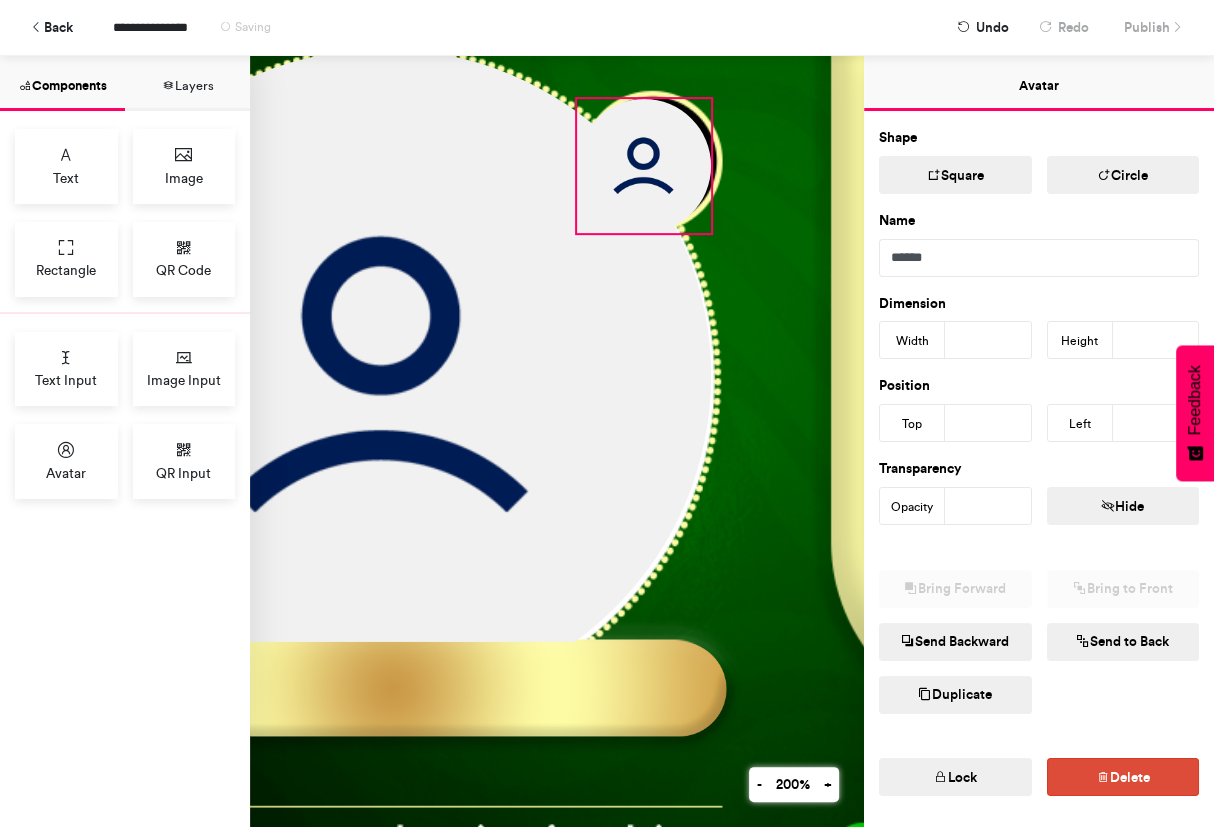 drag, startPoint x: 581, startPoint y: 226, endPoint x: 571, endPoint y: 240, distance: 17.20465 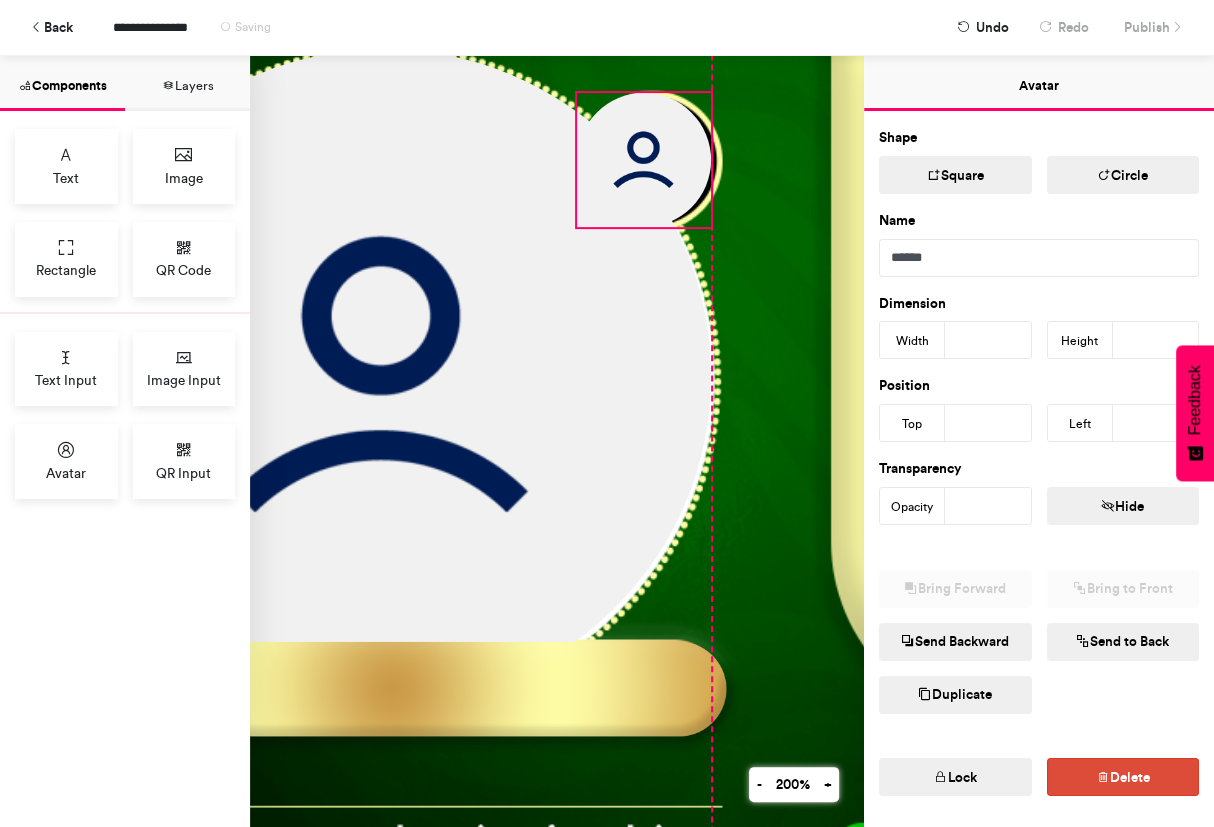 drag, startPoint x: 635, startPoint y: 233, endPoint x: 645, endPoint y: 227, distance: 11.661903 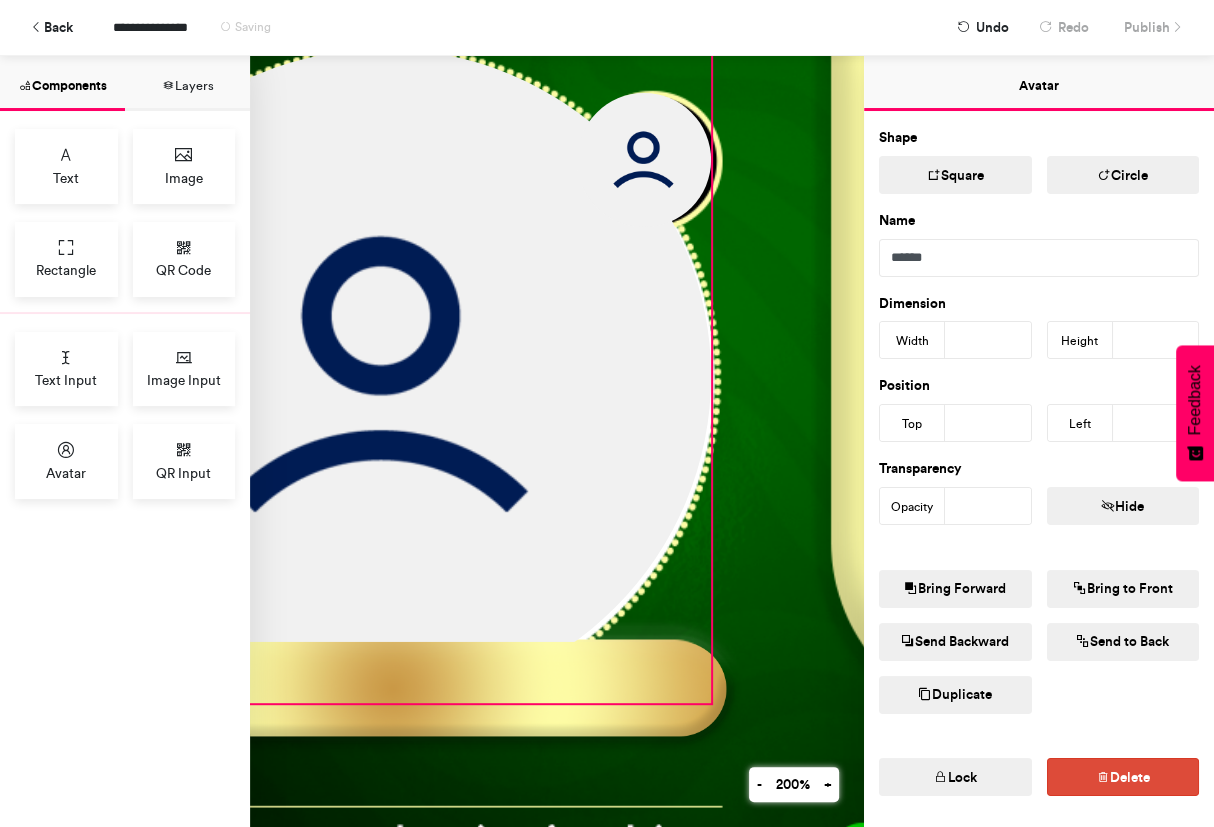click at bounding box center [384, 376] 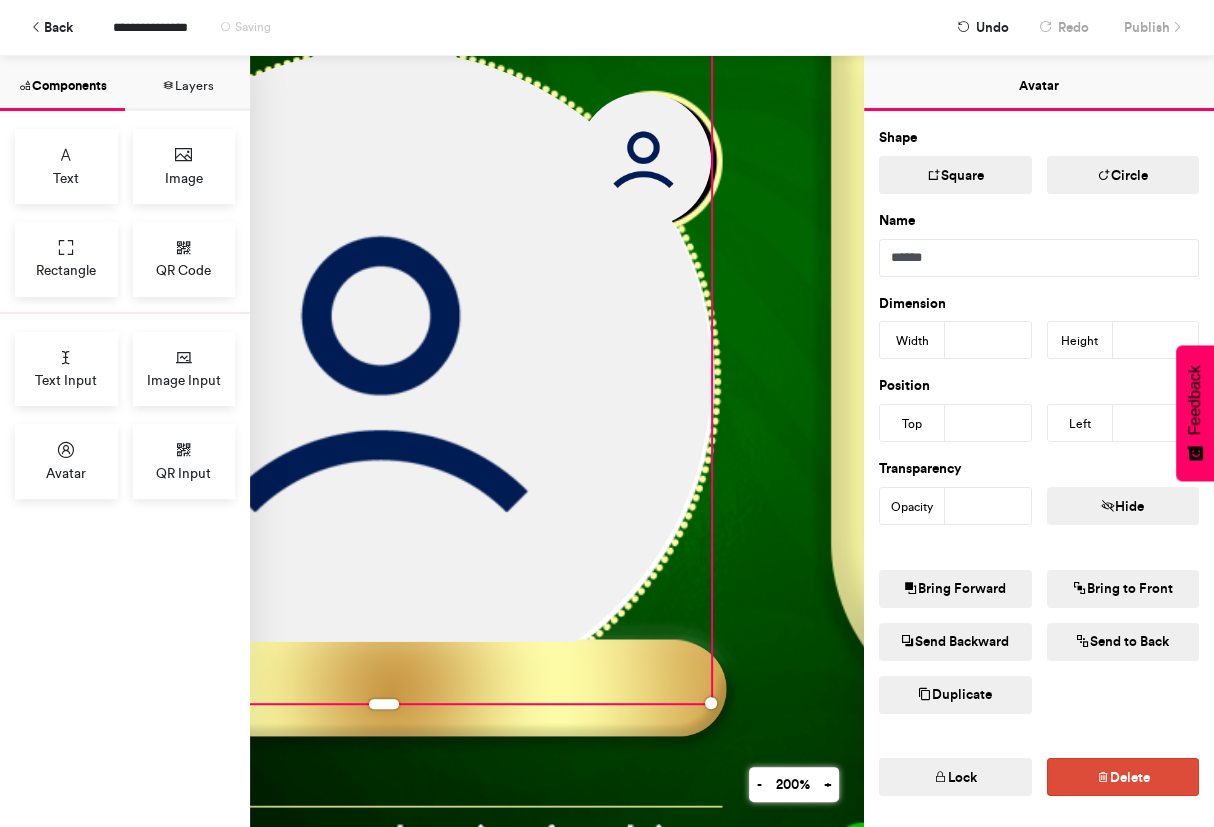 click on "Lock" at bounding box center [955, 777] 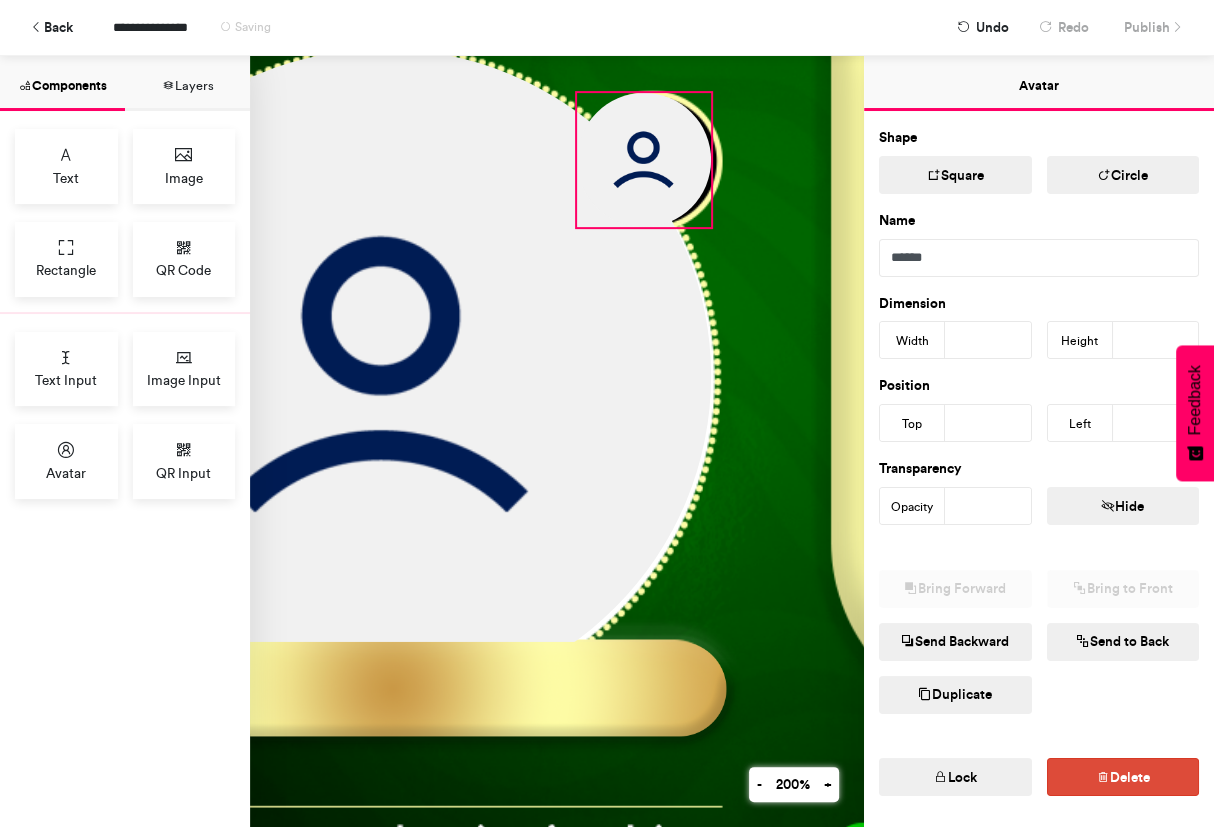 click at bounding box center (644, 160) 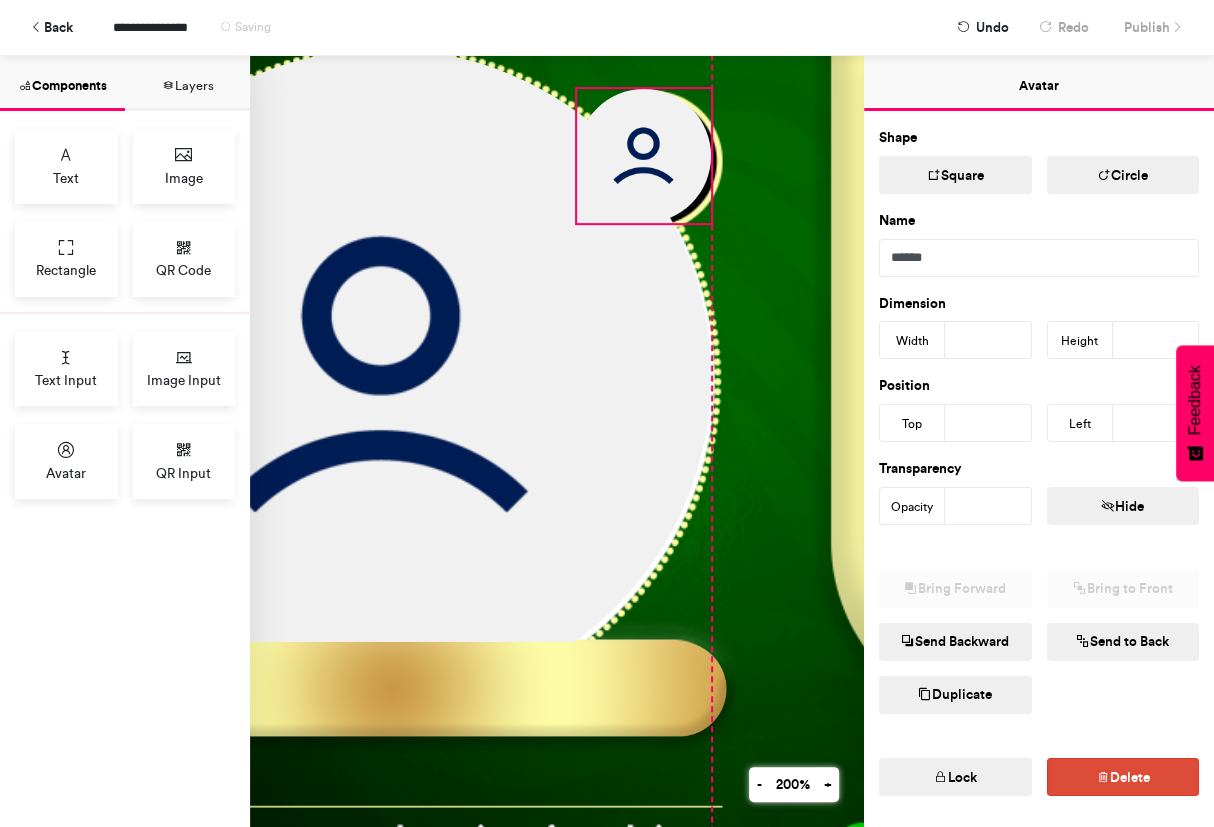 drag, startPoint x: 664, startPoint y: 166, endPoint x: 676, endPoint y: 161, distance: 13 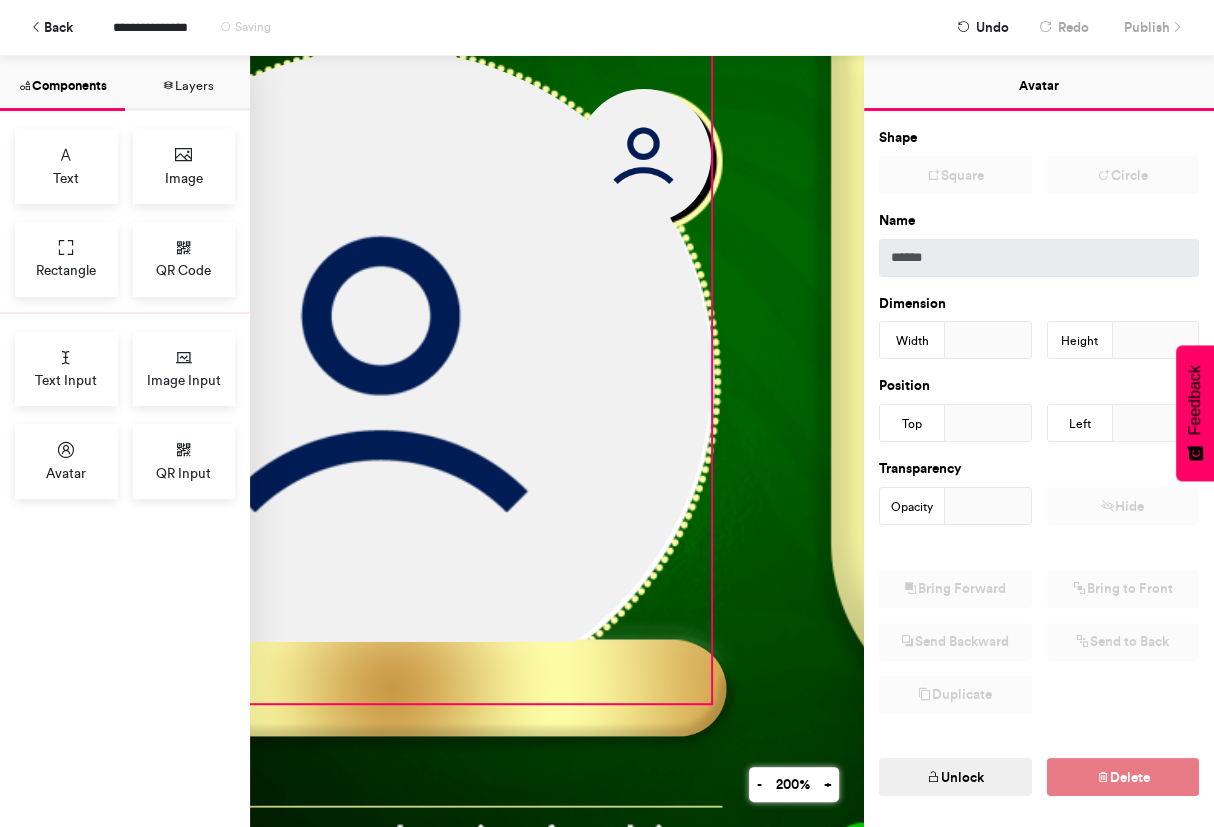 click at bounding box center (384, 376) 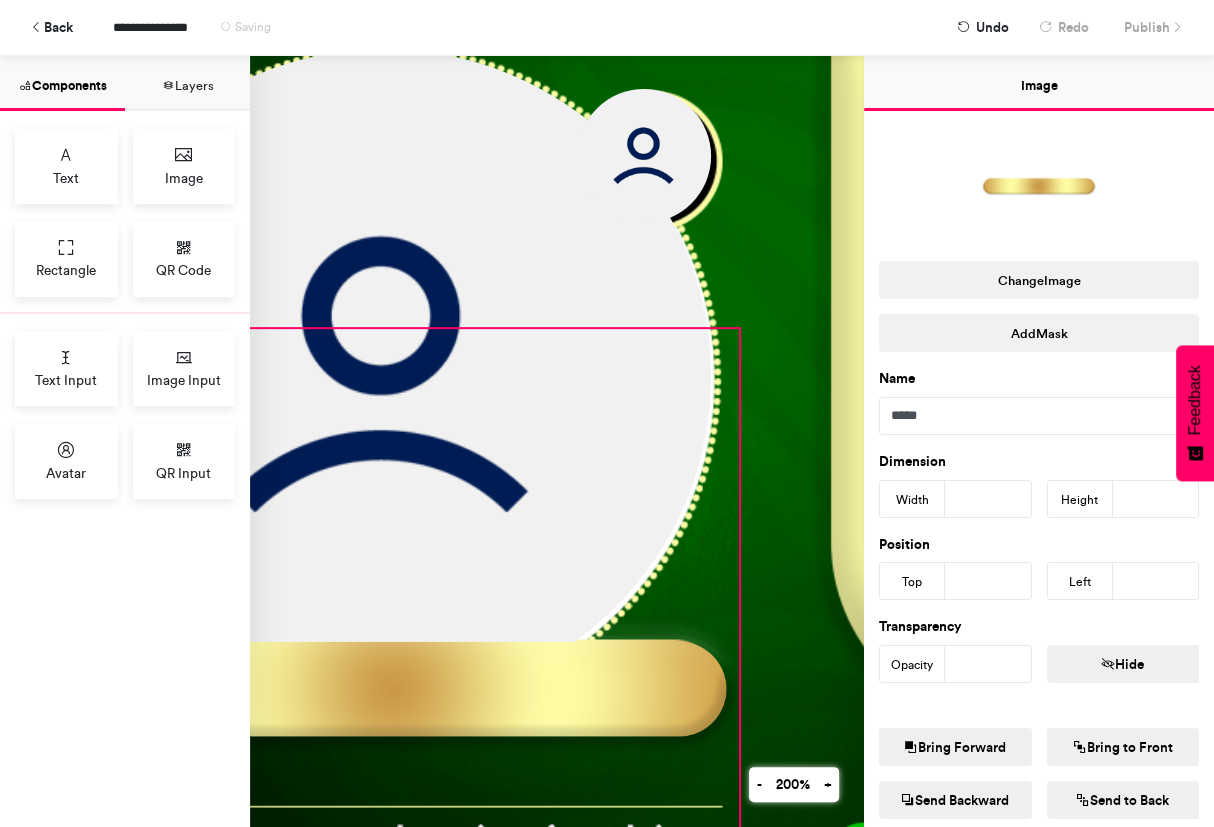 click at bounding box center [393, 689] 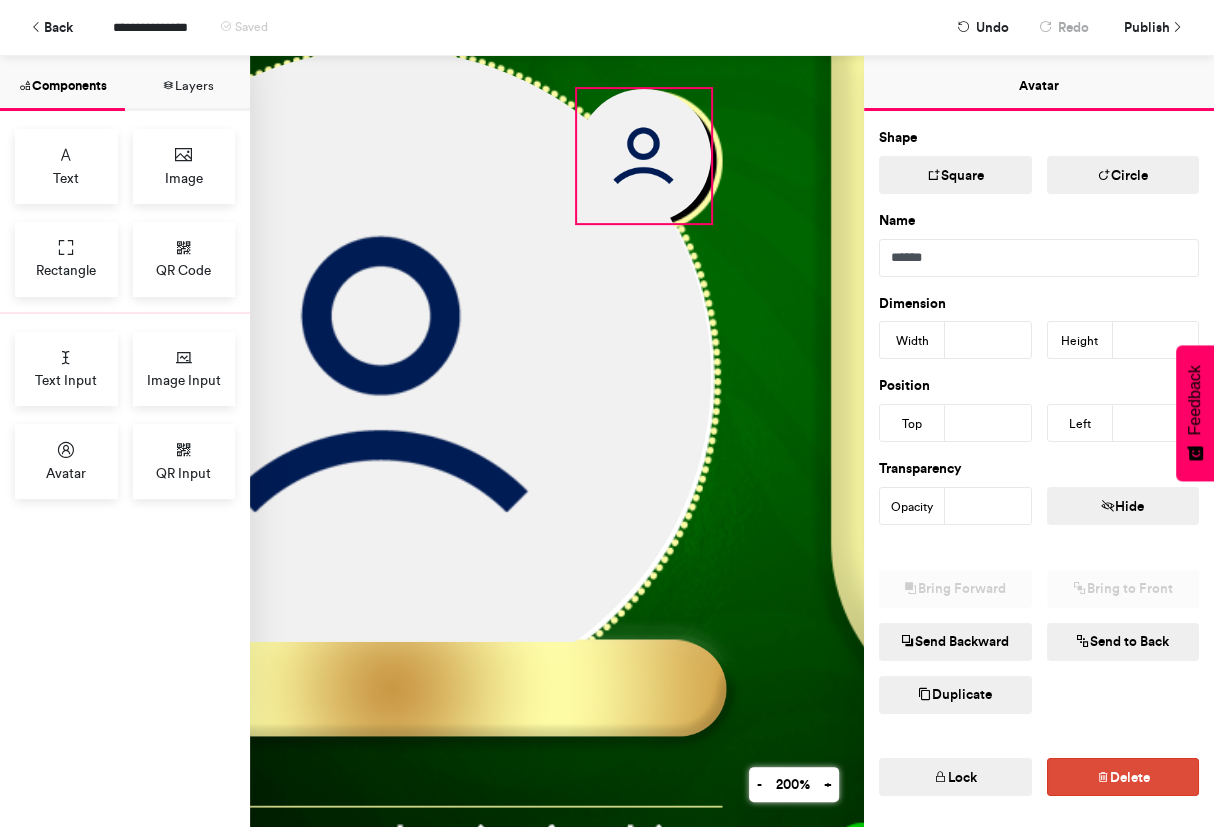 click at bounding box center [644, 156] 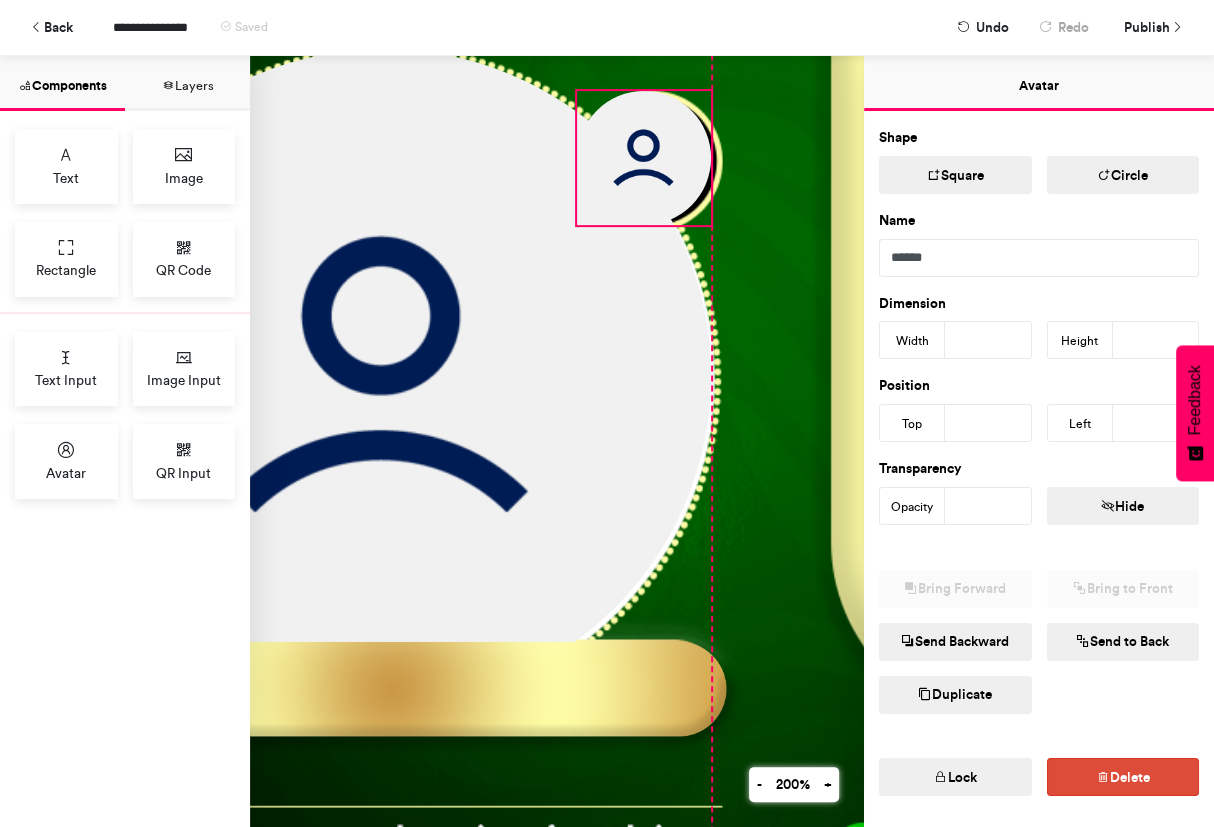 click at bounding box center (697, 273) 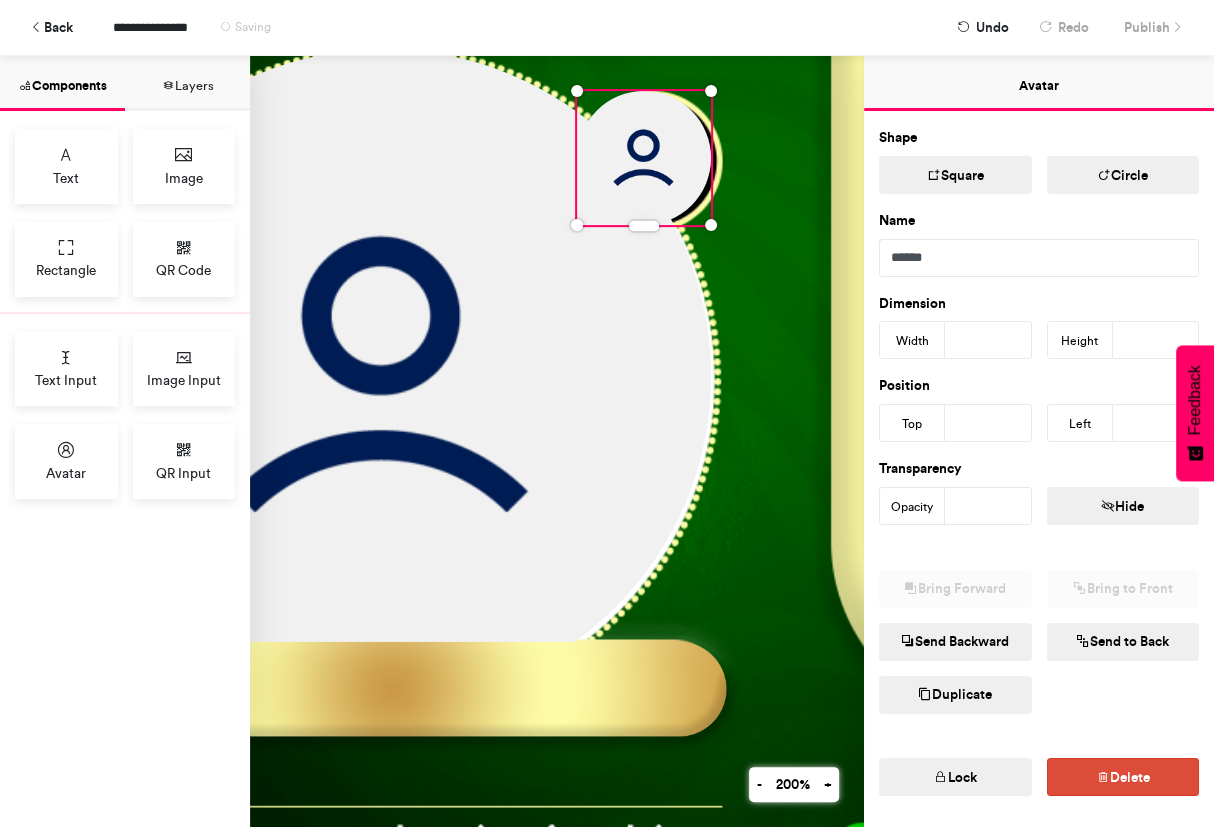 type on "***" 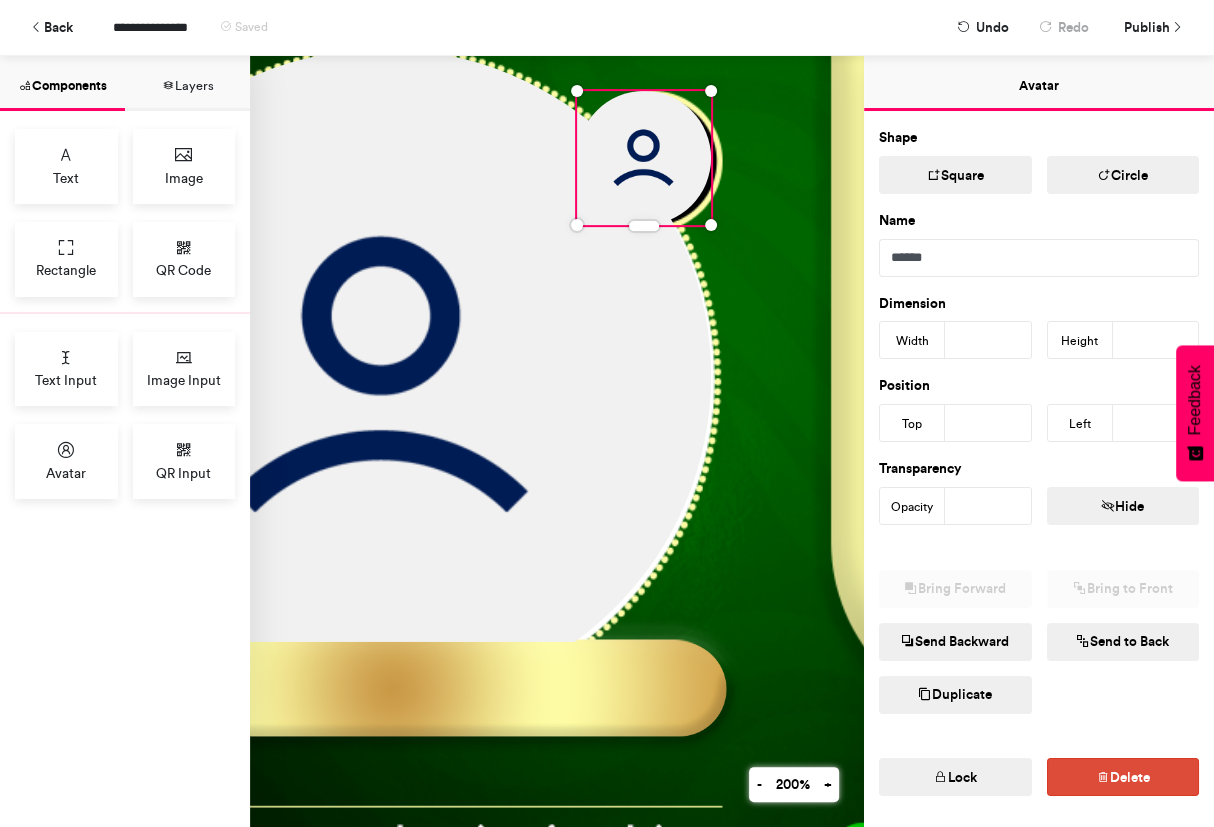 type on "**" 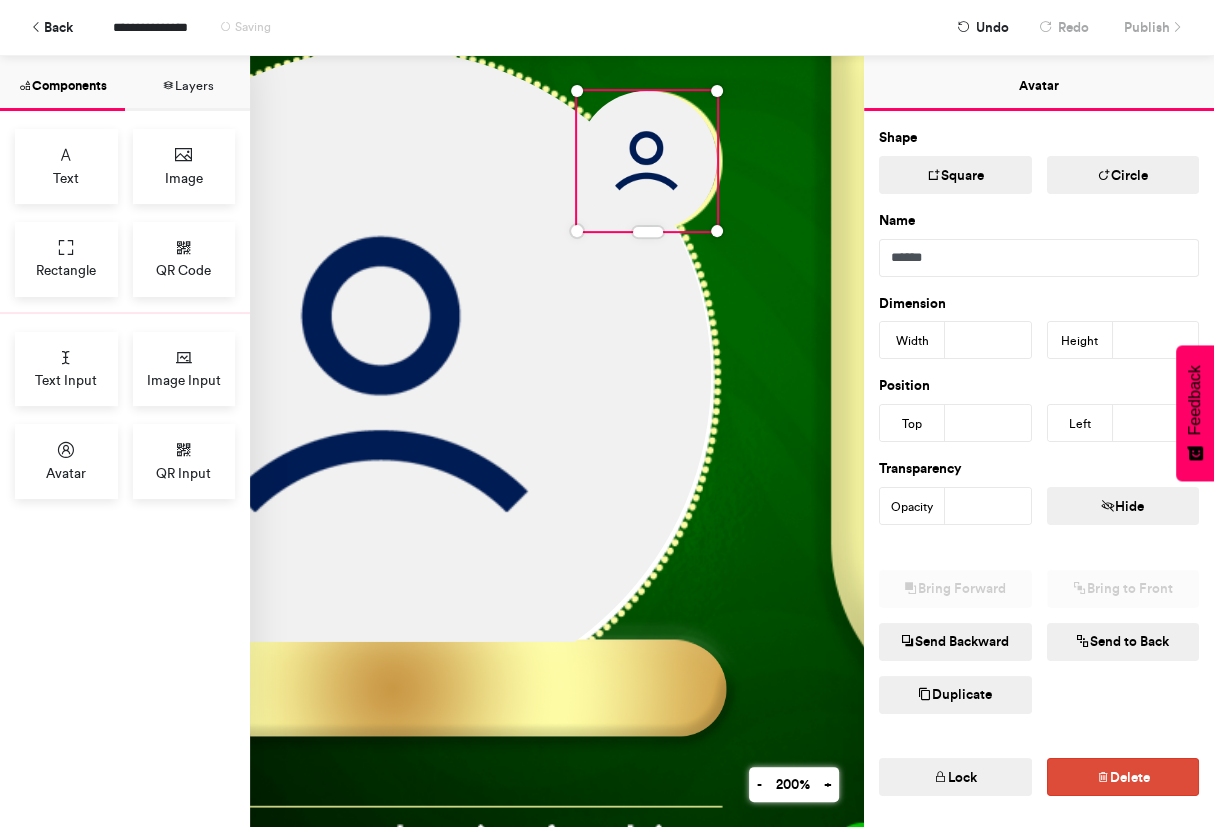 type on "**" 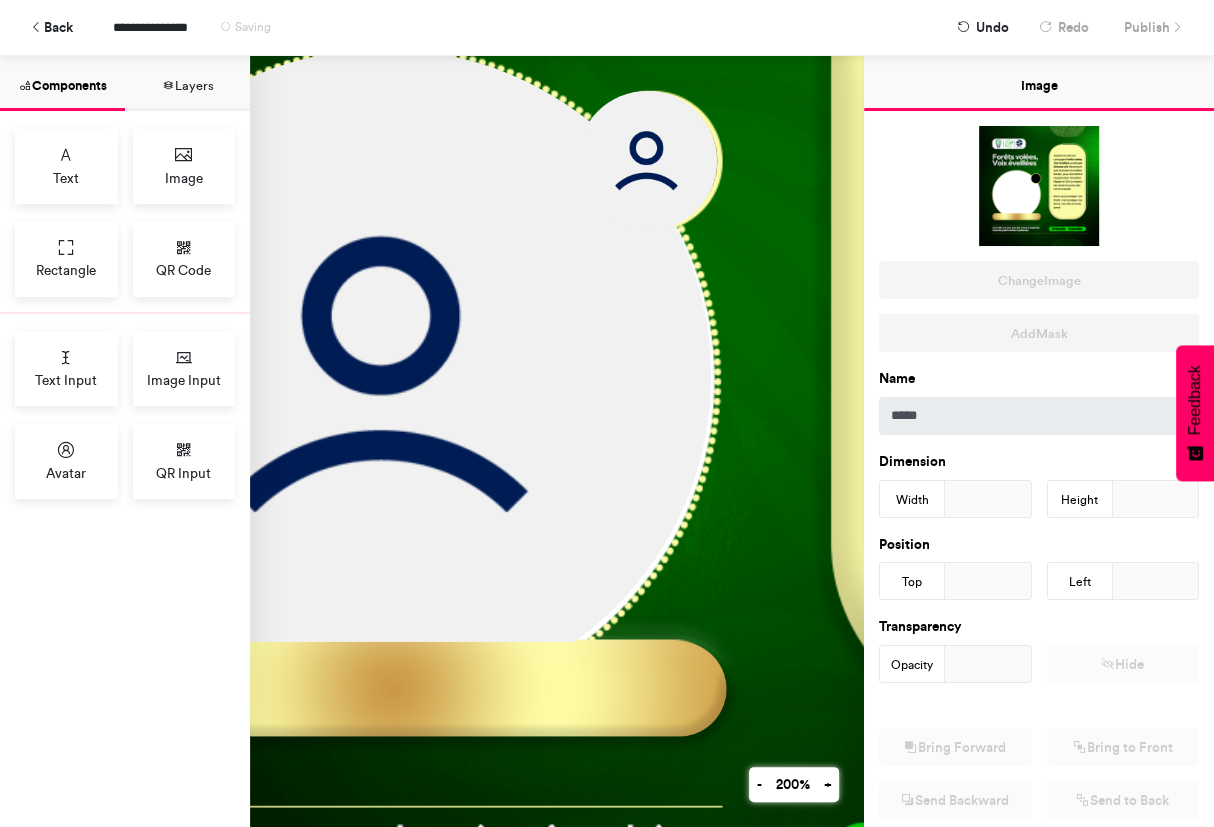 click at bounding box center [698, 265] 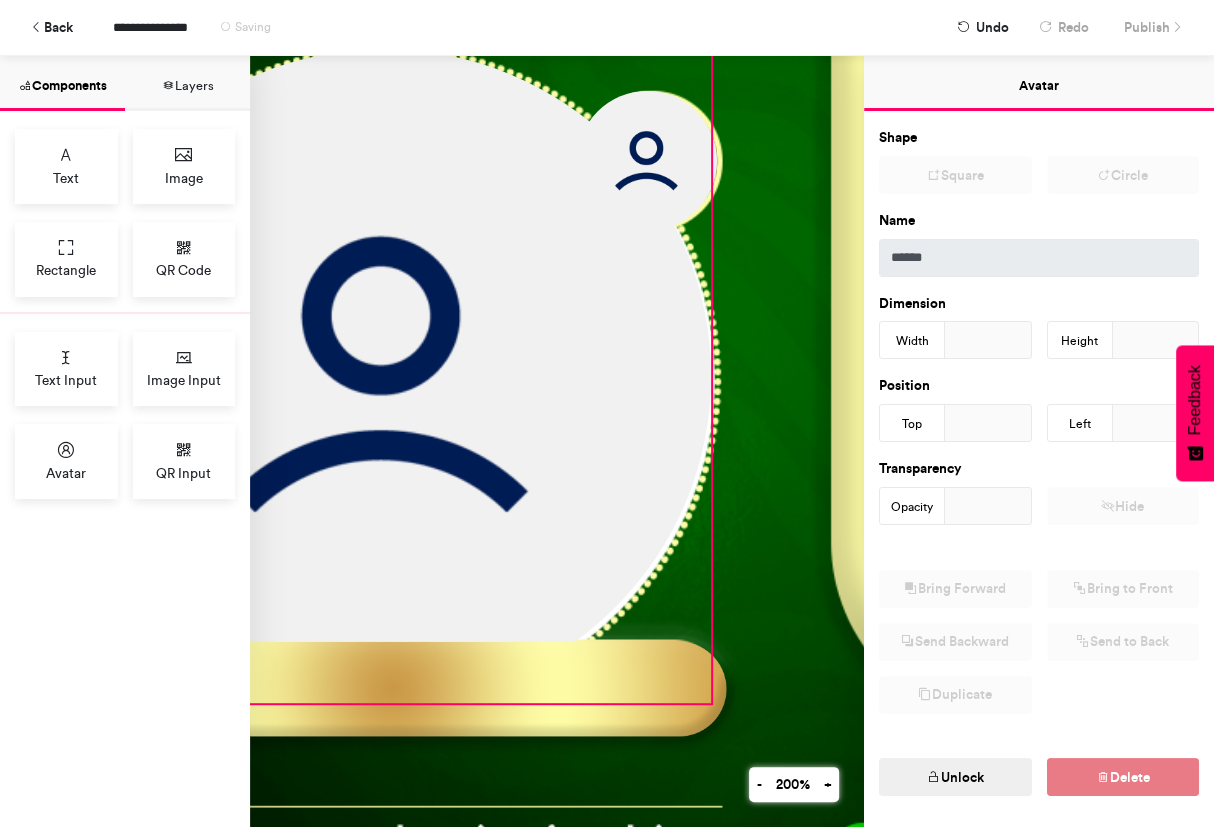 click at bounding box center [384, 376] 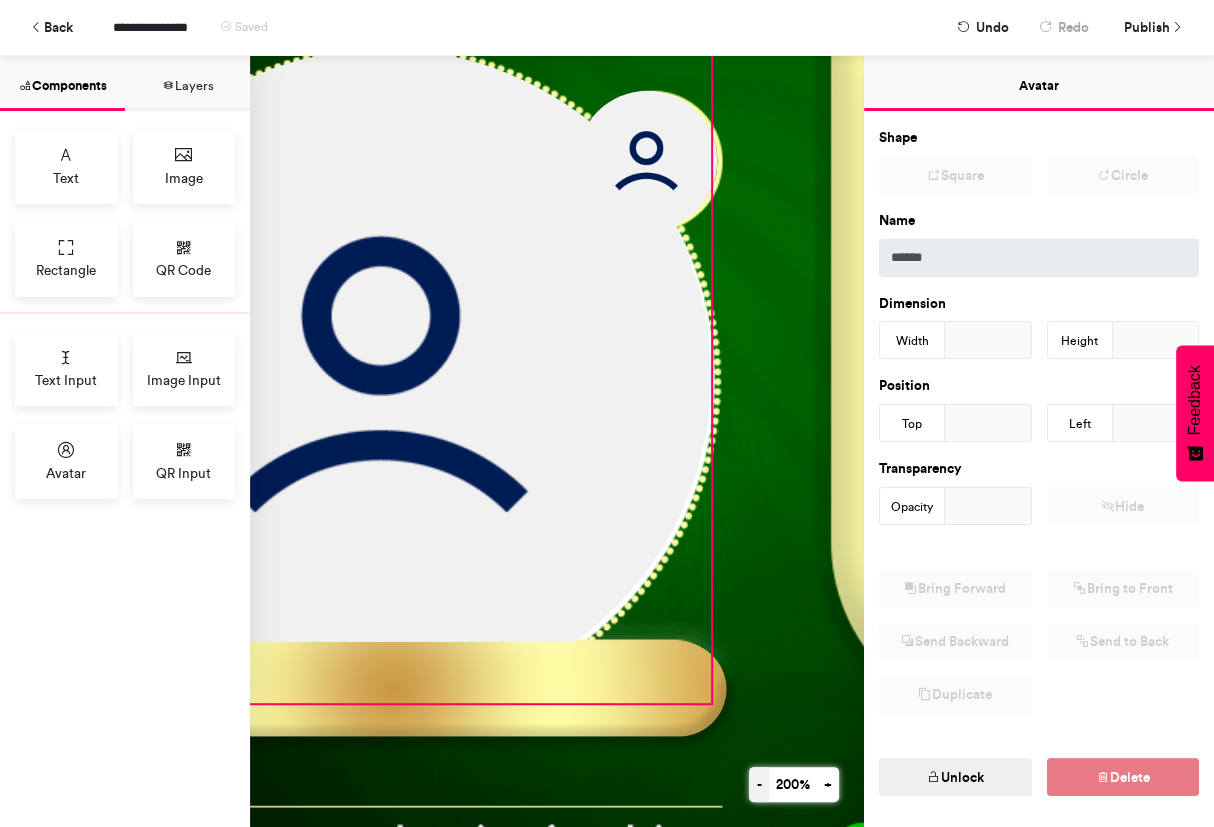 click on "-" at bounding box center (759, 784) 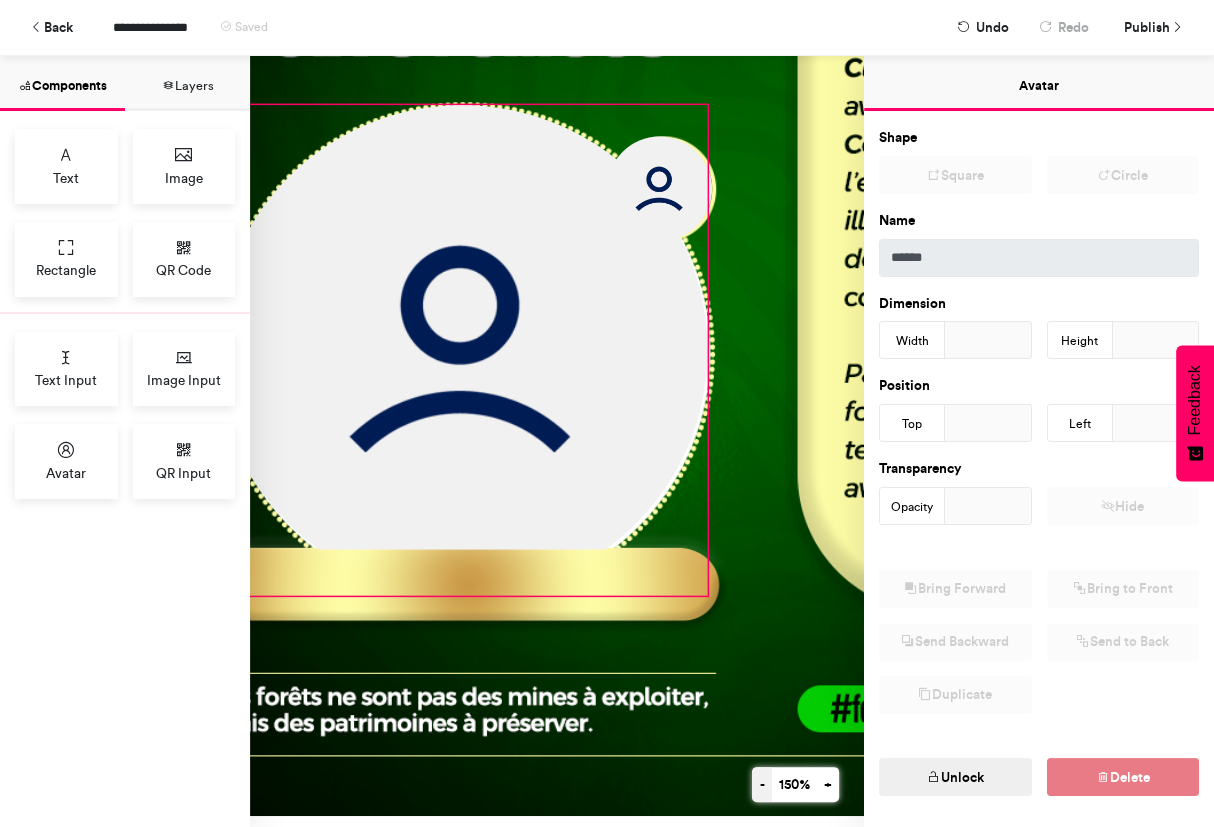 click on "-" at bounding box center [762, 784] 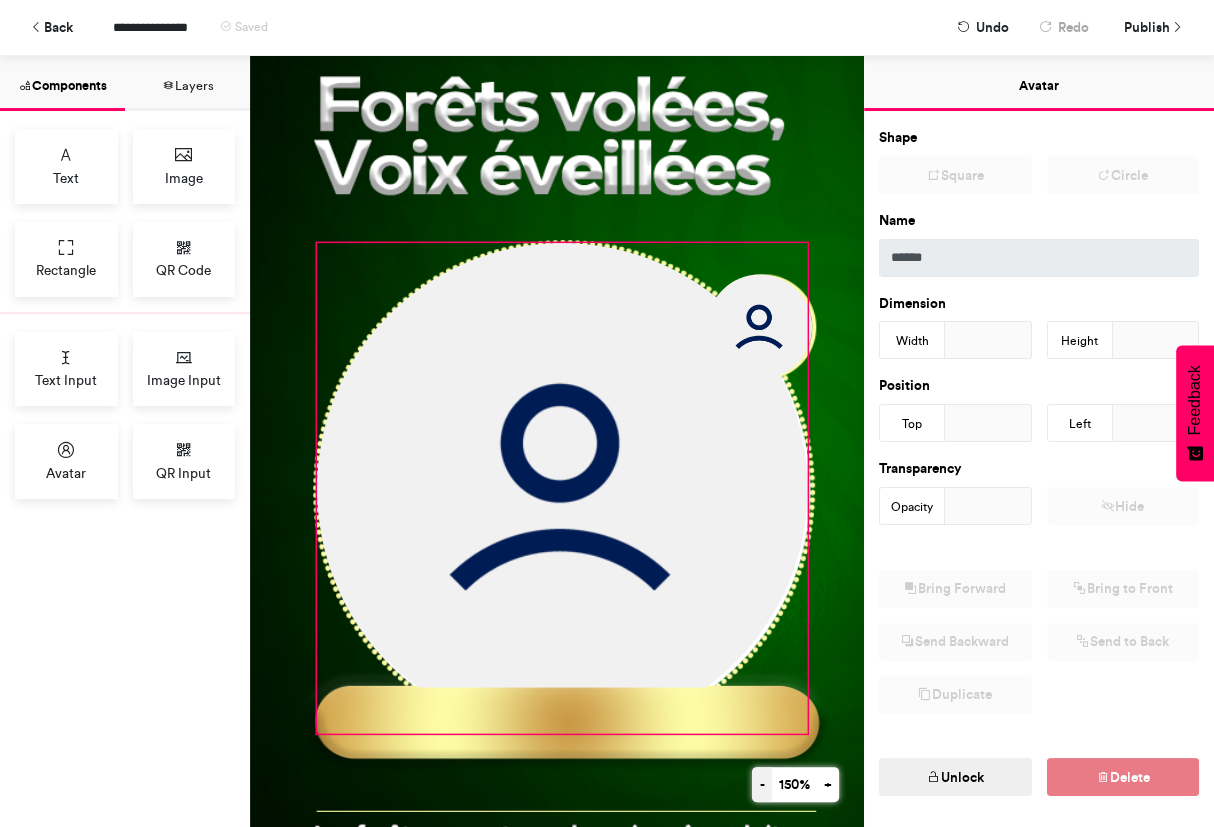click on "-" at bounding box center [762, 784] 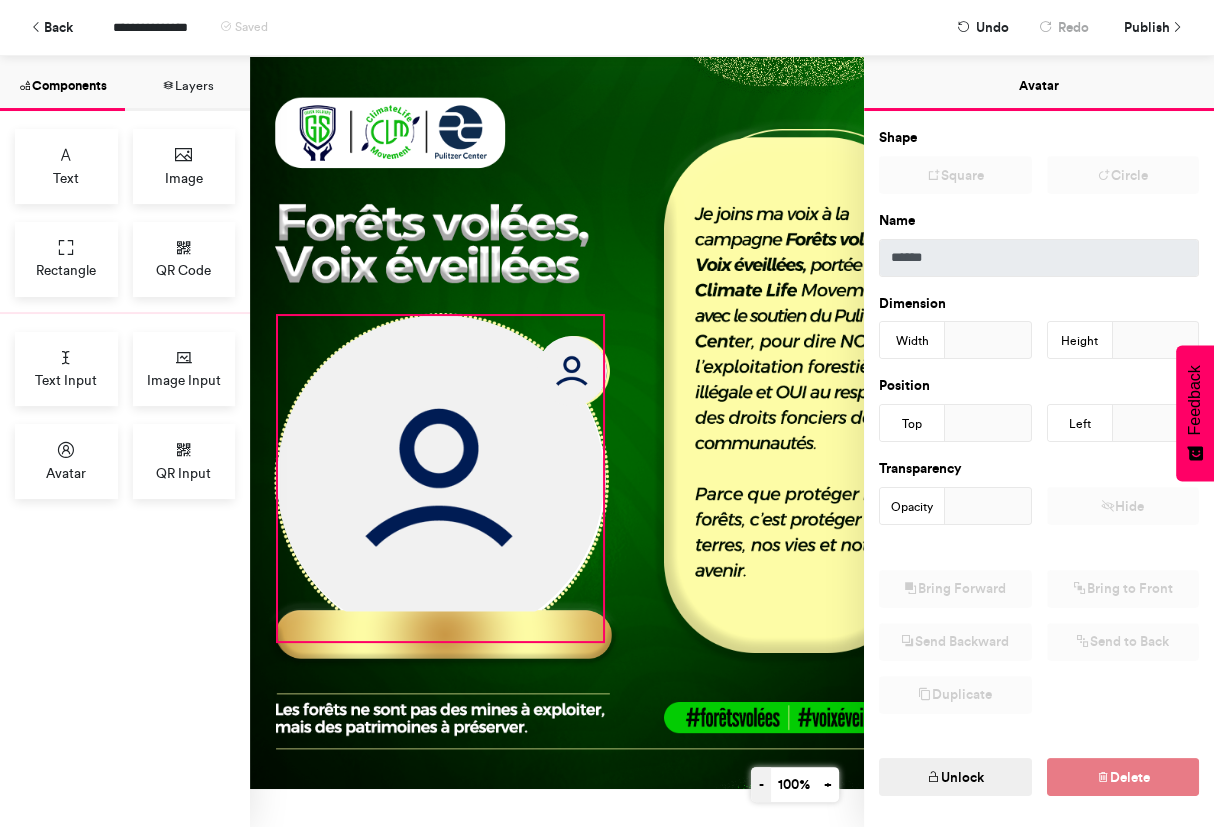 scroll, scrollTop: 45, scrollLeft: 0, axis: vertical 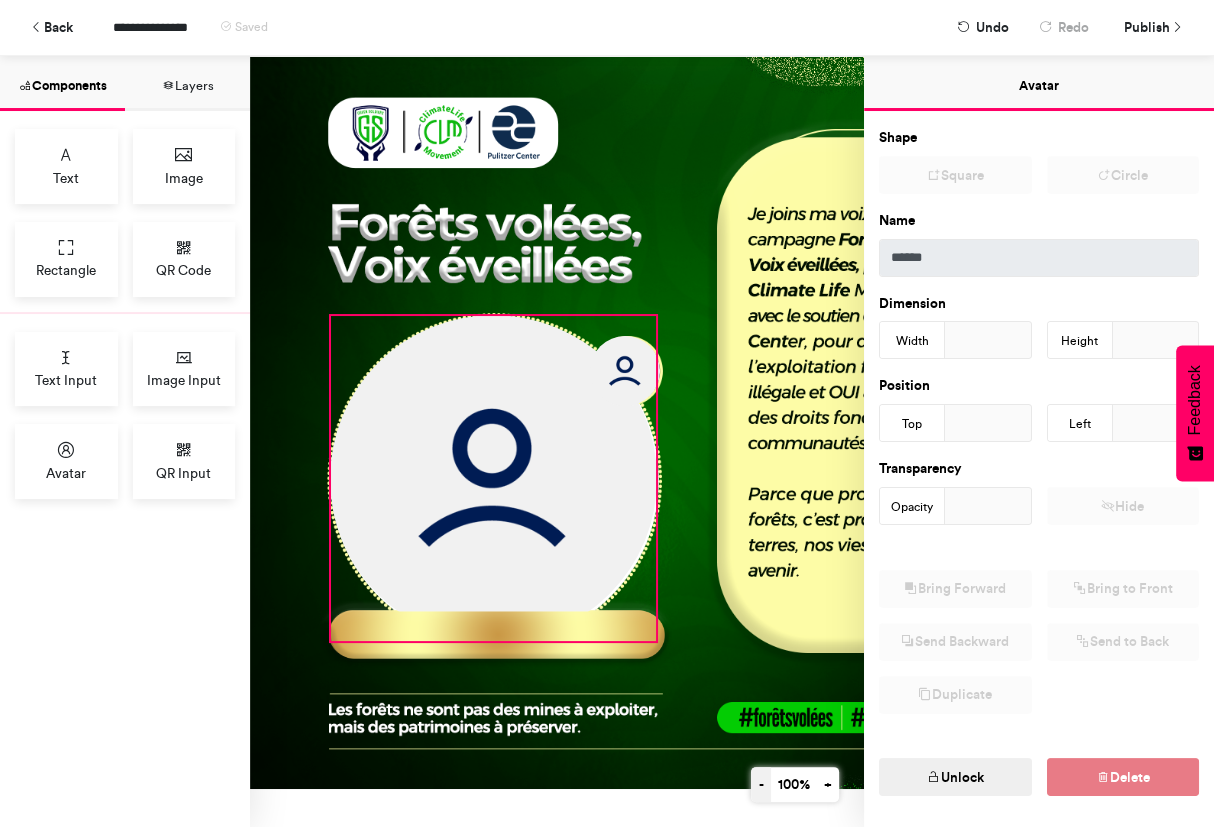 click on "-" at bounding box center [761, 784] 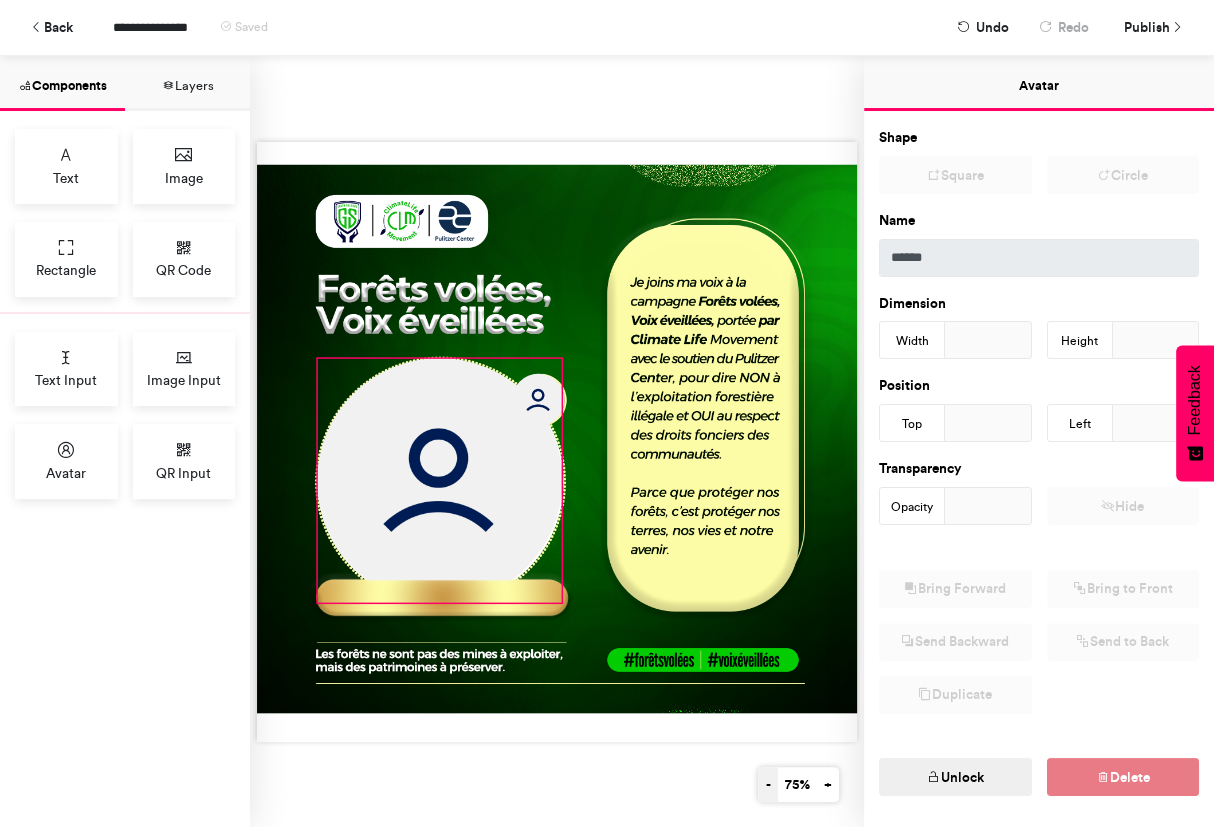scroll, scrollTop: 0, scrollLeft: 0, axis: both 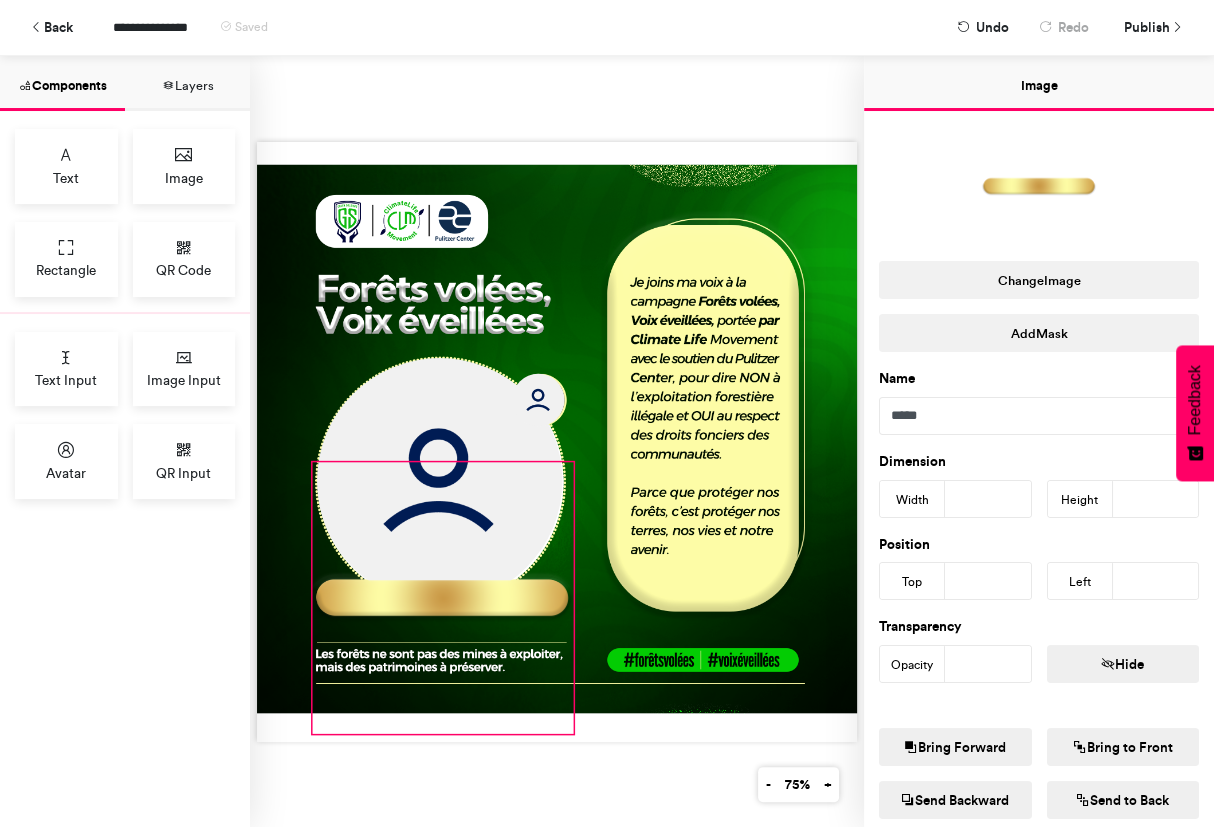 click at bounding box center (443, 598) 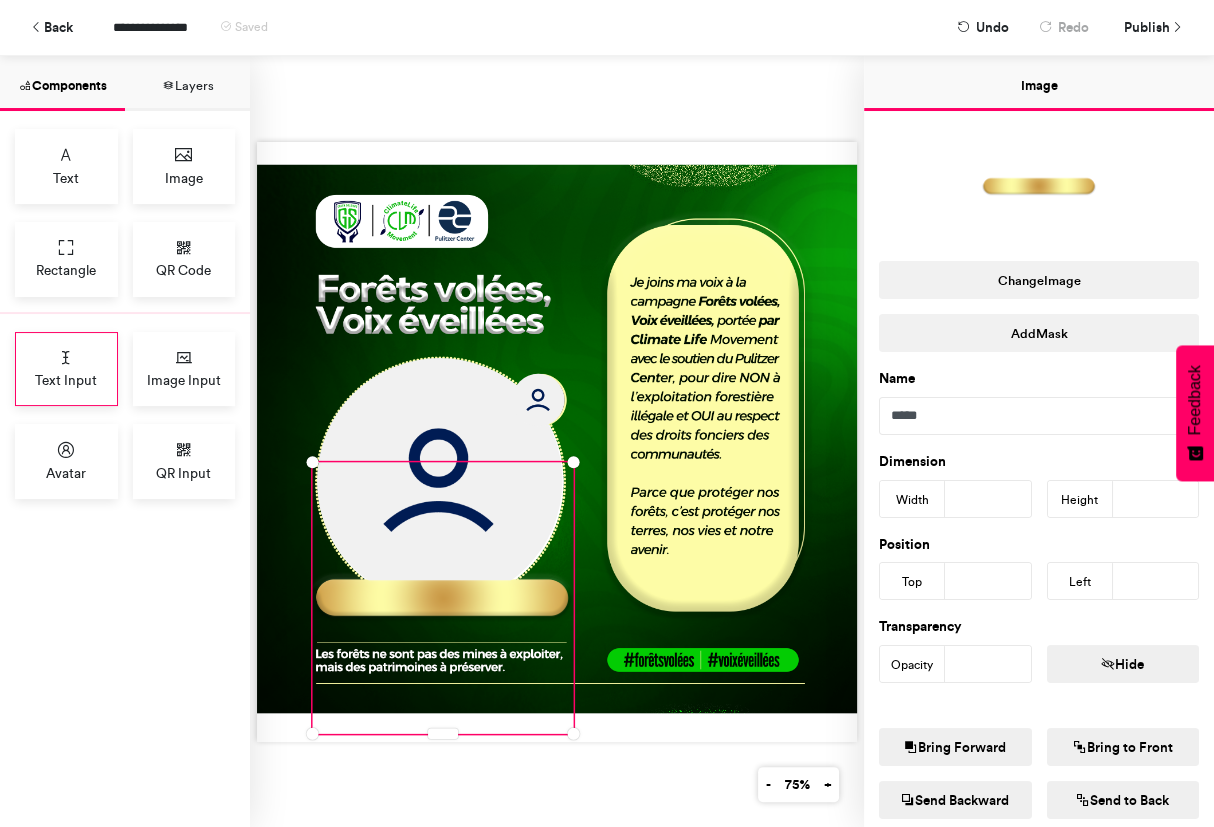 click at bounding box center (66, 358) 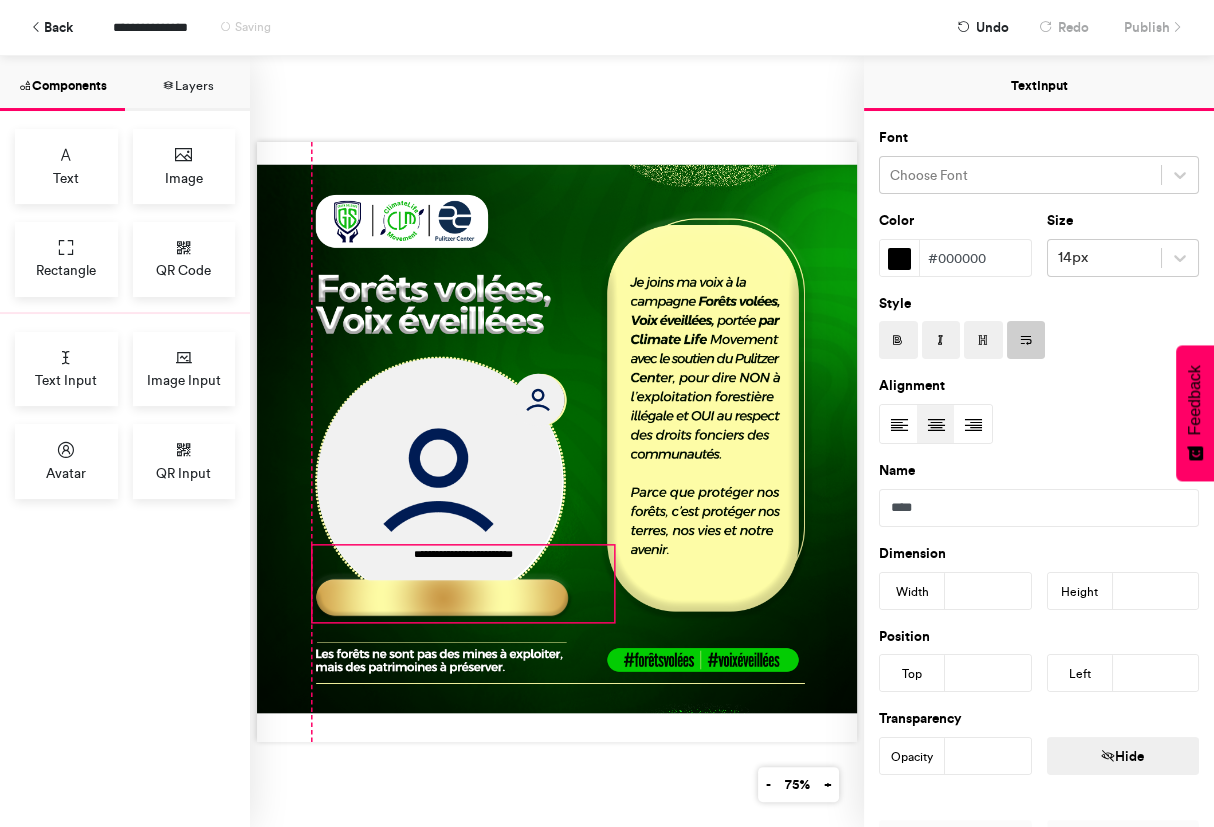 drag, startPoint x: 555, startPoint y: 359, endPoint x: 457, endPoint y: 612, distance: 271.31717 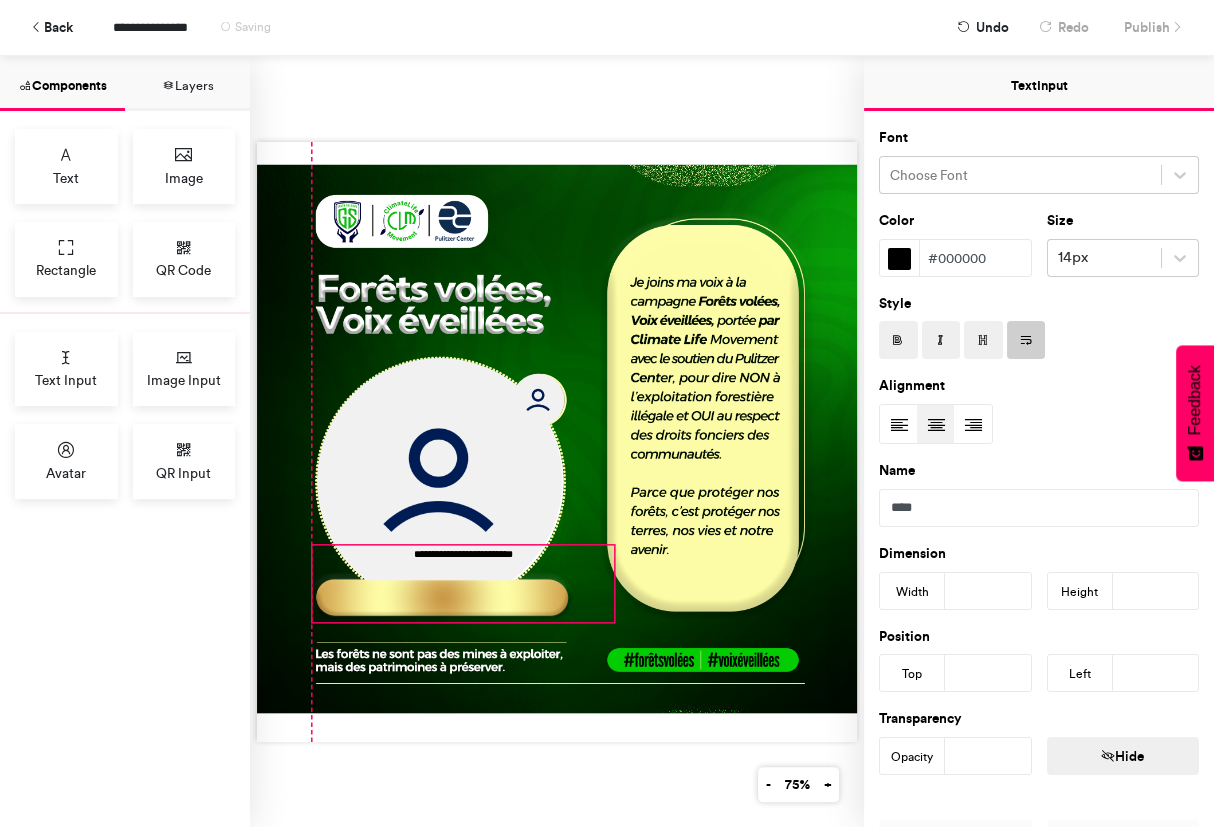 click on "**********" at bounding box center (557, 442) 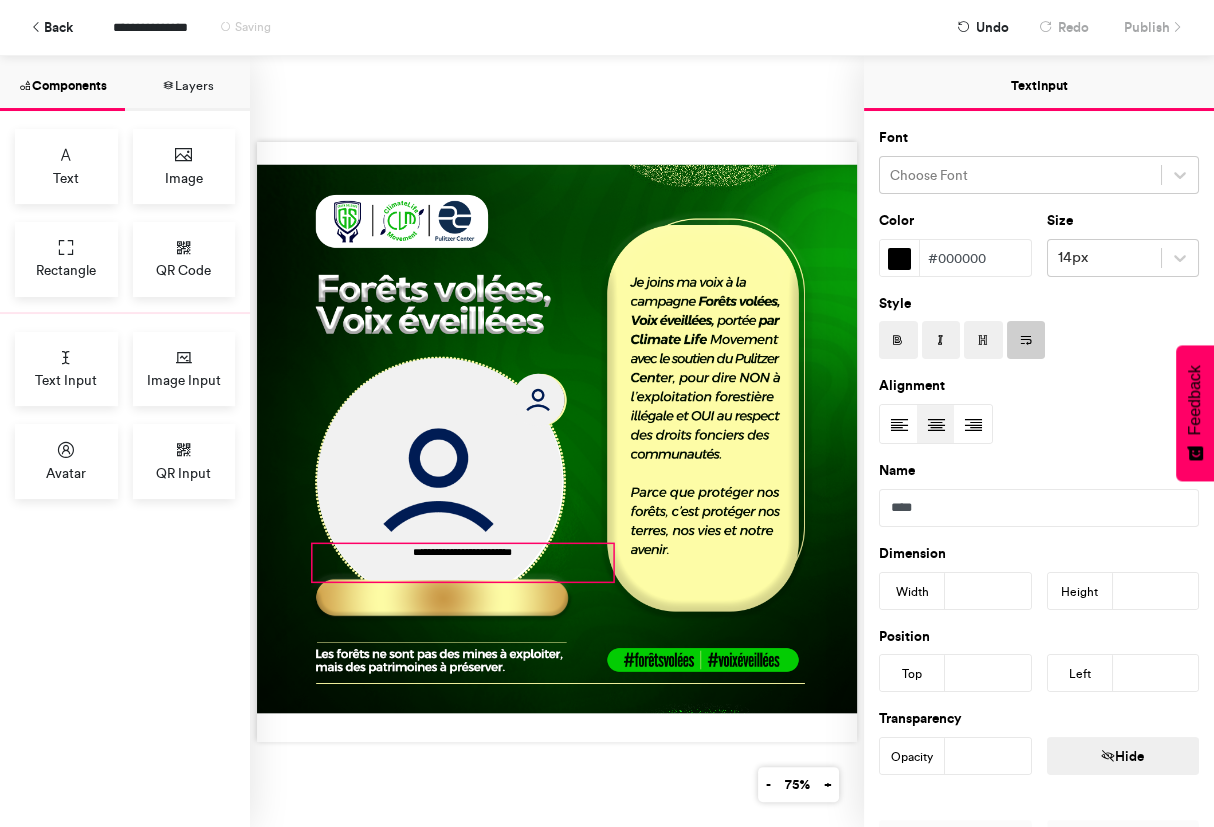 drag, startPoint x: 603, startPoint y: 610, endPoint x: 602, endPoint y: 571, distance: 39.012817 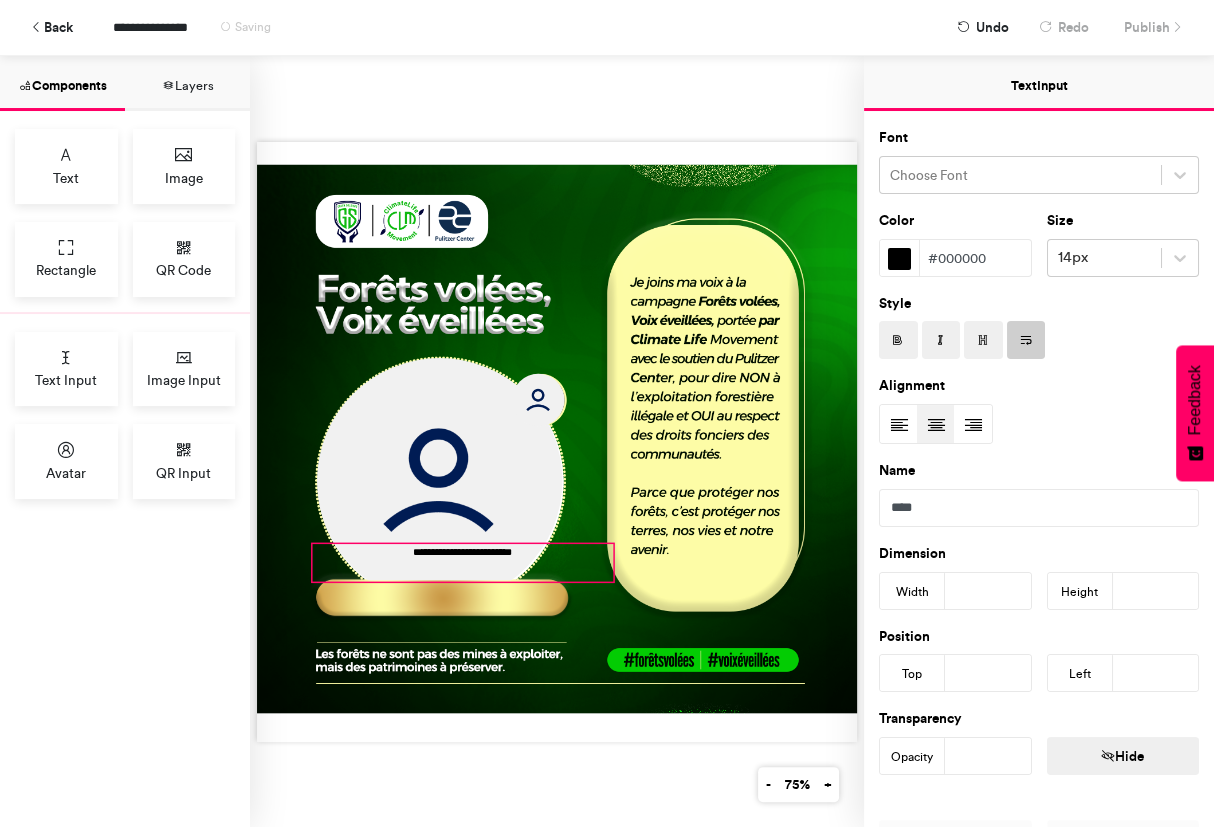click on "**********" at bounding box center [557, 442] 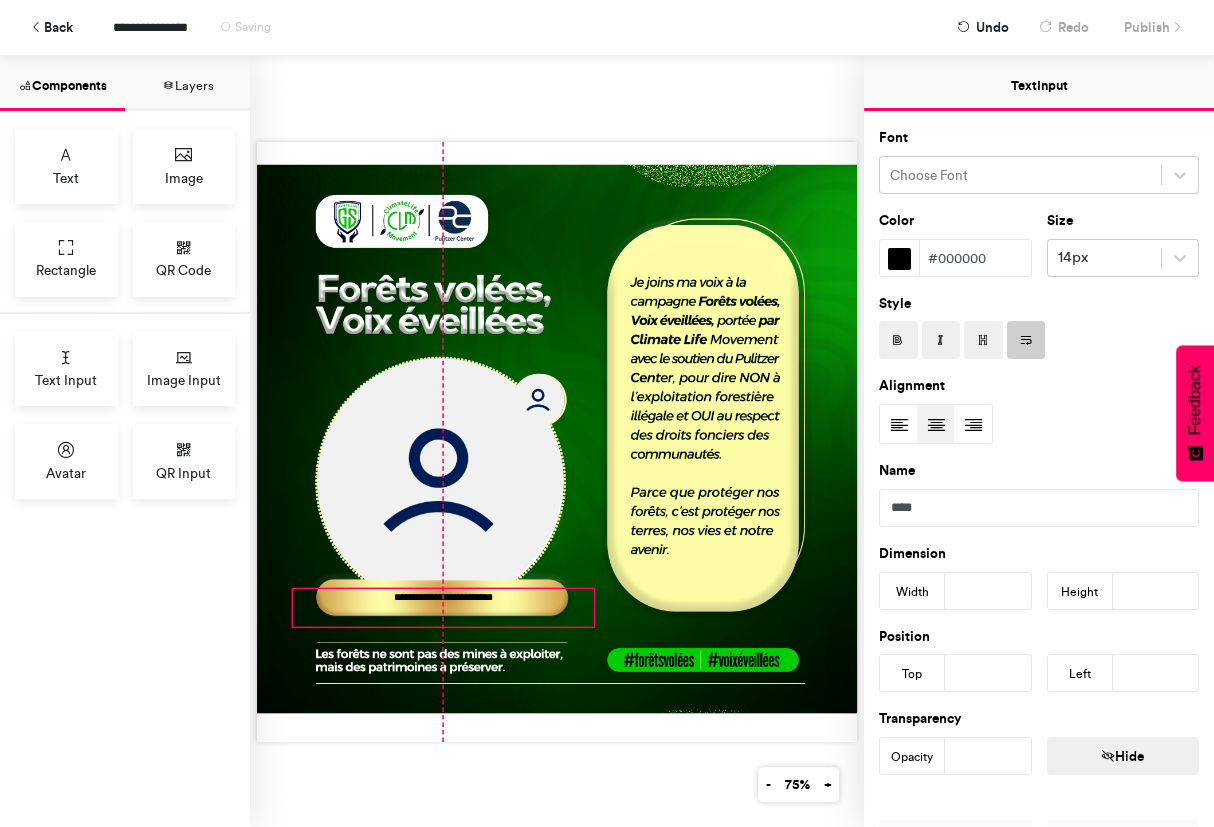 drag, startPoint x: 454, startPoint y: 577, endPoint x: 441, endPoint y: 622, distance: 46.840153 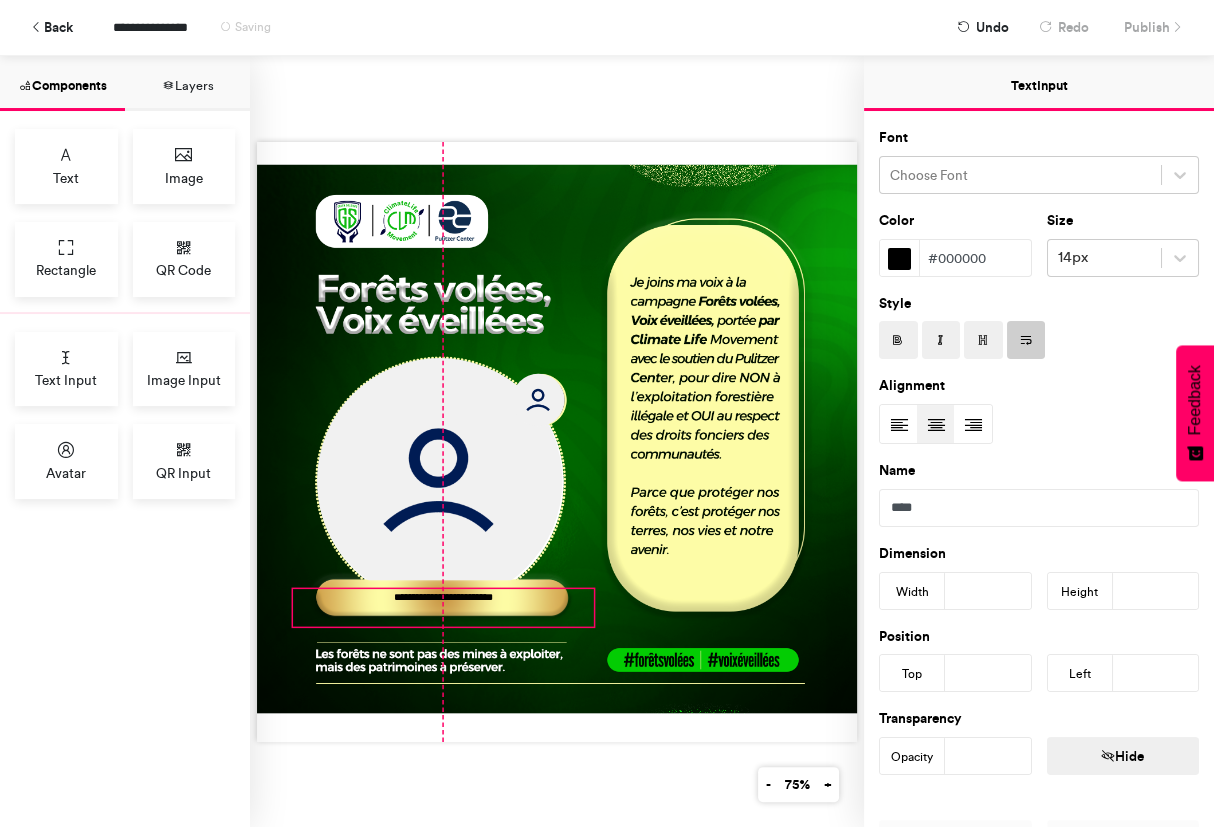 click on "**********" at bounding box center (557, 442) 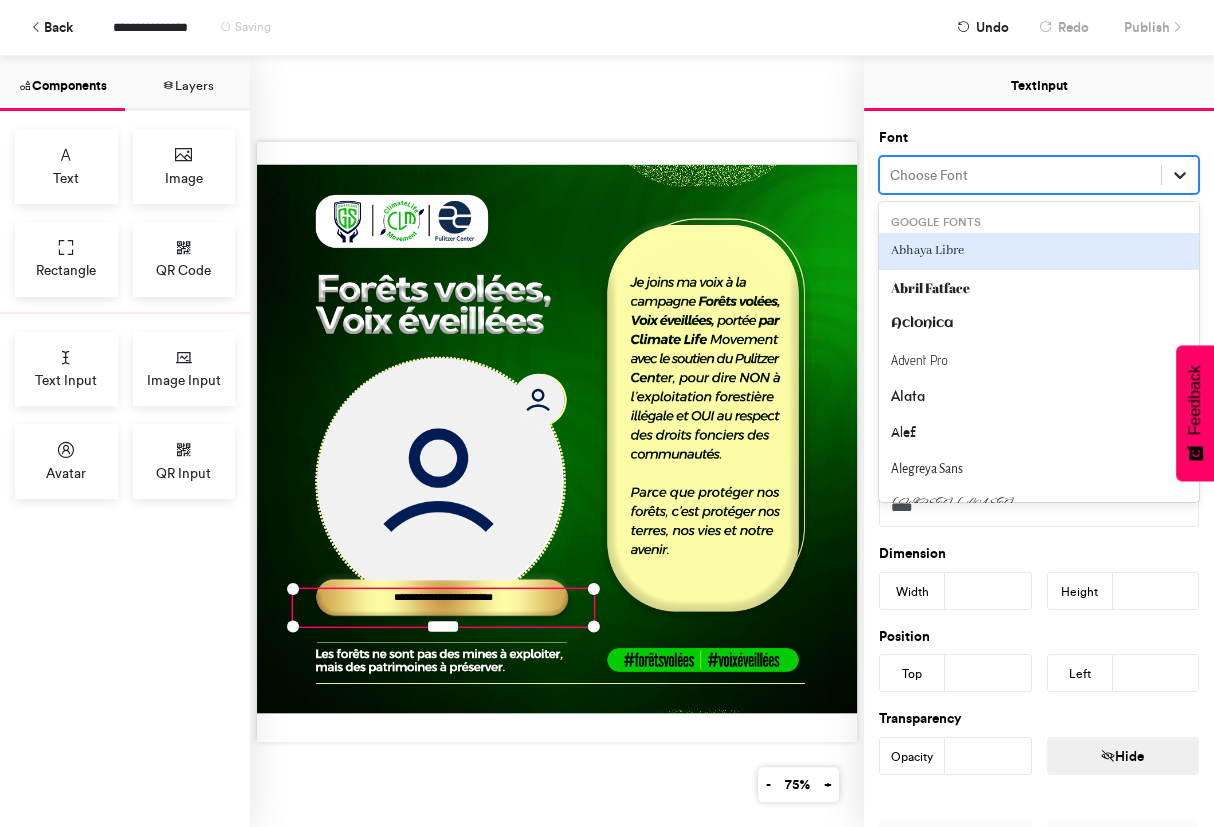 click 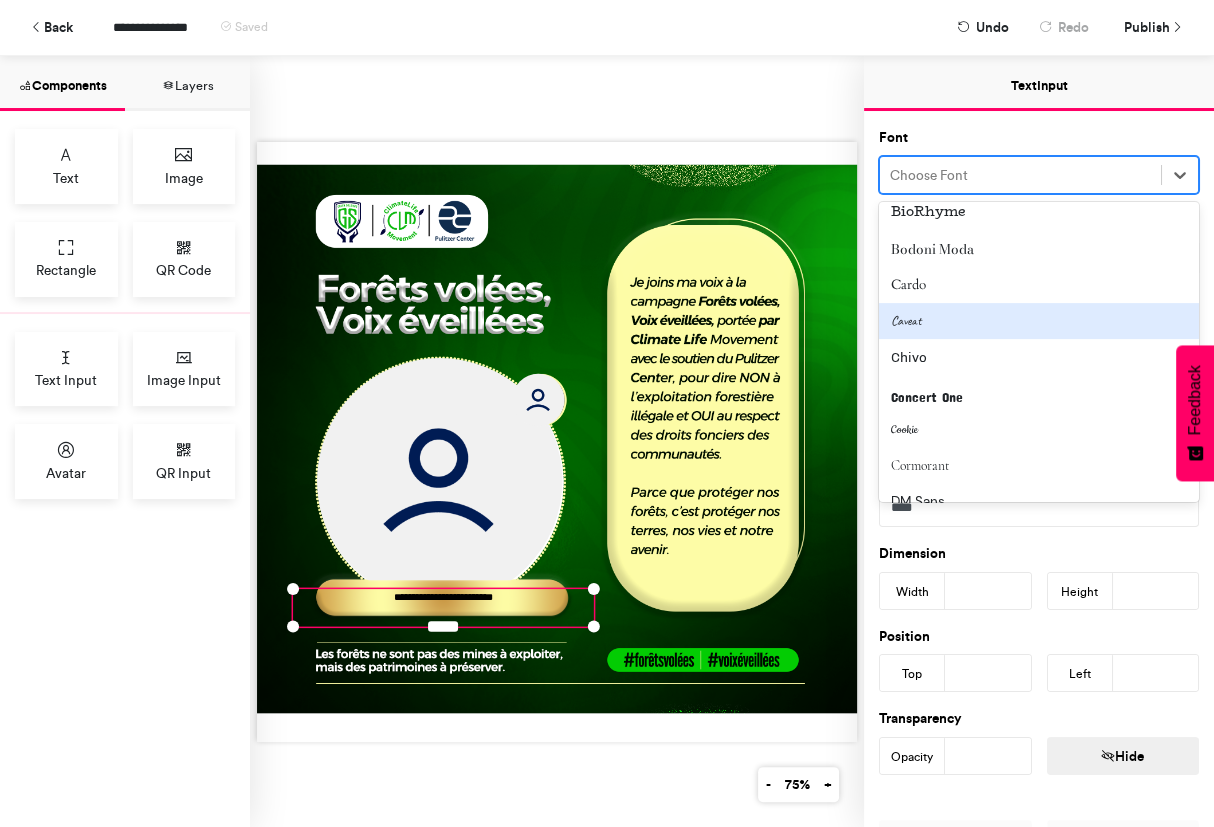scroll, scrollTop: 626, scrollLeft: 0, axis: vertical 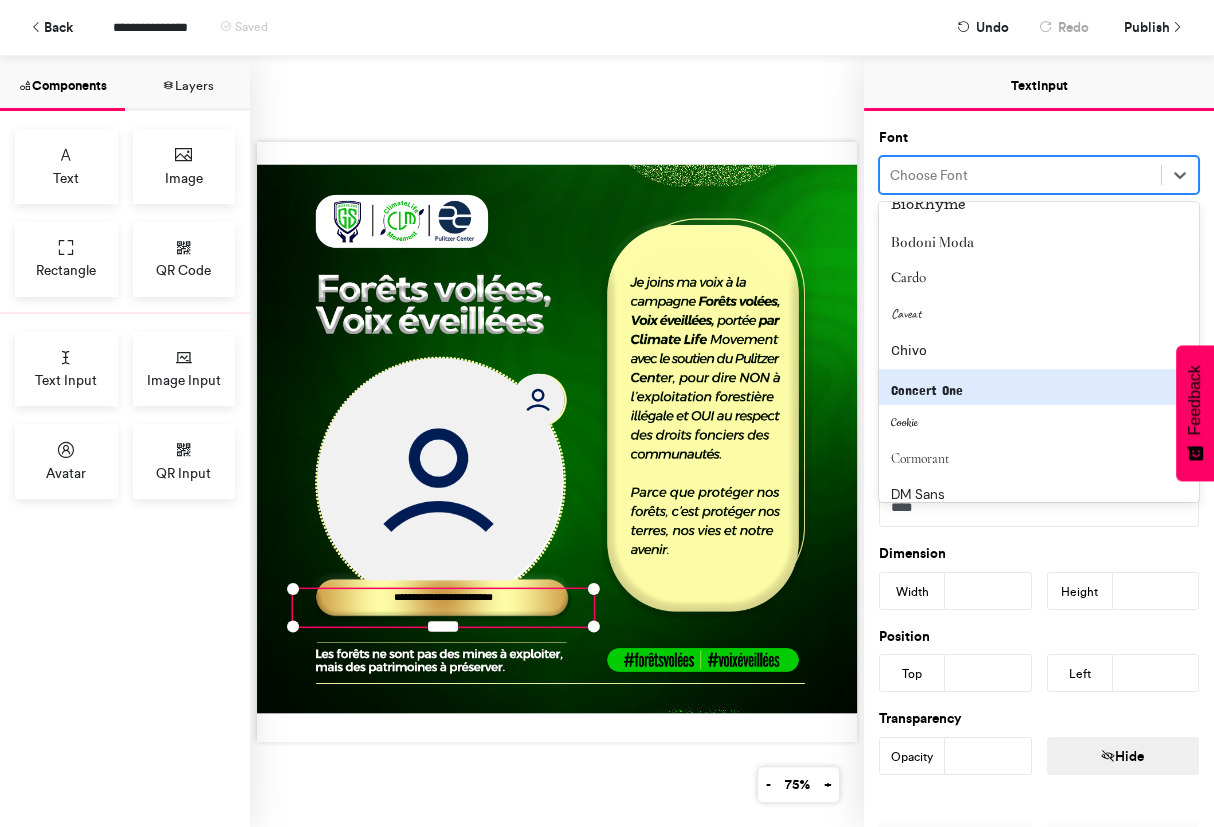 click on "Concert One" at bounding box center [1039, 387] 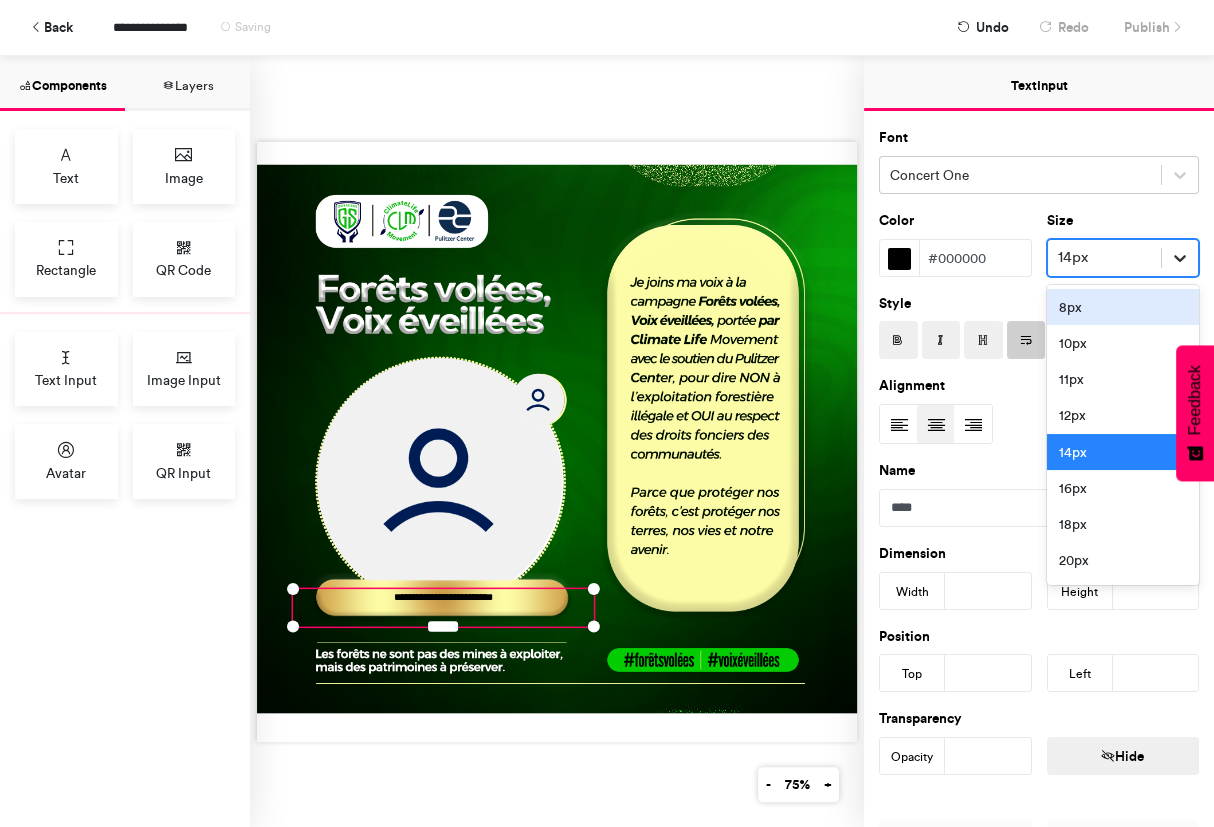 click at bounding box center (1180, 258) 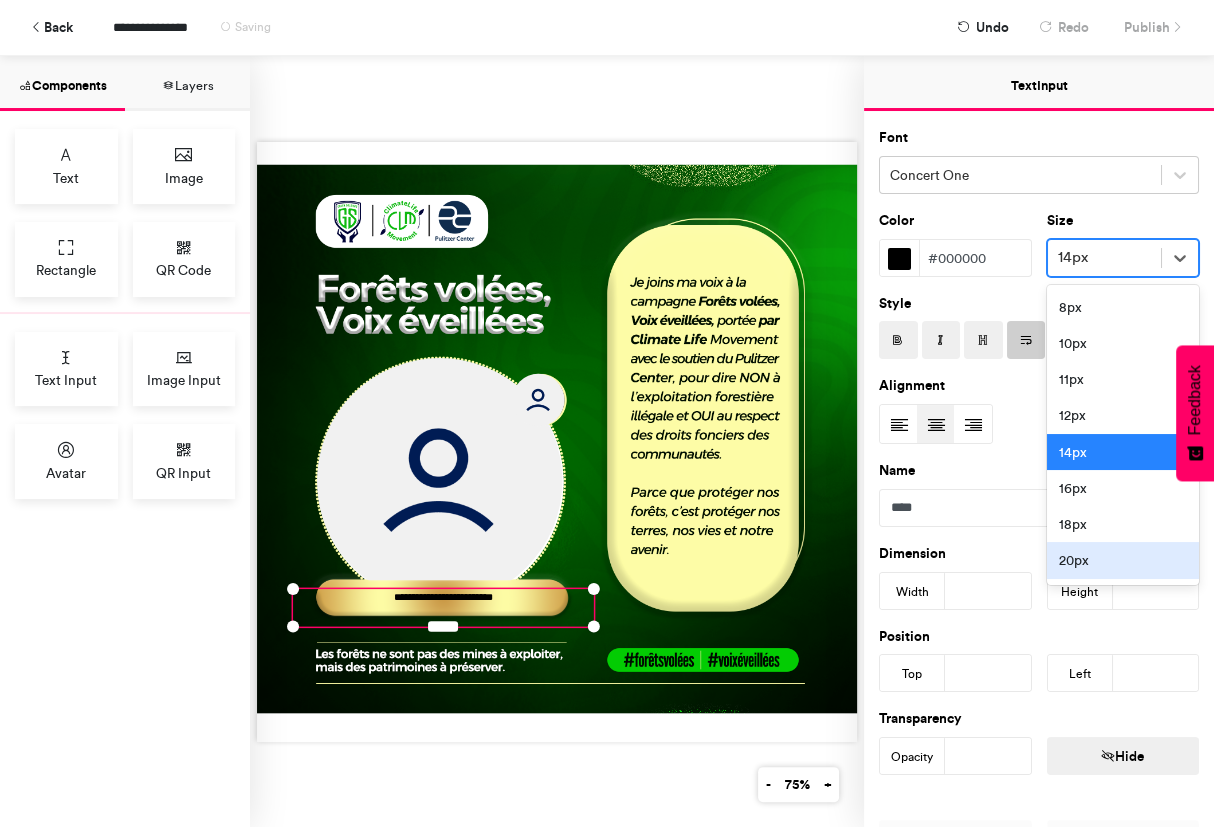 click on "20px" at bounding box center [1123, 560] 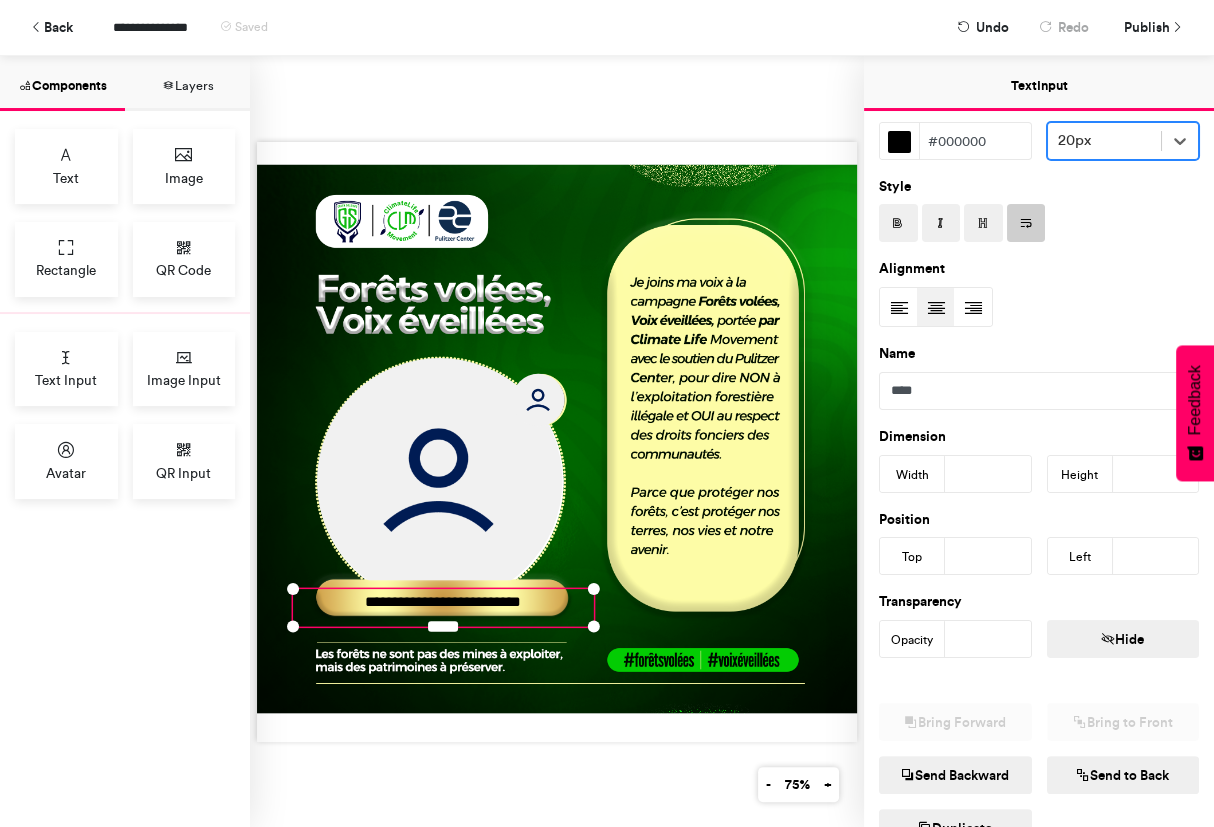 scroll, scrollTop: 0, scrollLeft: 0, axis: both 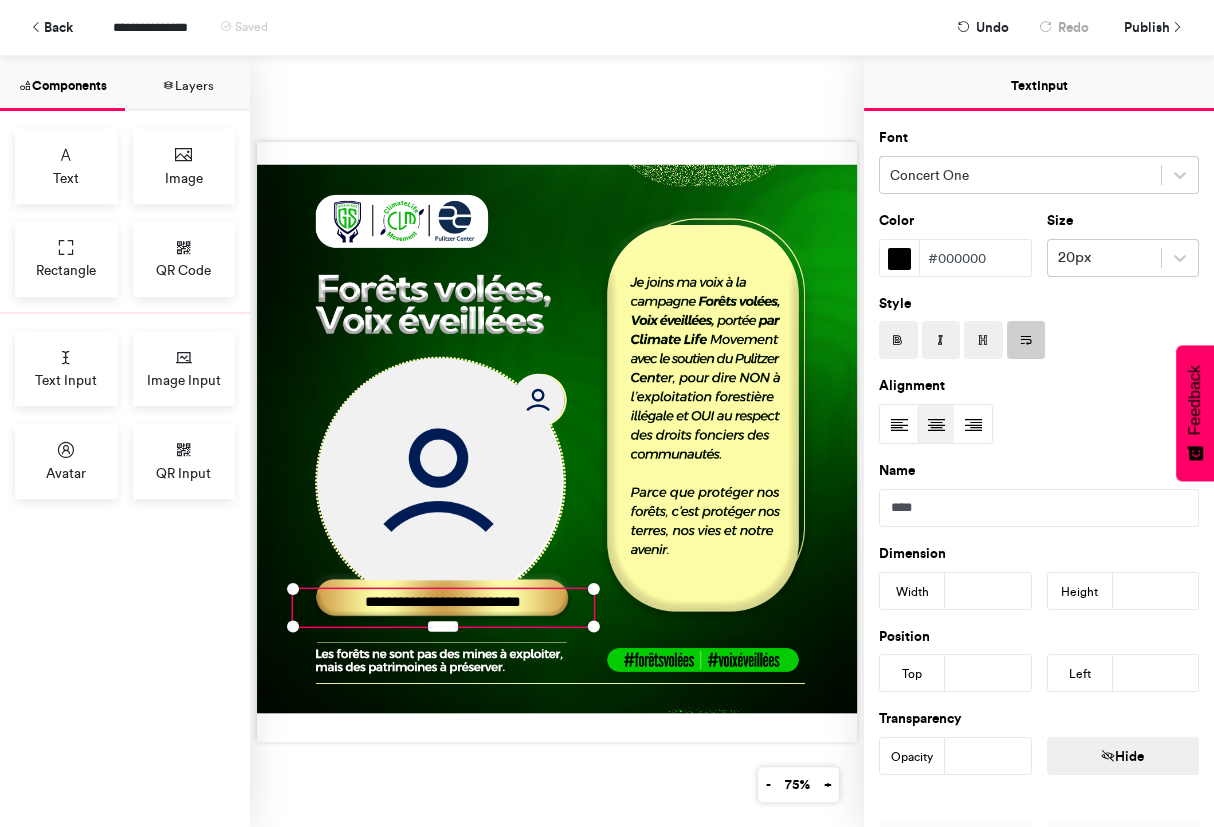 click at bounding box center (898, 340) 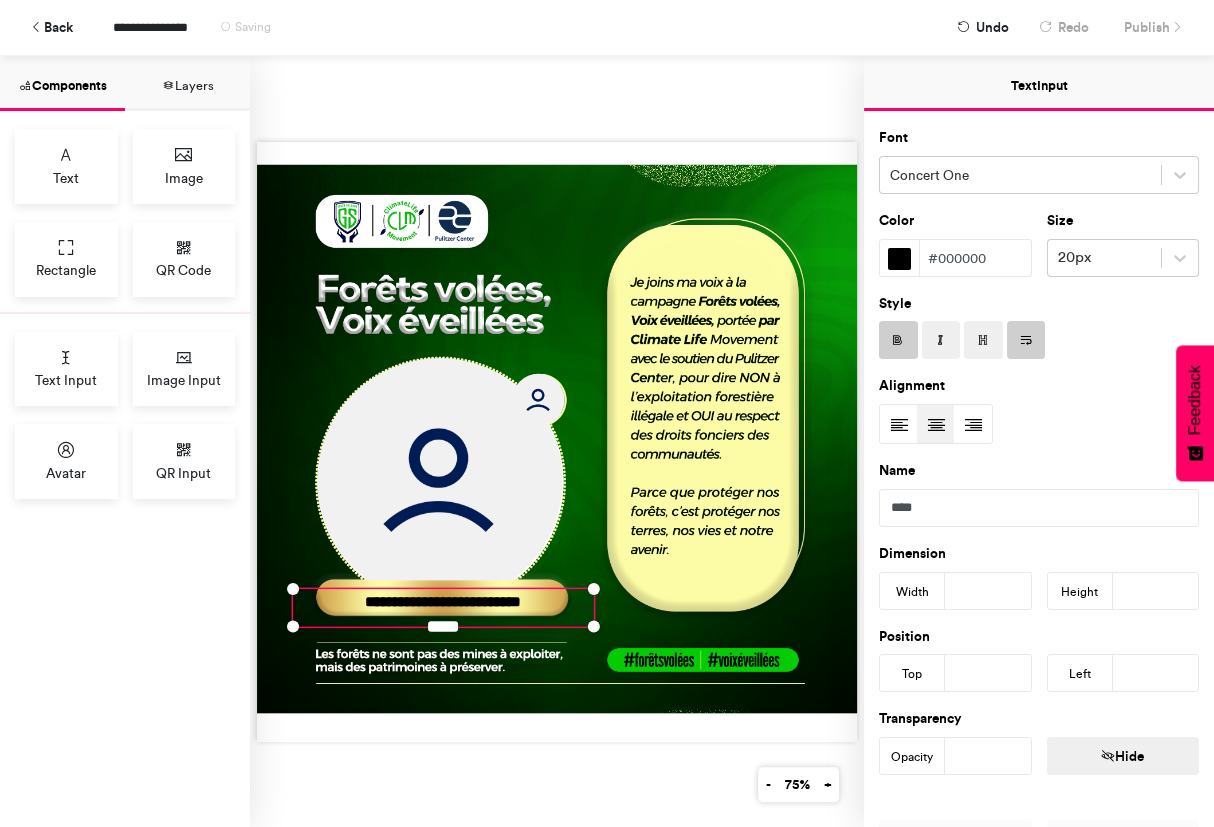click at bounding box center (899, 259) 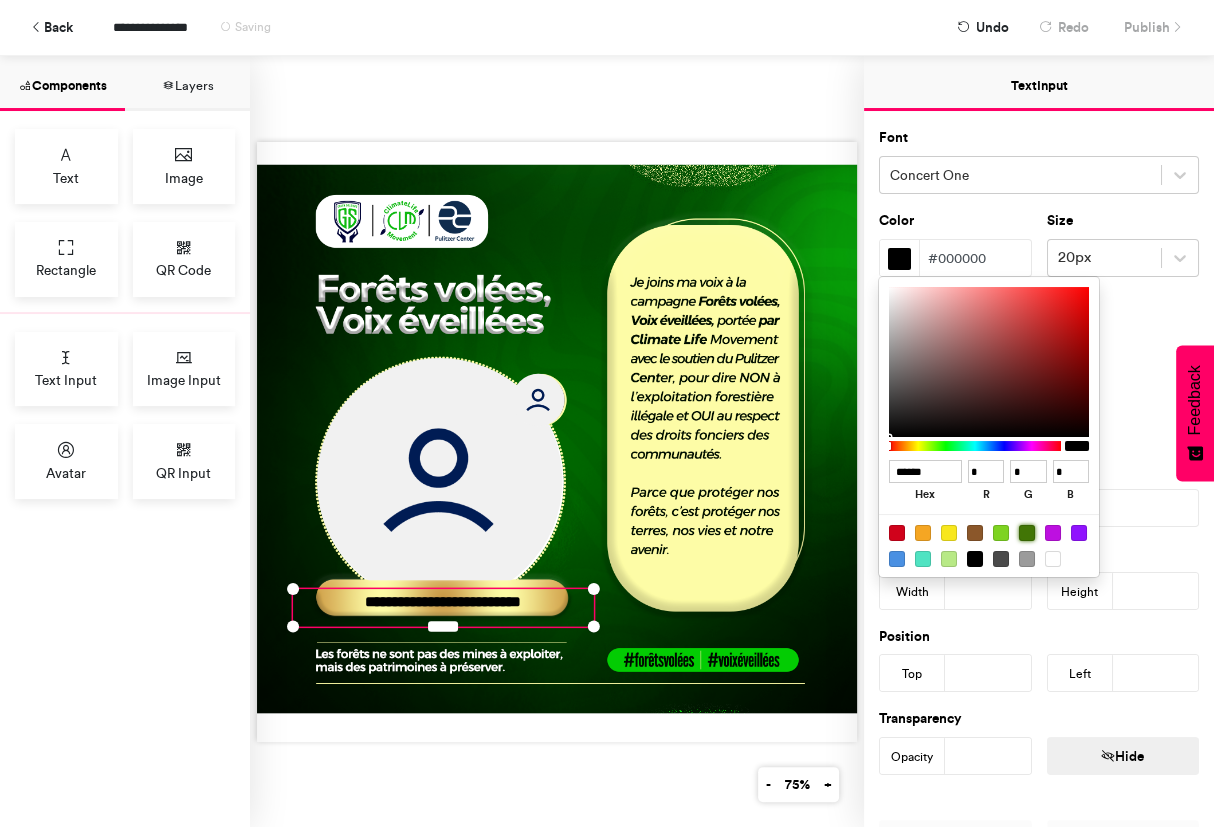 click at bounding box center [1027, 533] 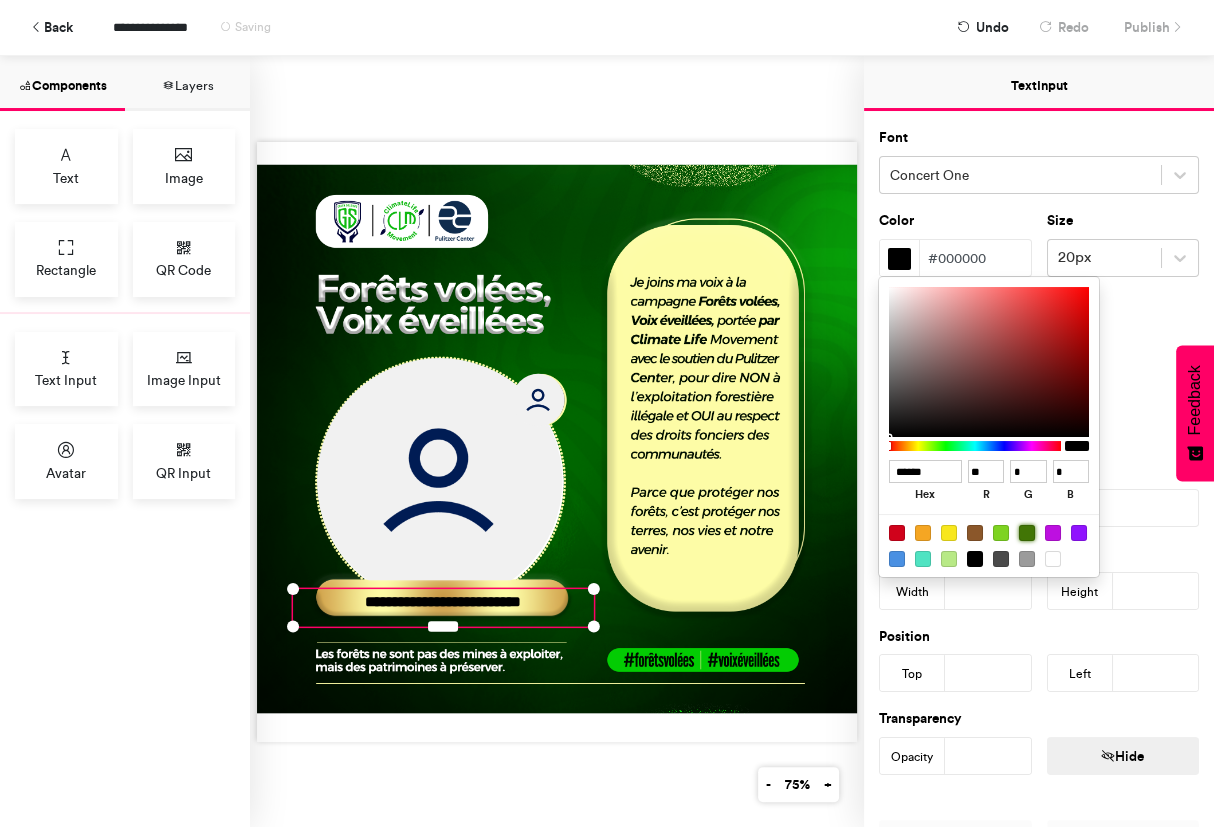 type on "***" 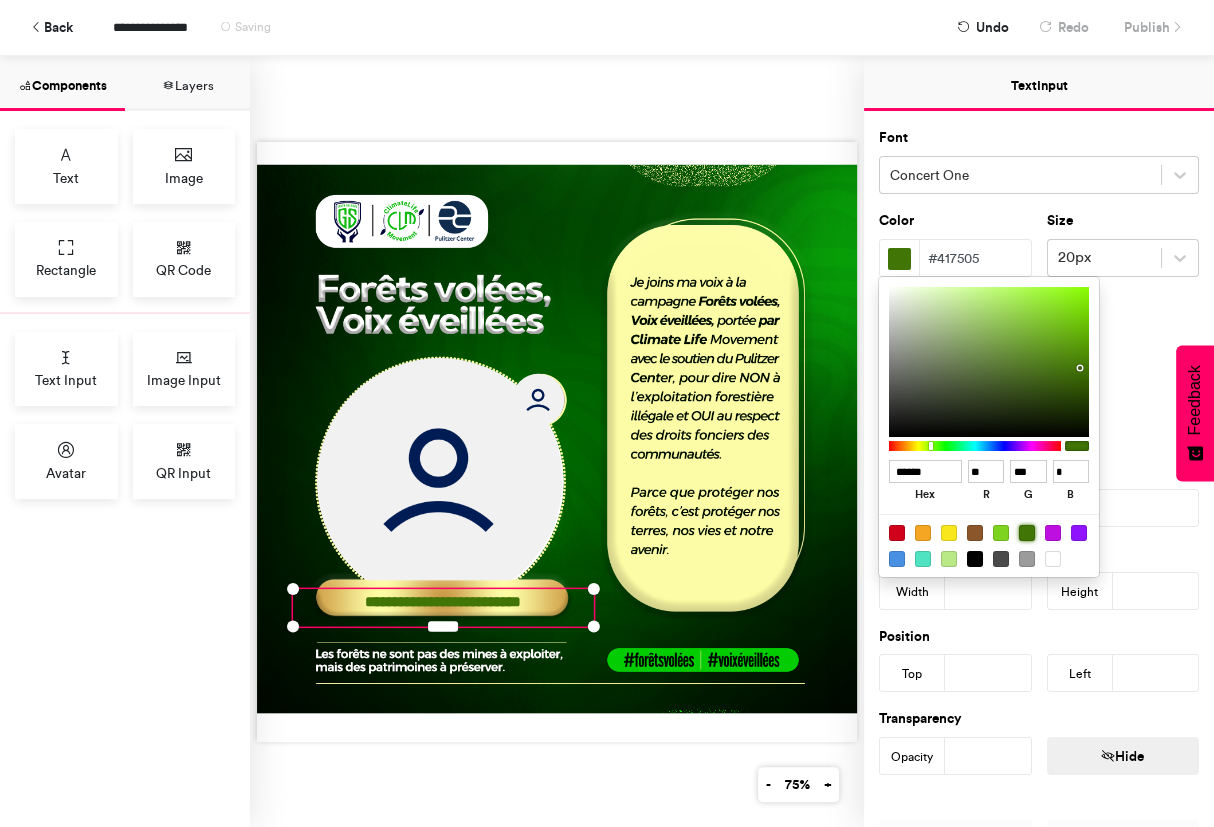 type on "******" 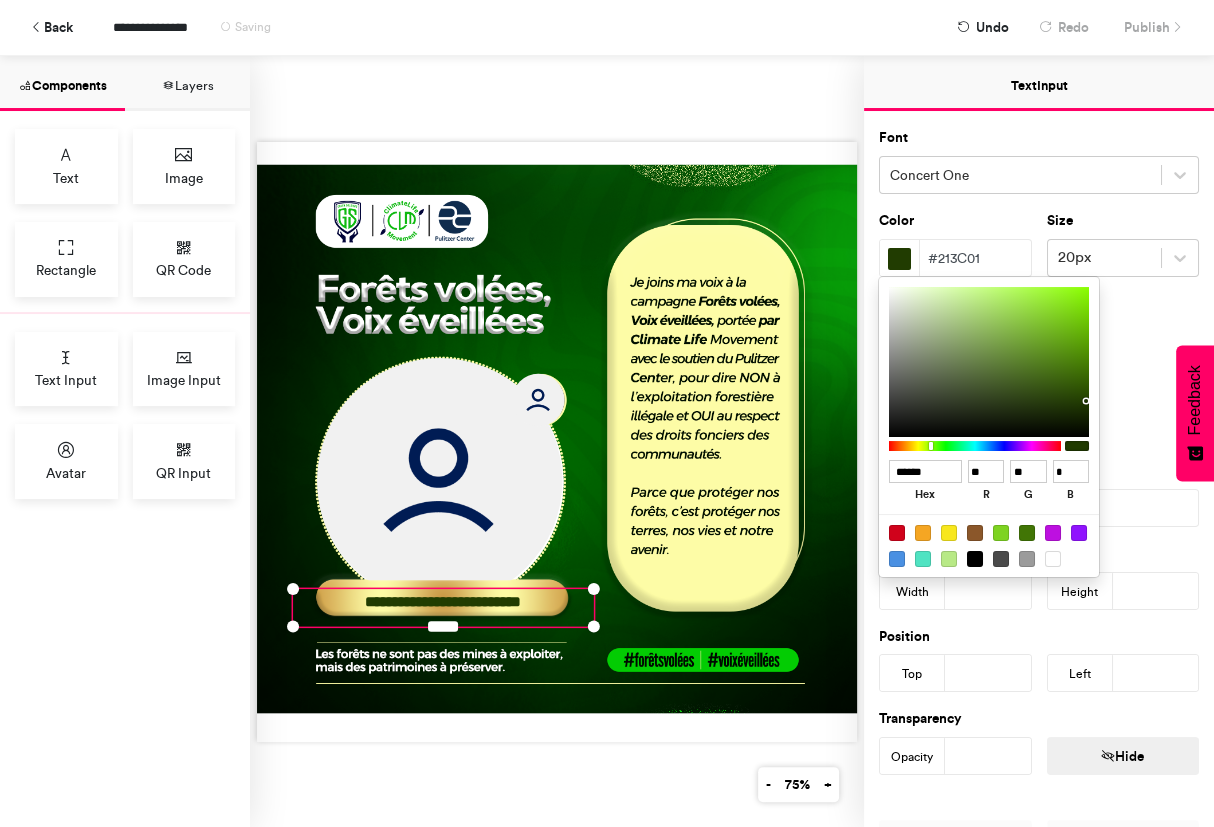 click at bounding box center (989, 362) 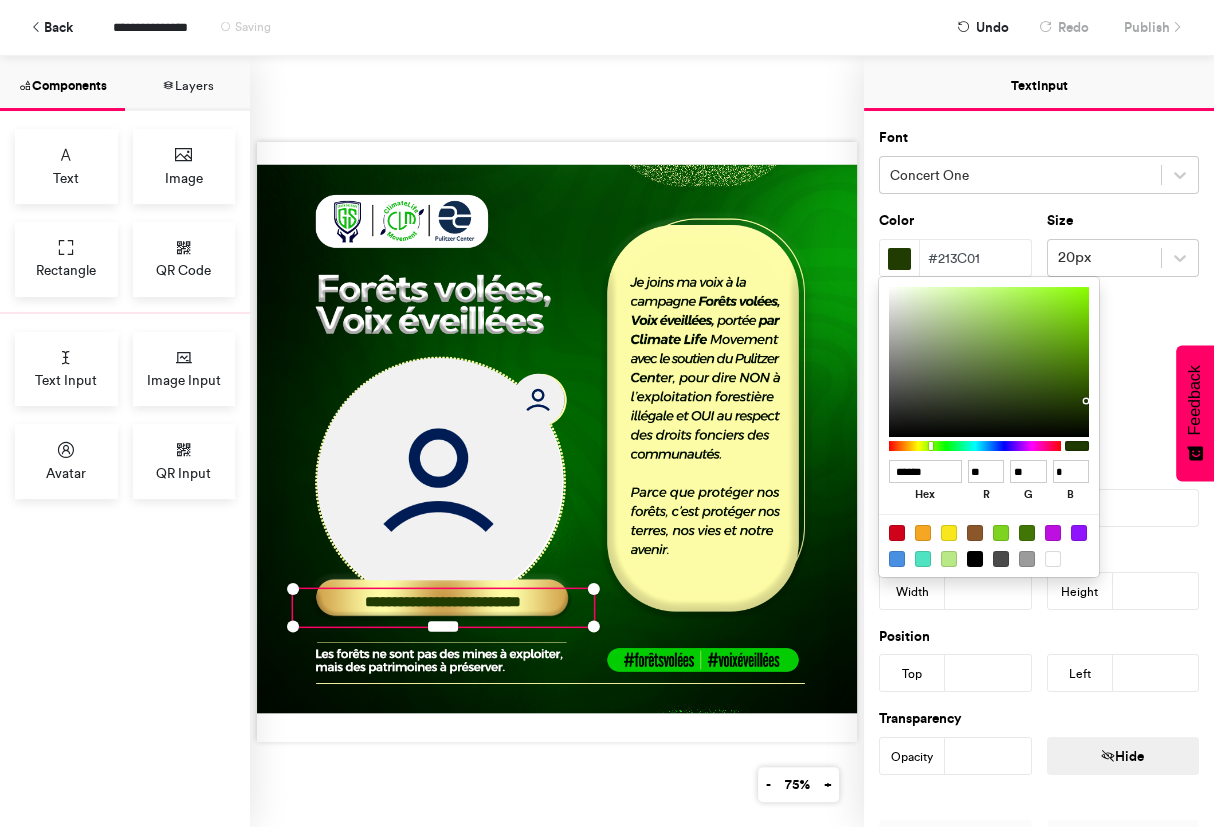 click at bounding box center [607, 413] 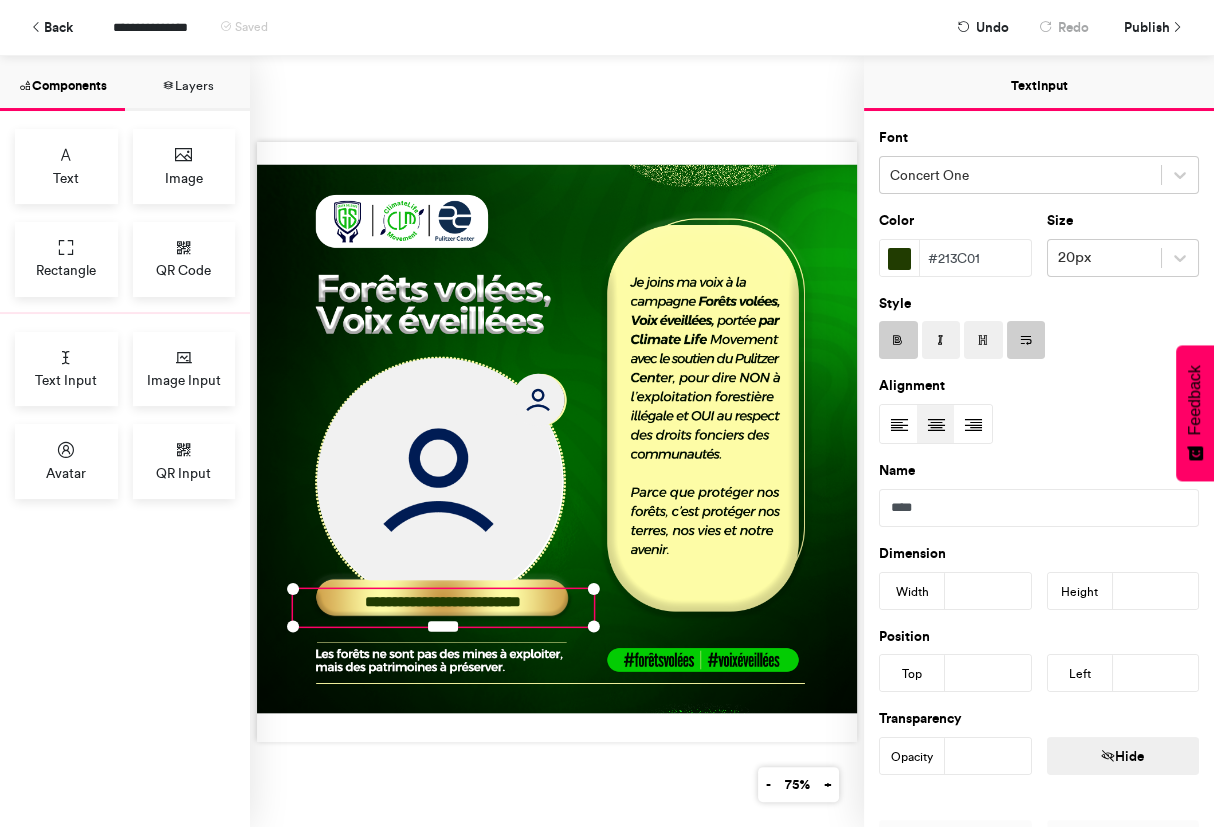 click at bounding box center (983, 341) 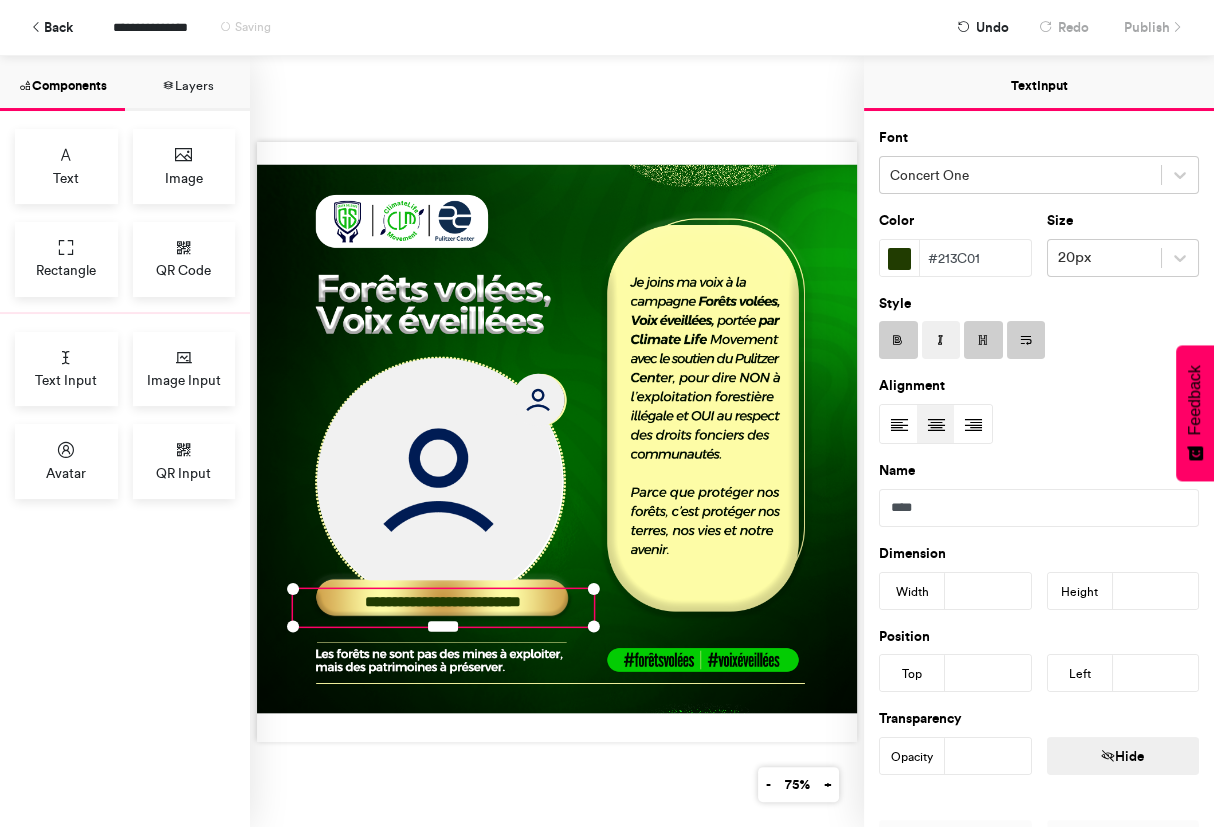 click at bounding box center (1026, 340) 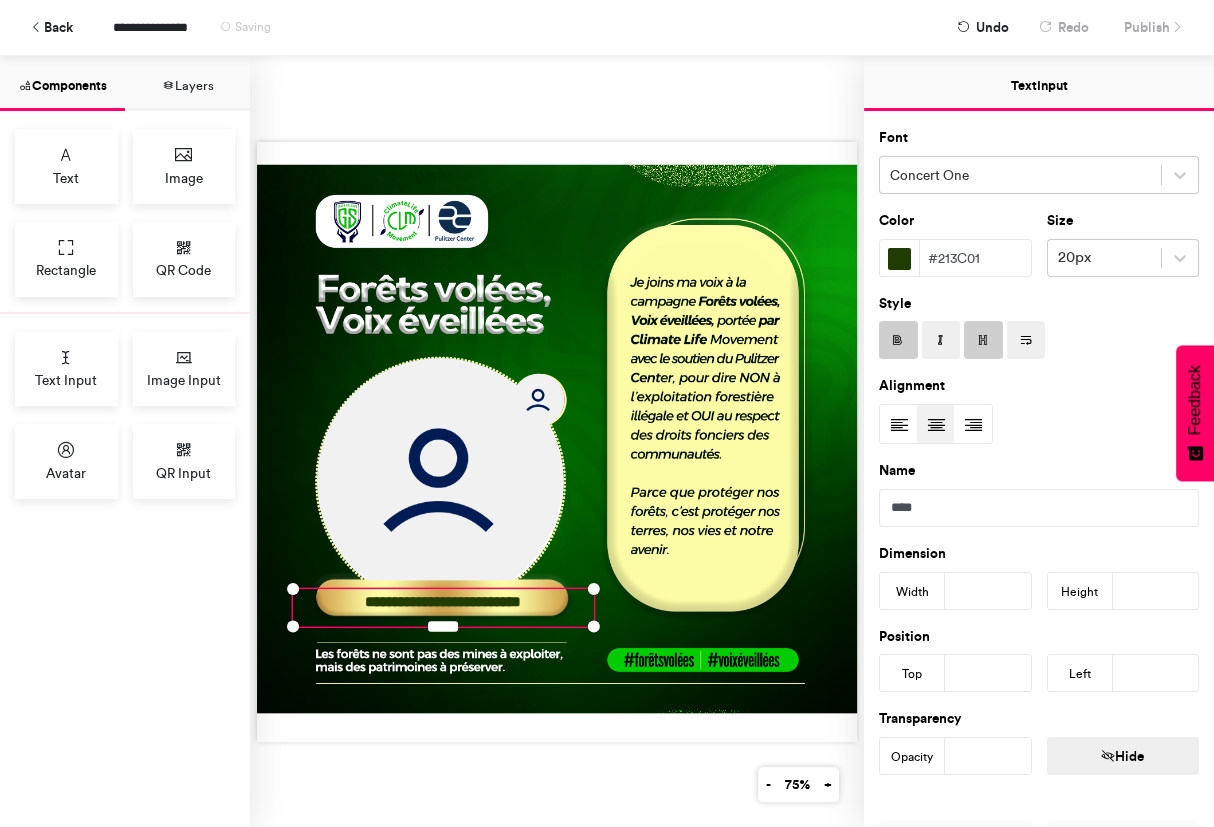 click at bounding box center [1026, 340] 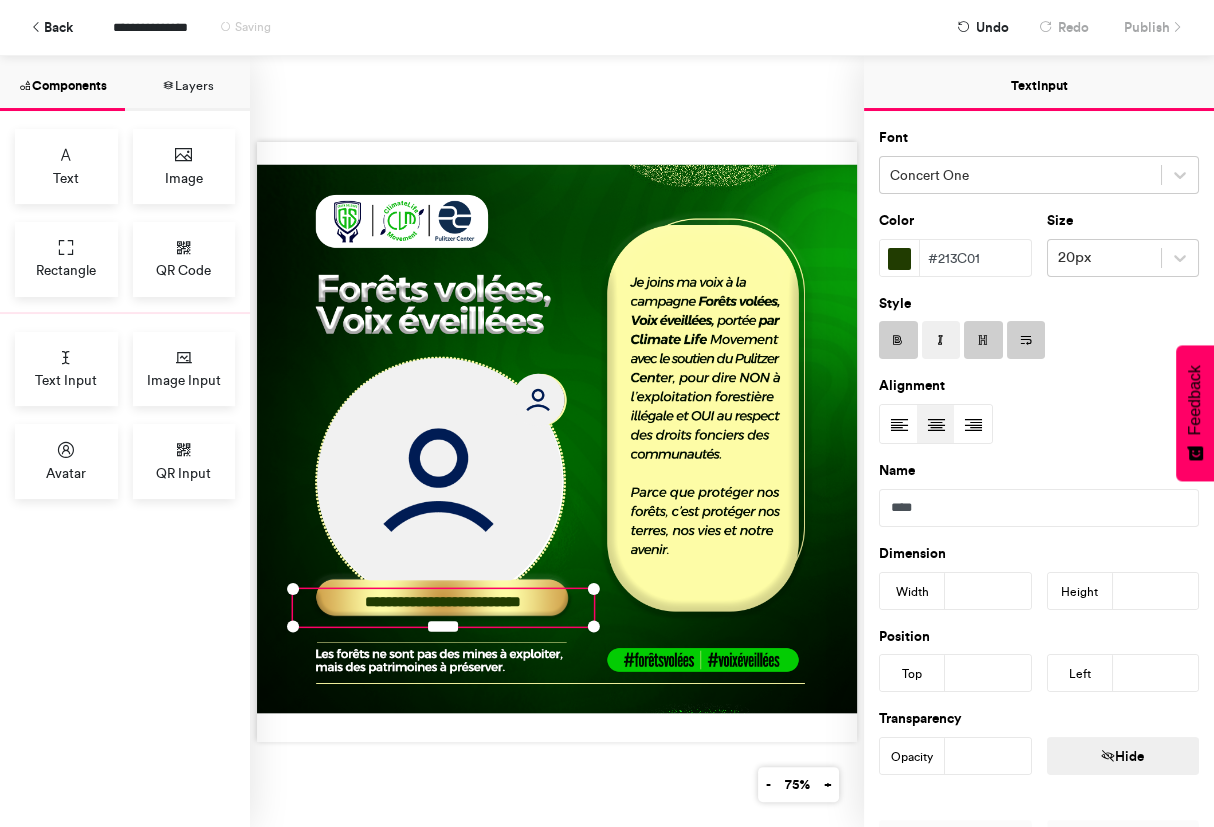 click at bounding box center (1026, 340) 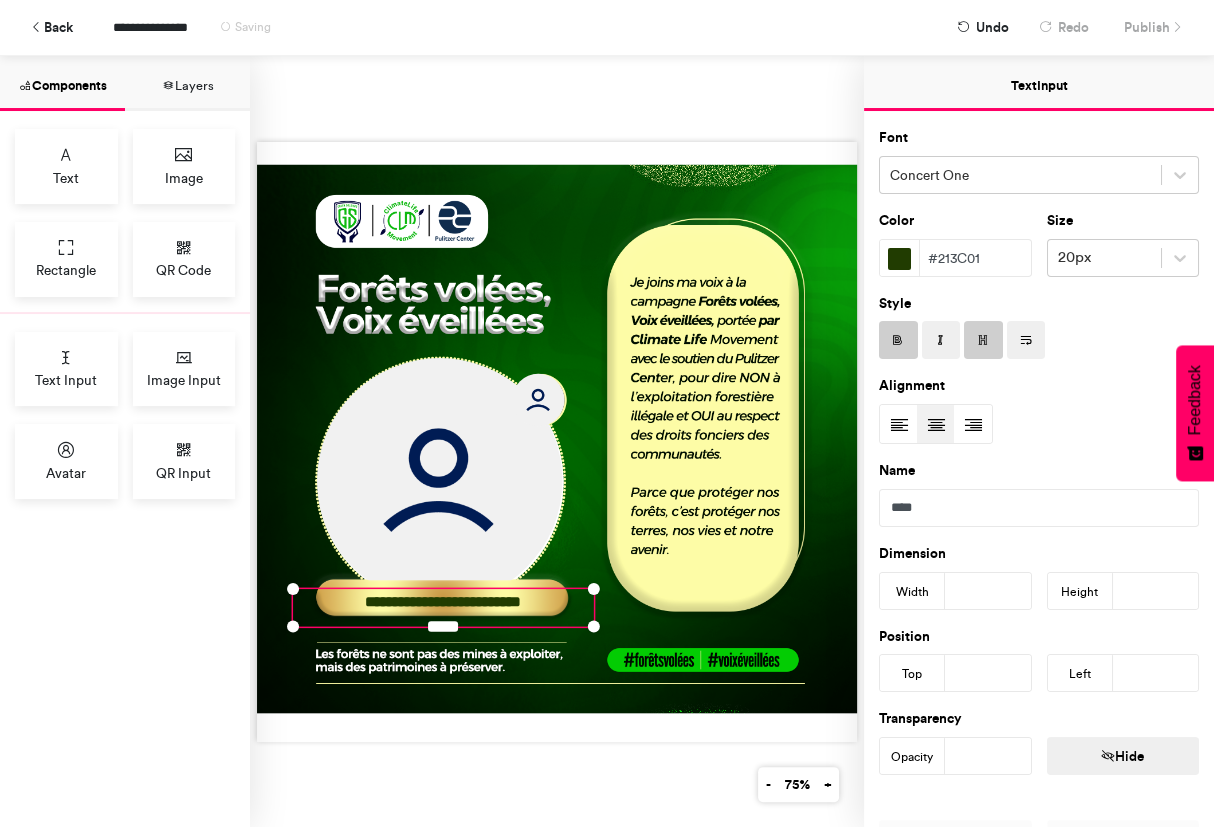click at bounding box center [1026, 340] 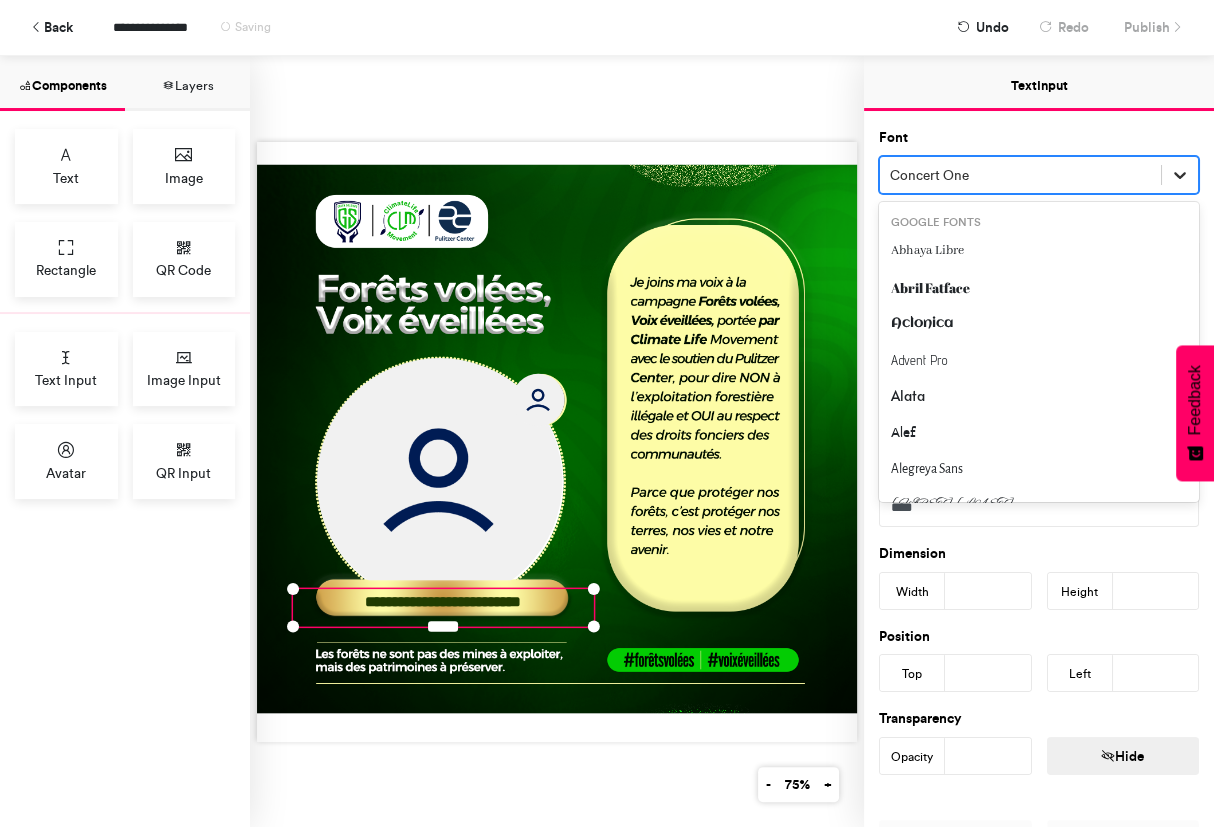 click 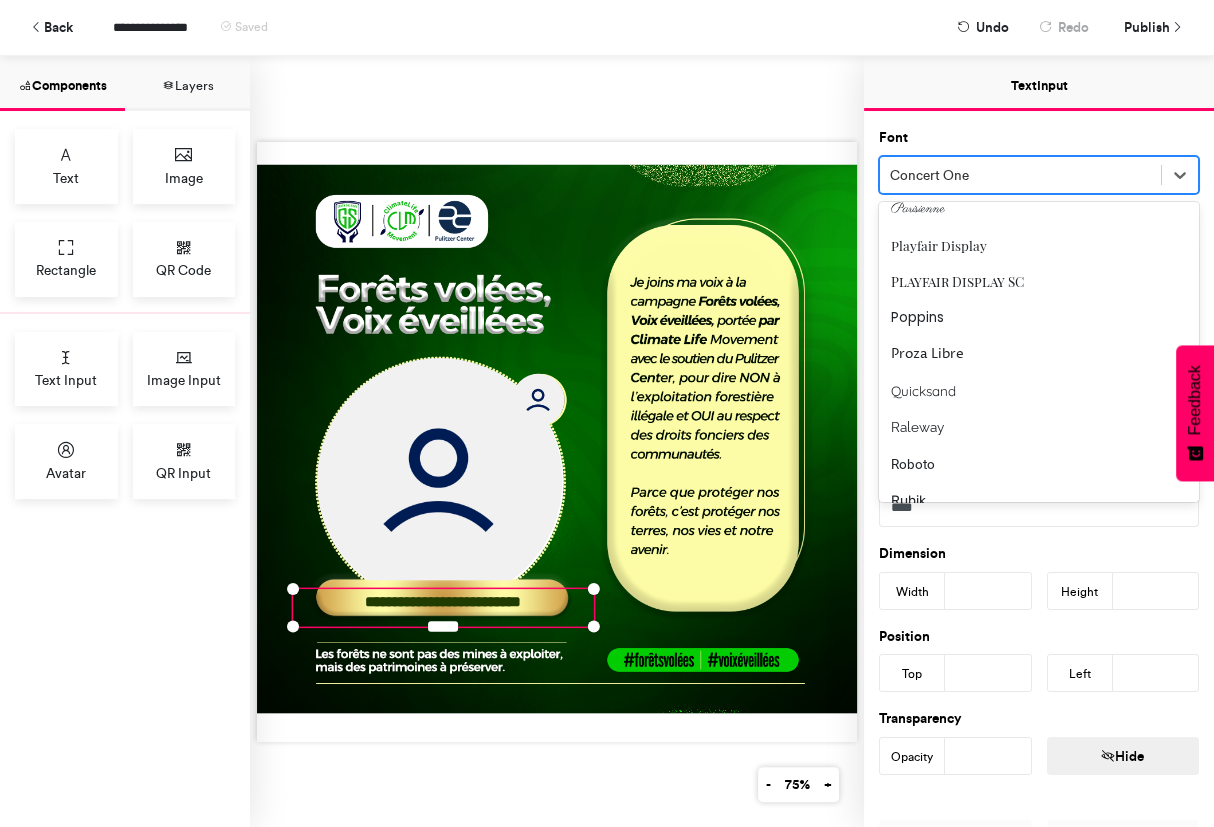 scroll, scrollTop: 2870, scrollLeft: 0, axis: vertical 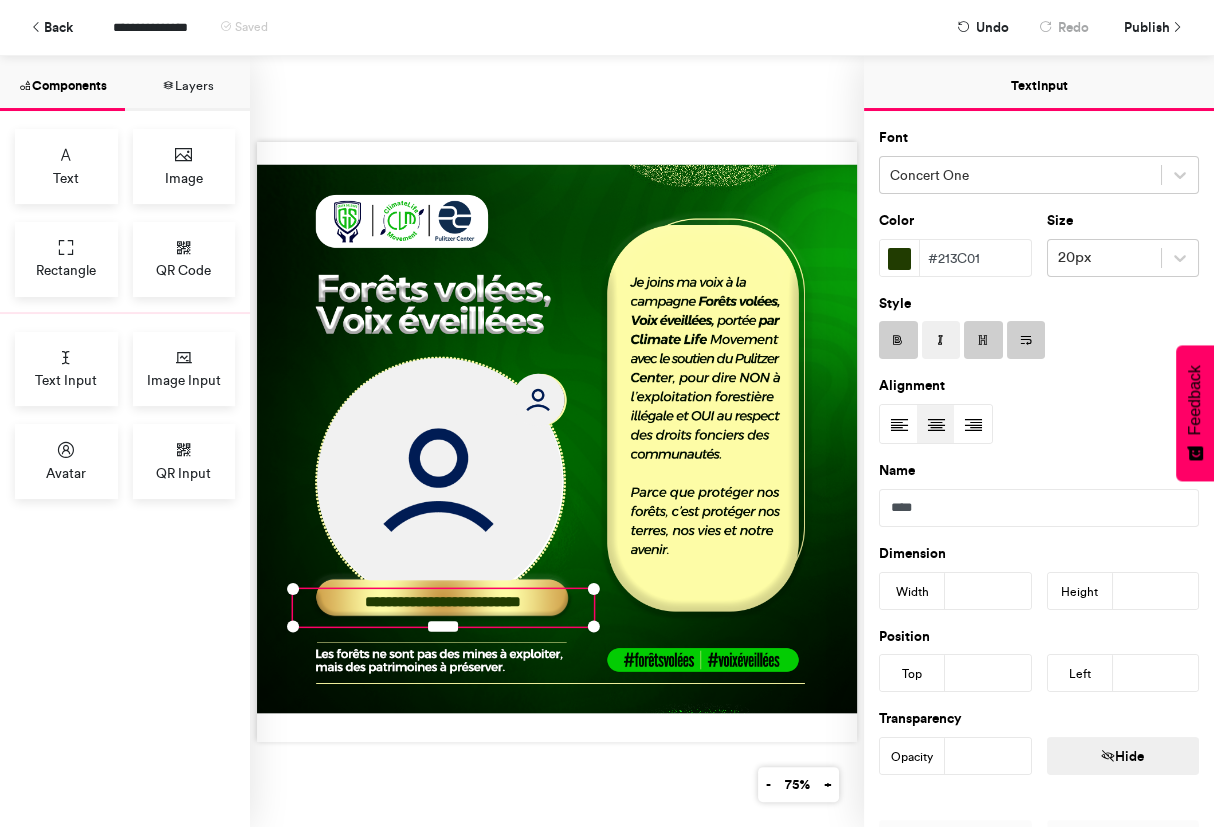 click on "Font Concert One" at bounding box center [1039, 152] 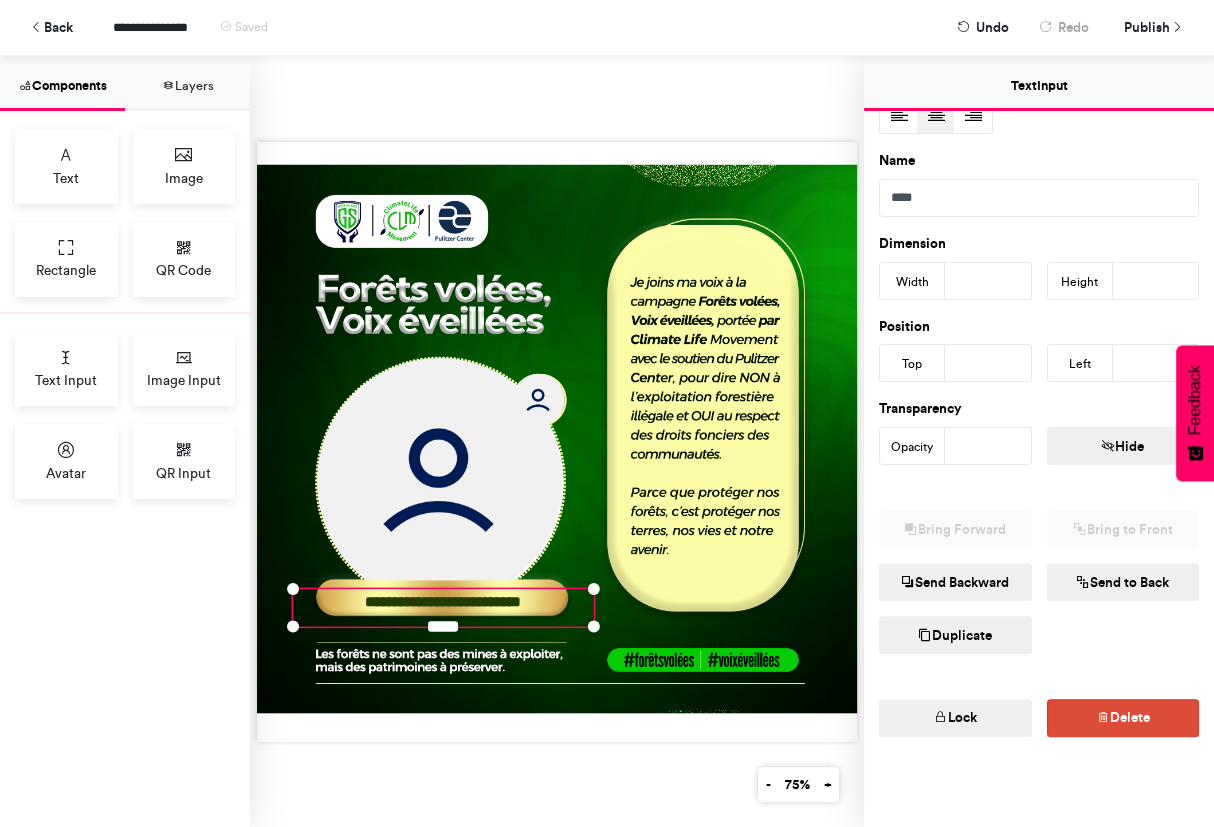 scroll, scrollTop: 0, scrollLeft: 0, axis: both 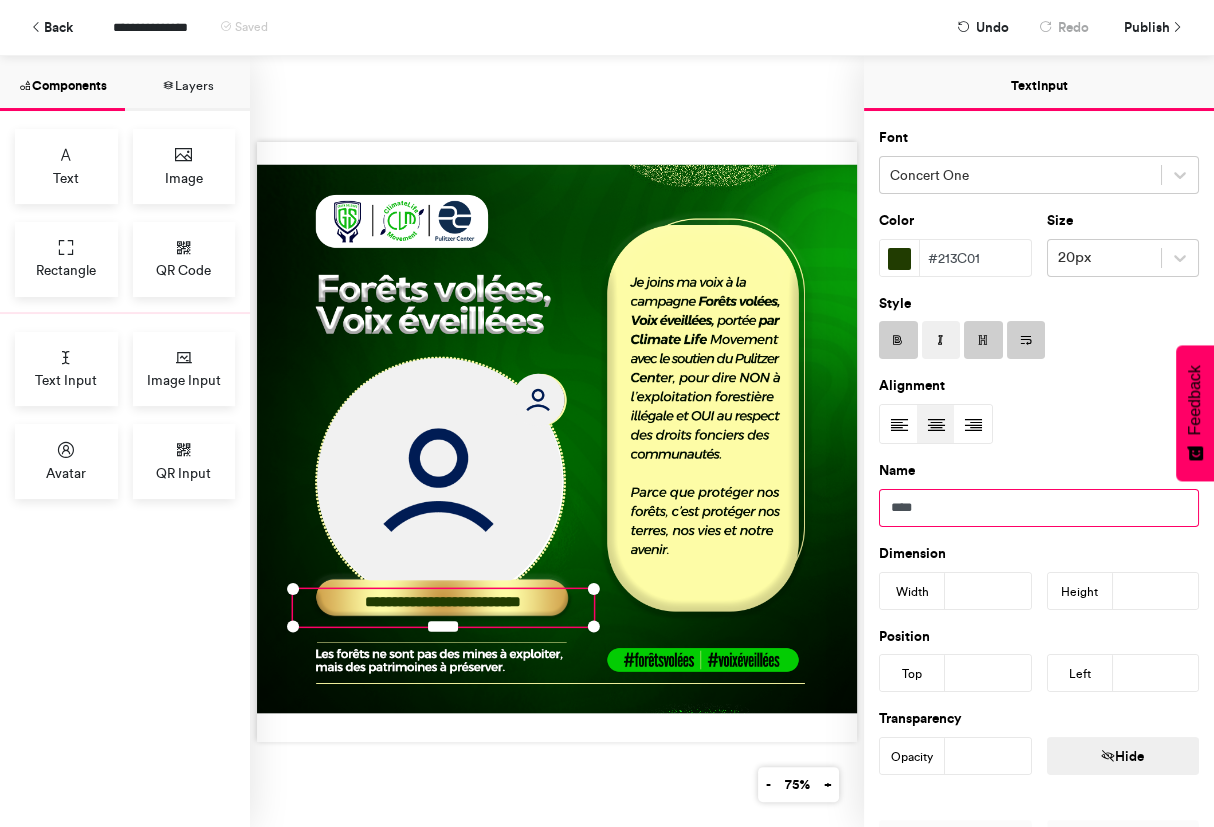 click on "****" at bounding box center (1039, 508) 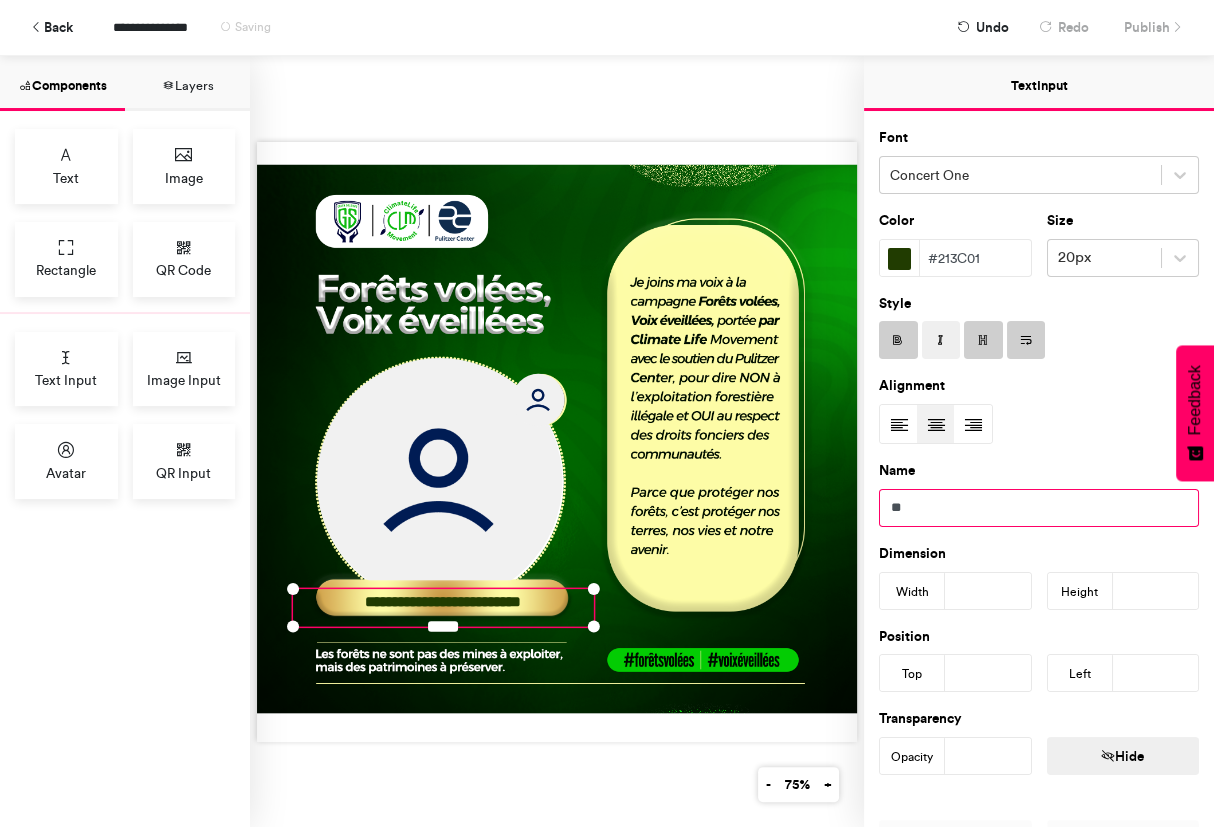 type on "*" 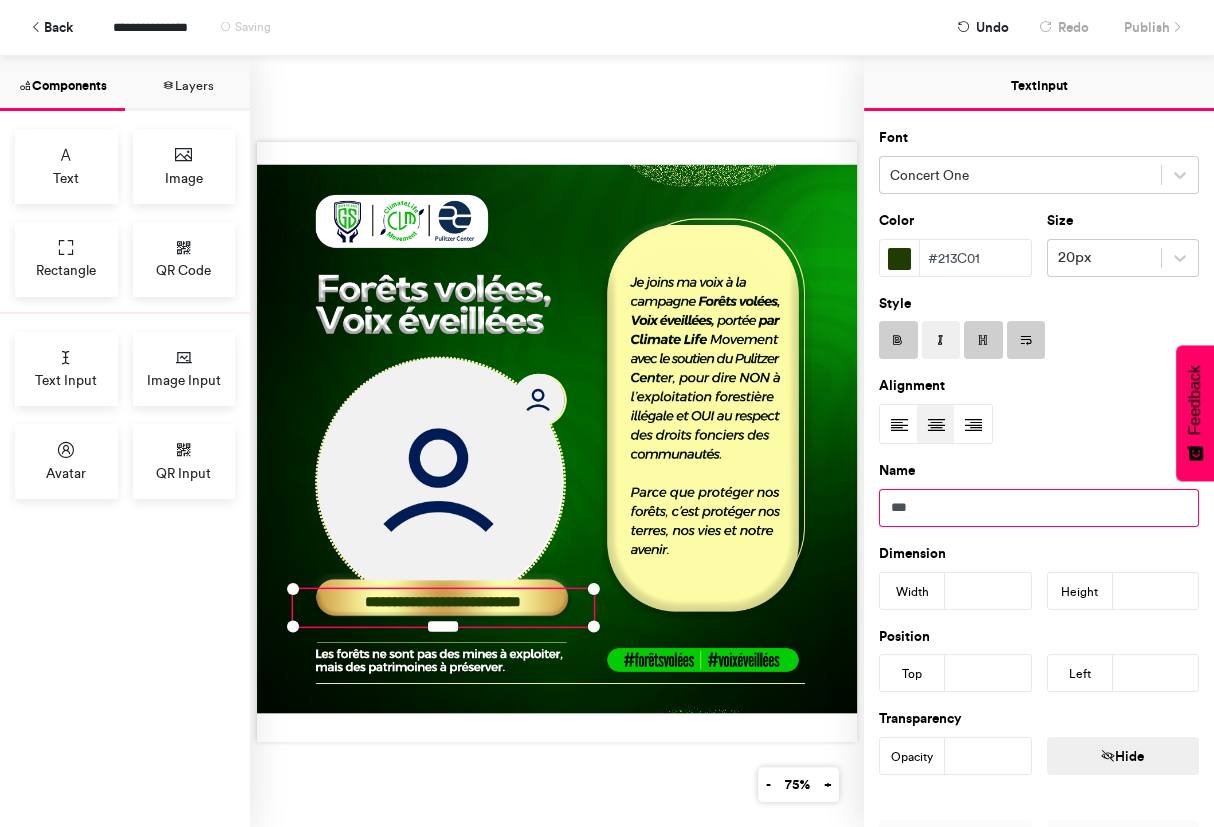 type on "****" 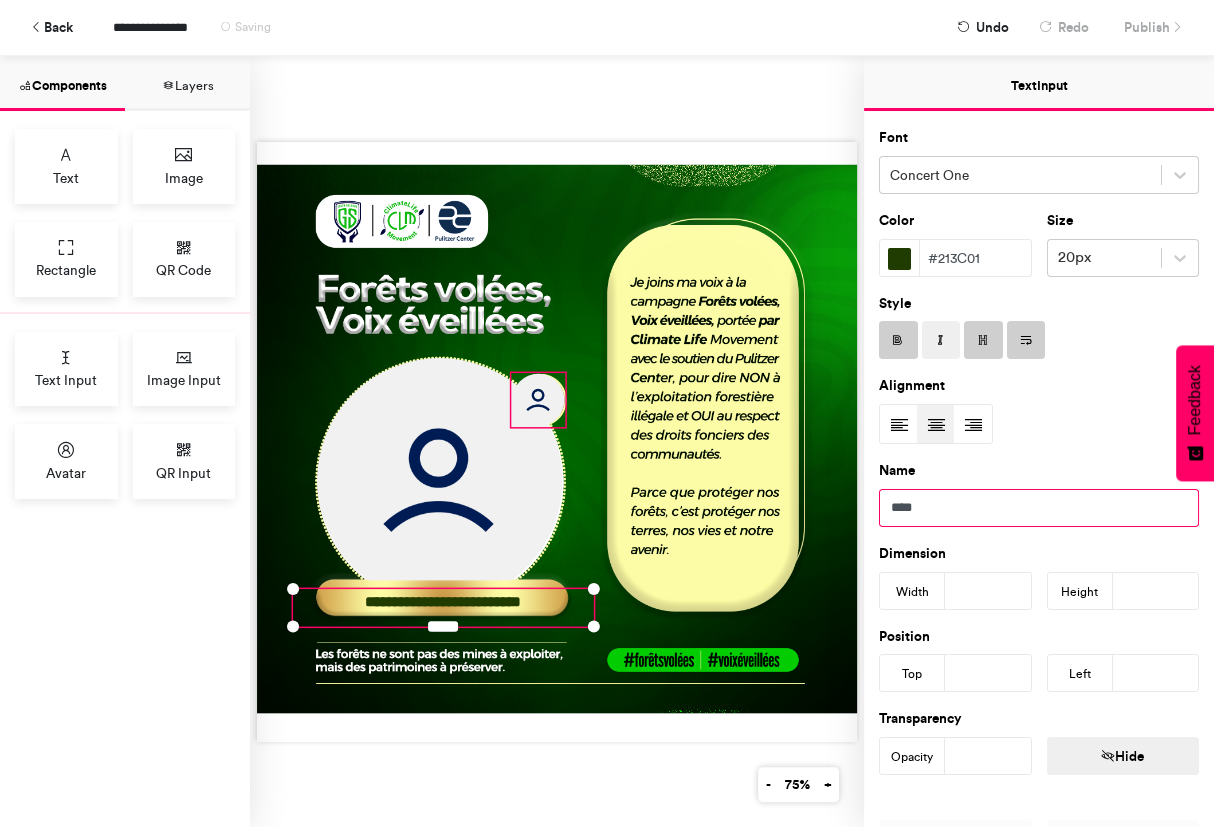 click at bounding box center (538, 399) 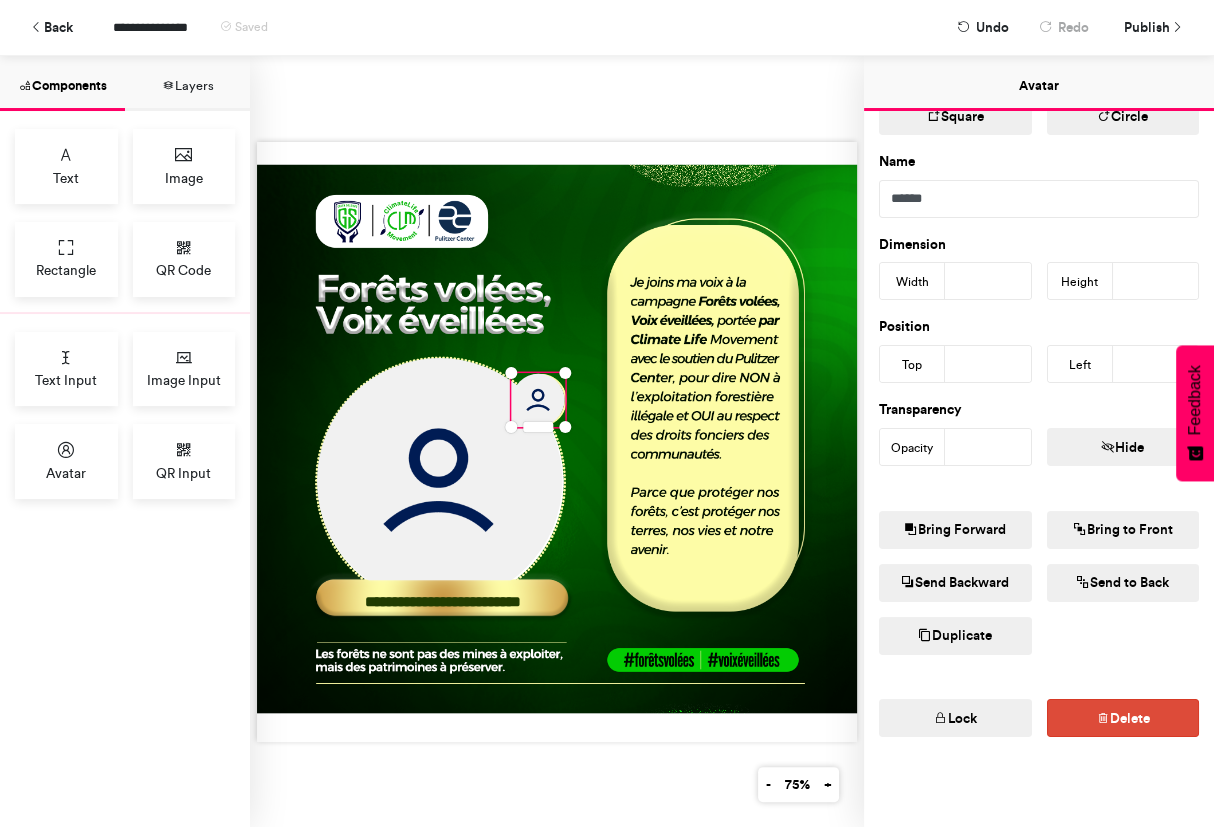 scroll, scrollTop: 0, scrollLeft: 0, axis: both 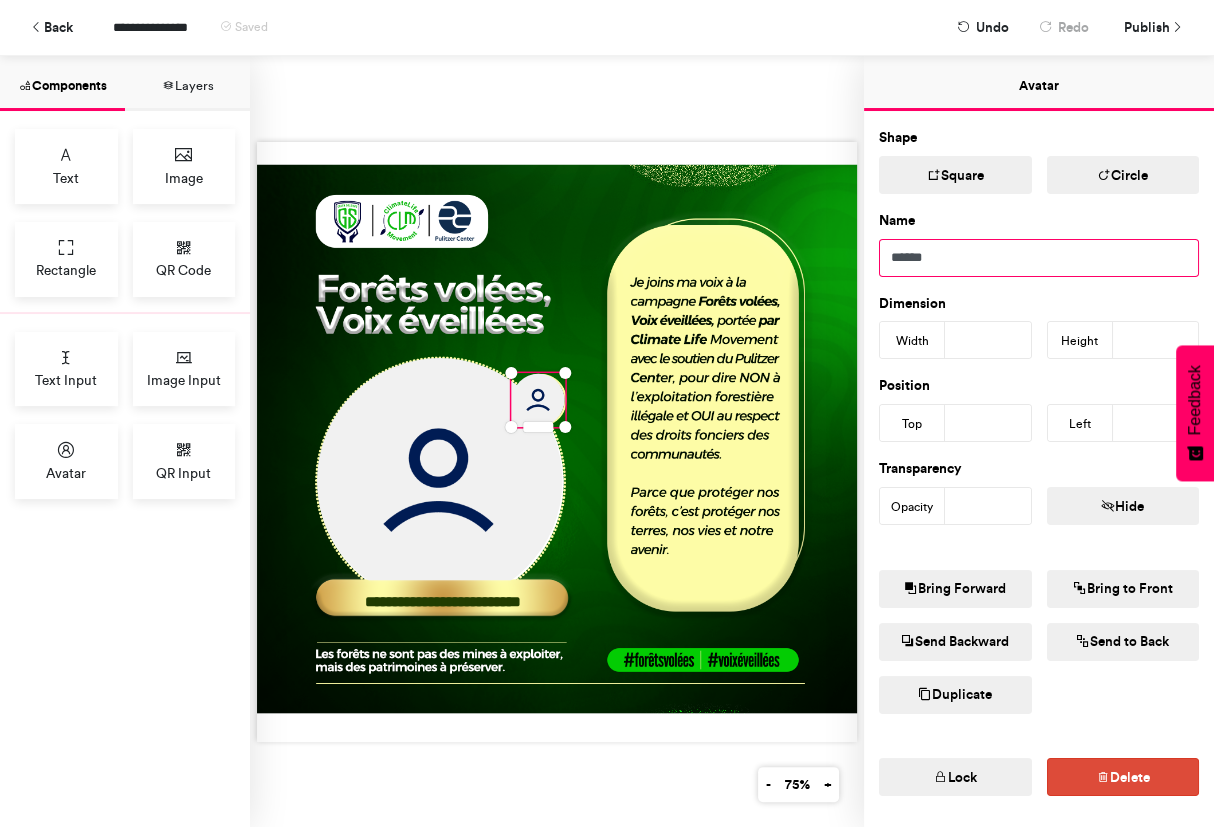 click on "******" at bounding box center [1039, 258] 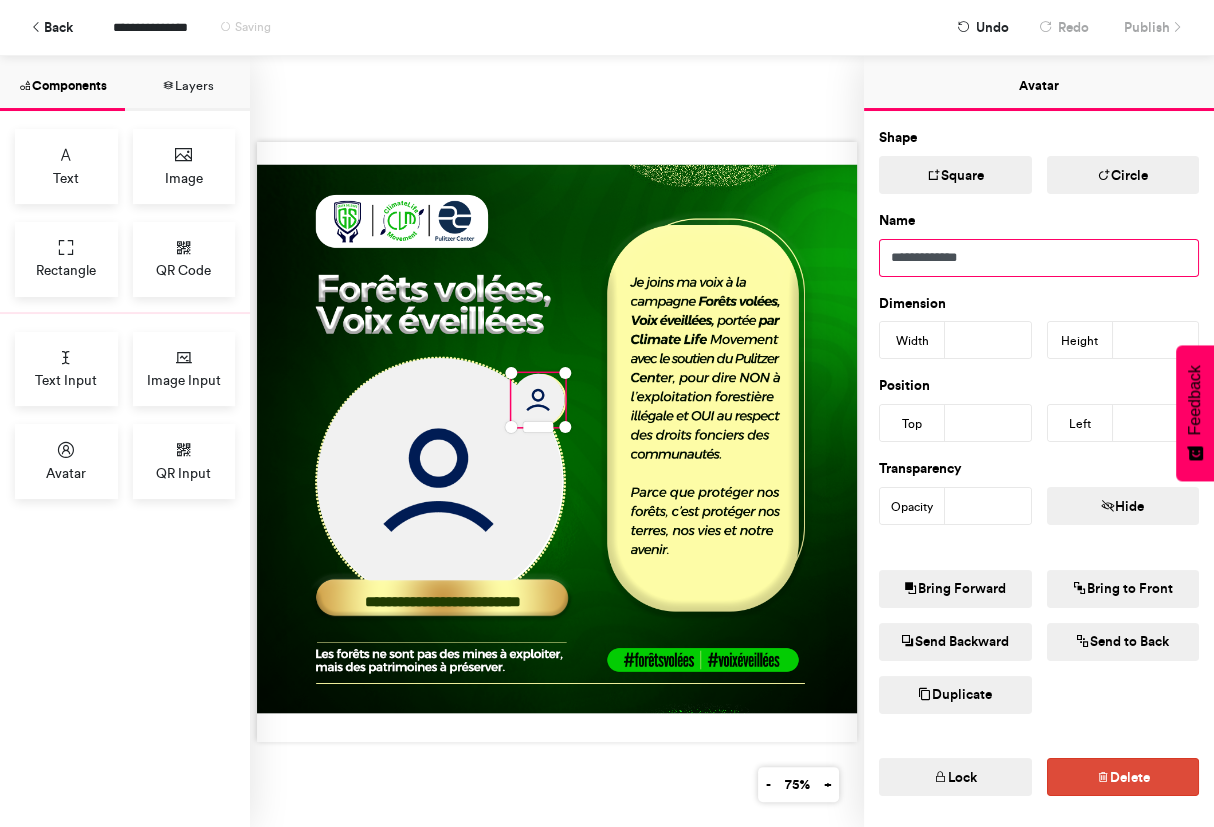 type on "**********" 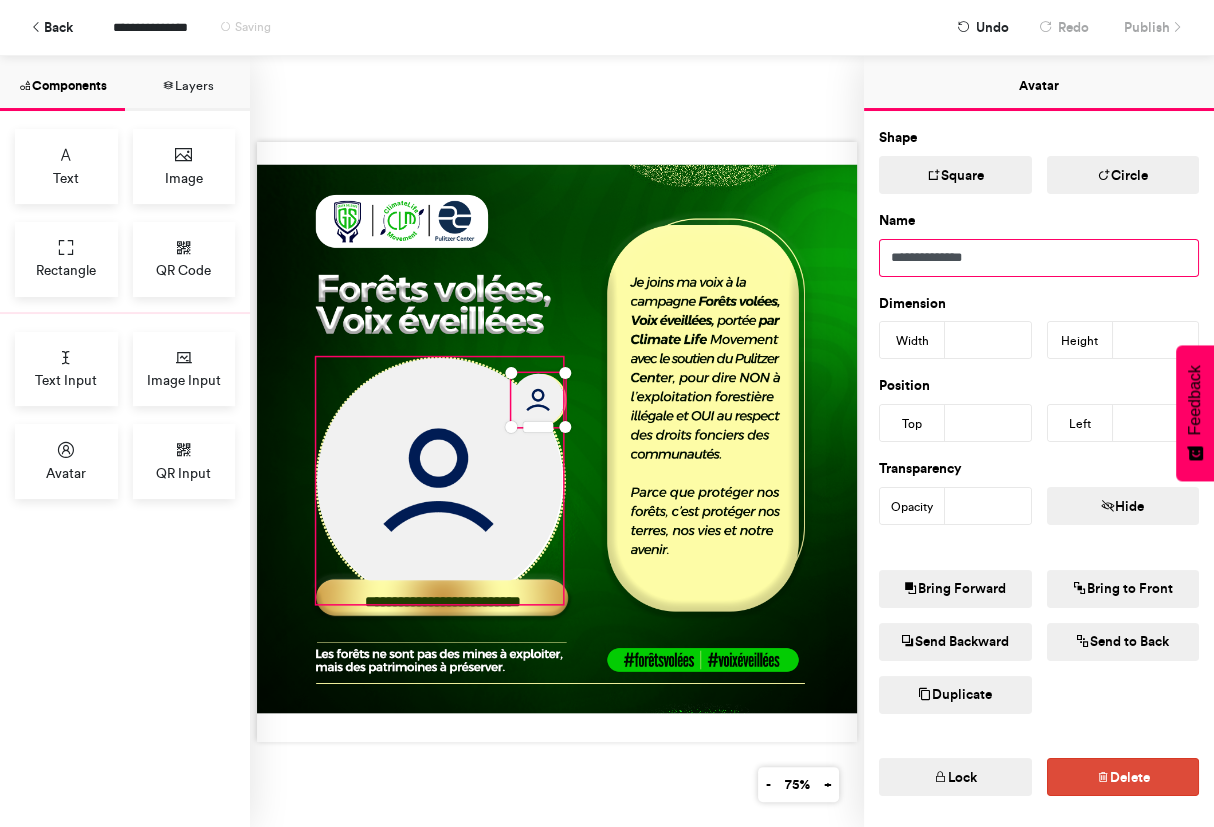 click at bounding box center (439, 480) 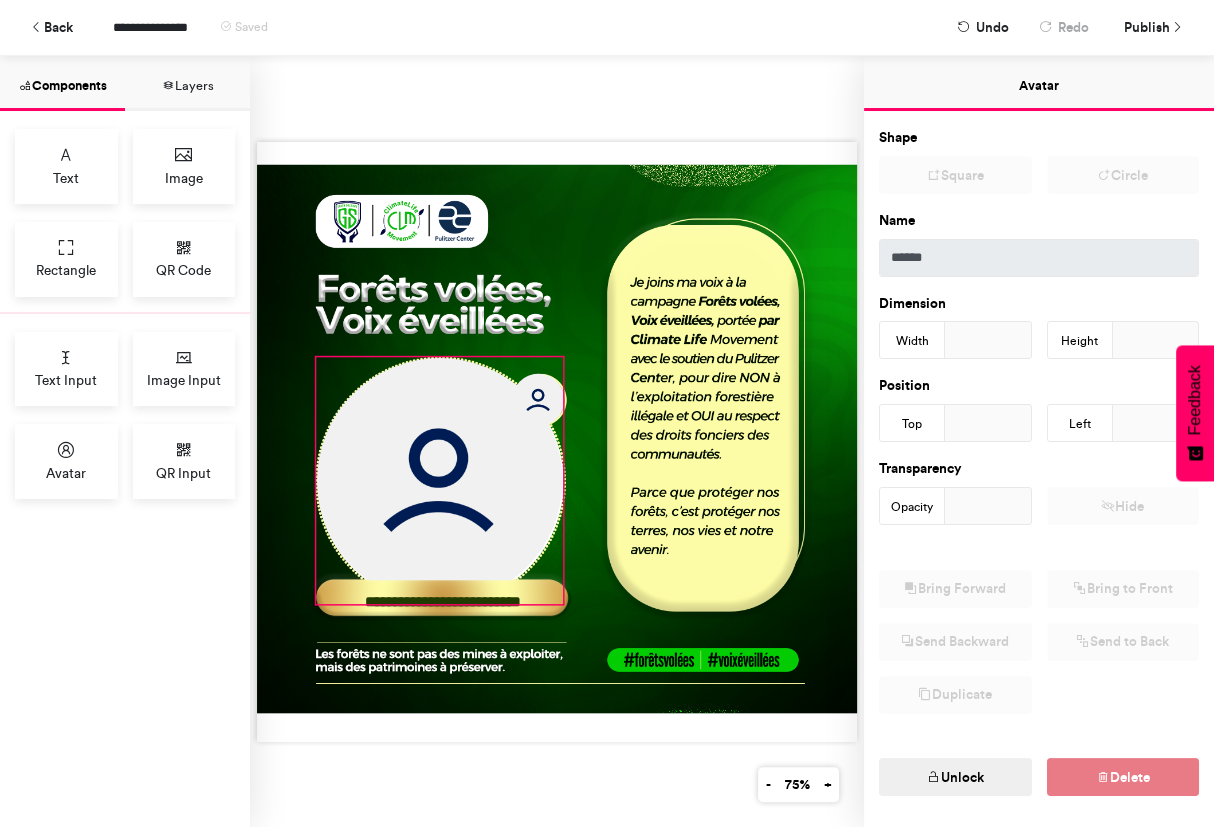 click on "Unlock" at bounding box center [955, 777] 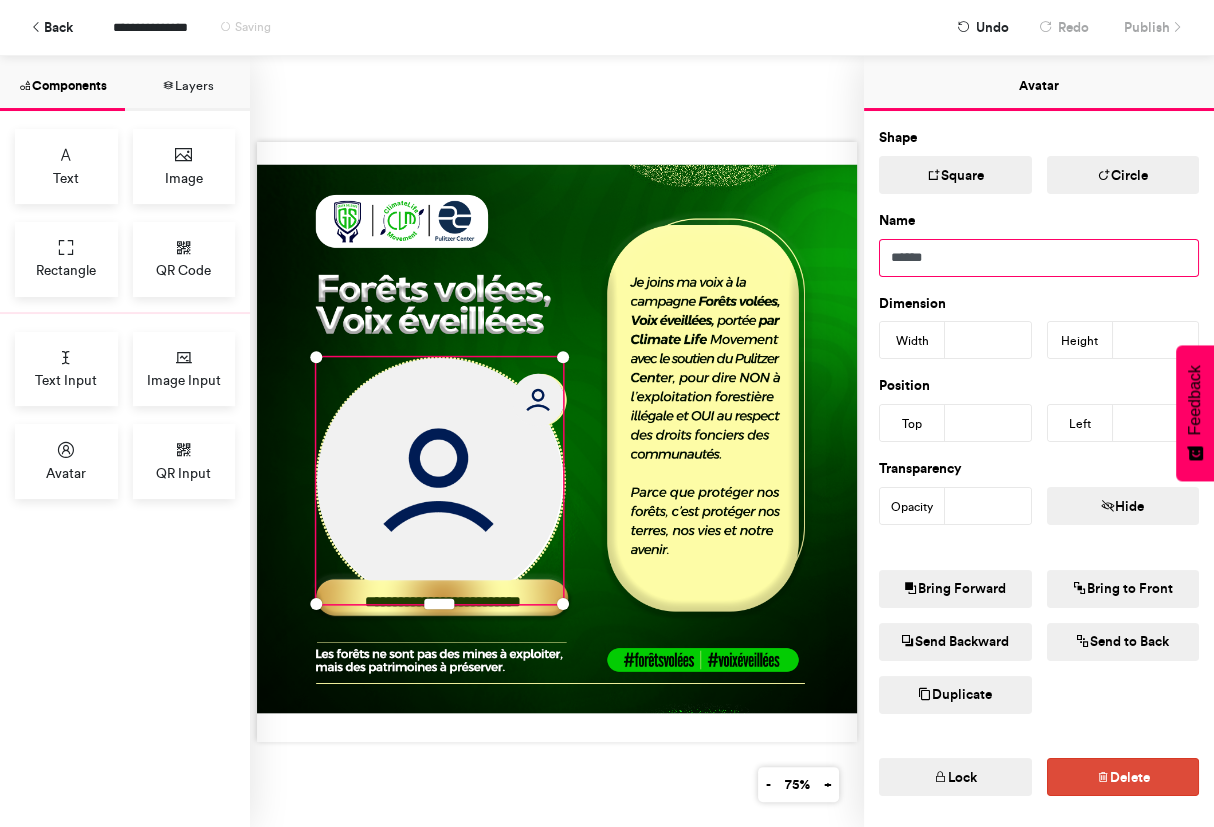 click on "******" at bounding box center (1039, 258) 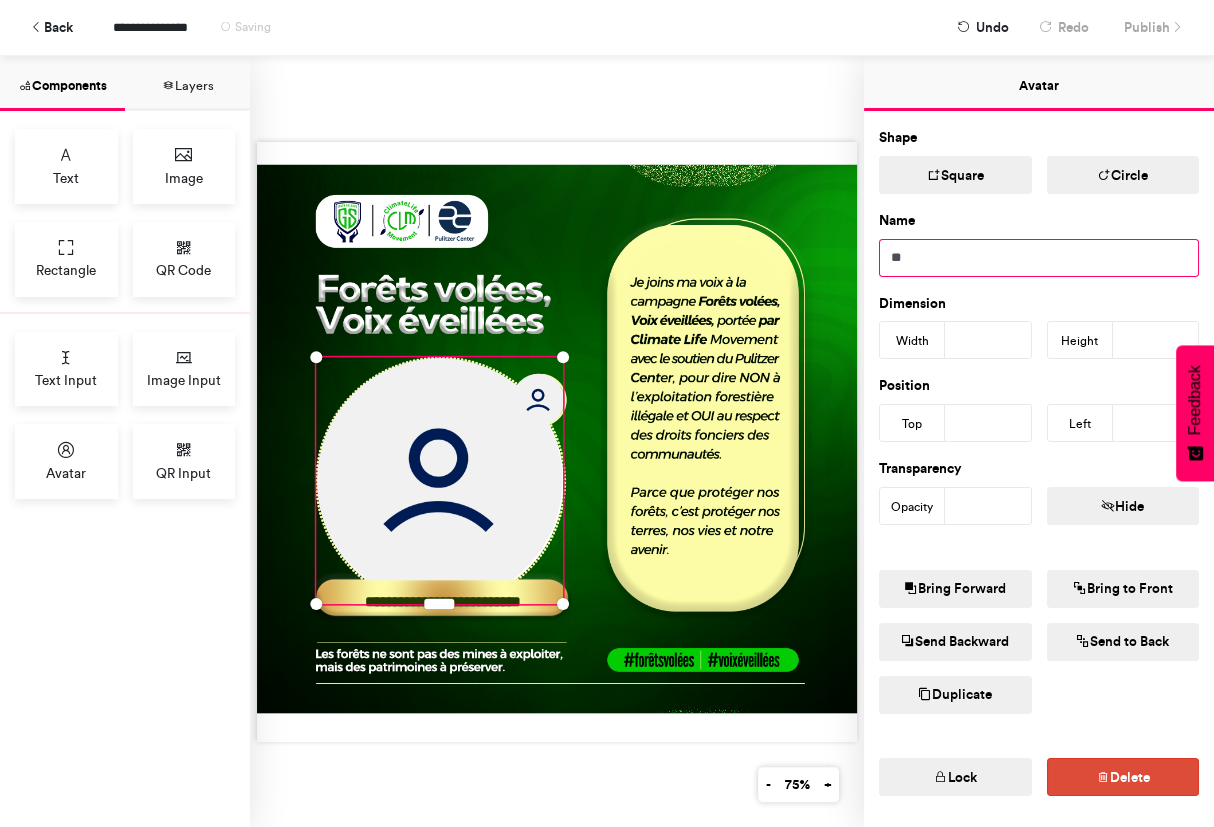 type on "*" 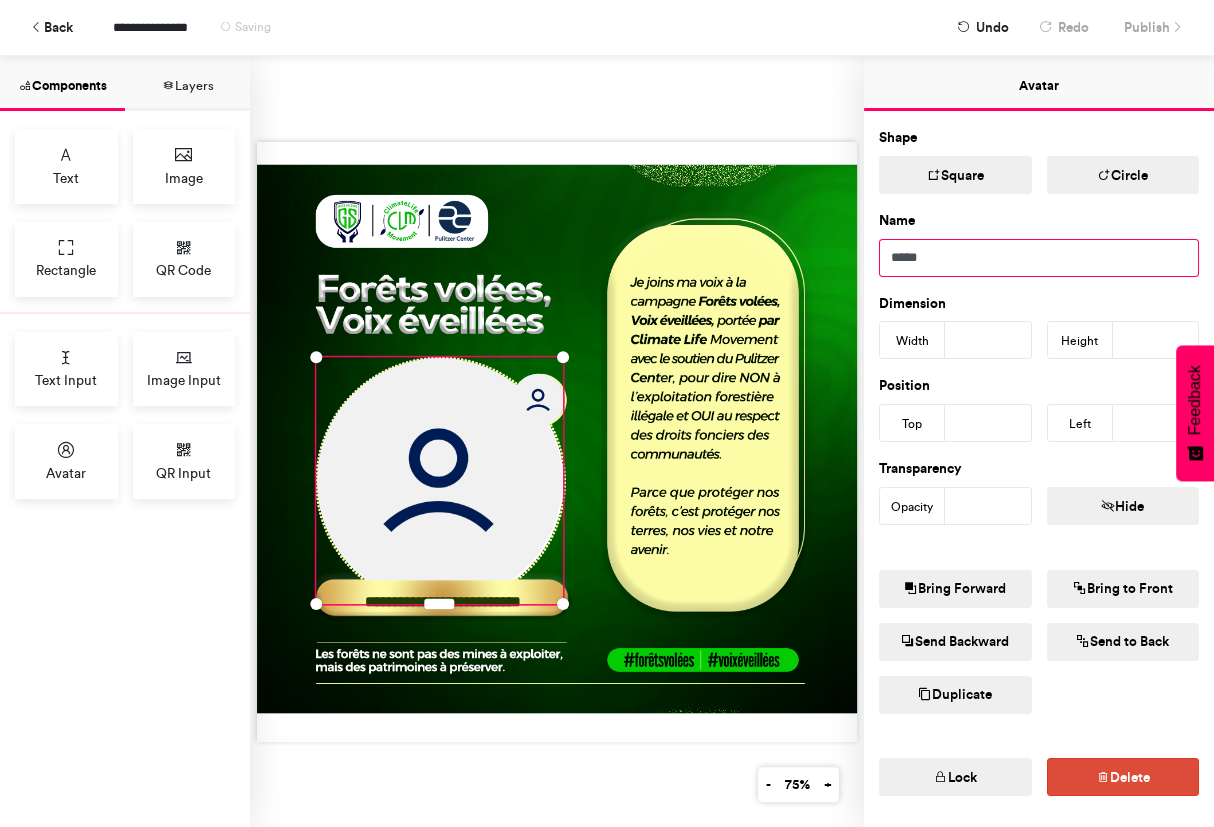 scroll, scrollTop: 70, scrollLeft: 0, axis: vertical 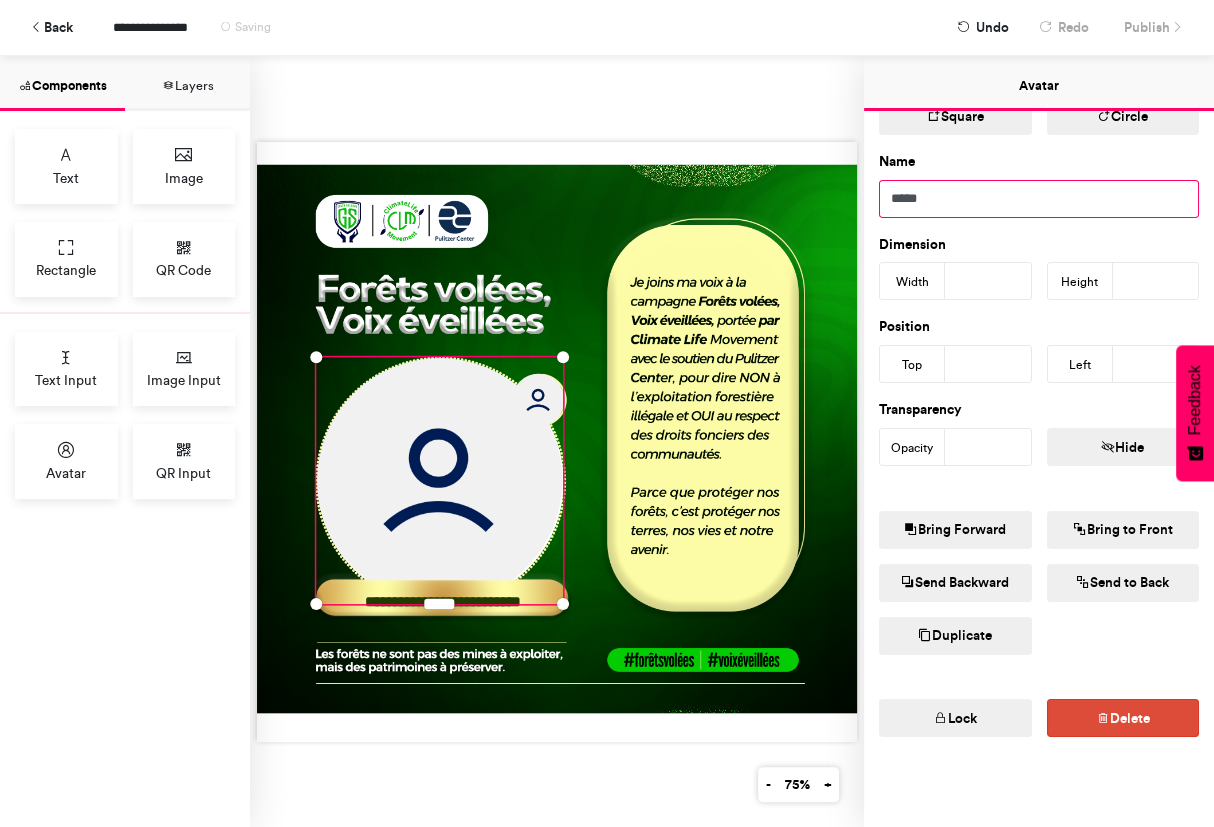 type on "*****" 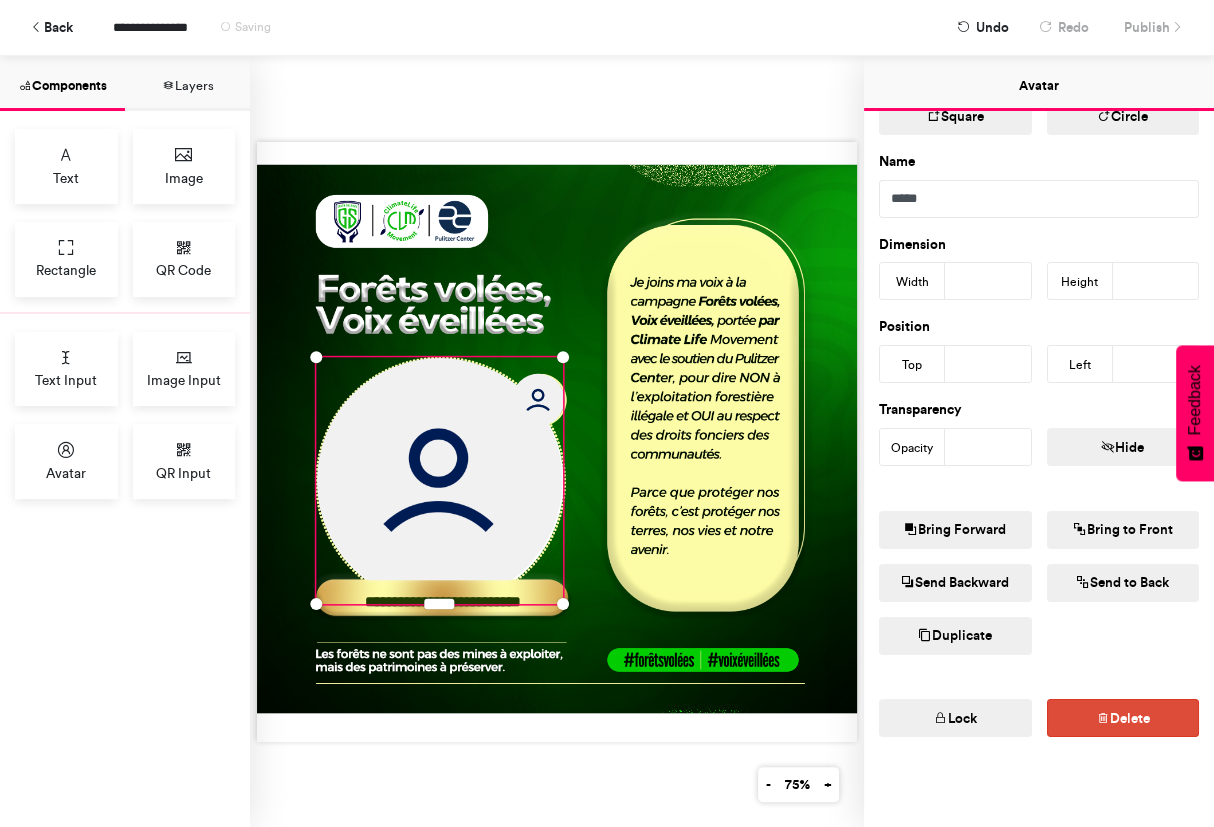 click at bounding box center [941, 719] 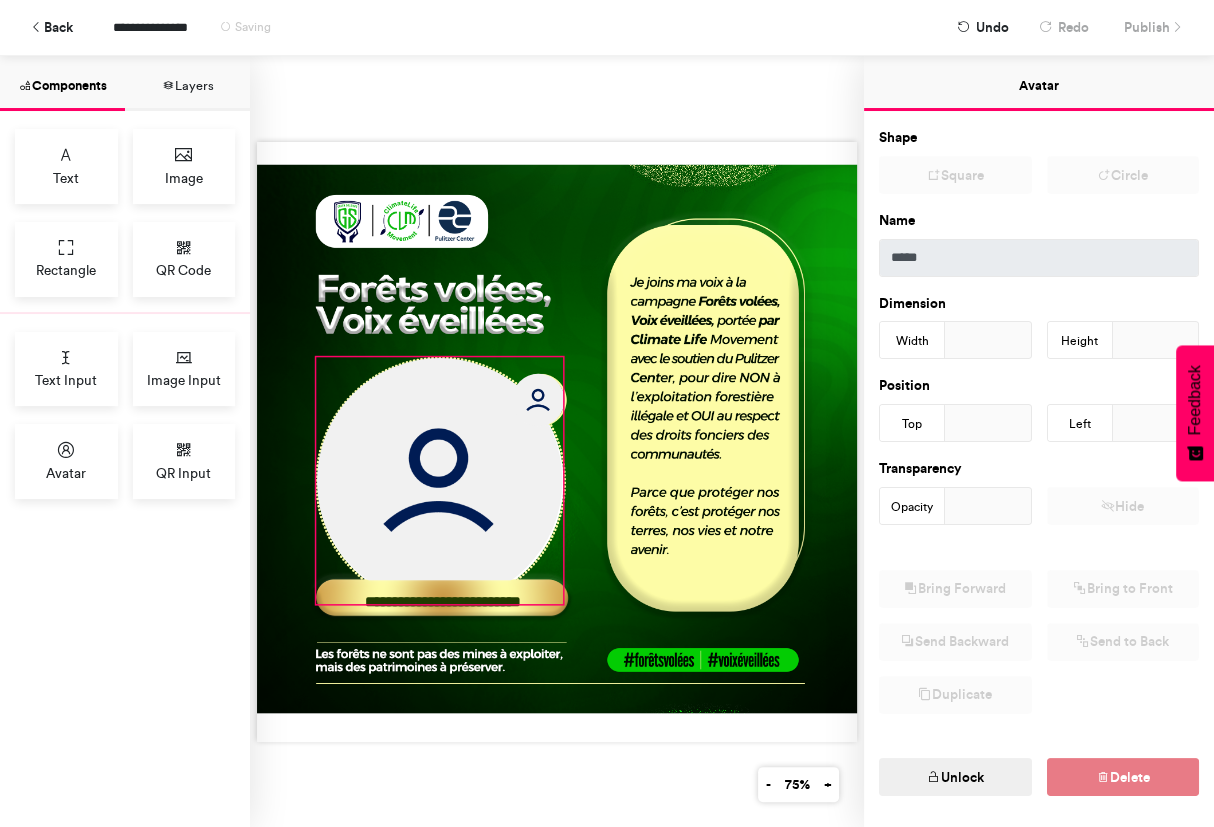 scroll, scrollTop: 70, scrollLeft: 0, axis: vertical 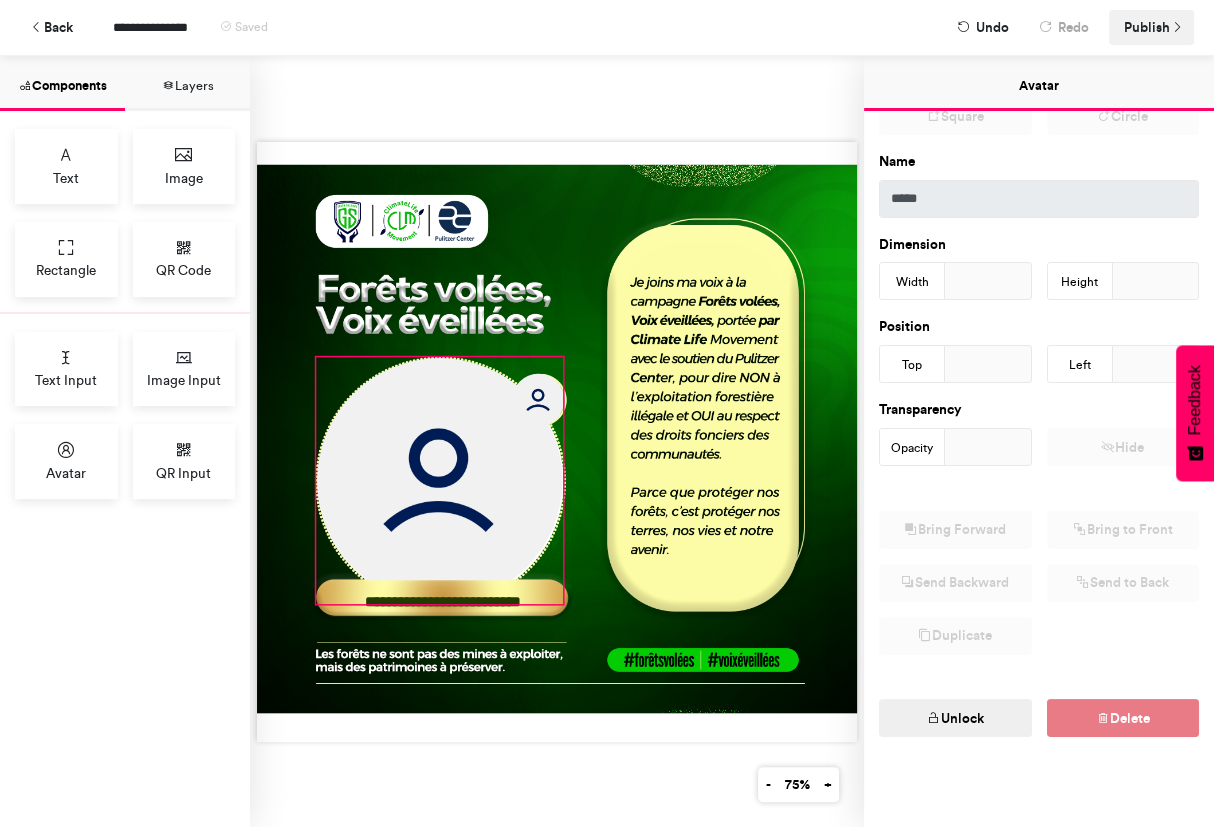 click on "Publish" at bounding box center [1147, 27] 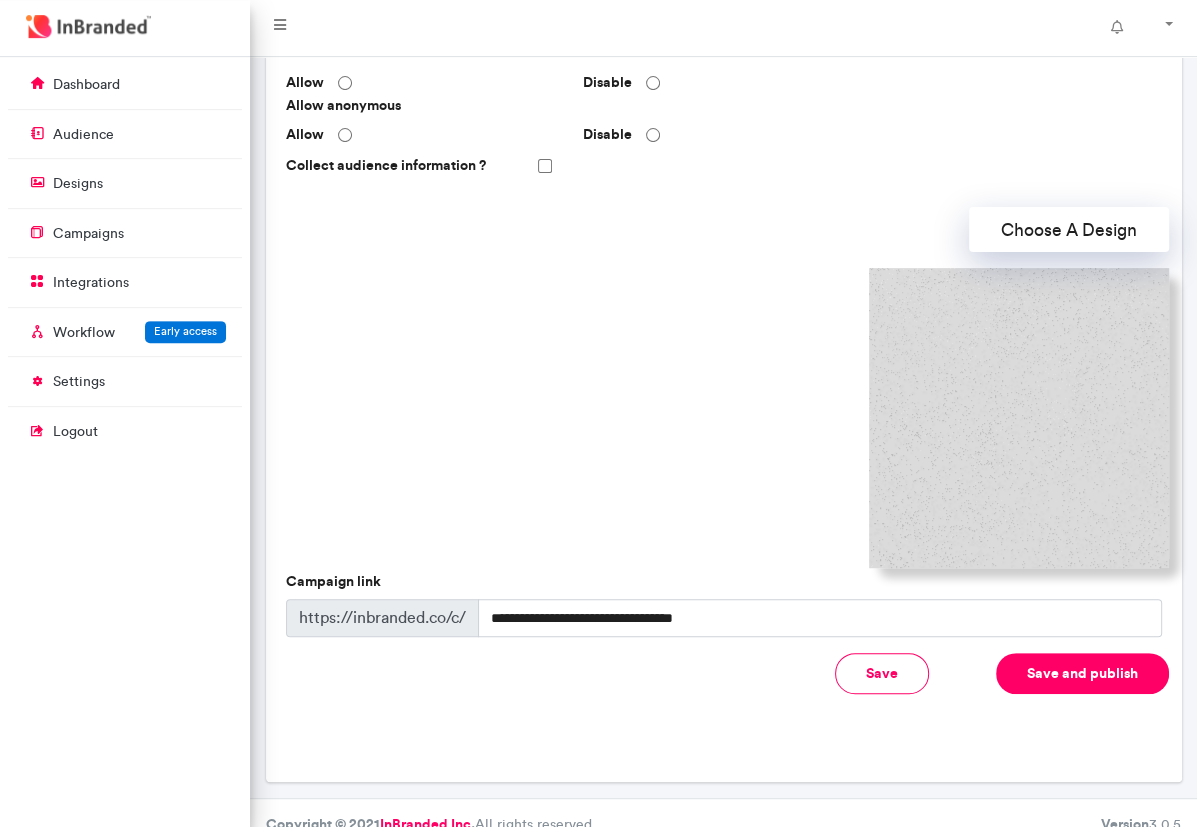 scroll, scrollTop: 483, scrollLeft: 0, axis: vertical 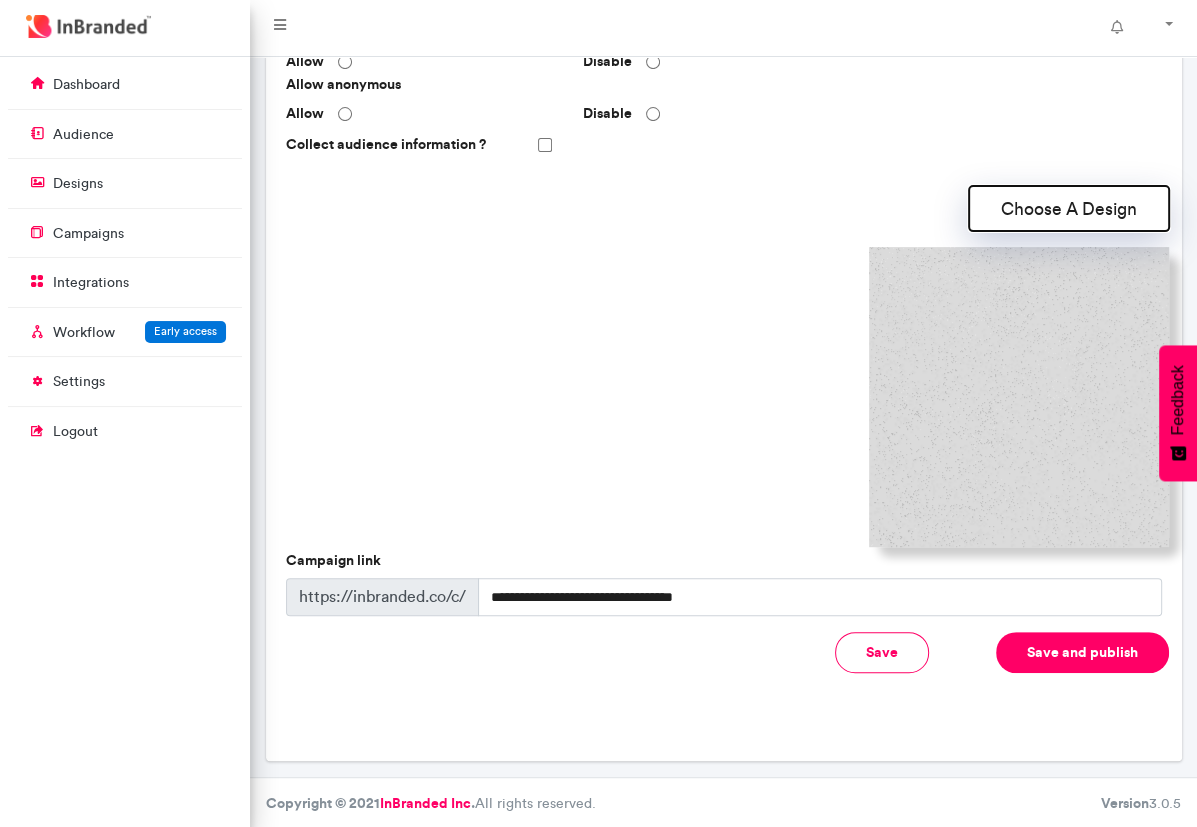 click on "Choose A Design" at bounding box center [1069, 208] 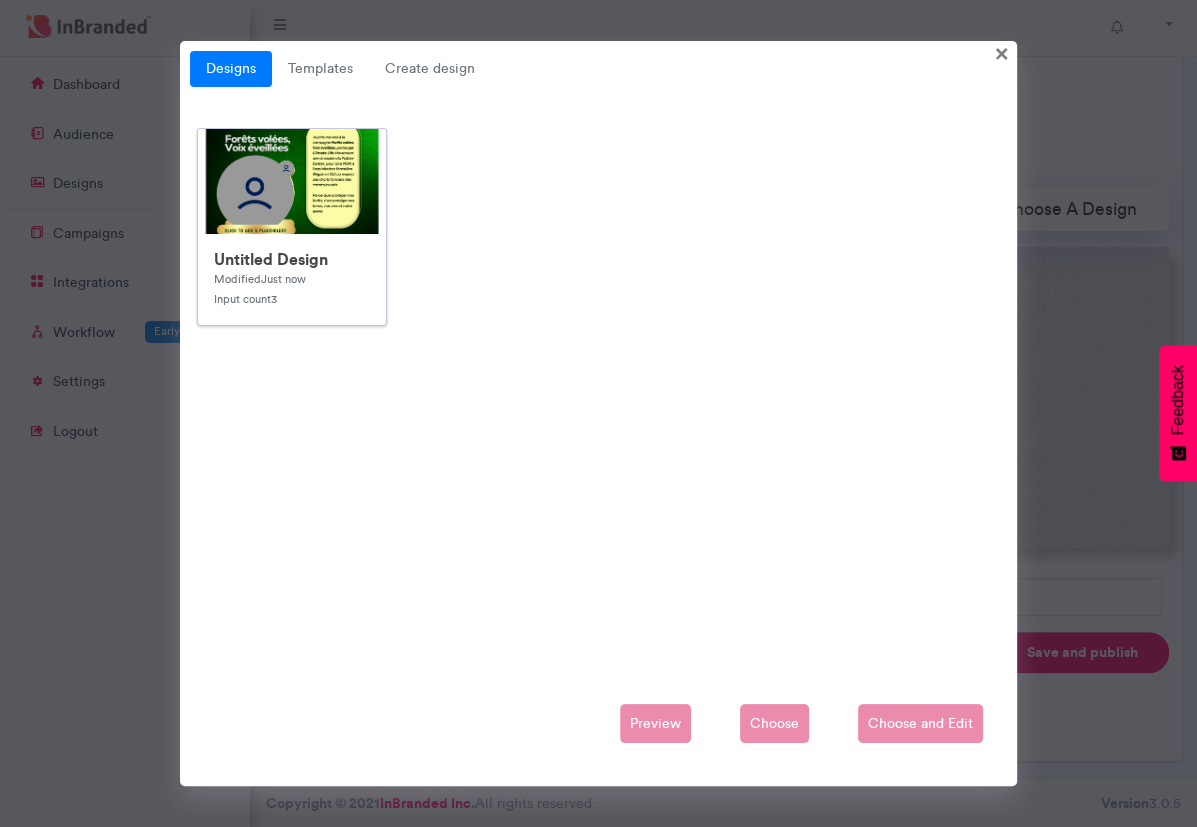 click at bounding box center (598, 529) 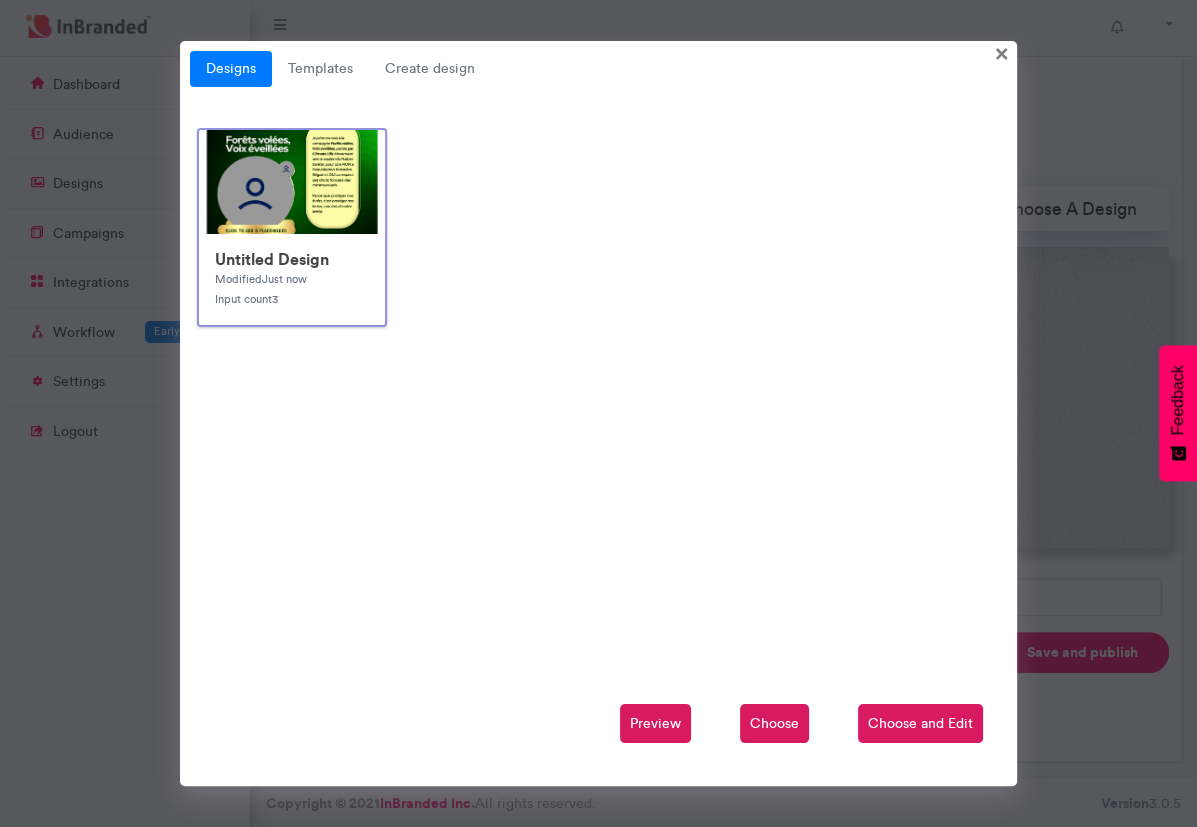 click on "Choose and Edit" at bounding box center [920, 724] 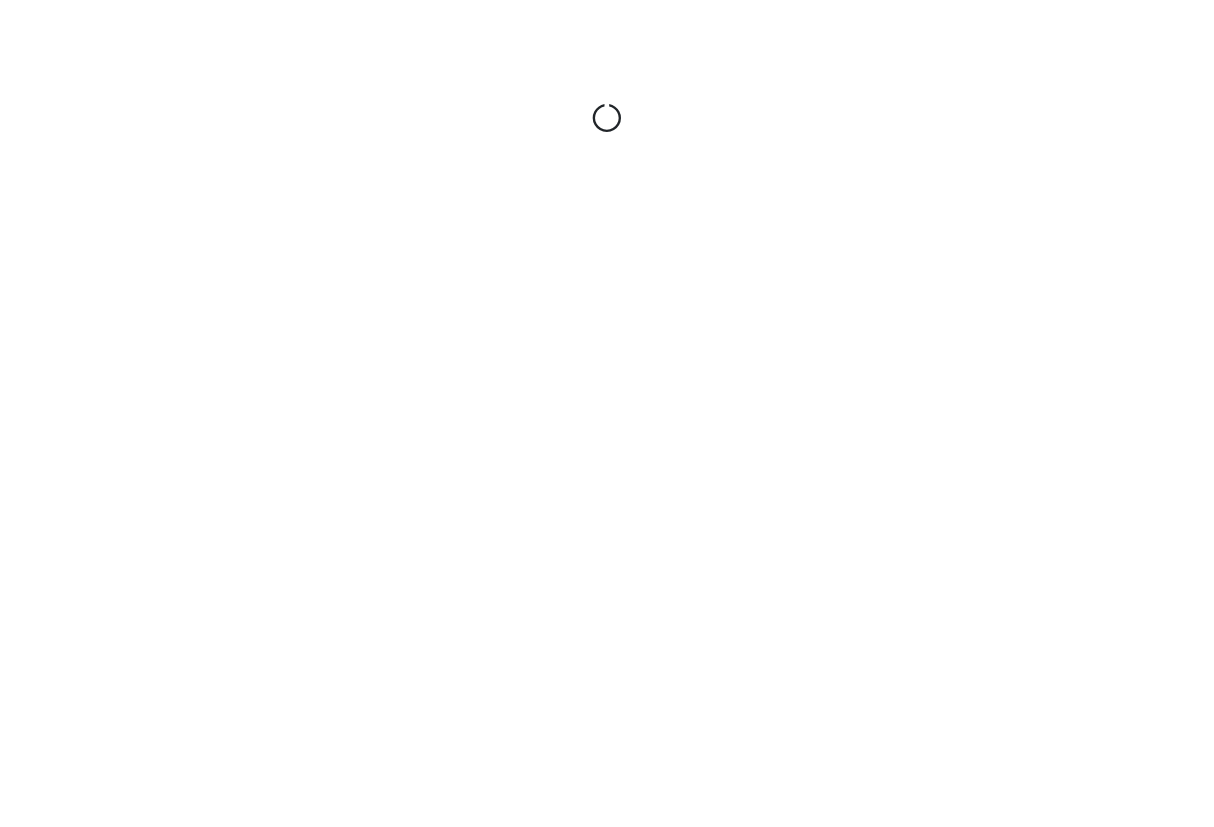 scroll, scrollTop: 0, scrollLeft: 0, axis: both 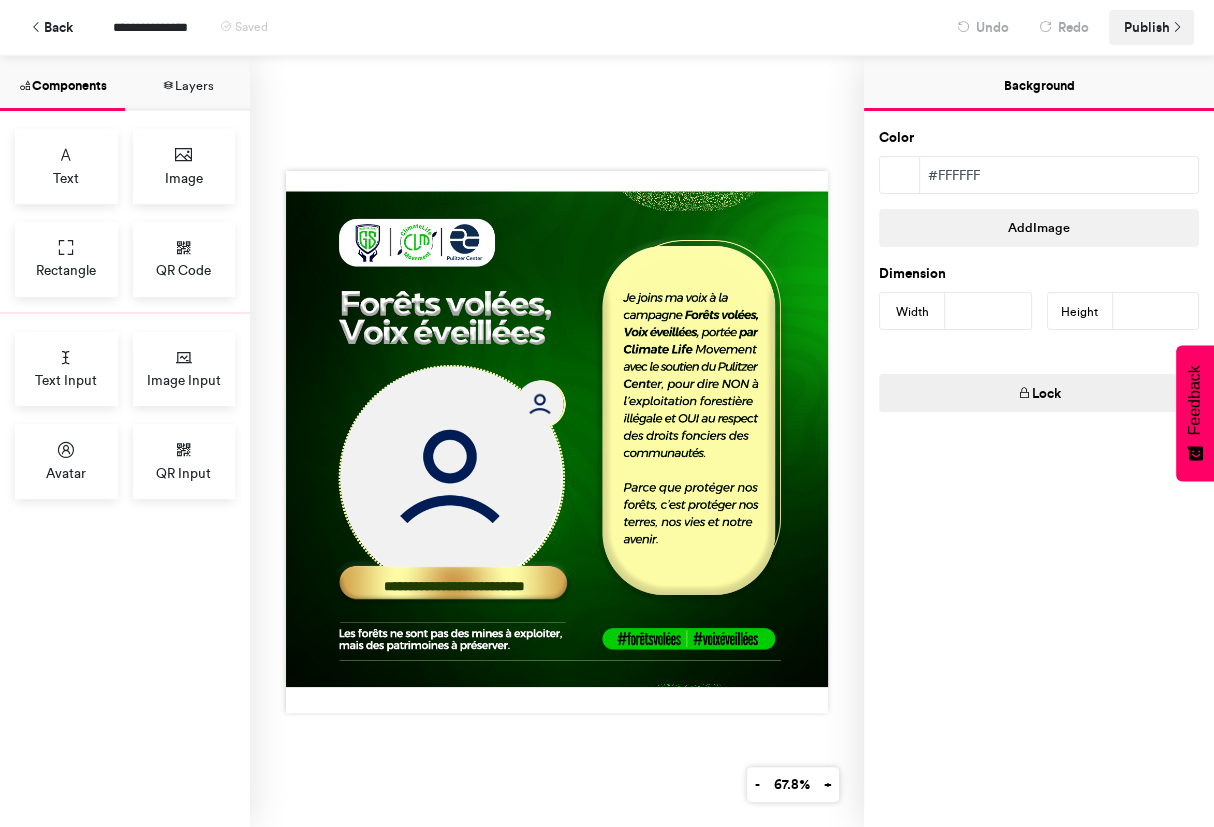 click on "Publish" at bounding box center [1147, 27] 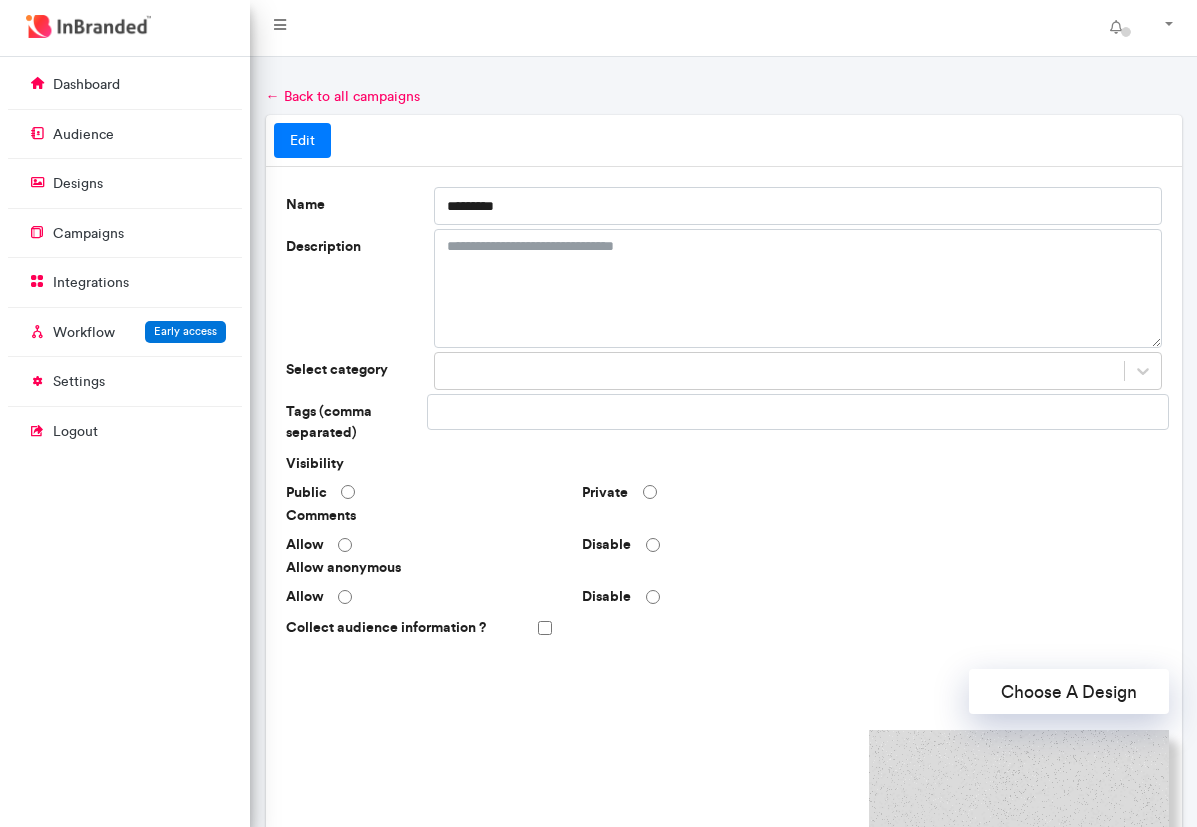 scroll, scrollTop: 292, scrollLeft: 0, axis: vertical 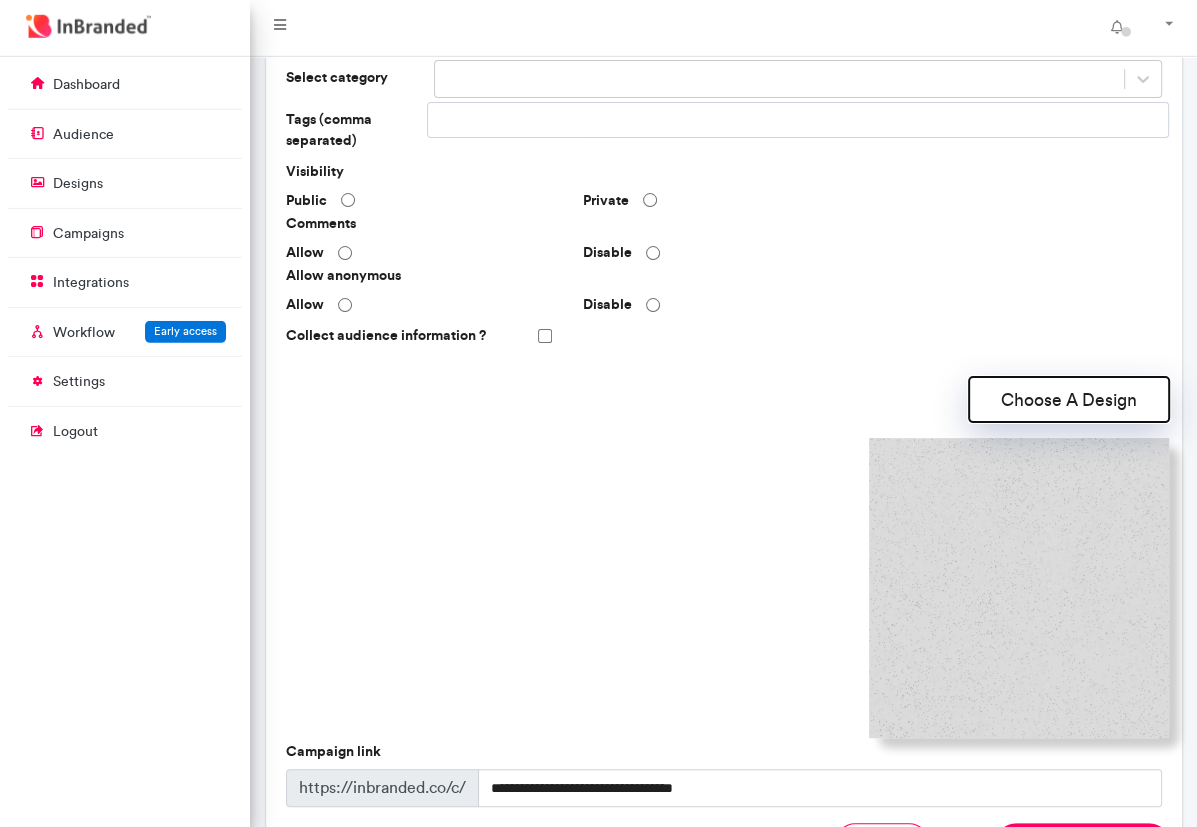 click on "Choose A Design" at bounding box center [1069, 399] 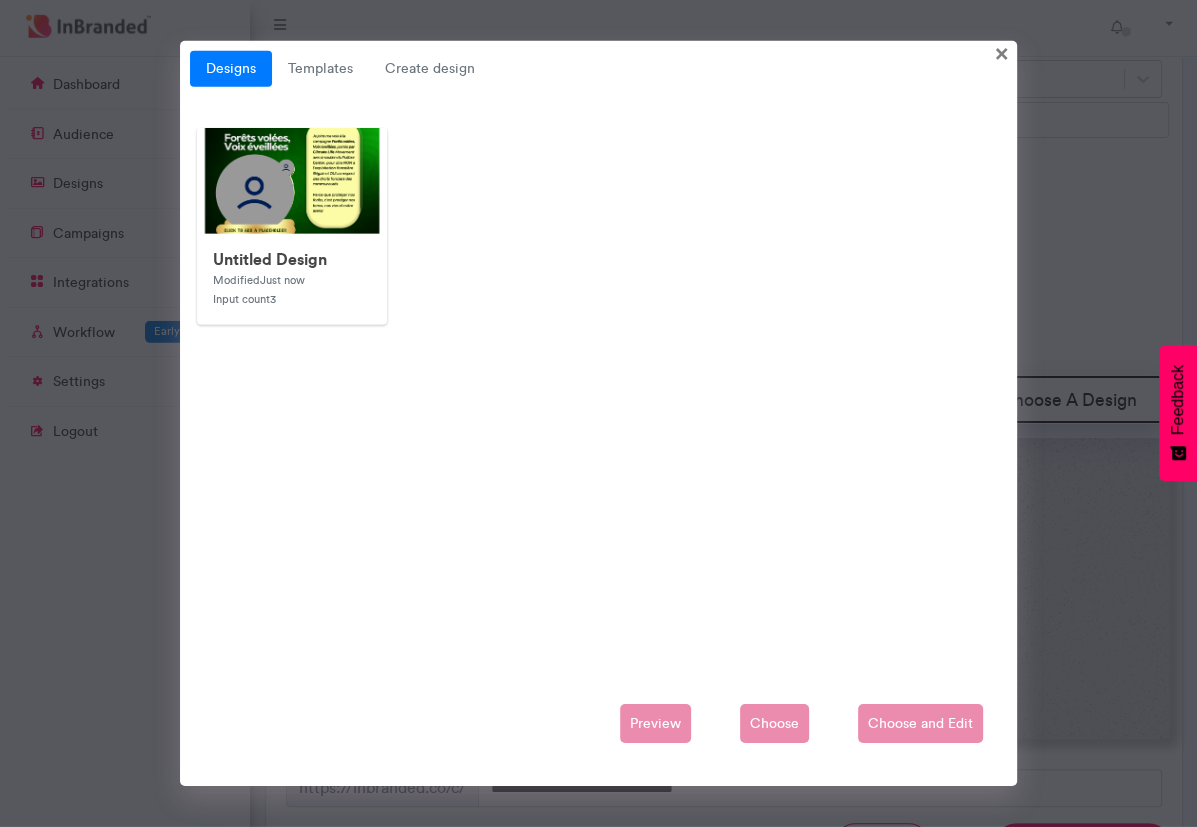 scroll, scrollTop: 769, scrollLeft: 249, axis: both 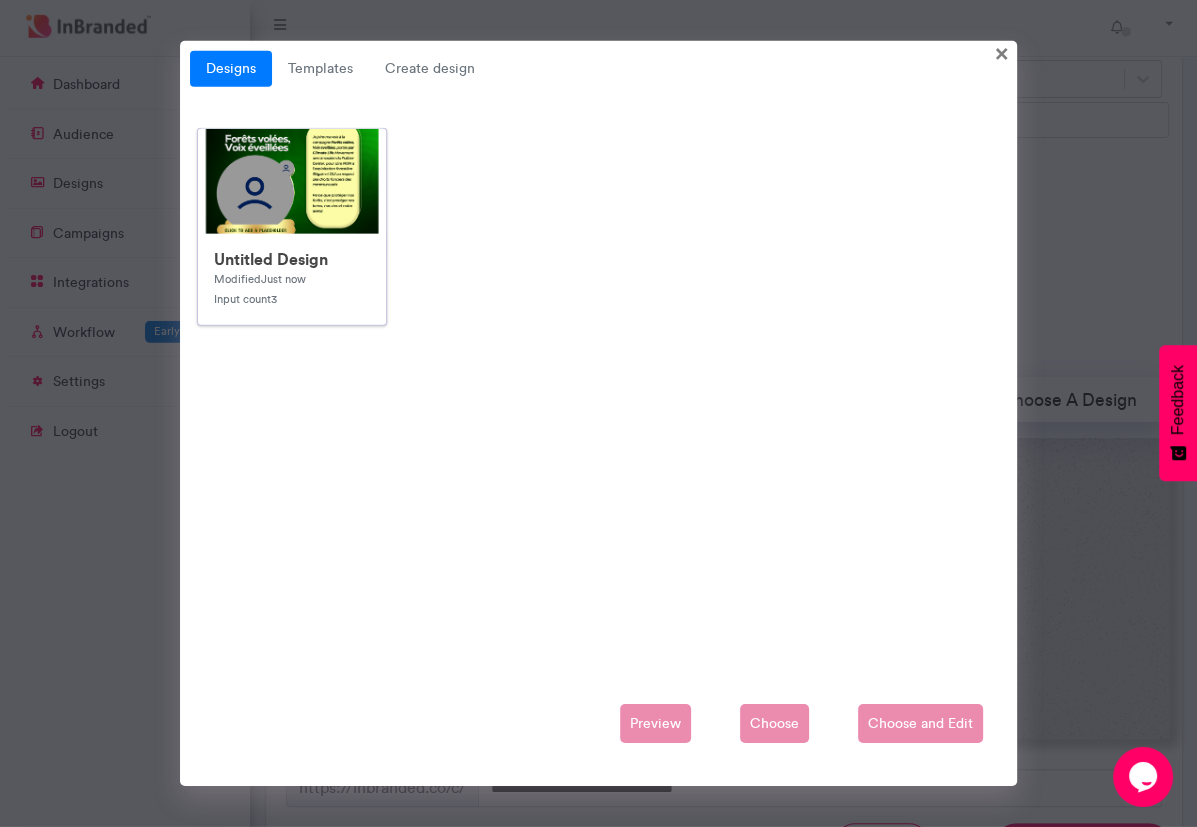 click at bounding box center [598, 529] 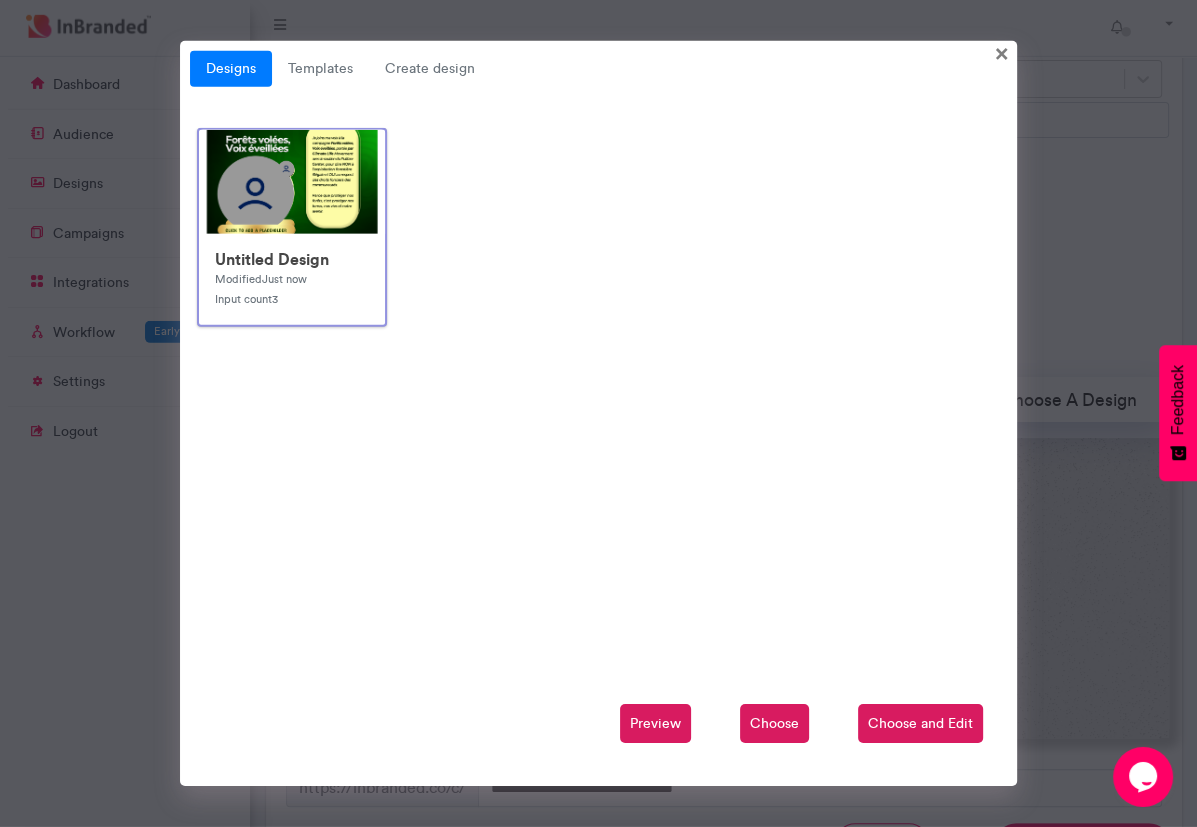 click on "Choose" at bounding box center (774, 724) 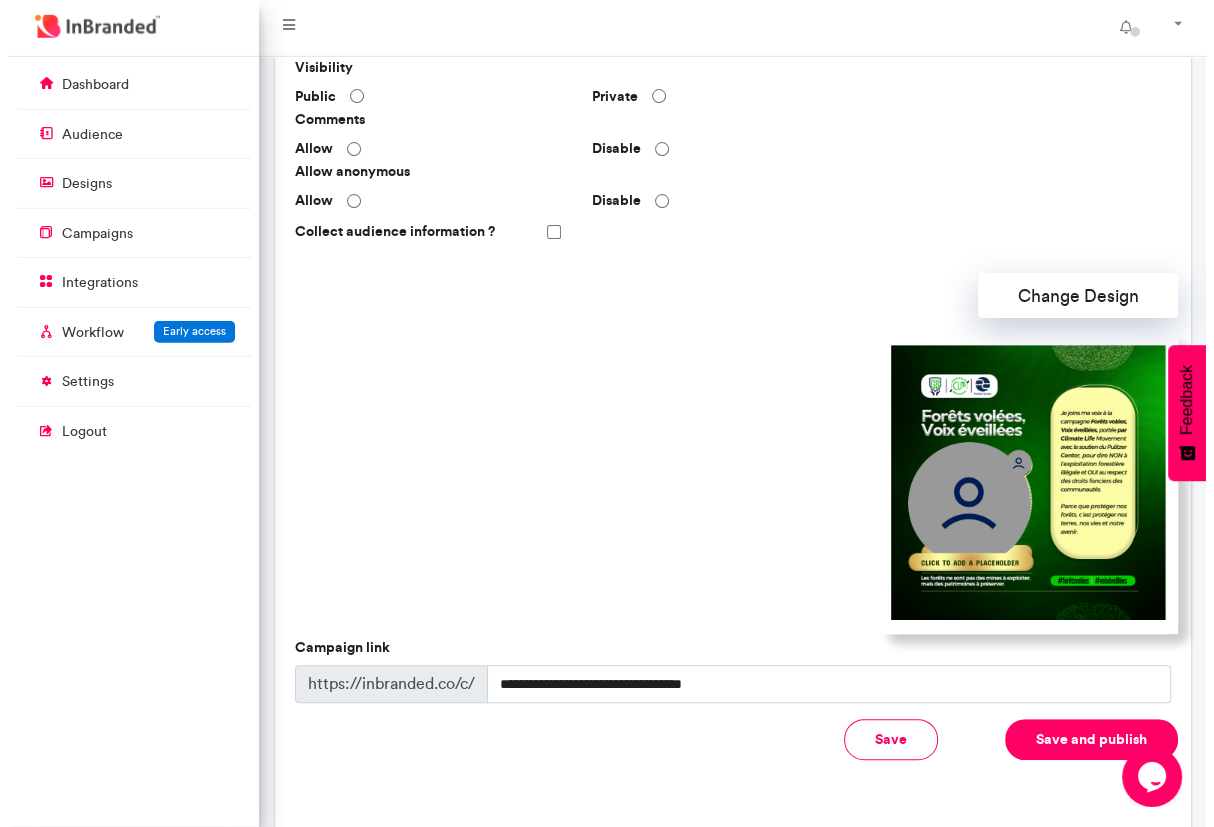 scroll, scrollTop: 483, scrollLeft: 0, axis: vertical 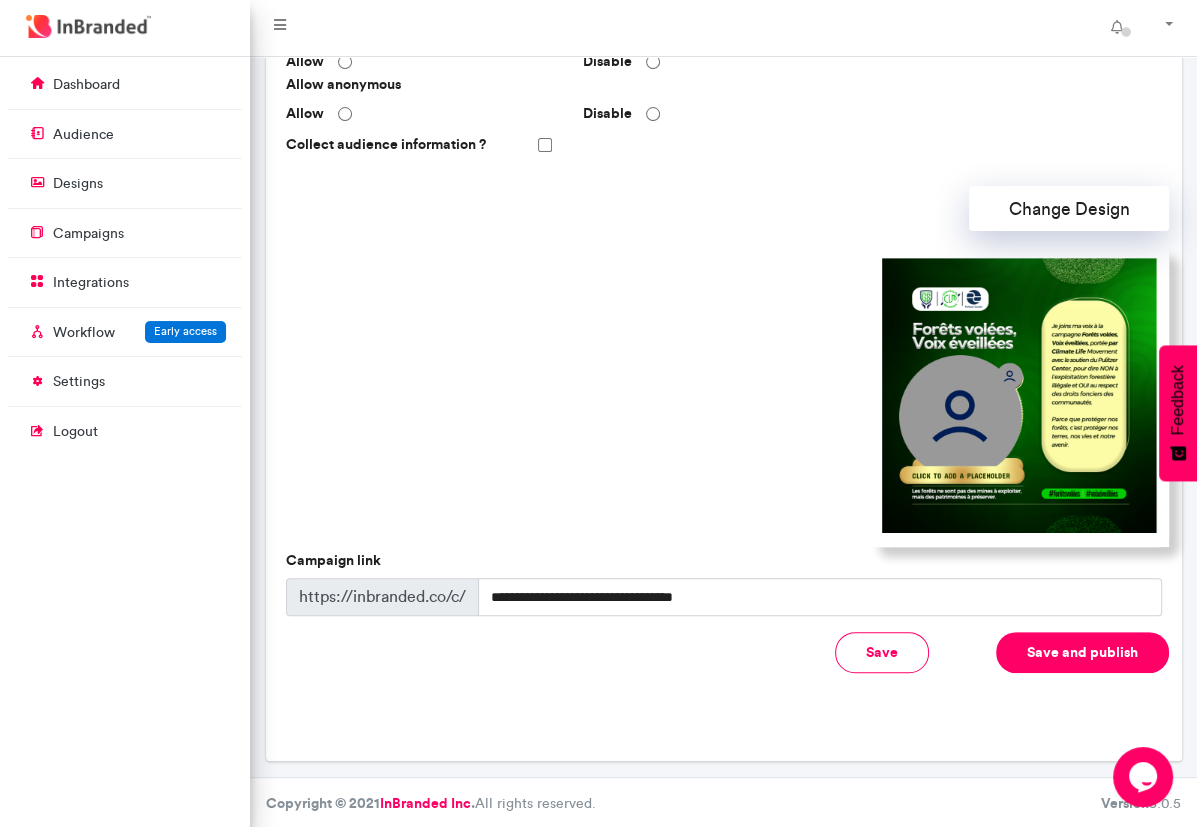click on "Save and publish" at bounding box center [1082, 652] 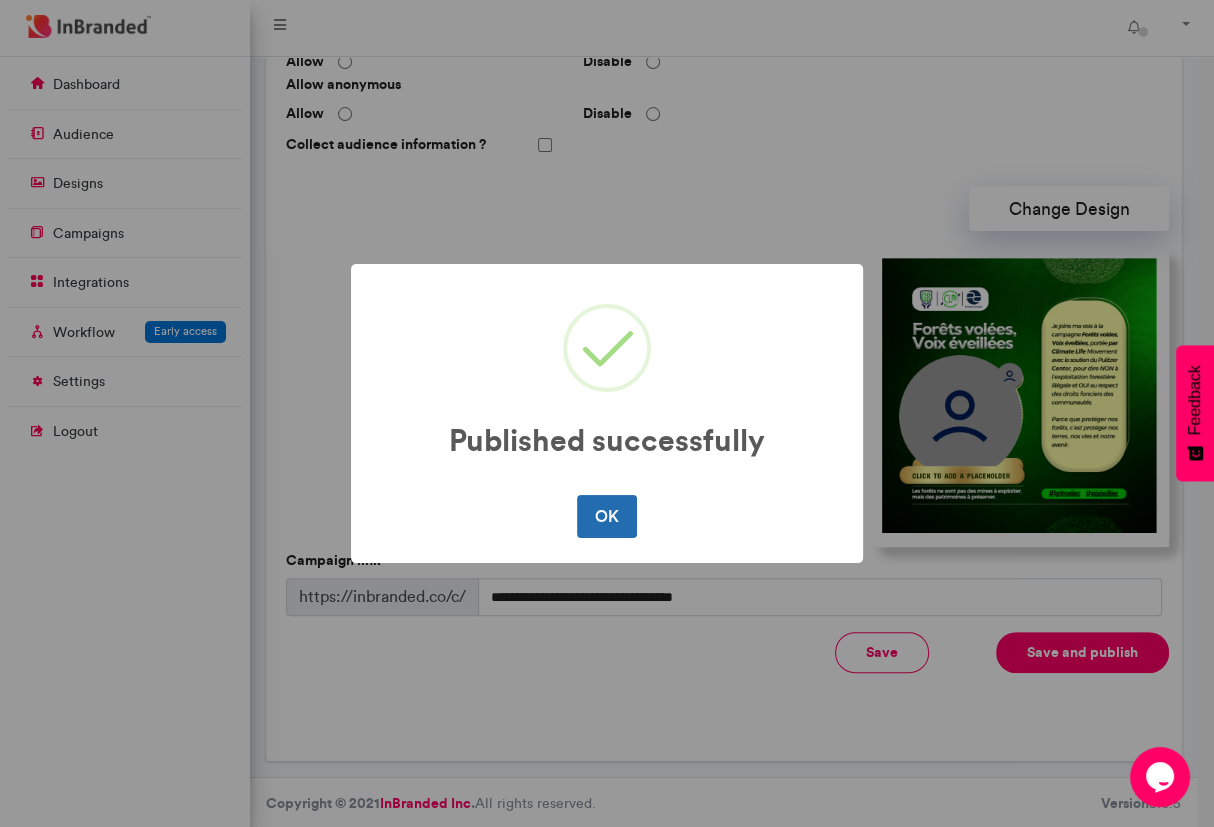 click on "OK" at bounding box center [606, 516] 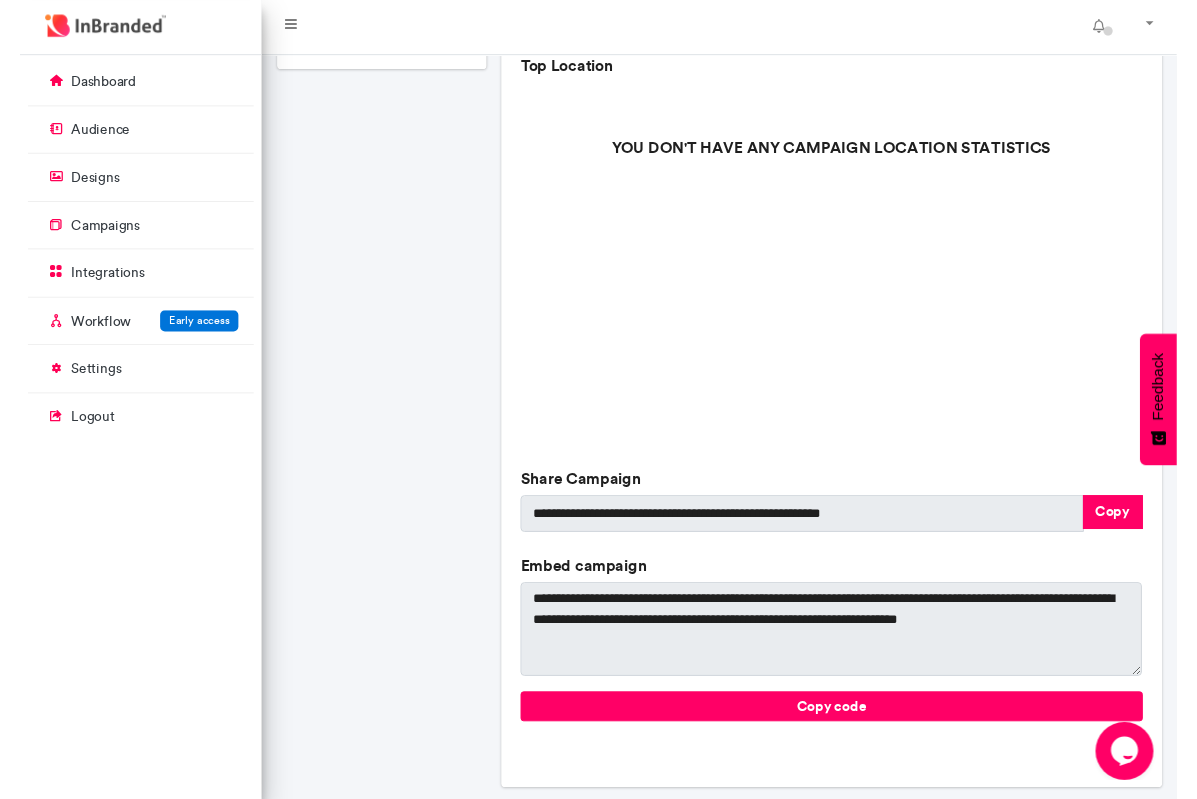 scroll, scrollTop: 507, scrollLeft: 0, axis: vertical 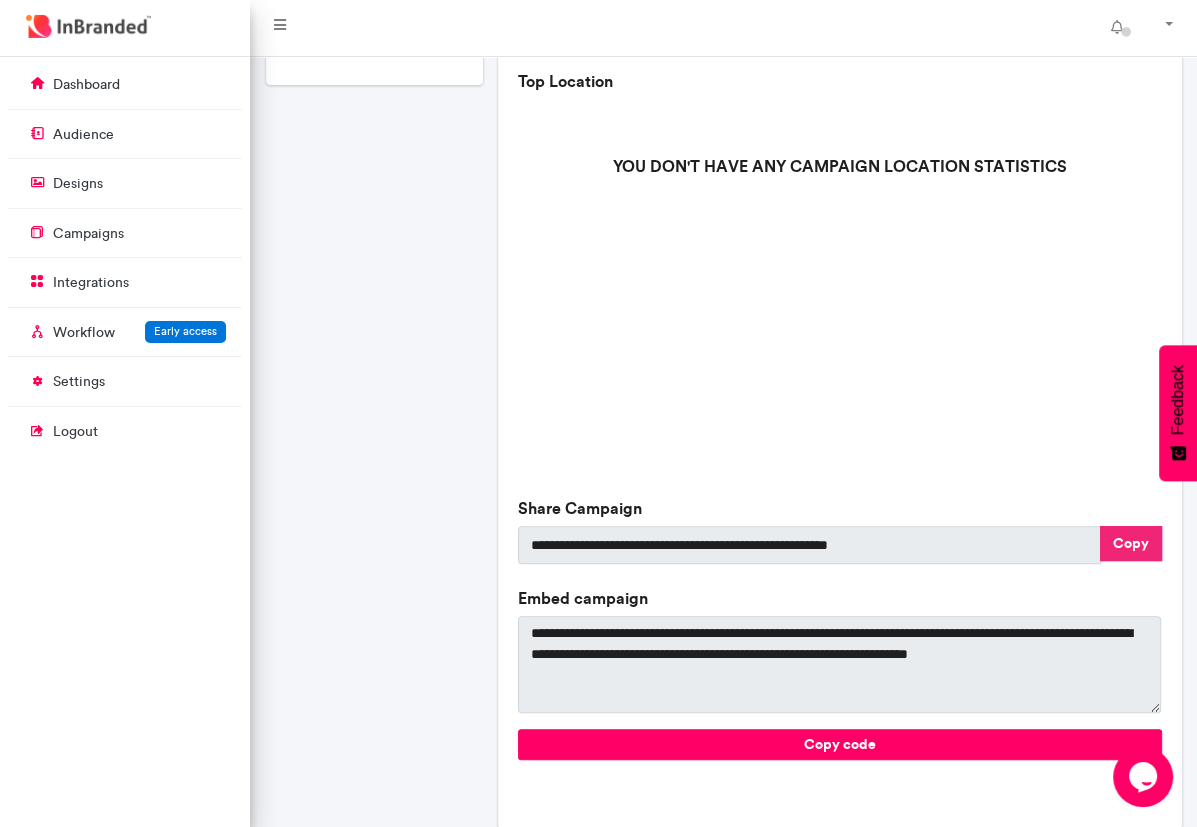 click on "Copy" at bounding box center [1131, 543] 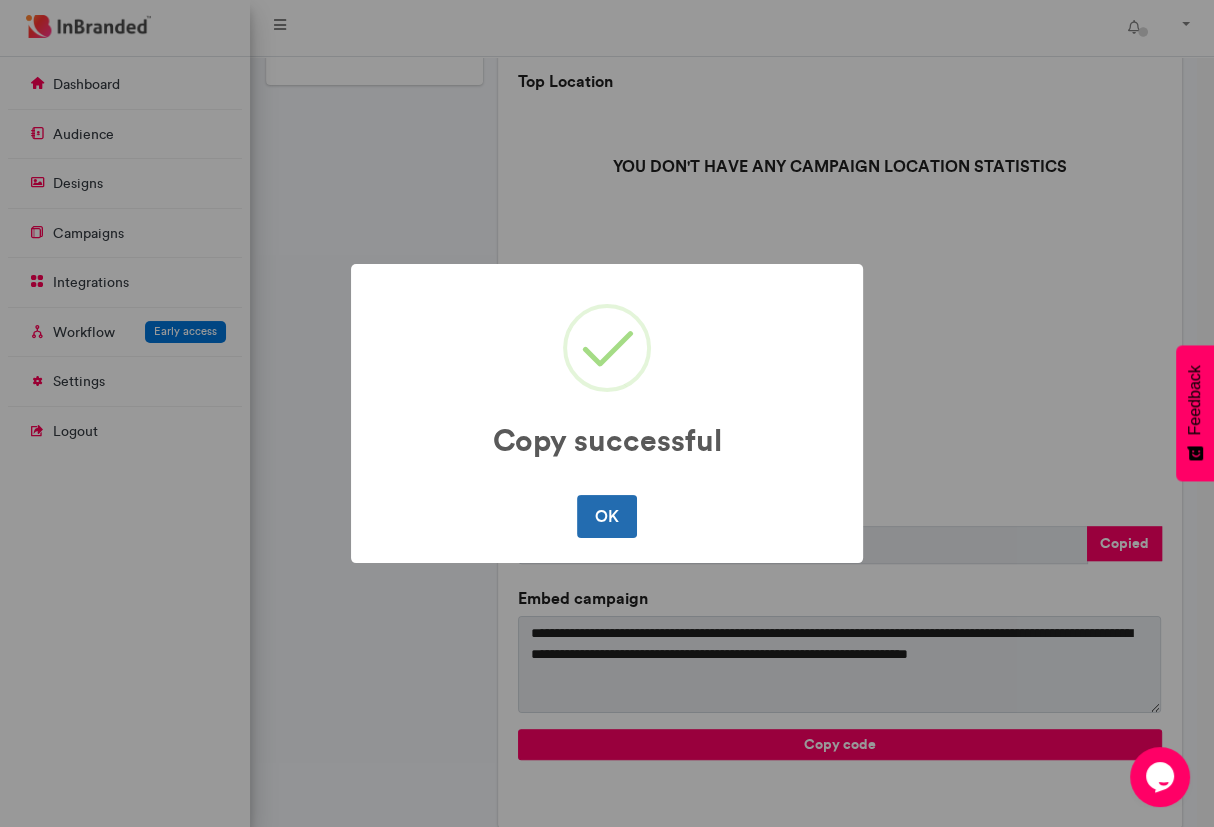 click on "OK" at bounding box center [606, 516] 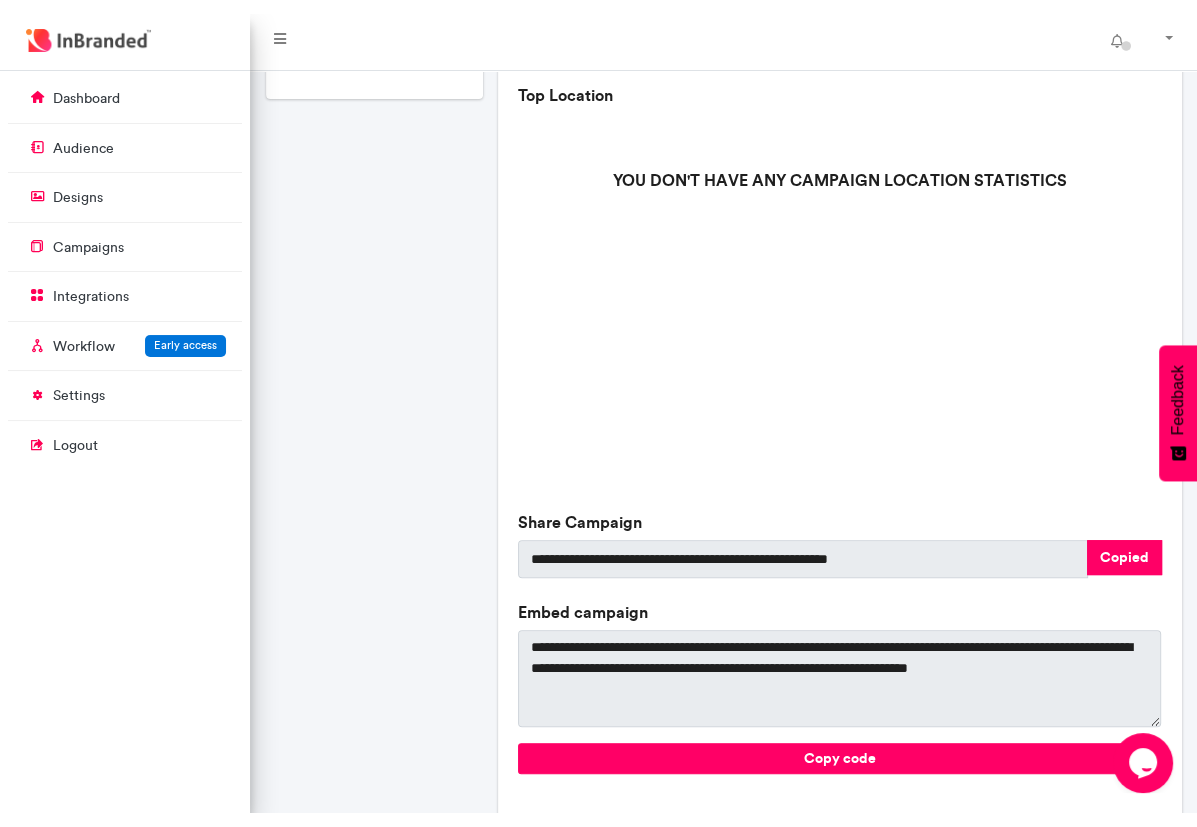 scroll, scrollTop: 741, scrollLeft: 249, axis: both 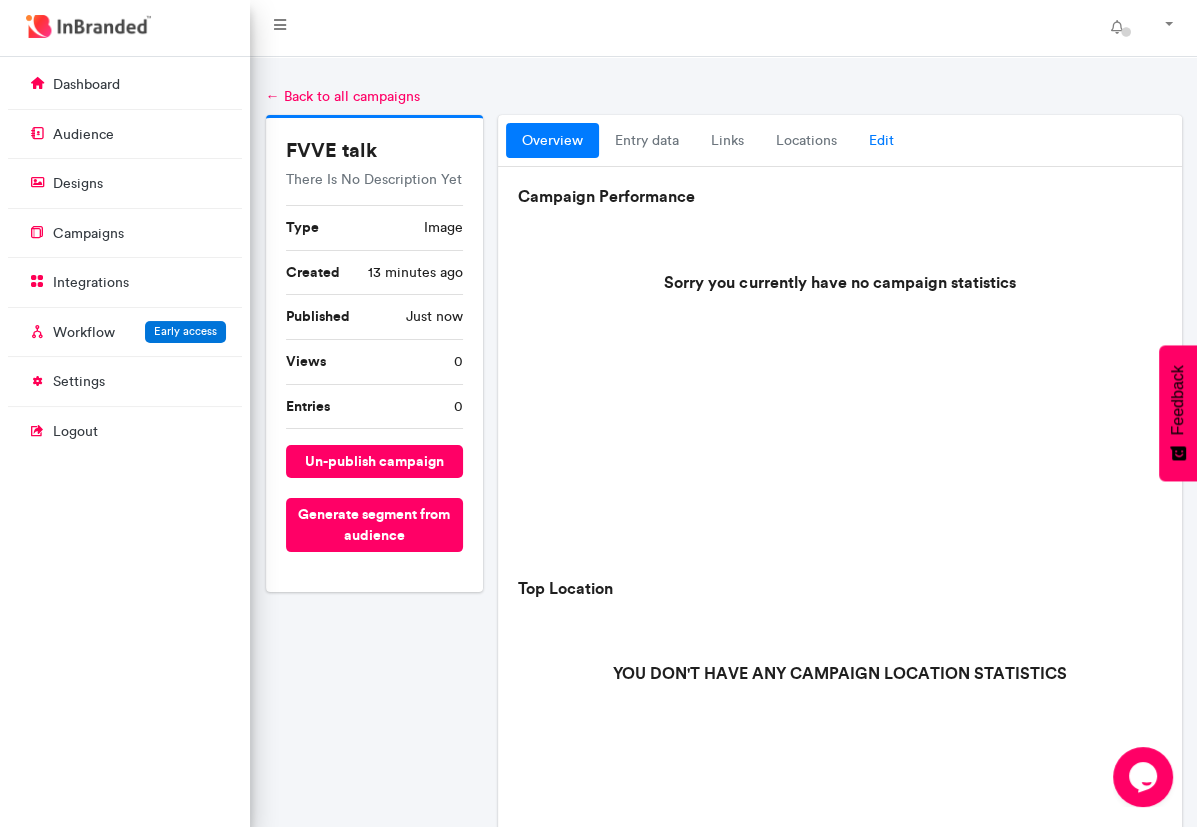 click on "Edit" at bounding box center [881, 141] 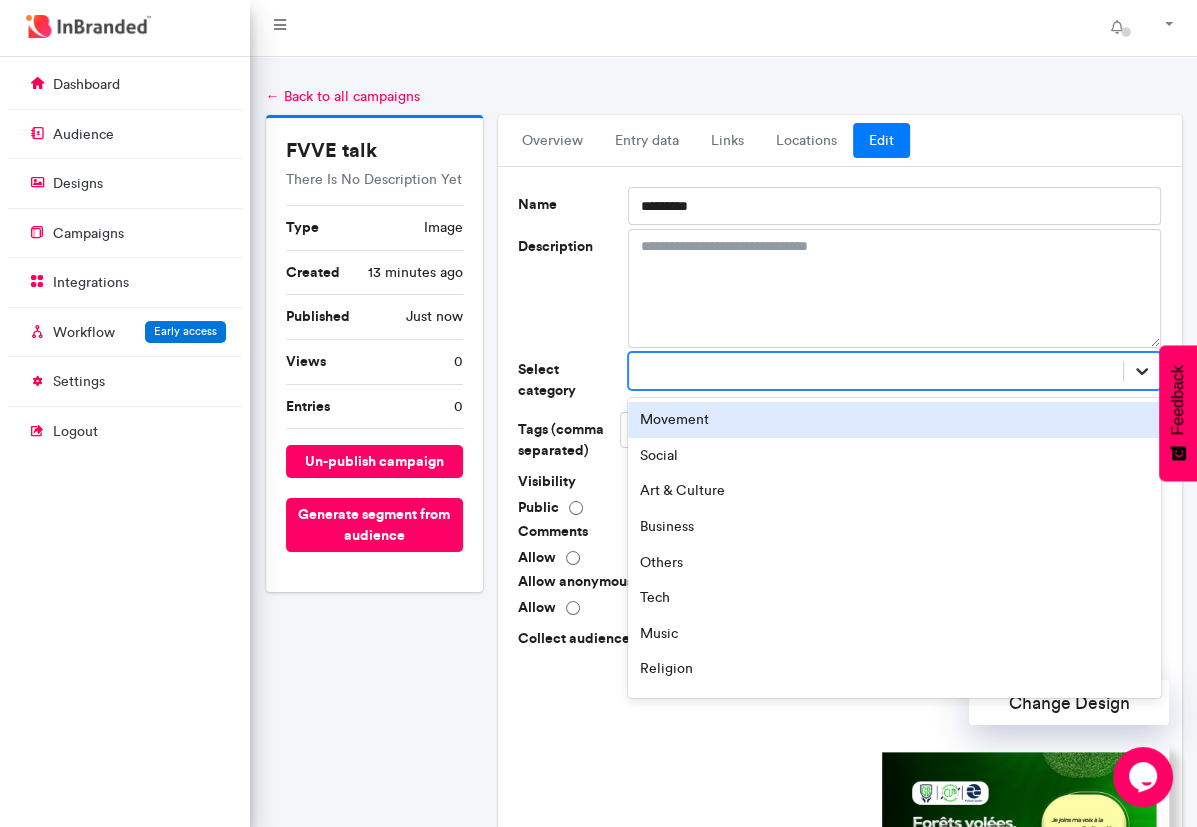click 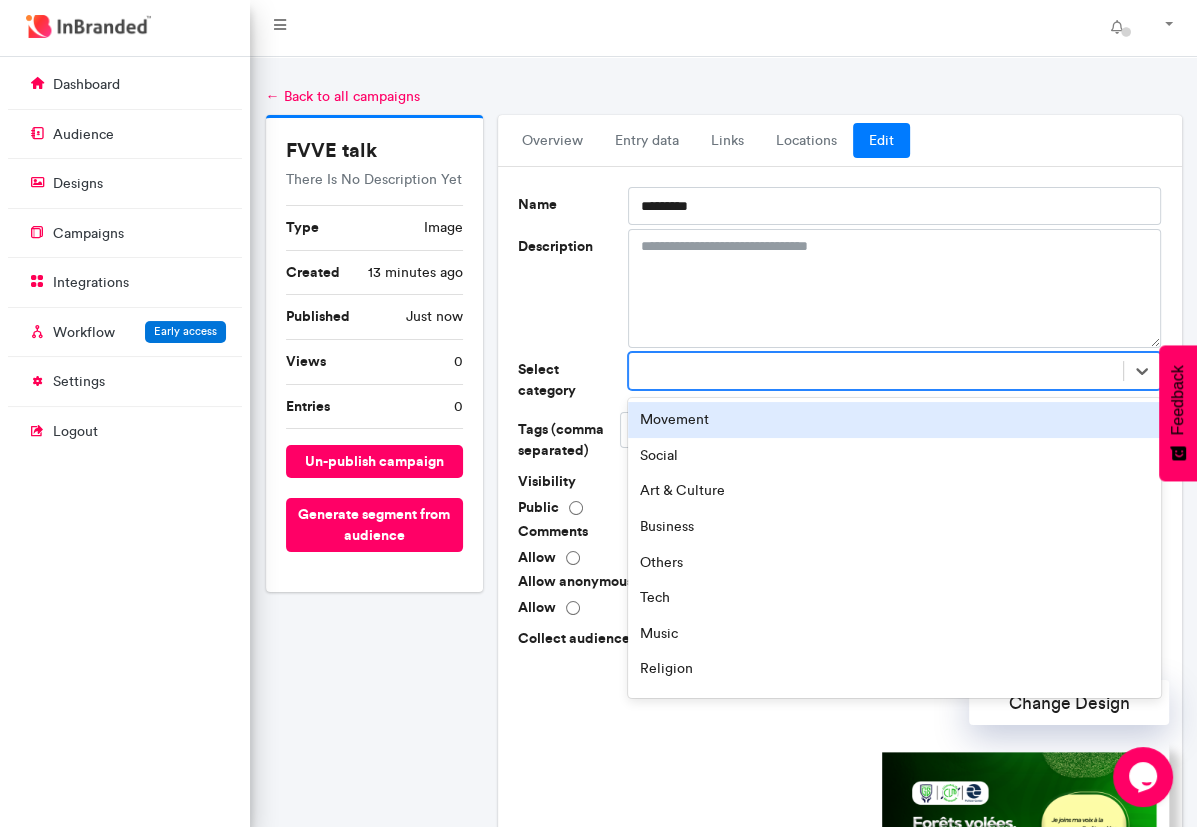 click on "Movement" at bounding box center [895, 420] 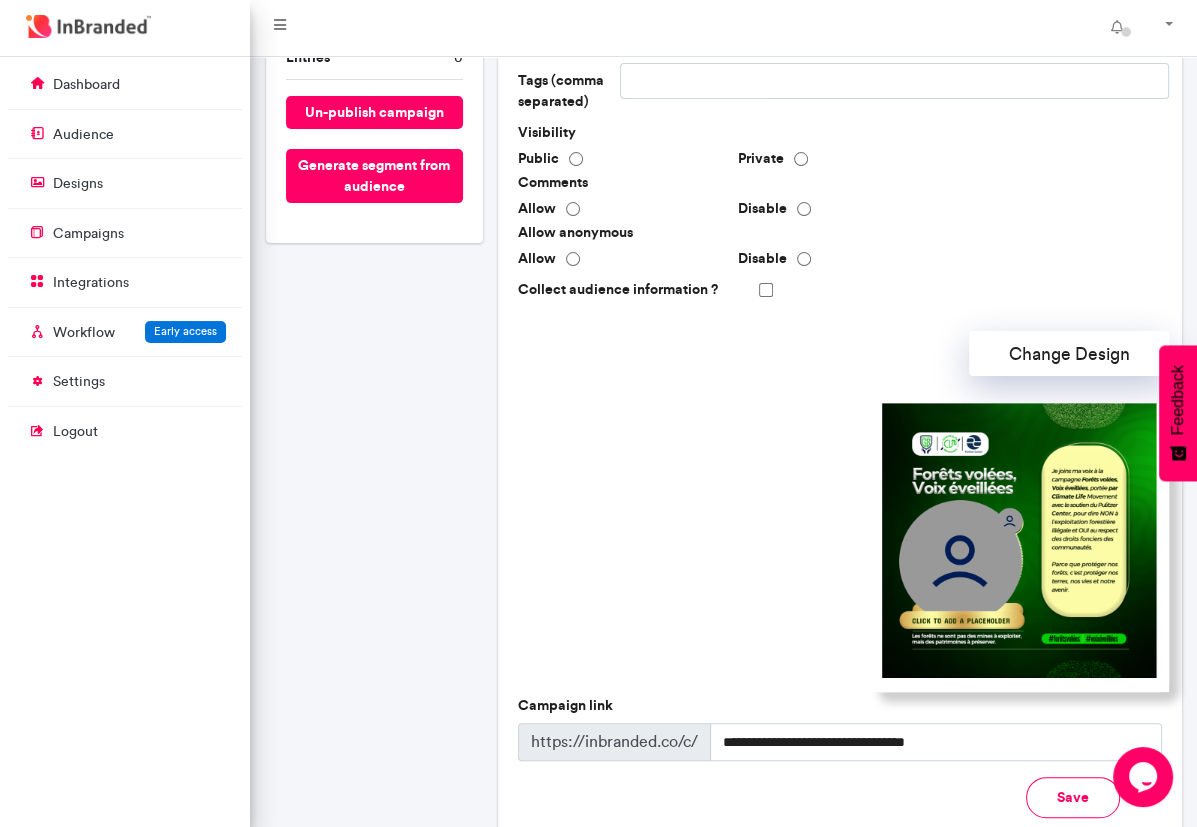 scroll, scrollTop: 494, scrollLeft: 0, axis: vertical 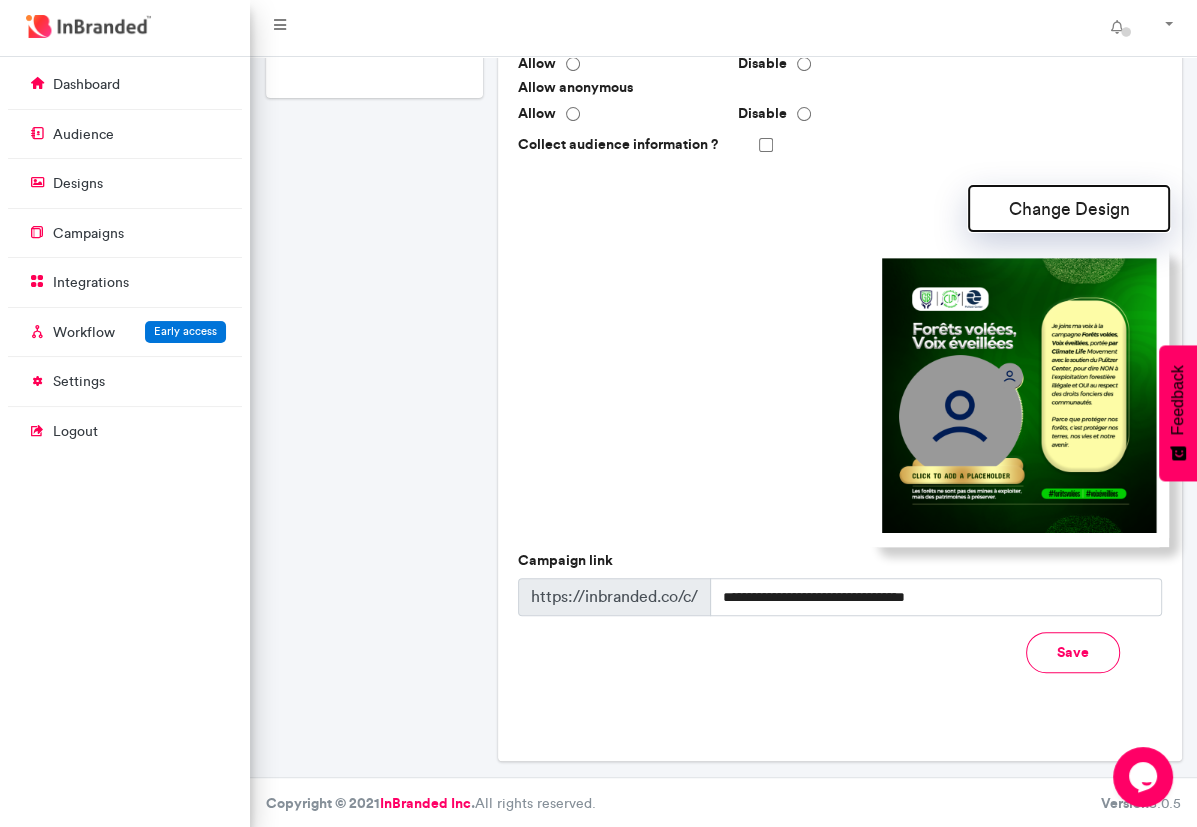 click on "Change Design" at bounding box center (1069, 208) 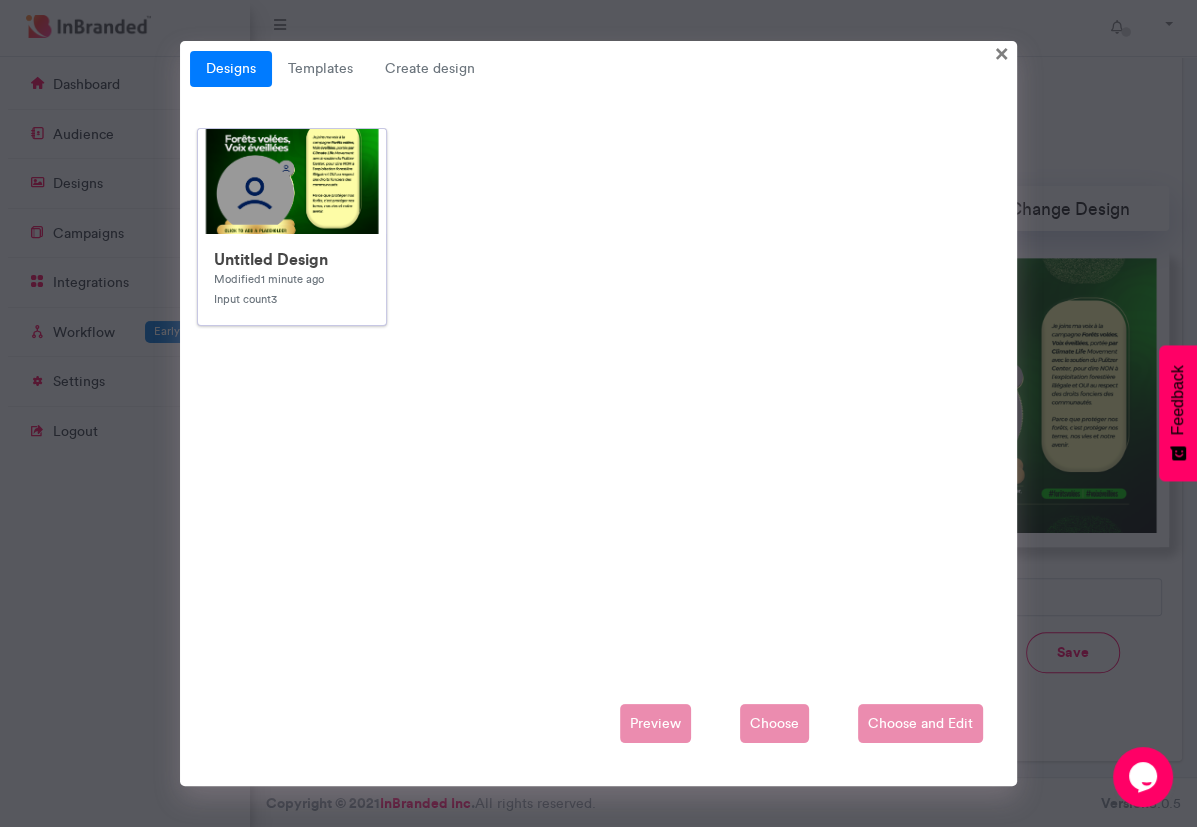 click at bounding box center [598, 529] 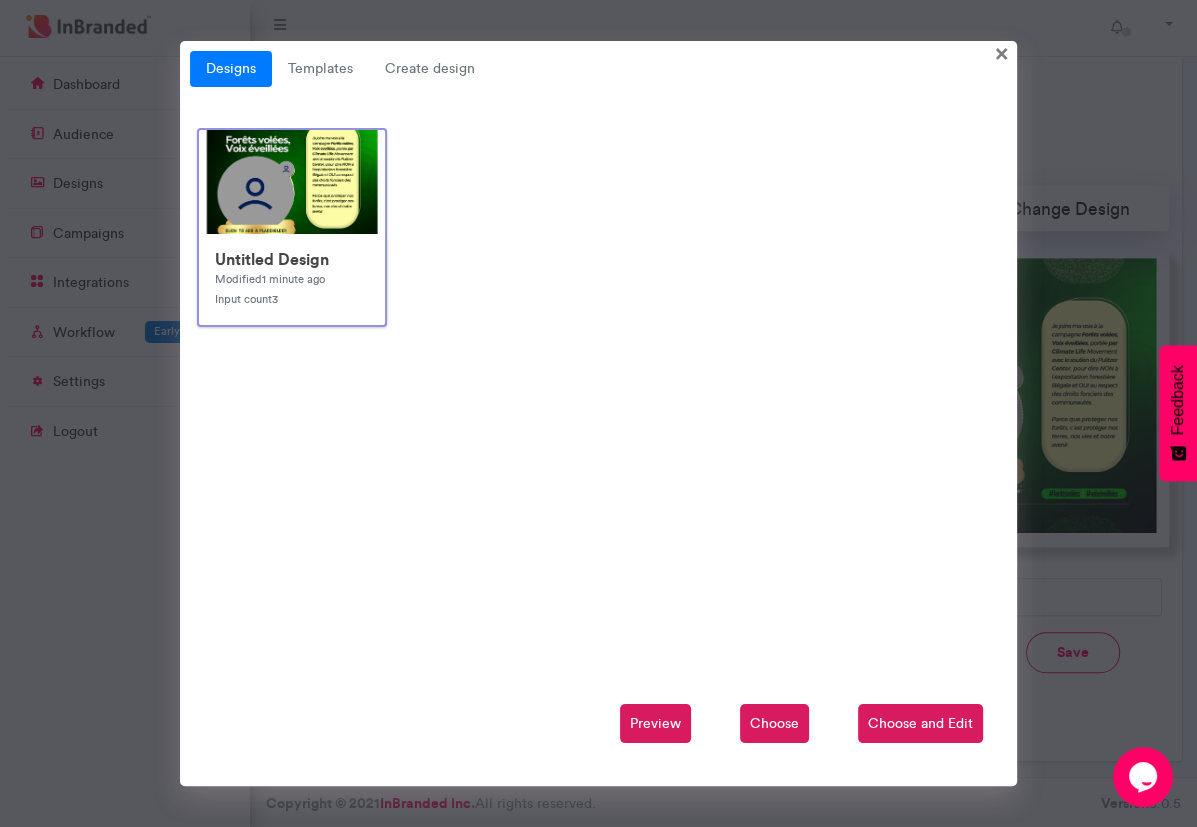 click on "Choose and Edit" at bounding box center [920, 724] 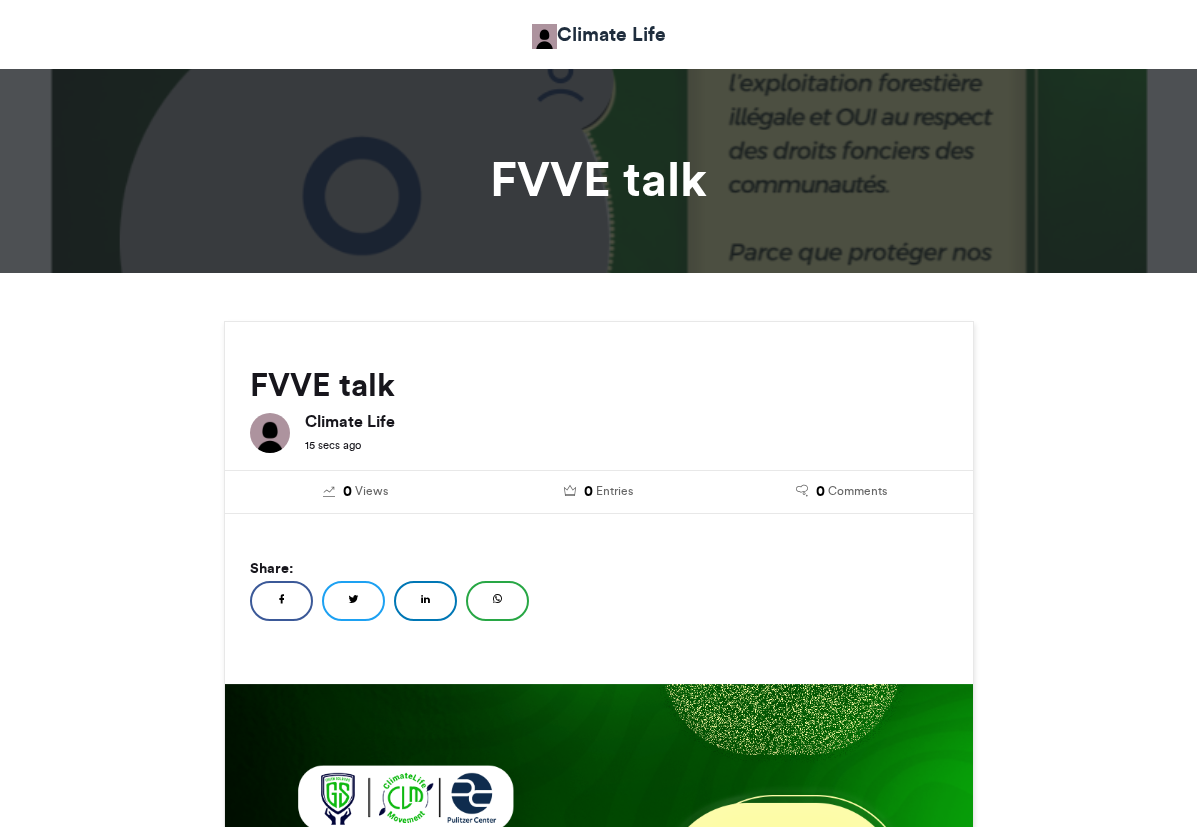 scroll, scrollTop: 0, scrollLeft: 0, axis: both 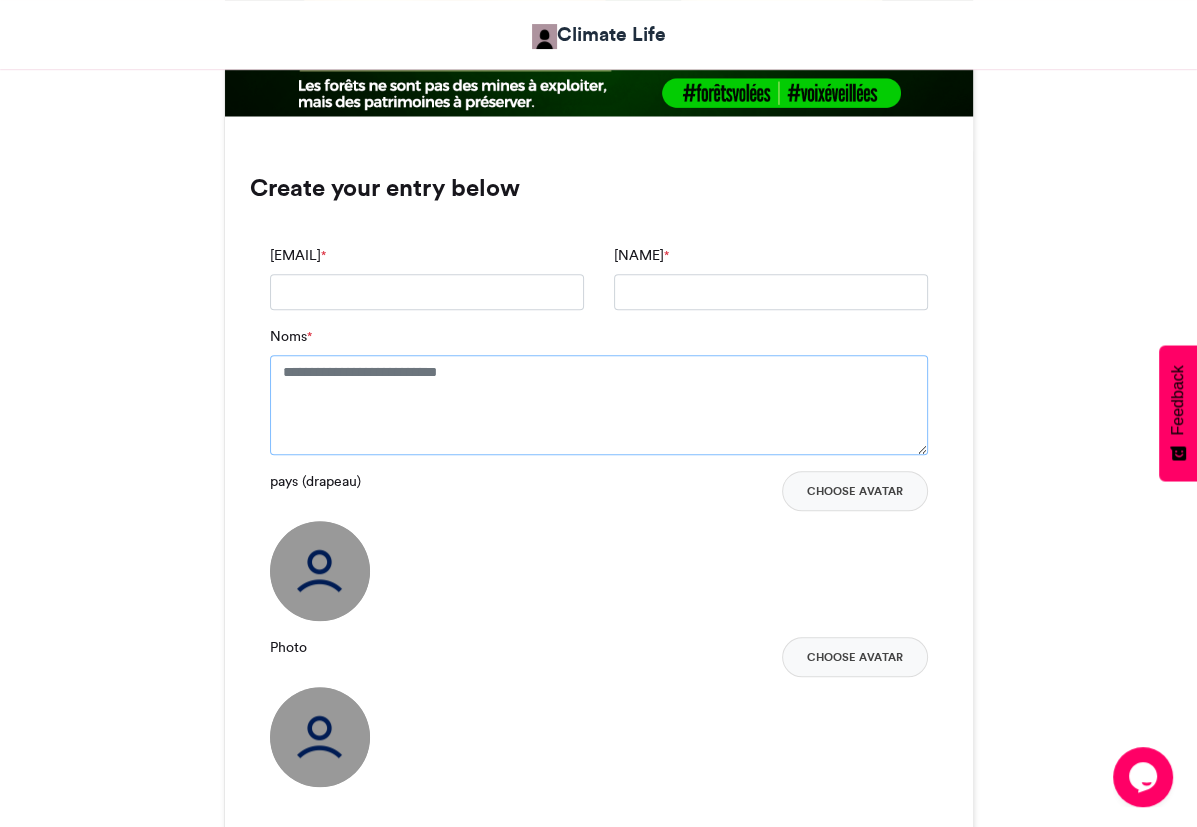 click on "Noms  *" at bounding box center [599, 405] 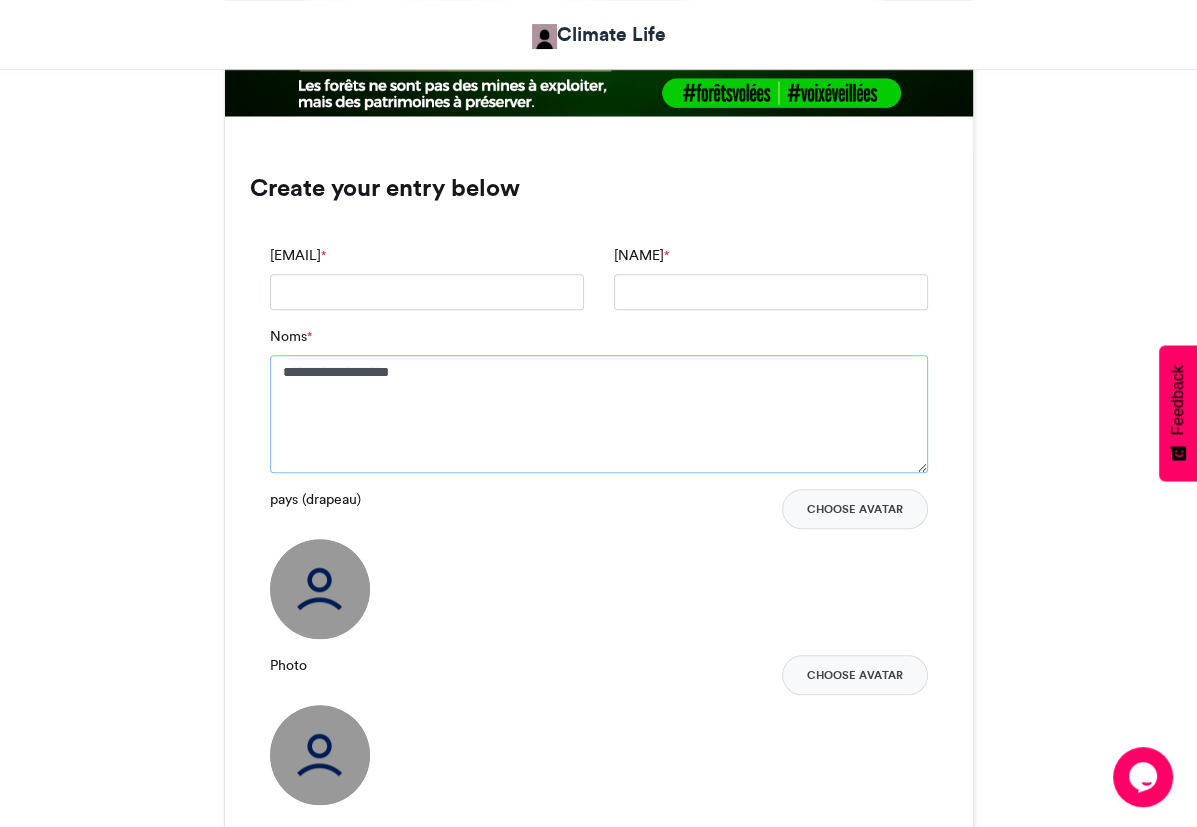 type on "**********" 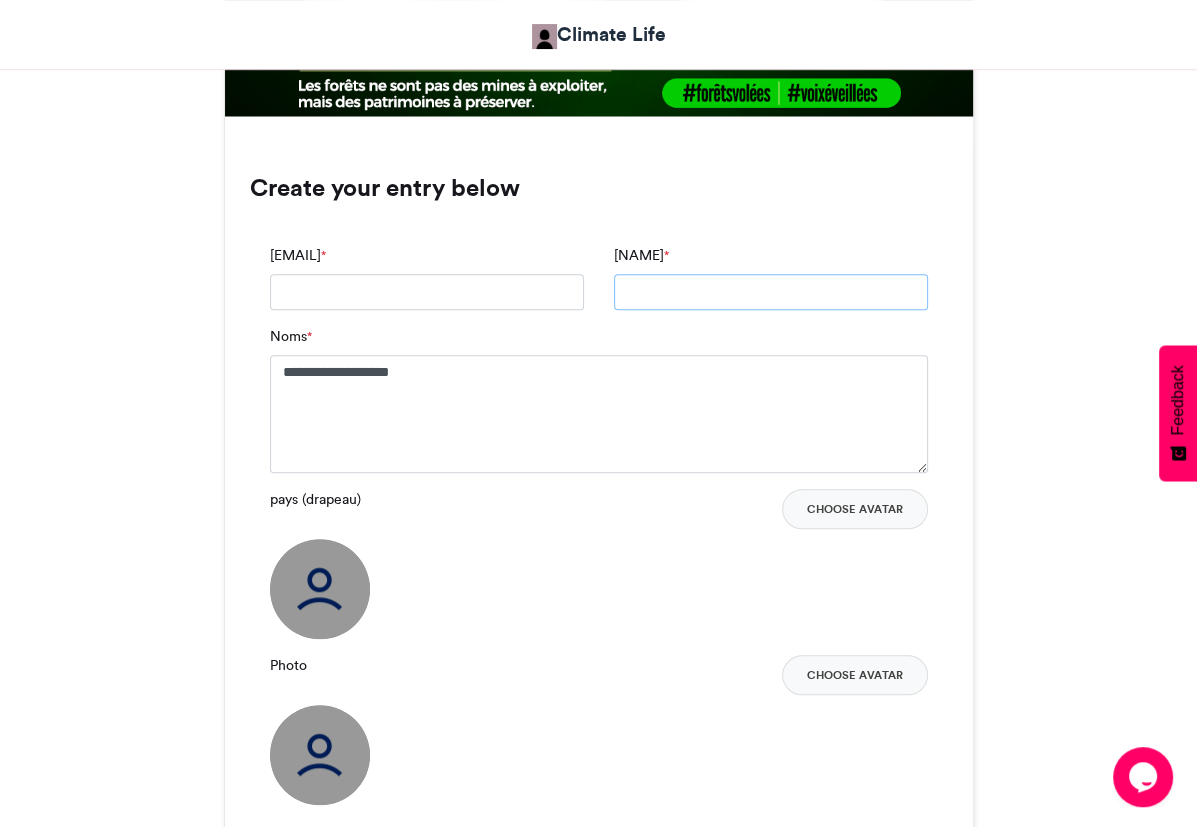 click on "Your Name  *" at bounding box center (771, 292) 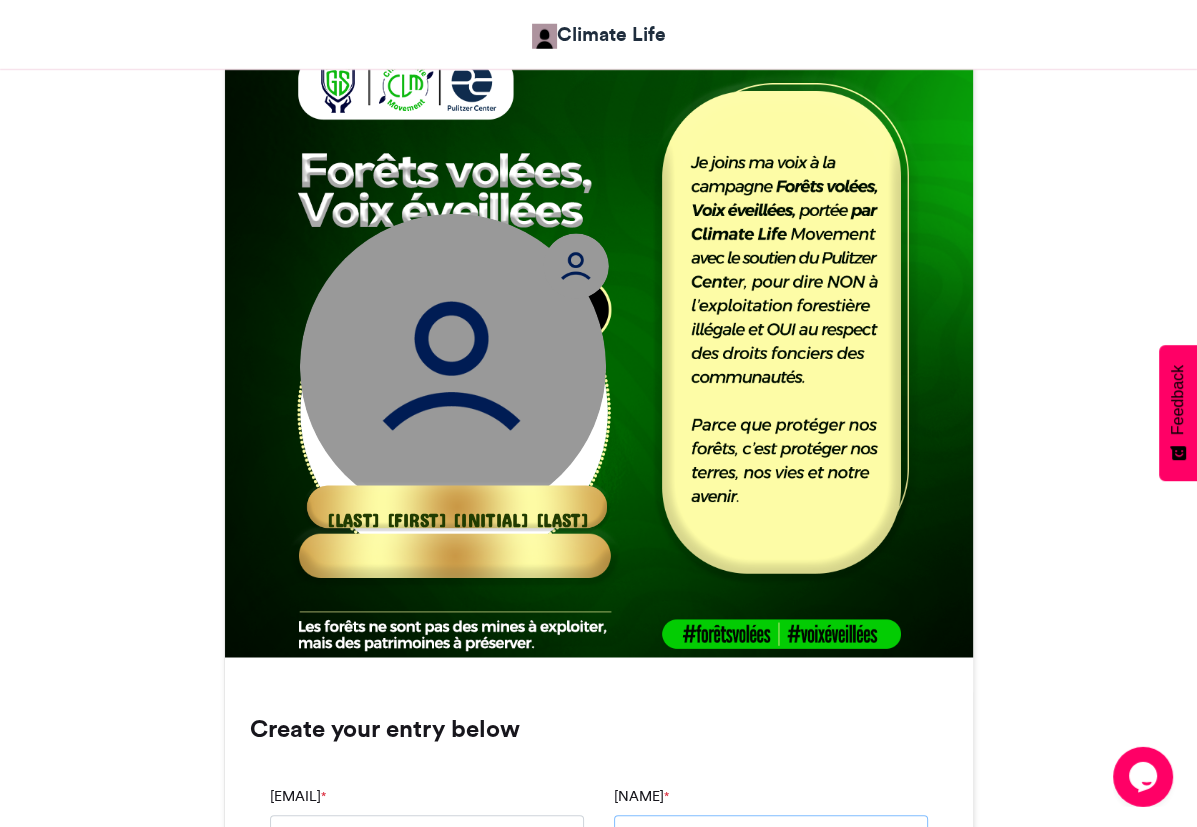 scroll, scrollTop: 634, scrollLeft: 0, axis: vertical 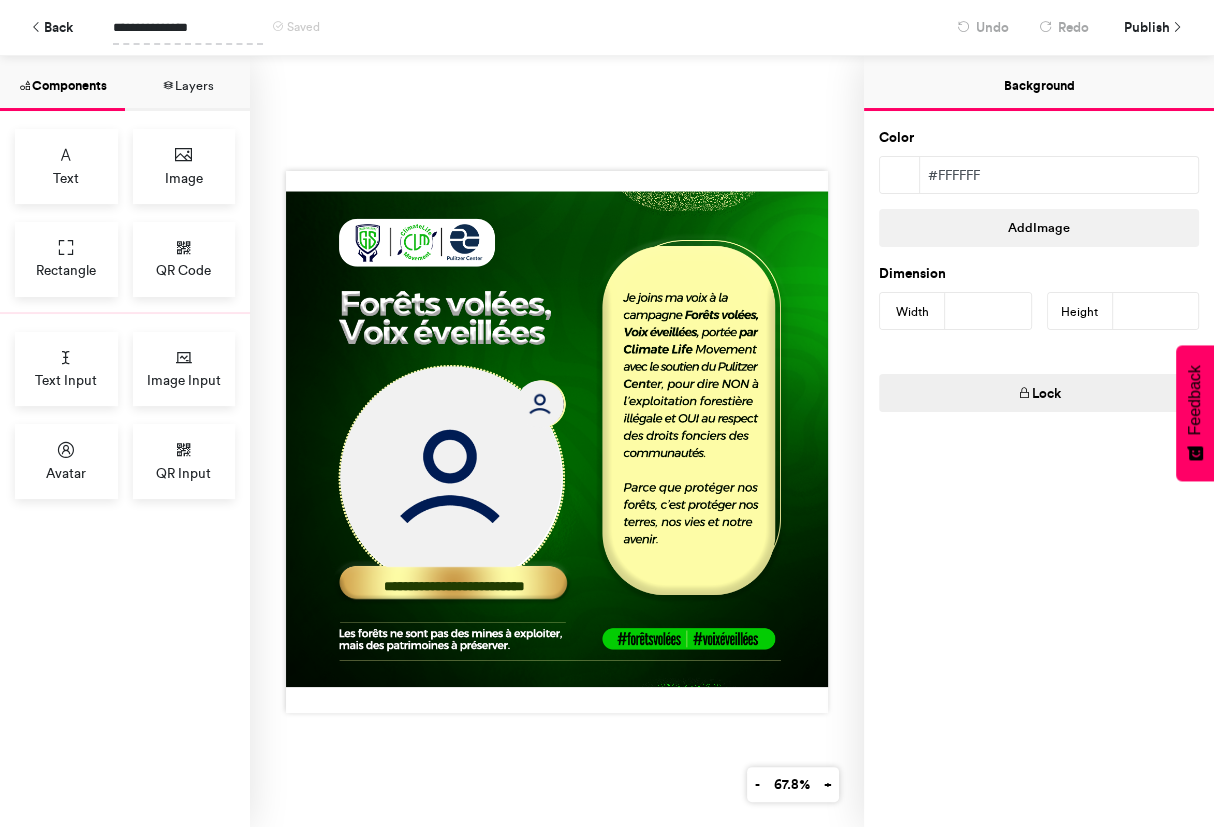 click on "**********" at bounding box center (188, 27) 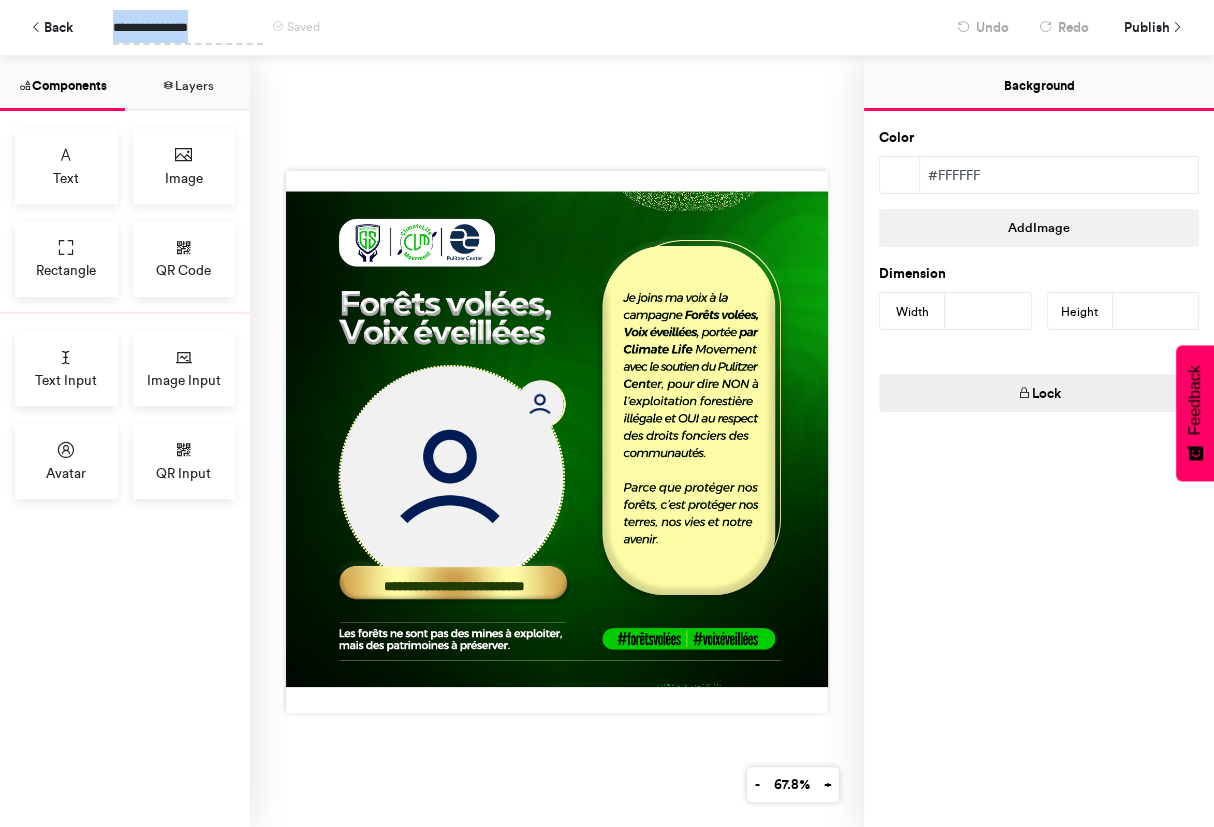 drag, startPoint x: 205, startPoint y: 34, endPoint x: 99, endPoint y: 29, distance: 106.11786 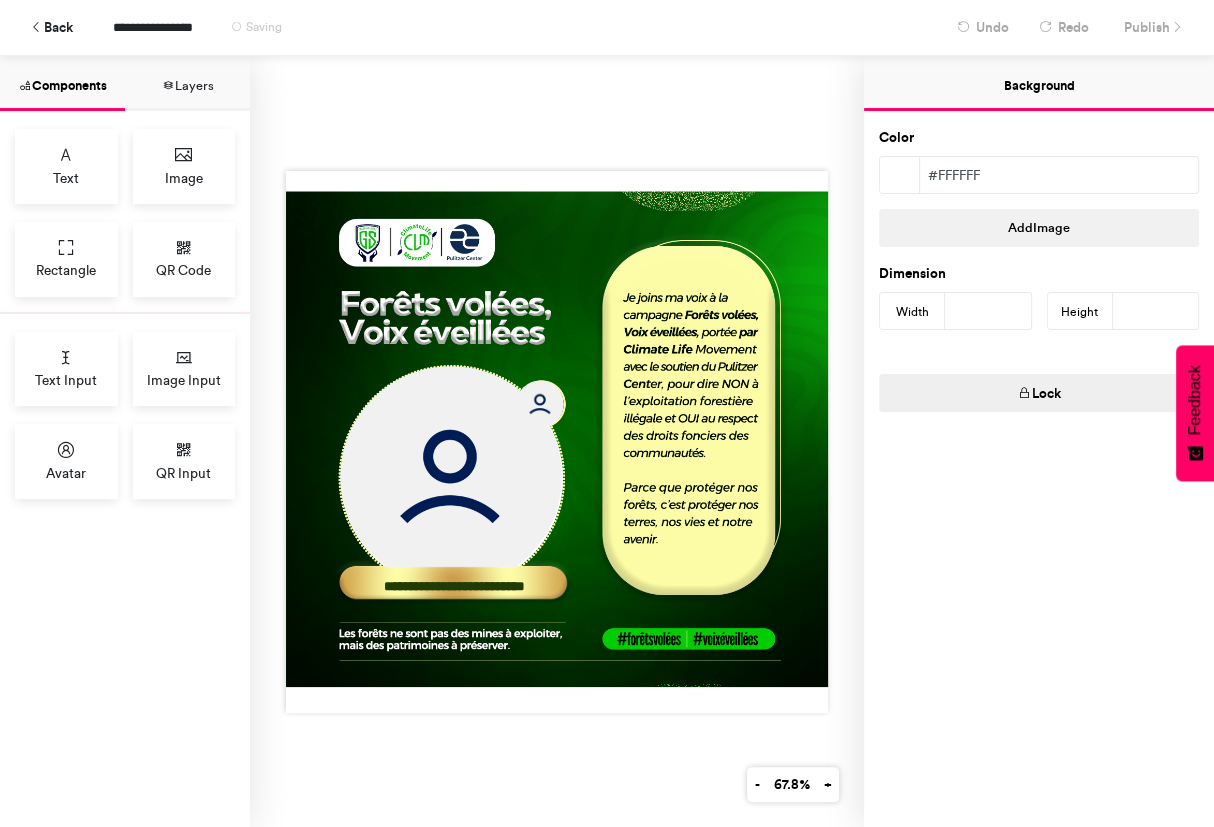 click on "Text Image Rectangle QR Code Text Input Image Input Avatar QR Input" at bounding box center [125, 469] 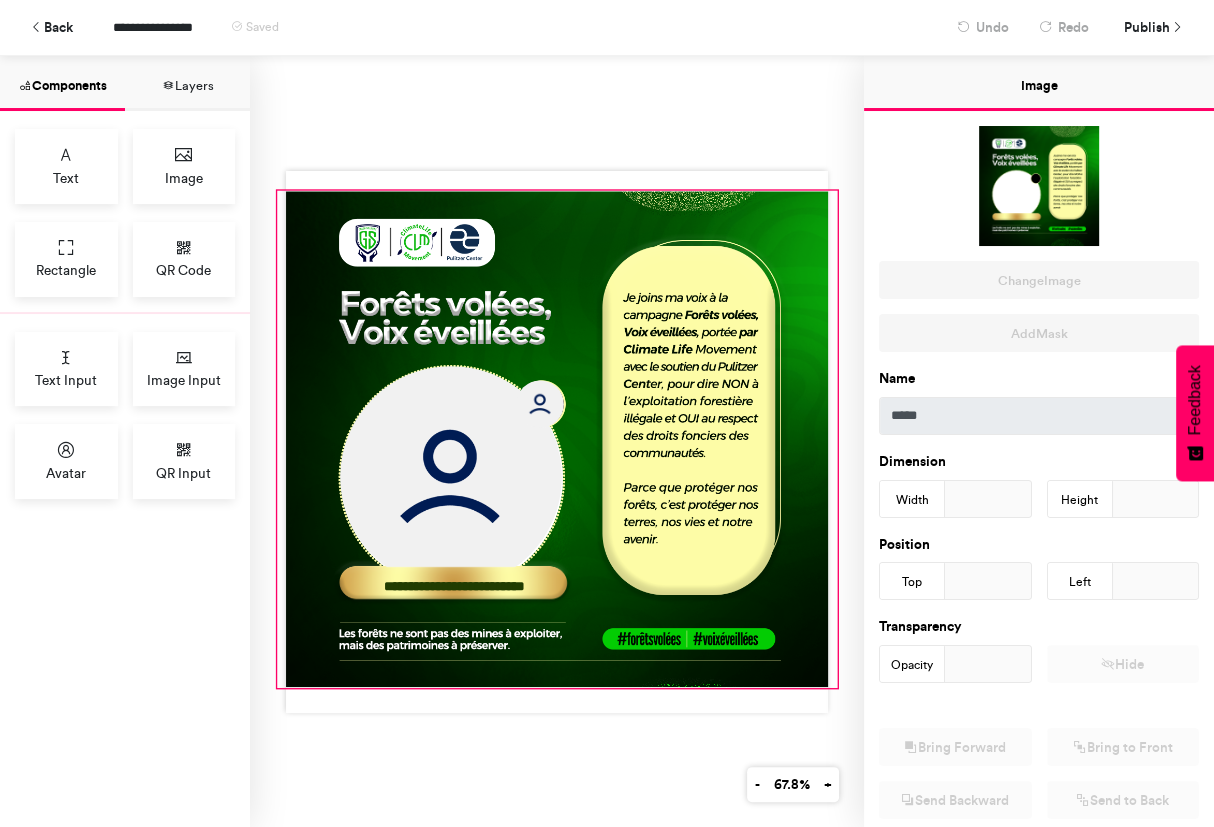 click at bounding box center [557, 439] 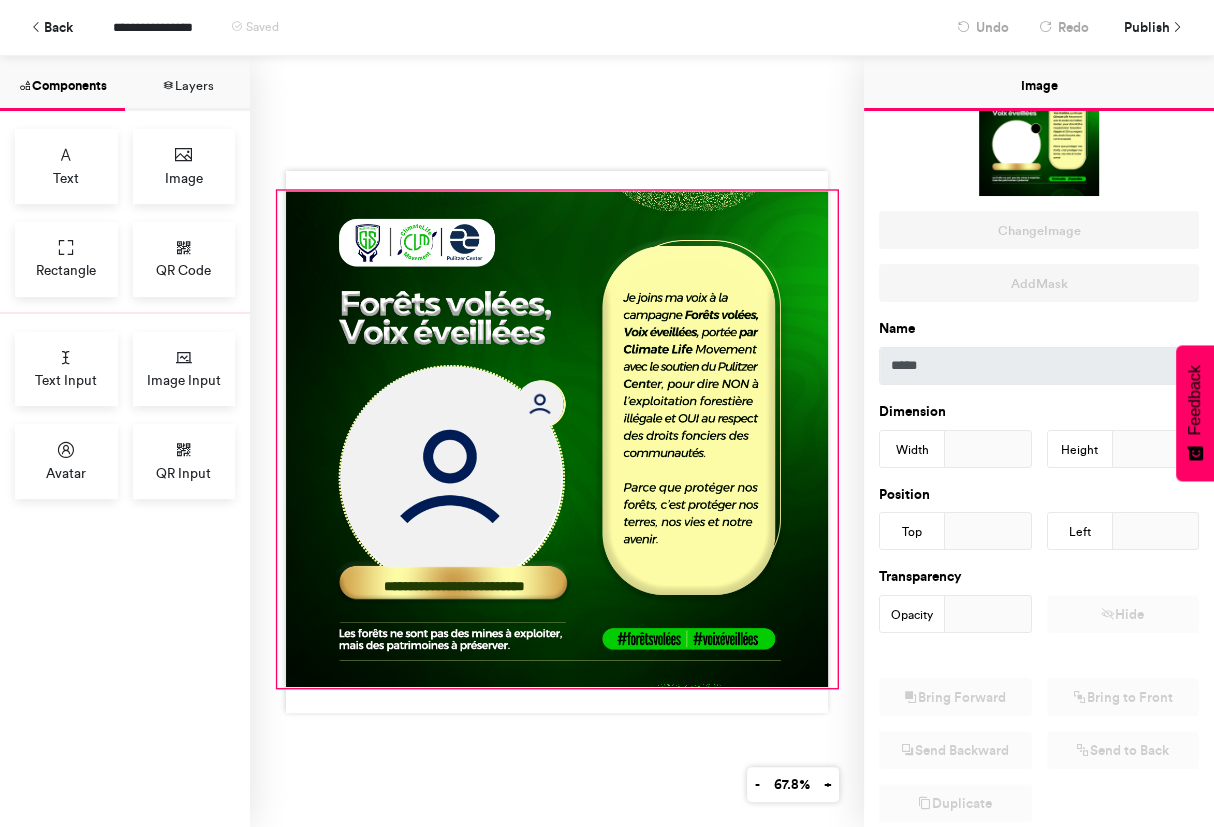 scroll, scrollTop: 0, scrollLeft: 0, axis: both 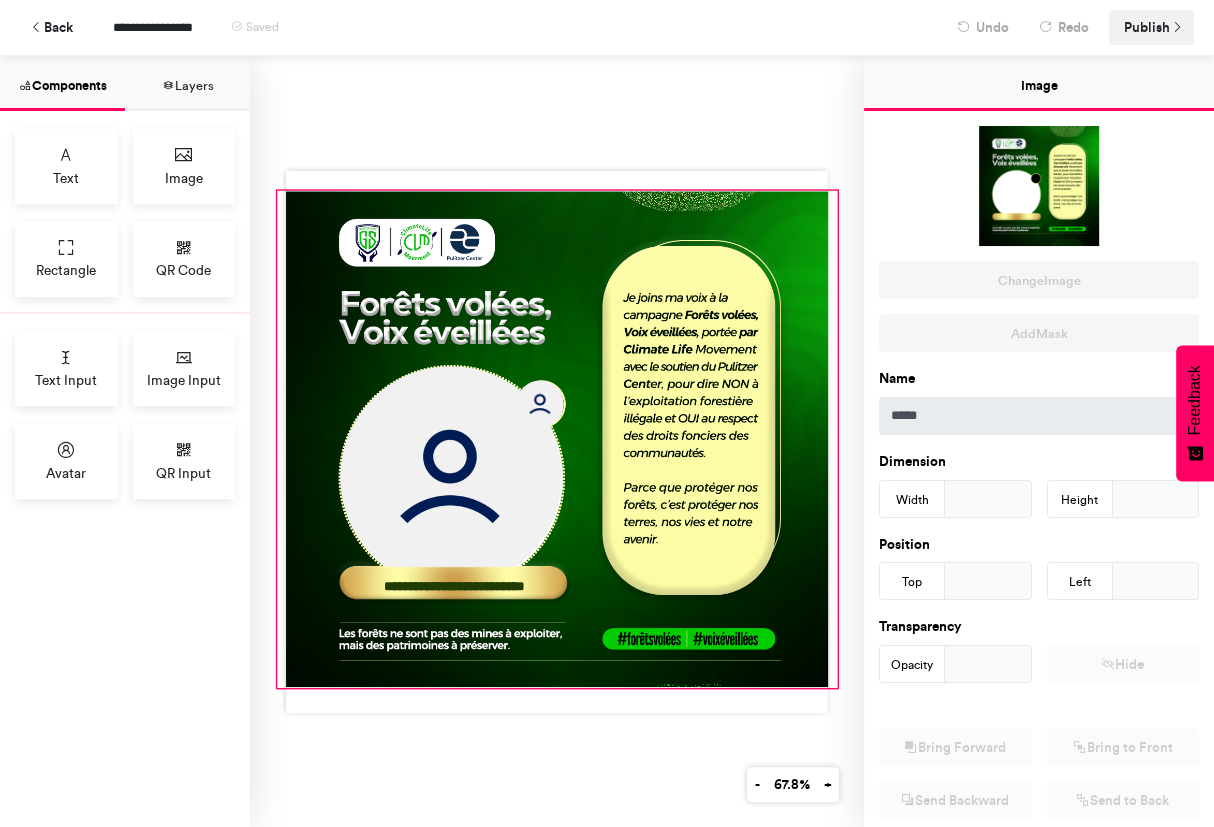 click on "Publish" at bounding box center [1147, 27] 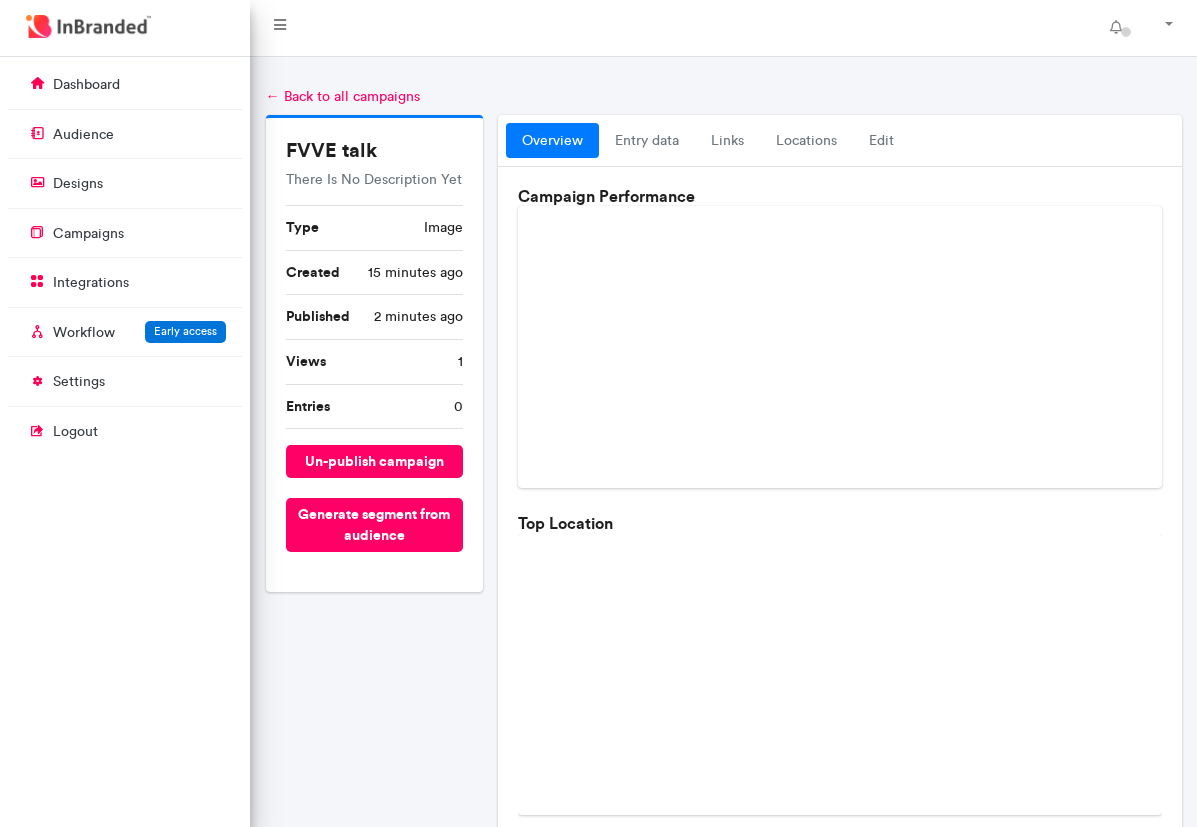 scroll, scrollTop: 0, scrollLeft: 0, axis: both 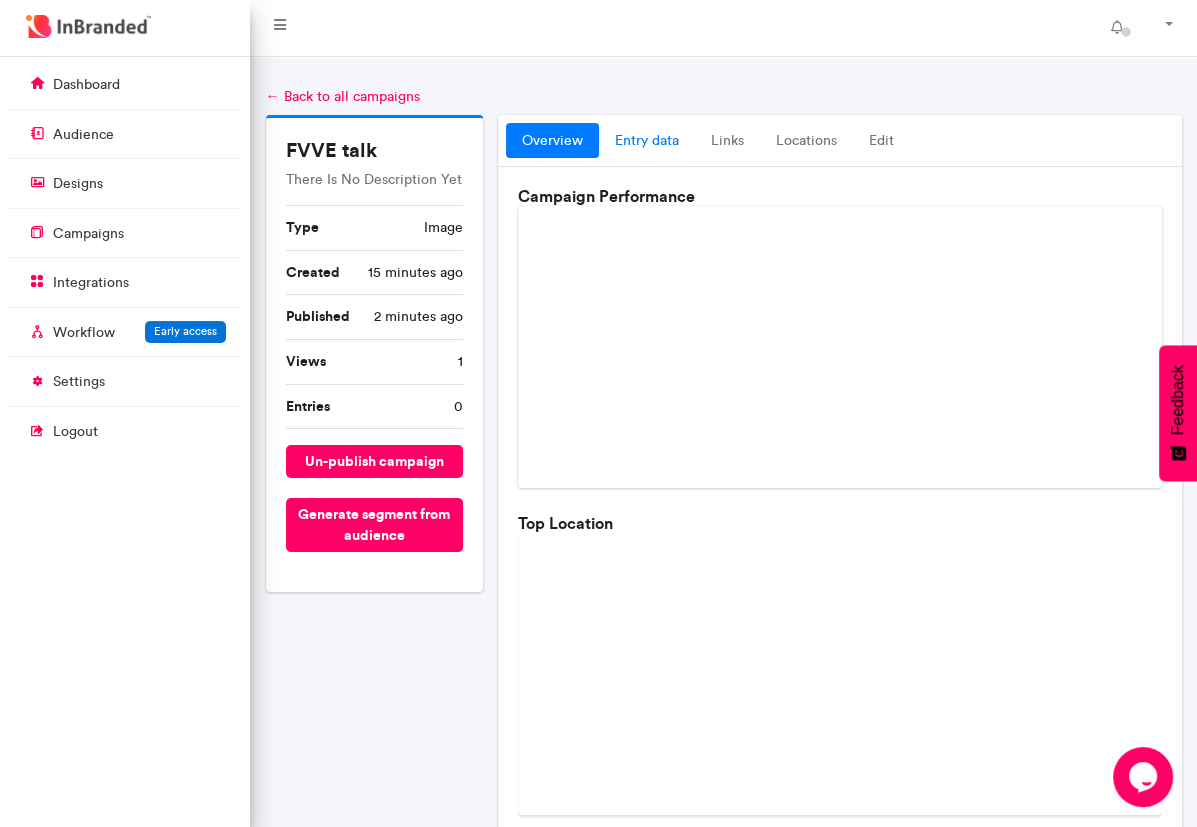 click on "entry data" at bounding box center [647, 141] 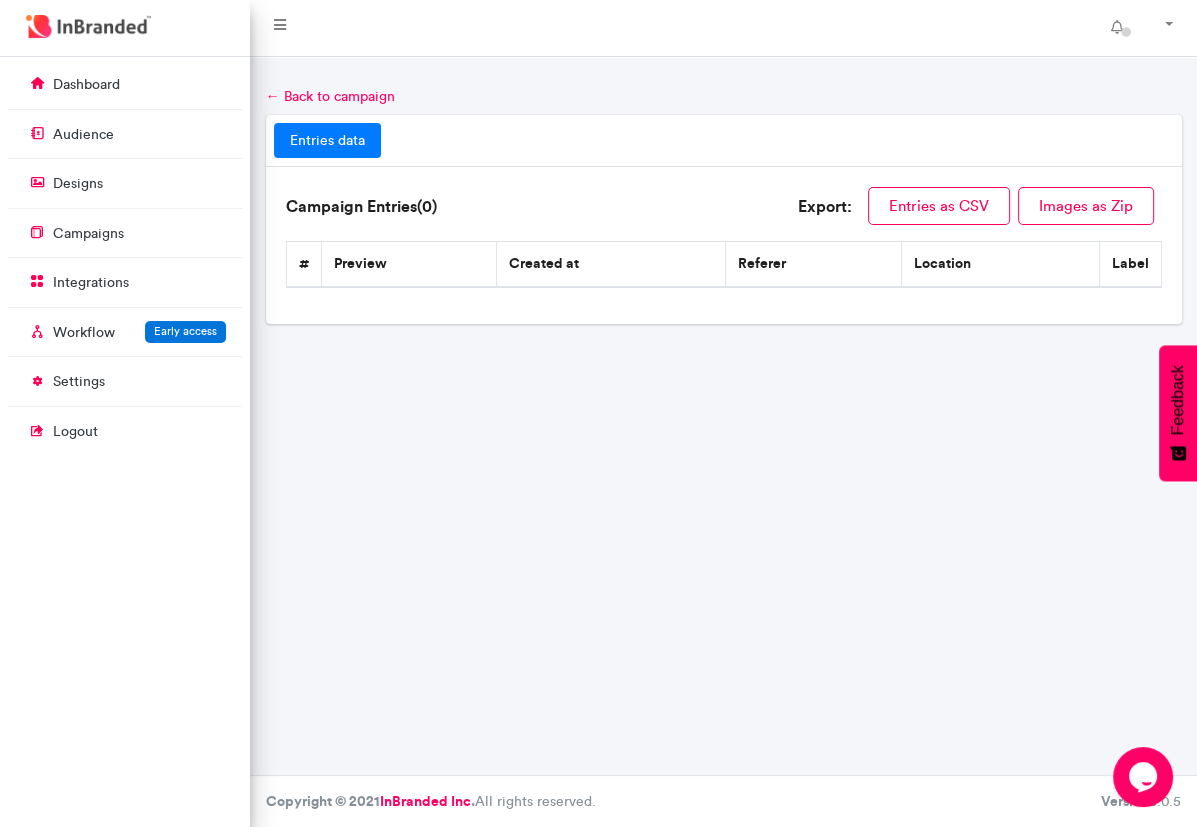 scroll, scrollTop: 0, scrollLeft: 0, axis: both 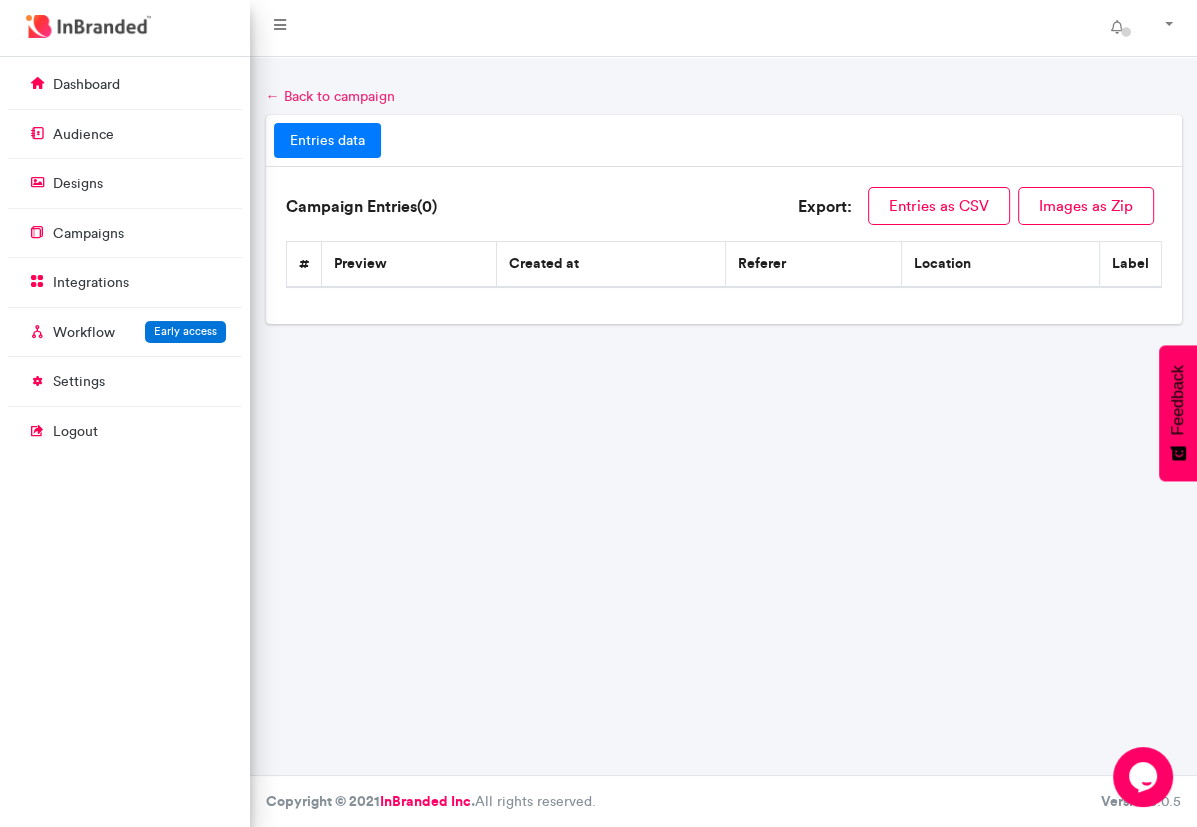 click on "← Back to campaign" at bounding box center [330, 96] 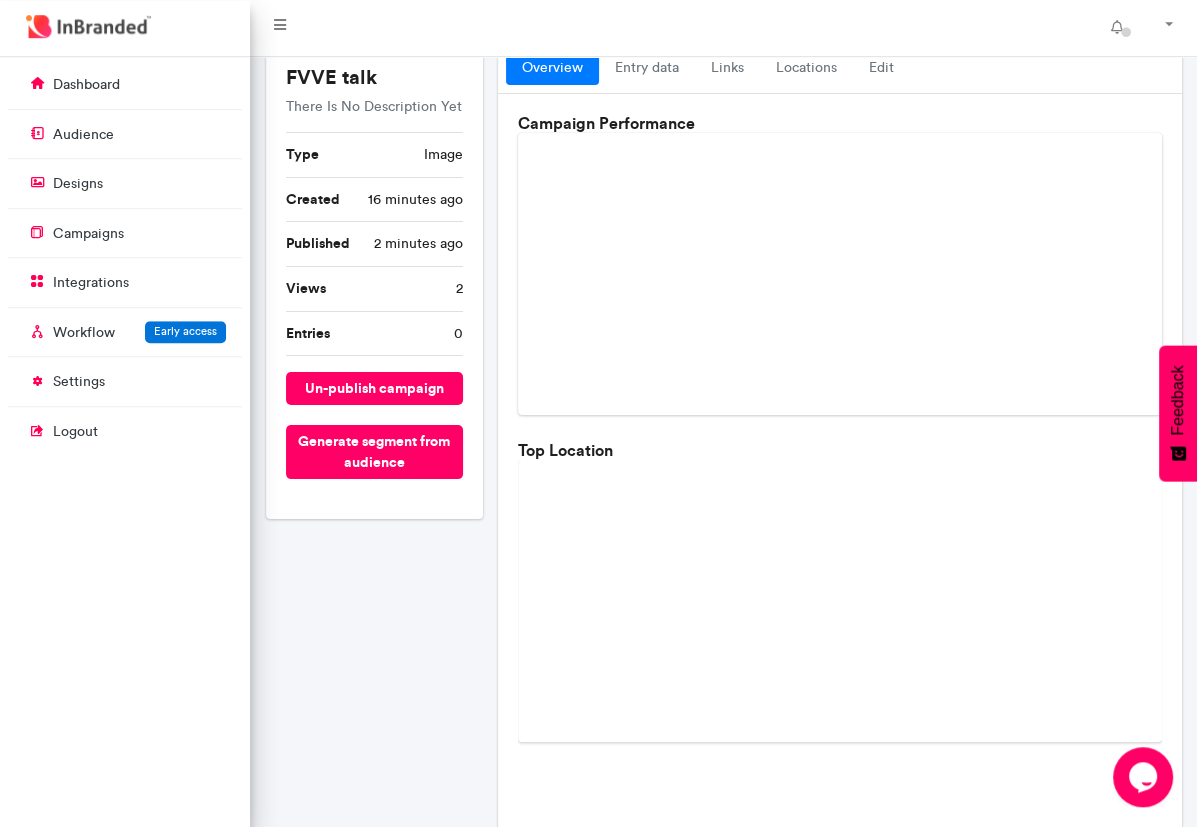 scroll, scrollTop: 0, scrollLeft: 0, axis: both 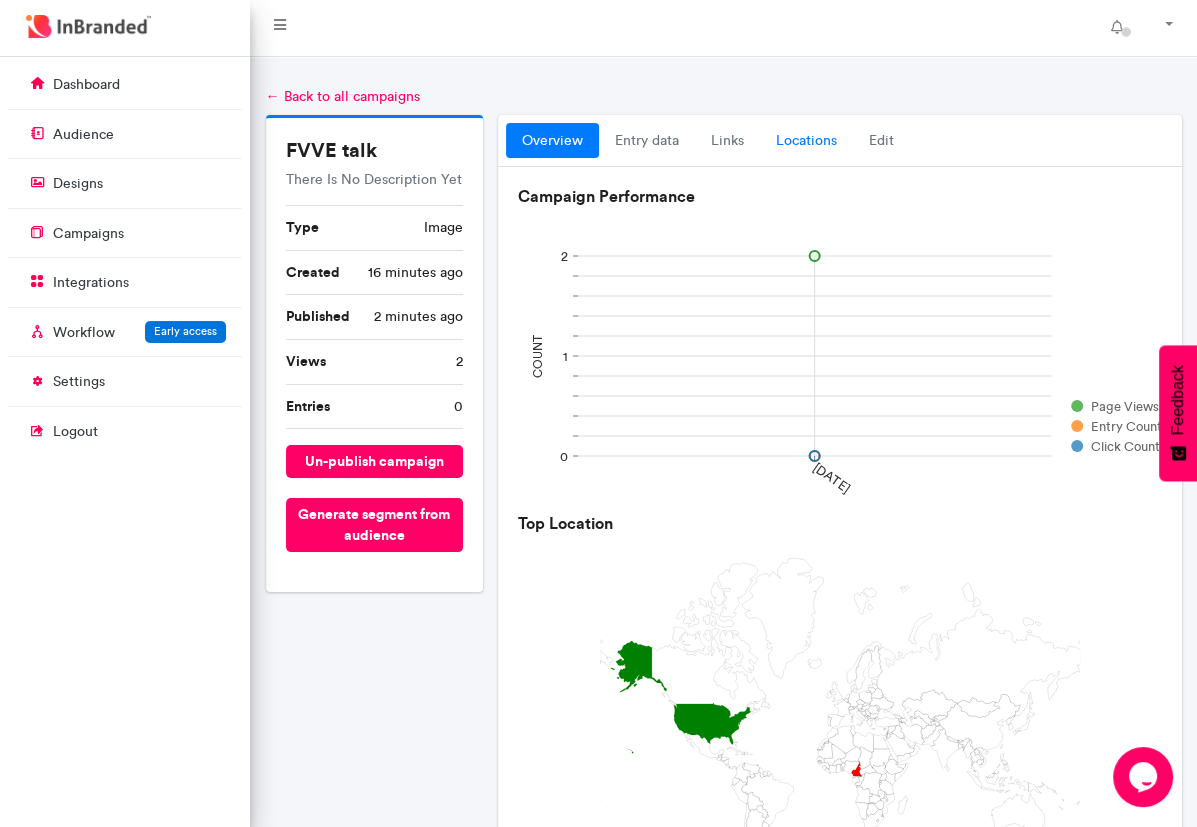 click on "locations" at bounding box center (806, 141) 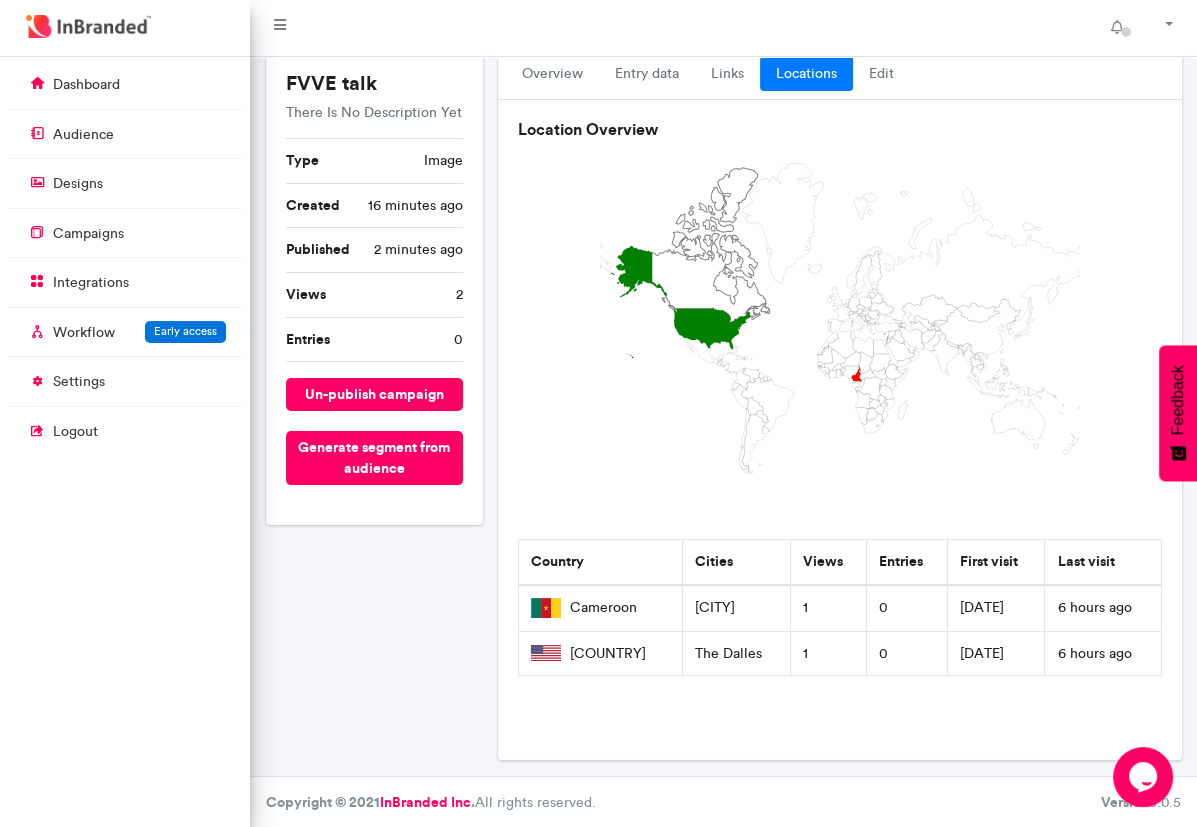 scroll, scrollTop: 0, scrollLeft: 0, axis: both 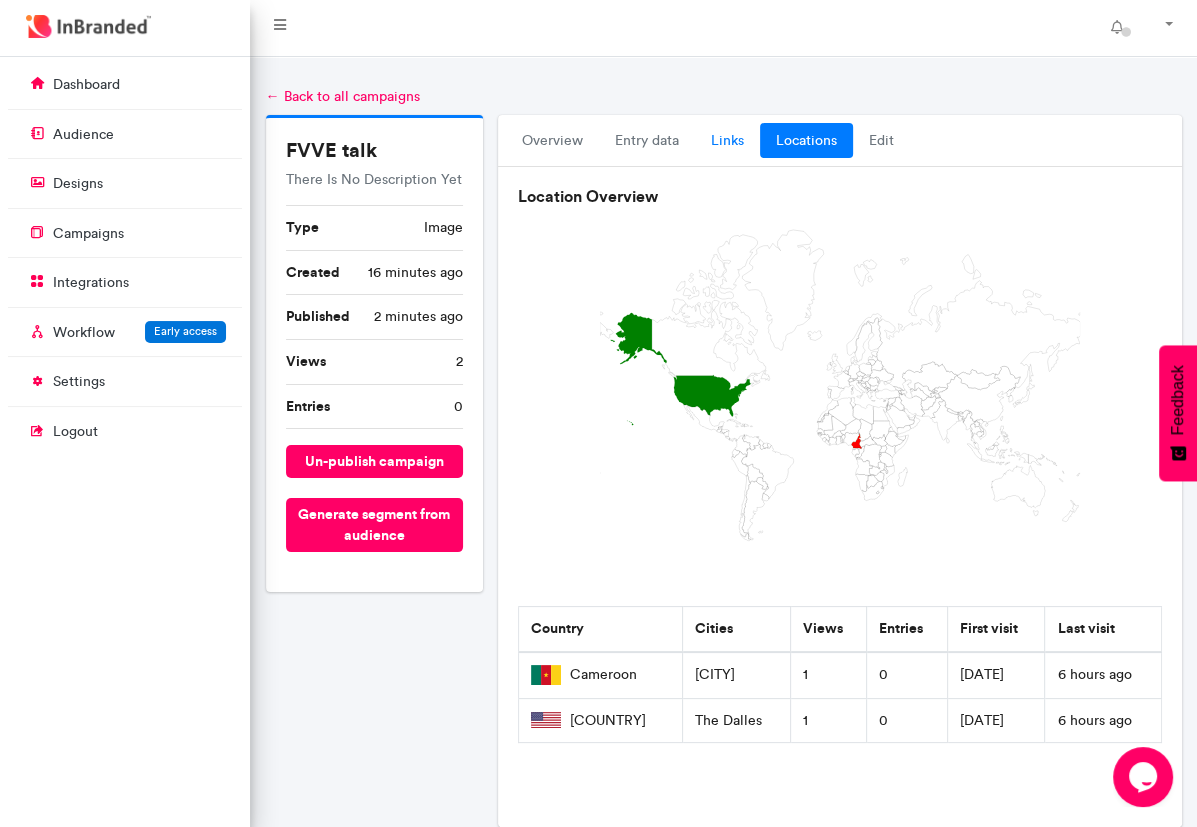 click on "links" at bounding box center [727, 141] 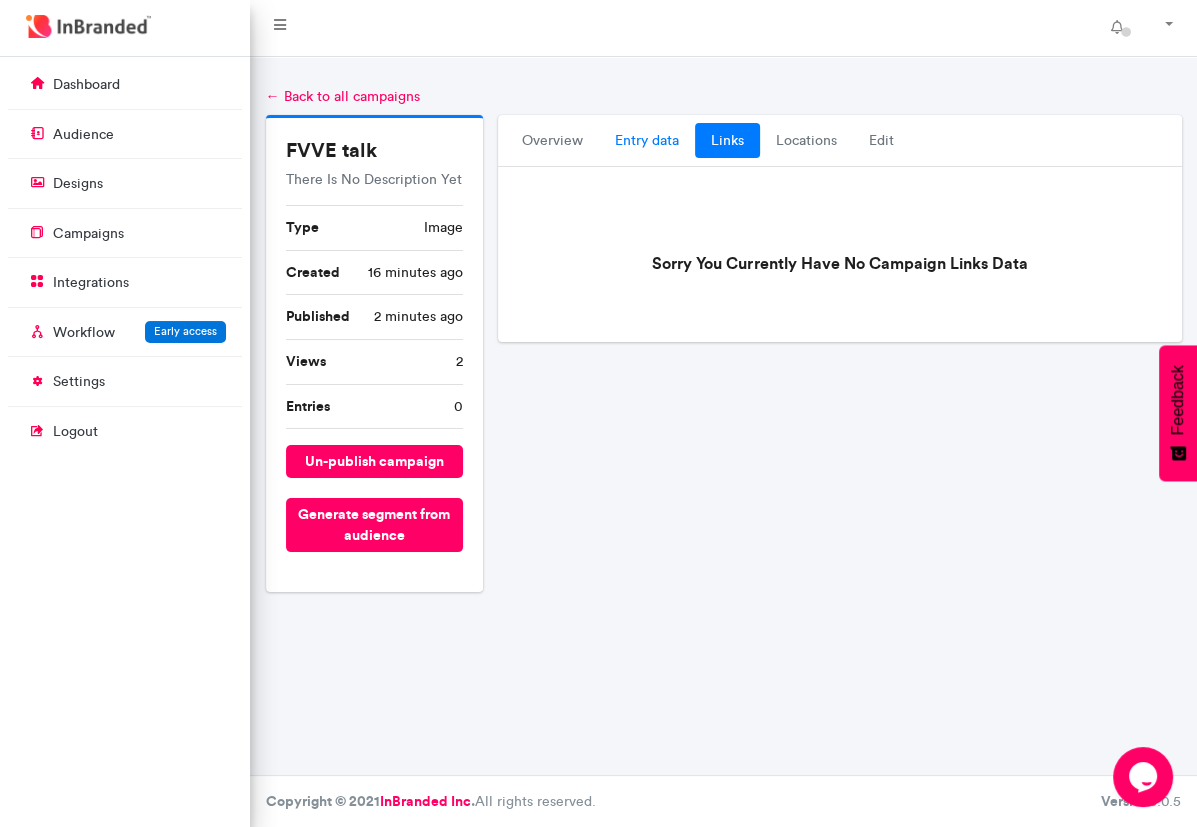 click on "entry data" at bounding box center (647, 141) 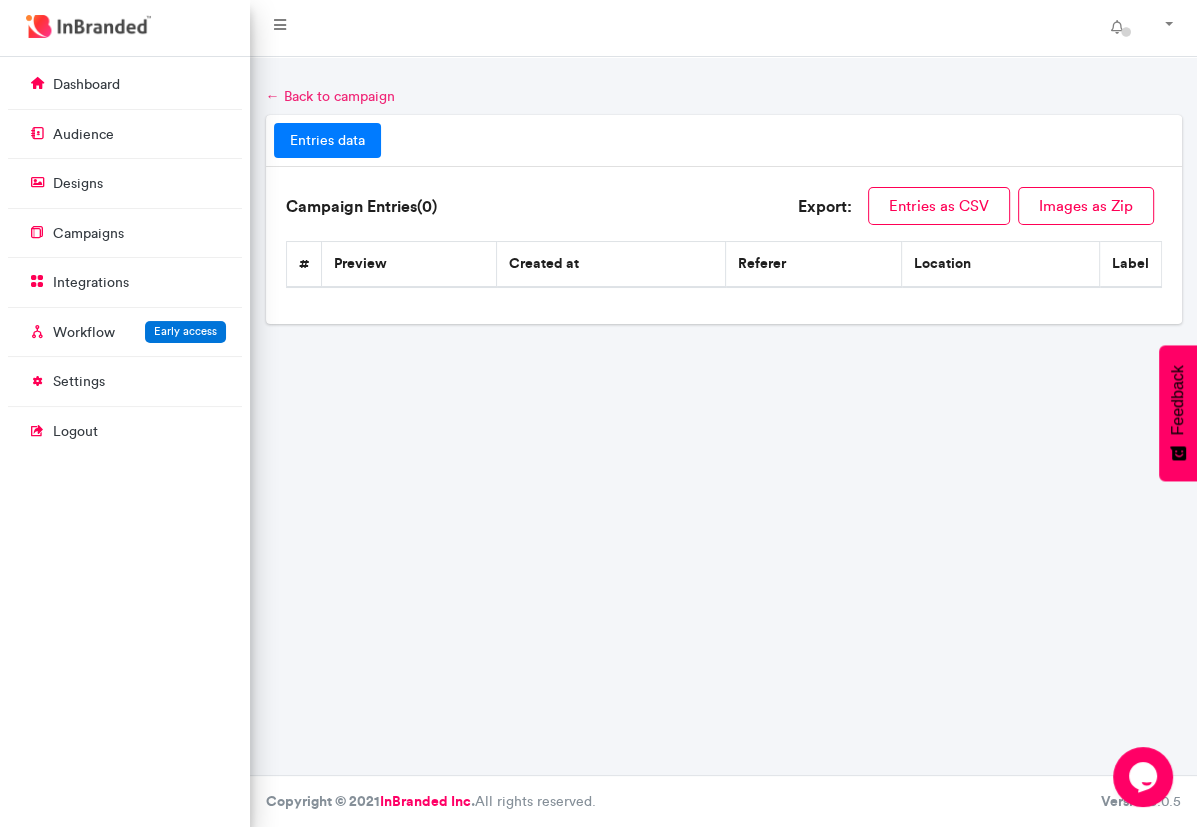 click on "← Back to campaign" at bounding box center (330, 96) 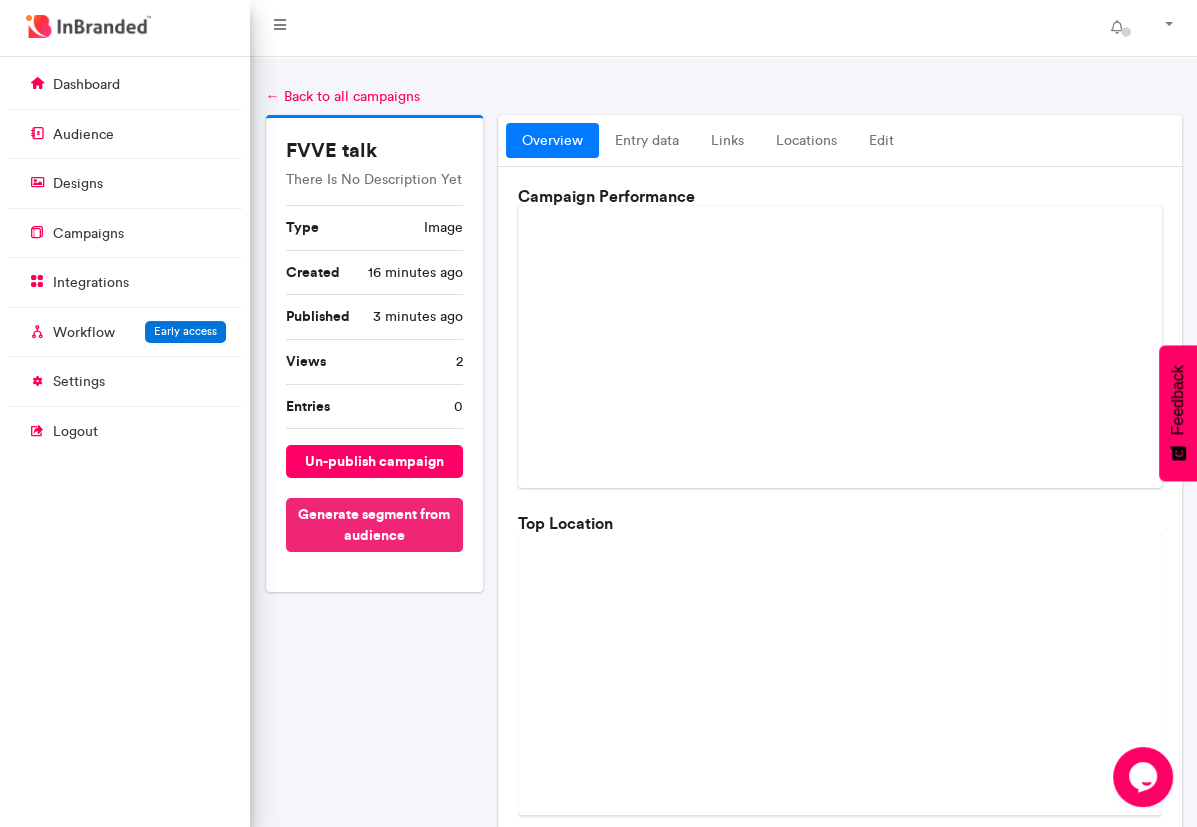 click on "Generate segment from audience" at bounding box center [375, 525] 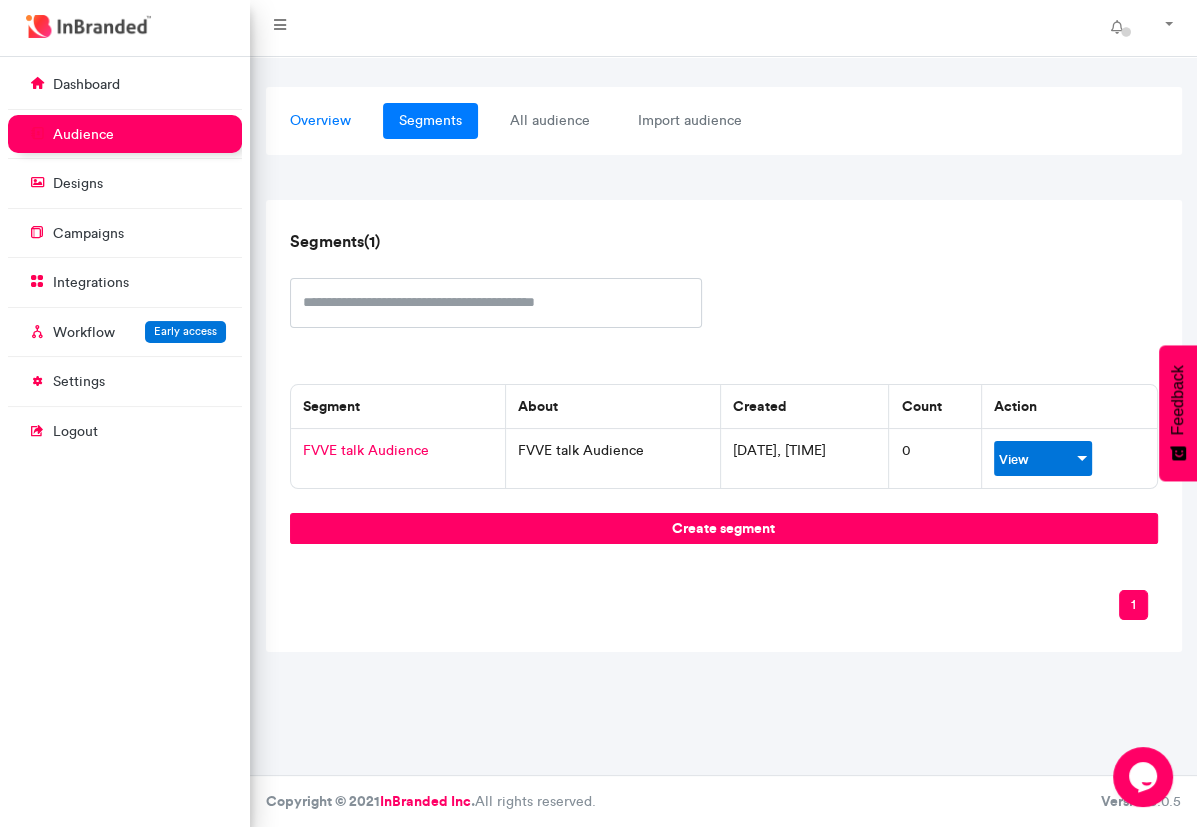 click on "overview" at bounding box center [320, 121] 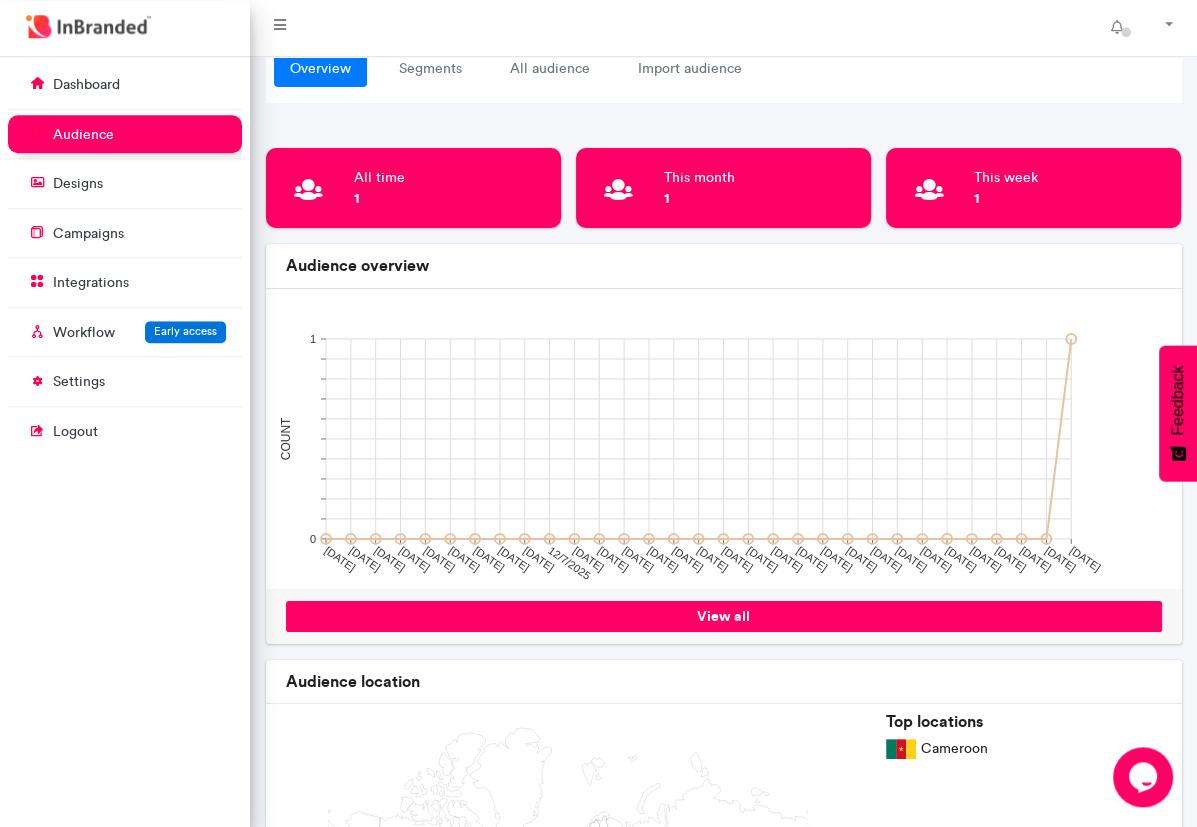 scroll, scrollTop: 0, scrollLeft: 0, axis: both 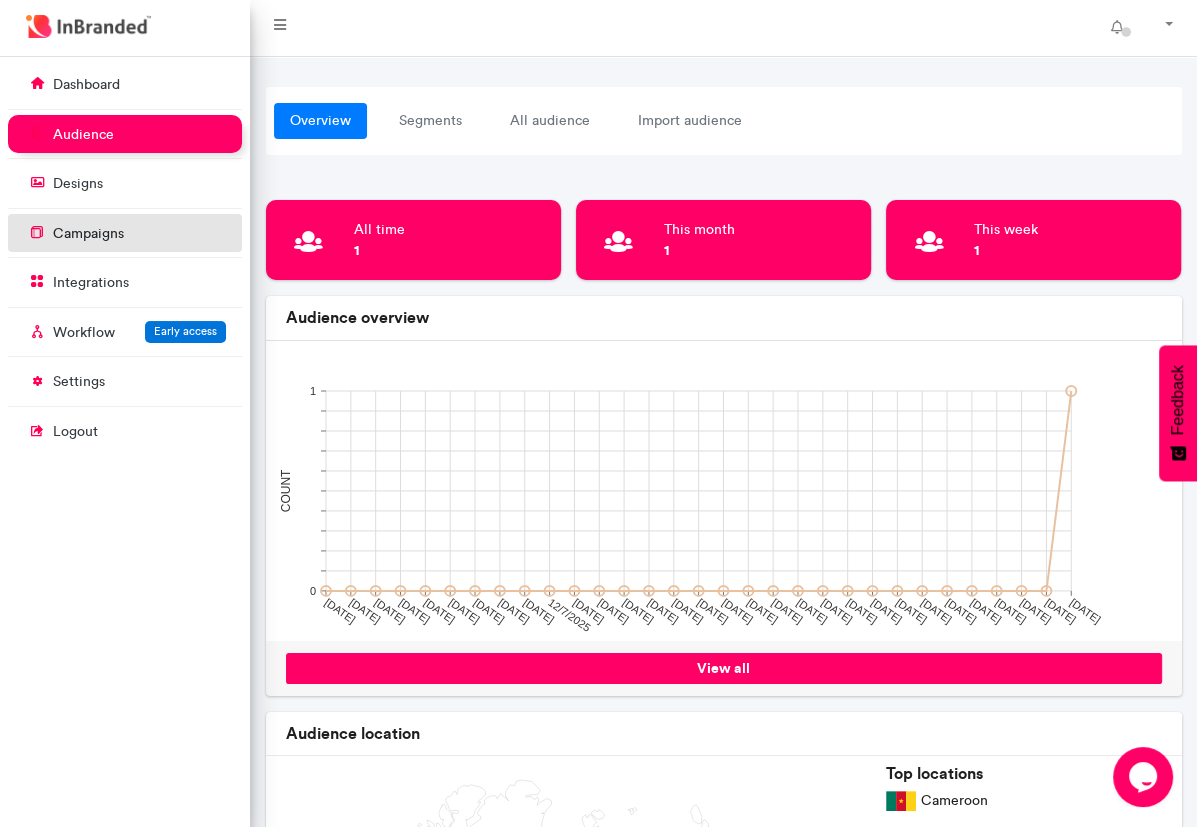 click on "campaigns" at bounding box center (125, 235) 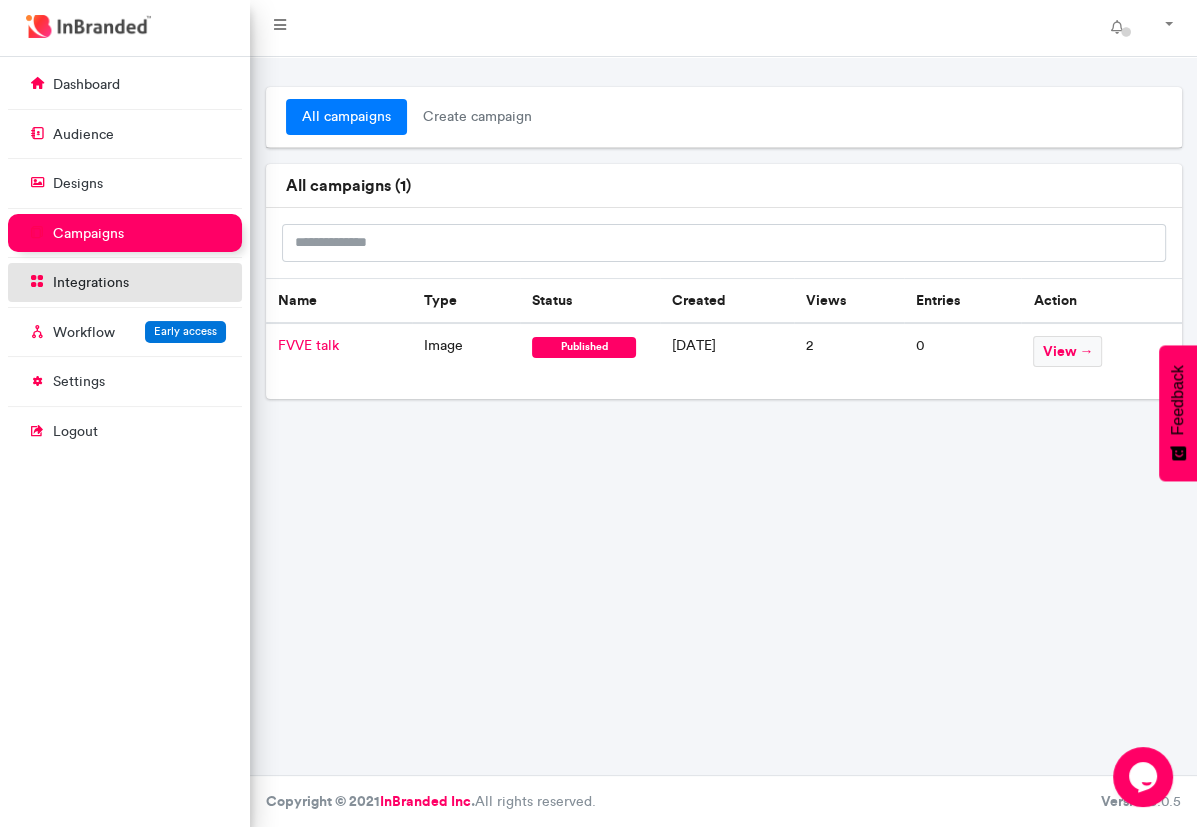 click on "integrations" at bounding box center [125, 282] 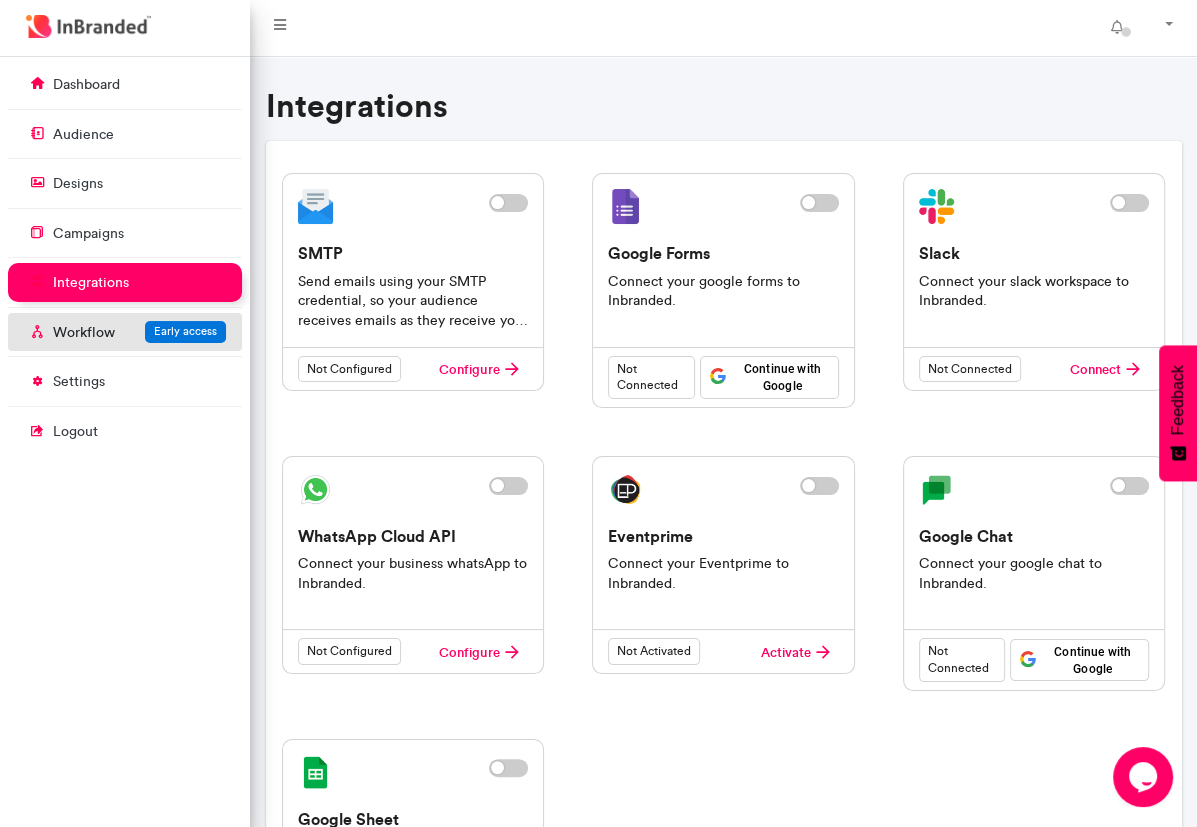 click on "Workflow Early access" at bounding box center (125, 332) 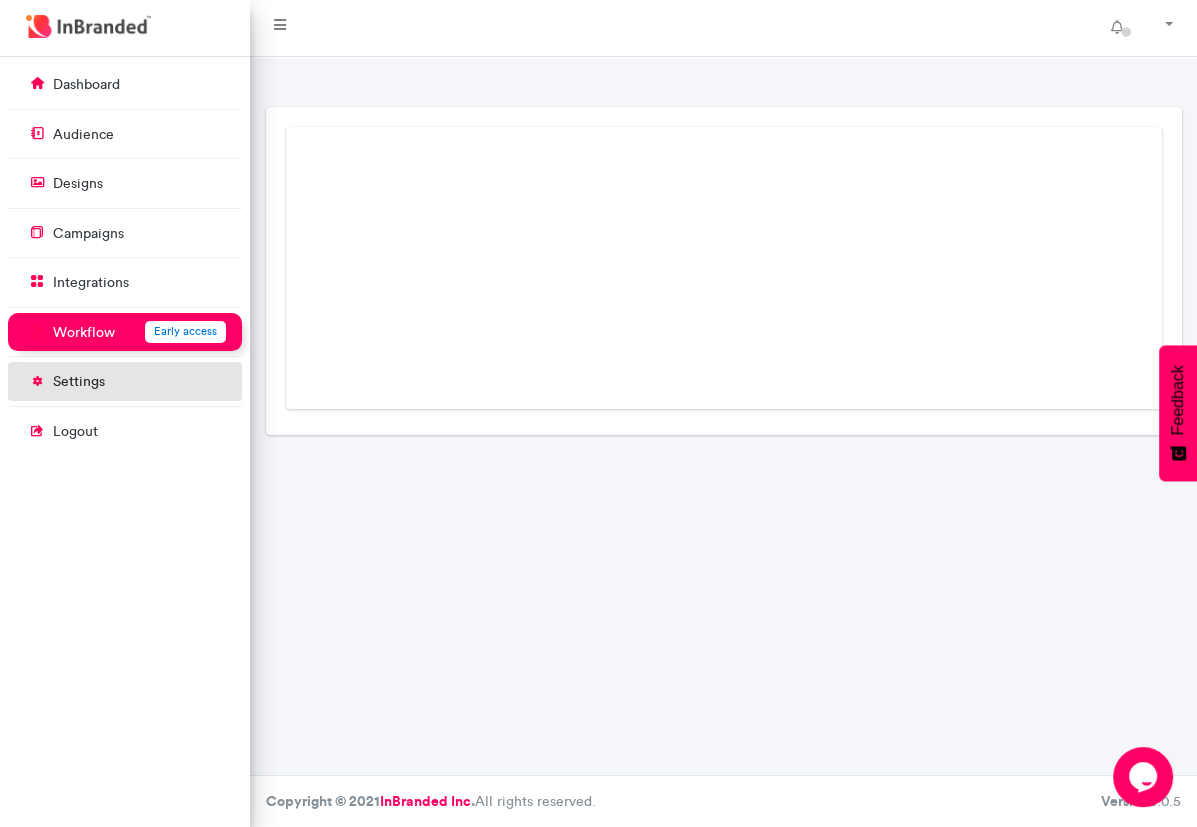 click on "settings" at bounding box center [79, 382] 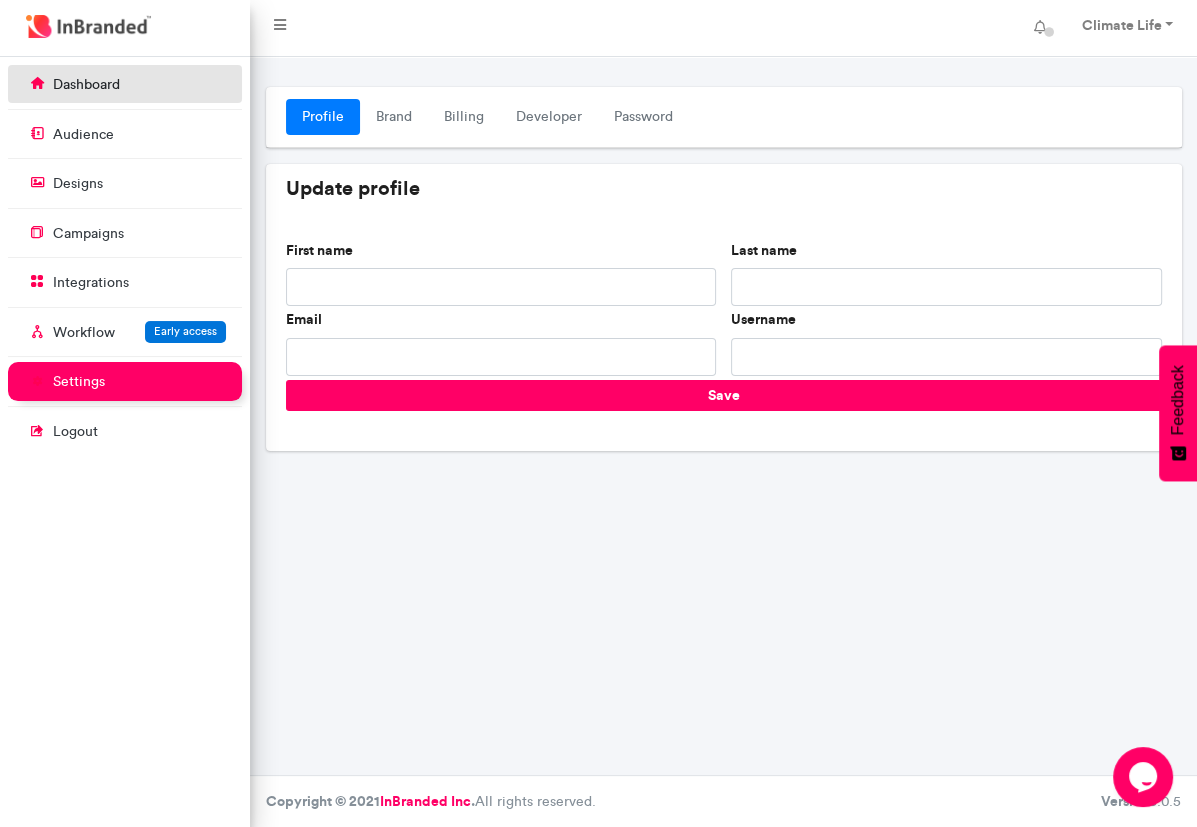 click on "dashboard" at bounding box center [125, 84] 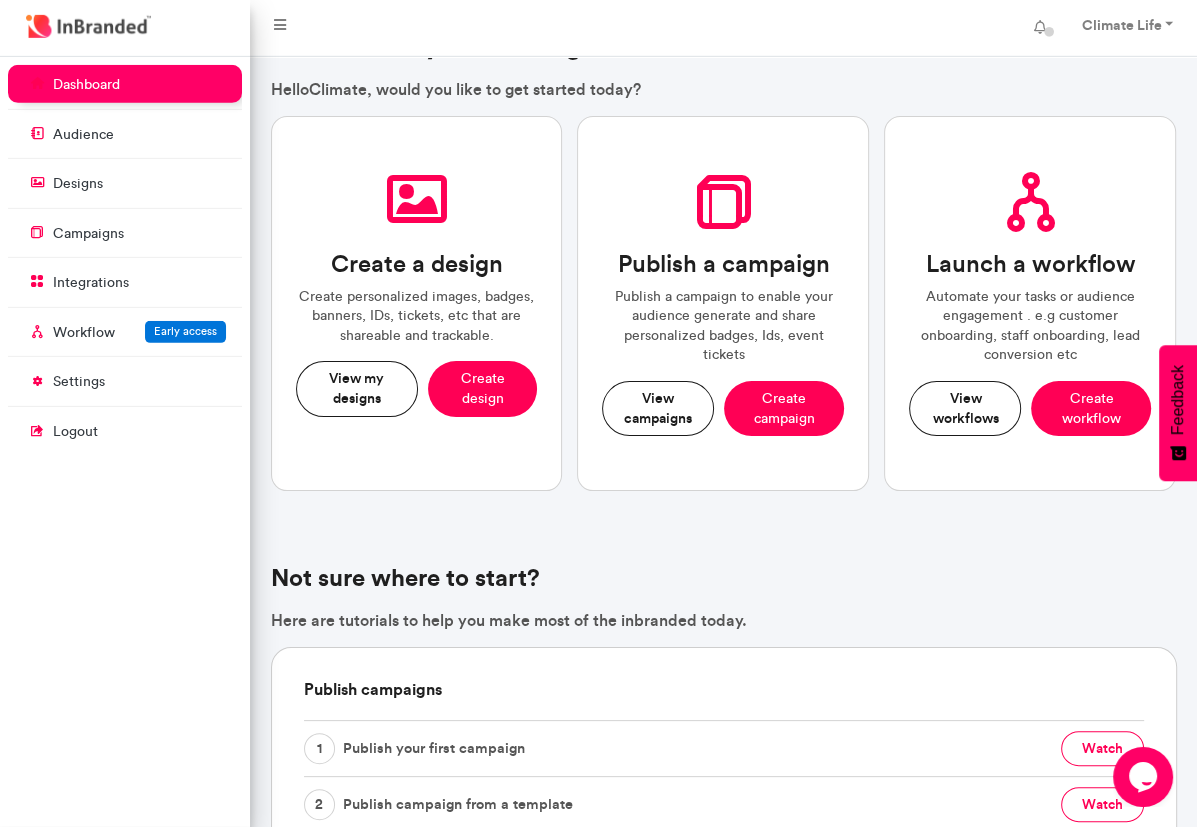 scroll, scrollTop: 0, scrollLeft: 0, axis: both 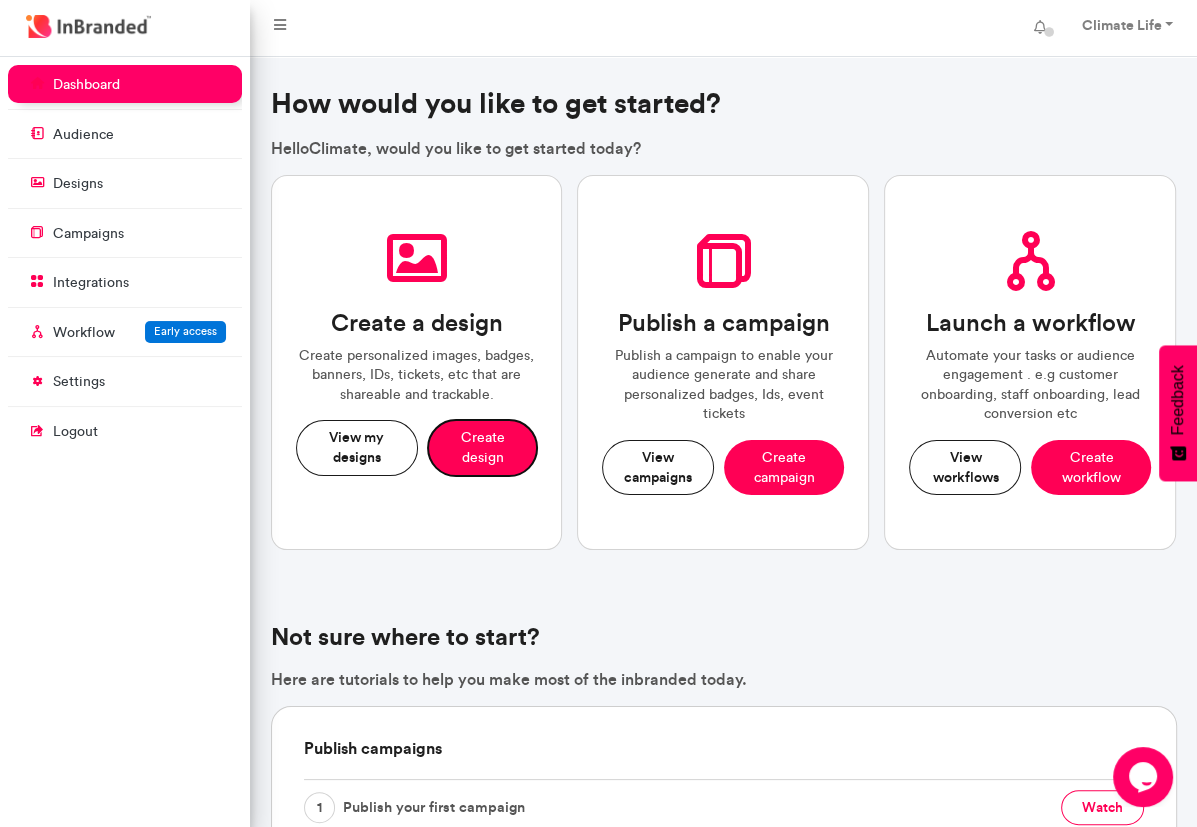 click on "Create design" at bounding box center (483, 447) 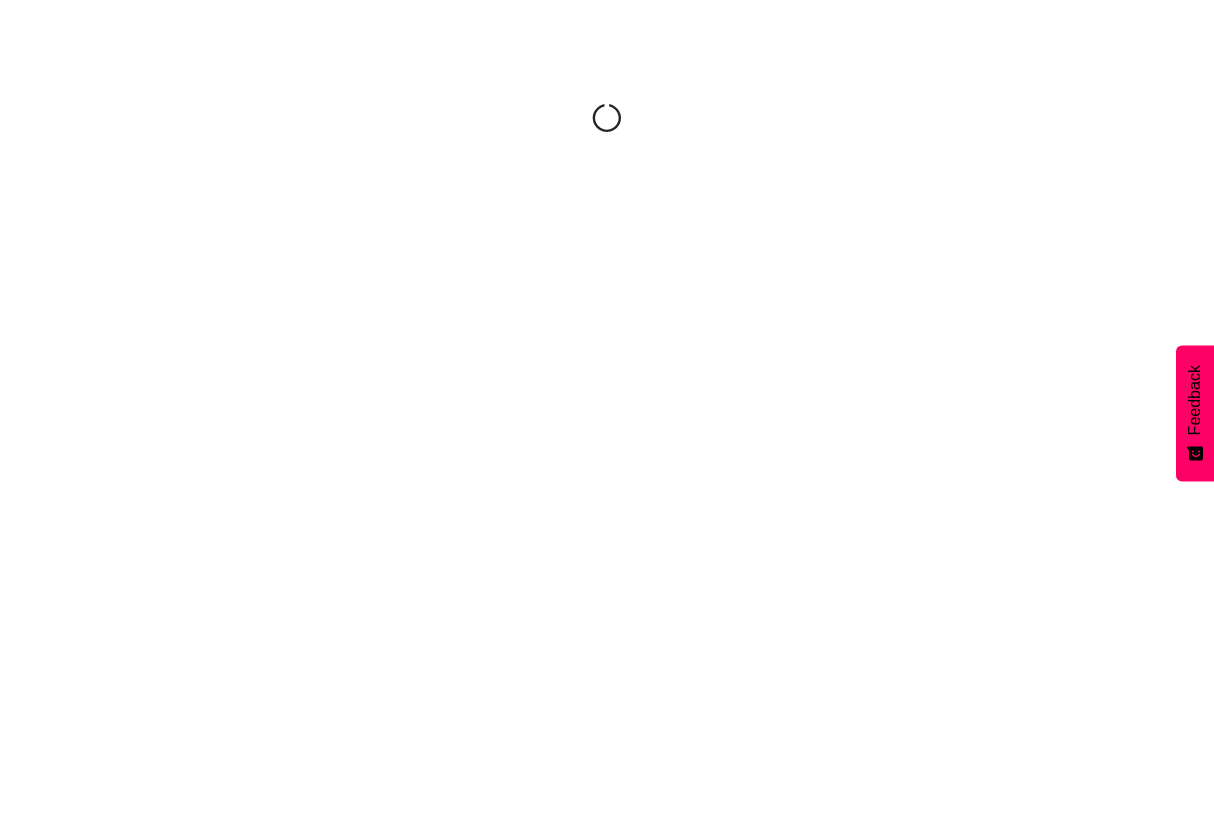 scroll, scrollTop: 0, scrollLeft: 0, axis: both 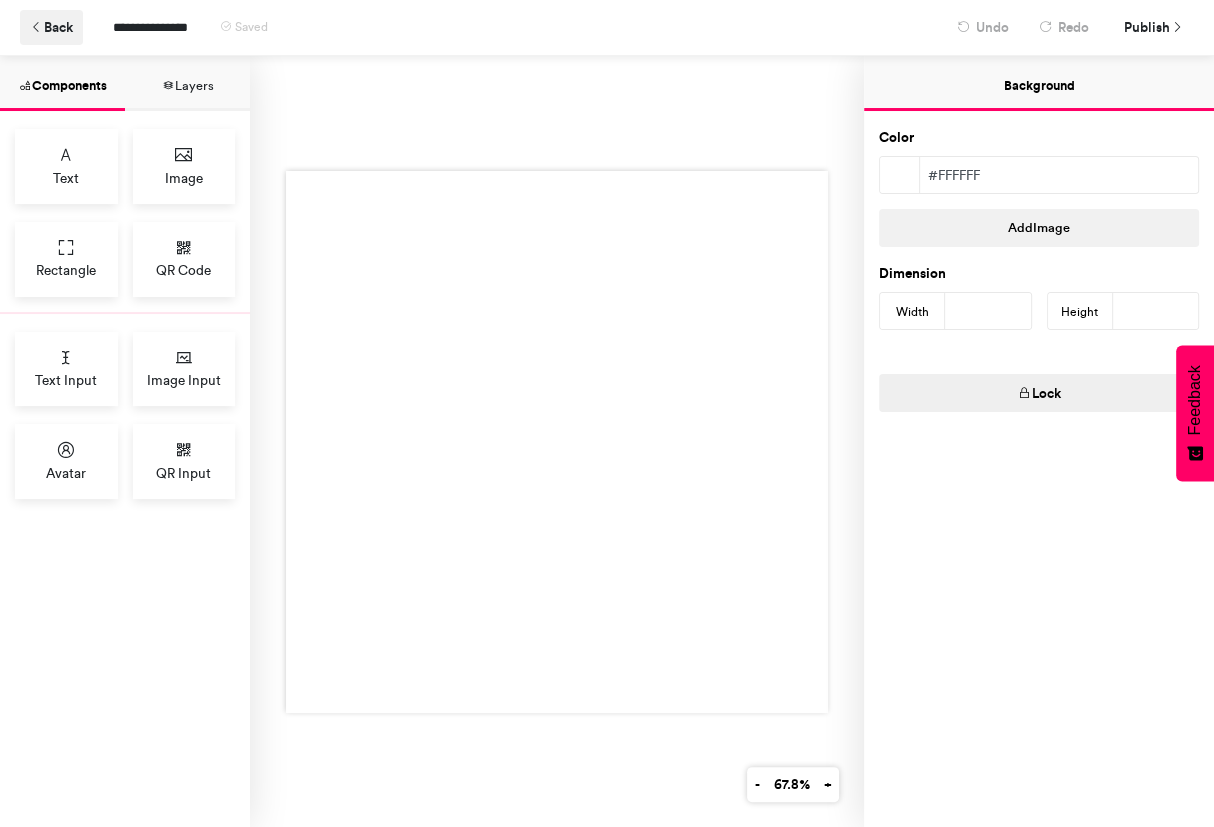 click on "Back" at bounding box center (51, 27) 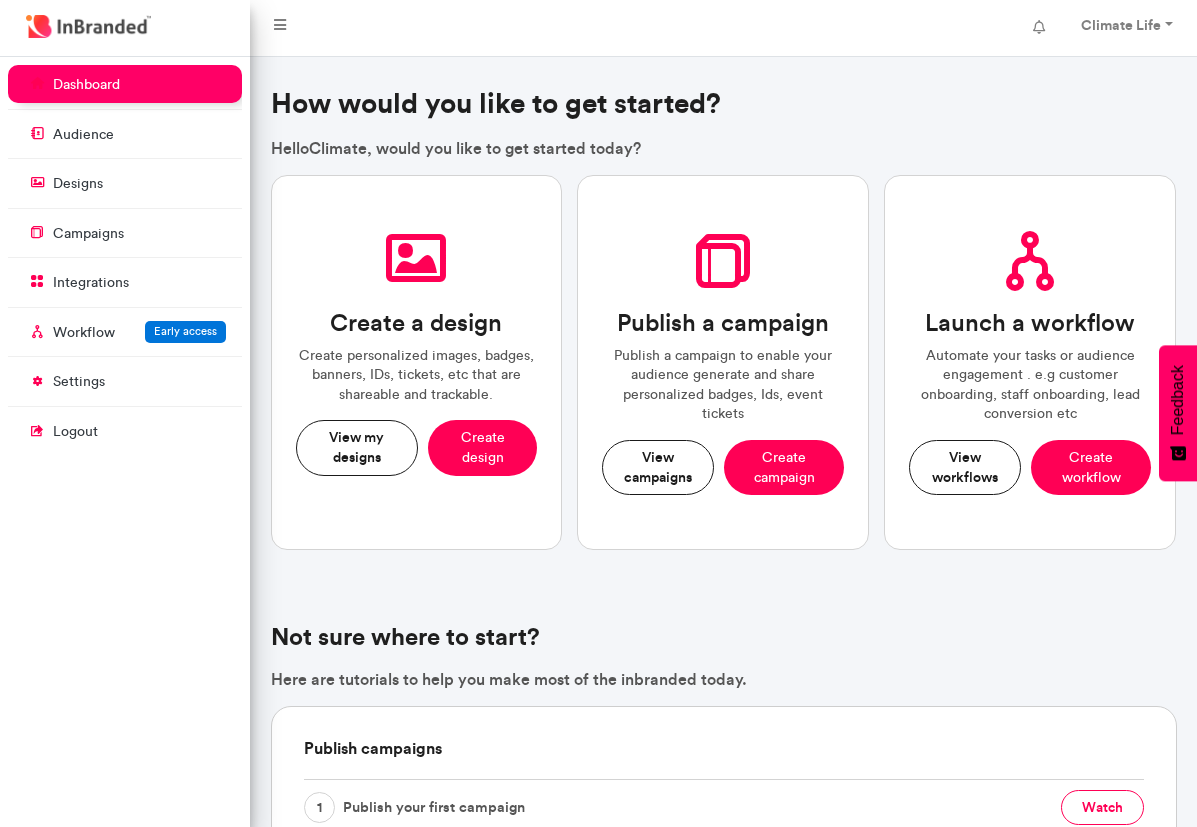 scroll, scrollTop: 0, scrollLeft: 0, axis: both 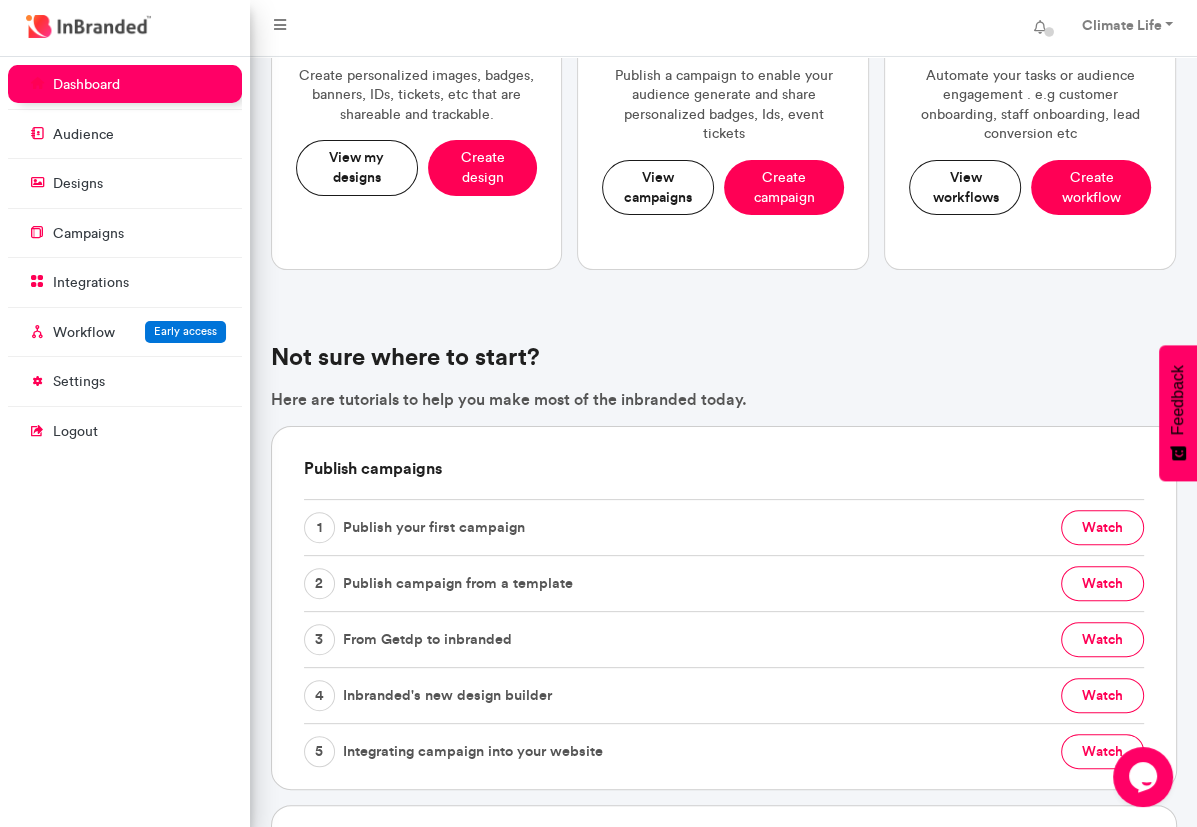 click on "3 From Getdp to inbranded watch" at bounding box center [724, 639] 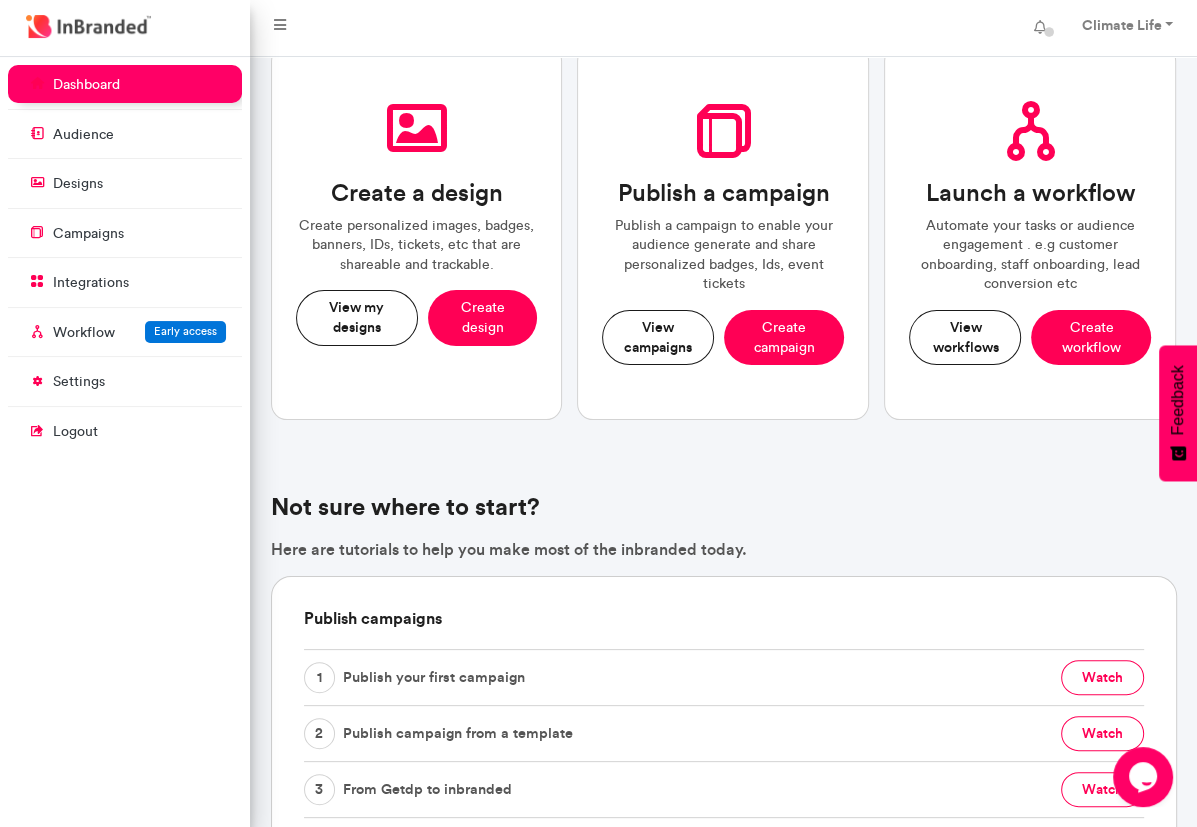 scroll, scrollTop: 0, scrollLeft: 0, axis: both 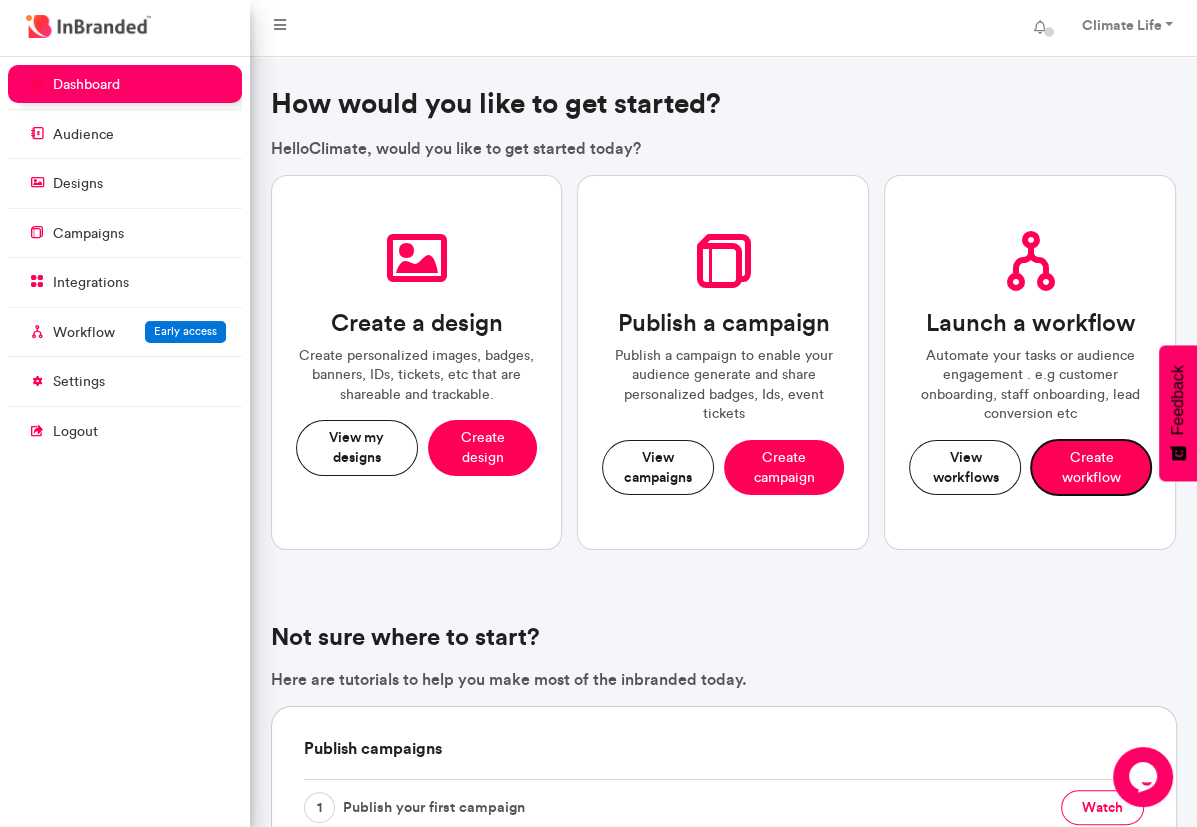 click on "Create workflow" at bounding box center [1091, 467] 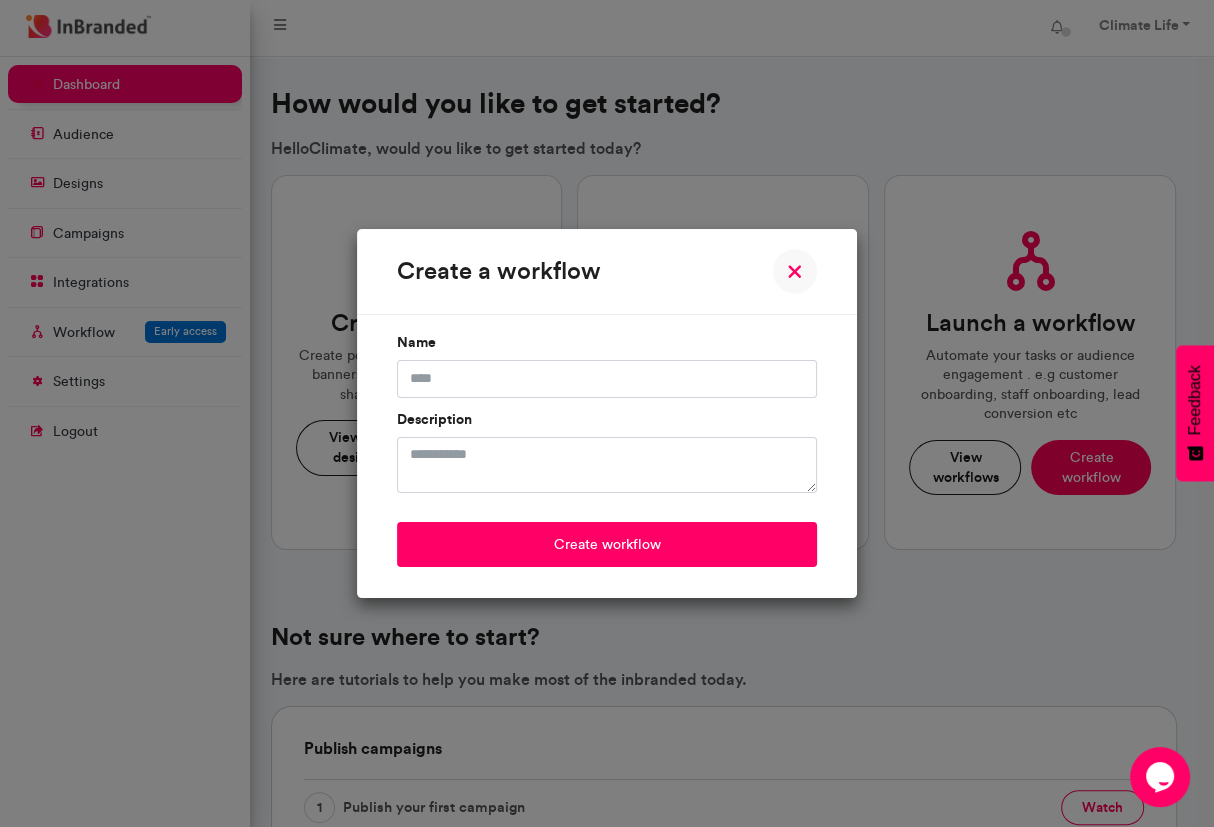 click at bounding box center [794, 271] 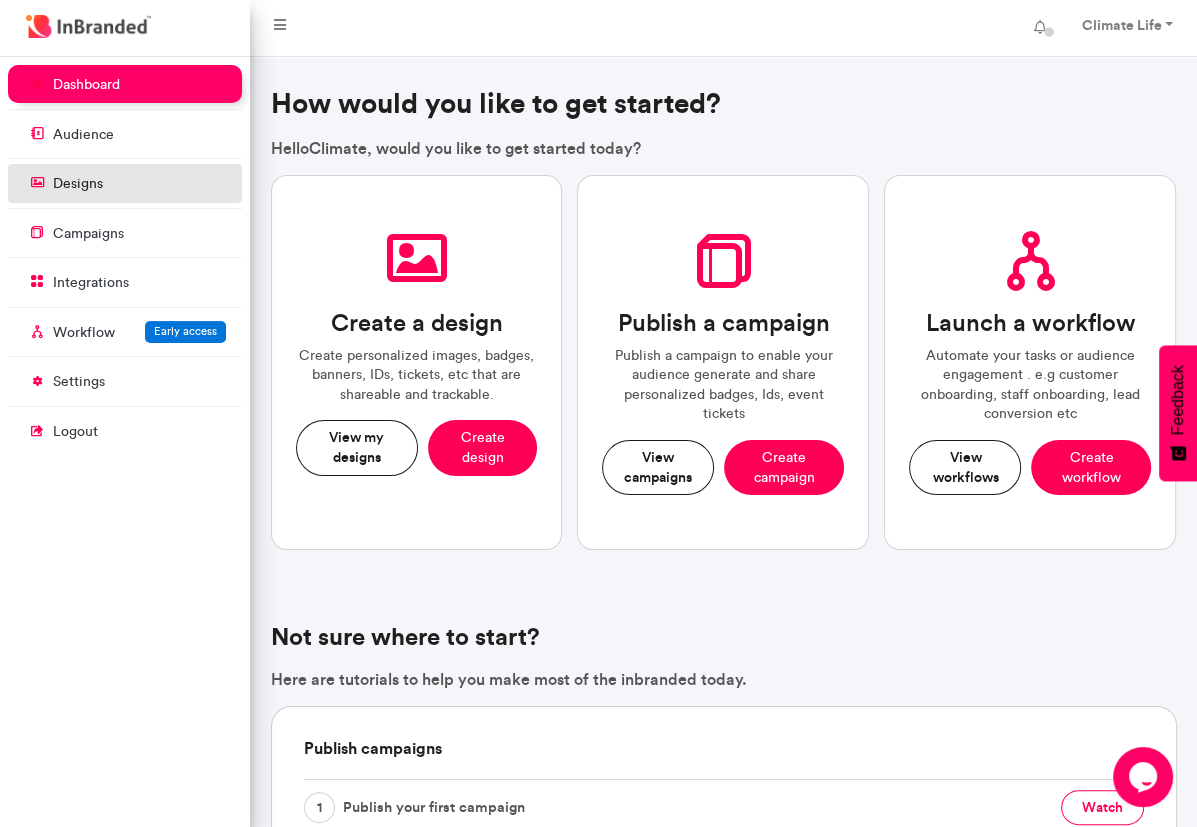 click on "designs" at bounding box center [125, 183] 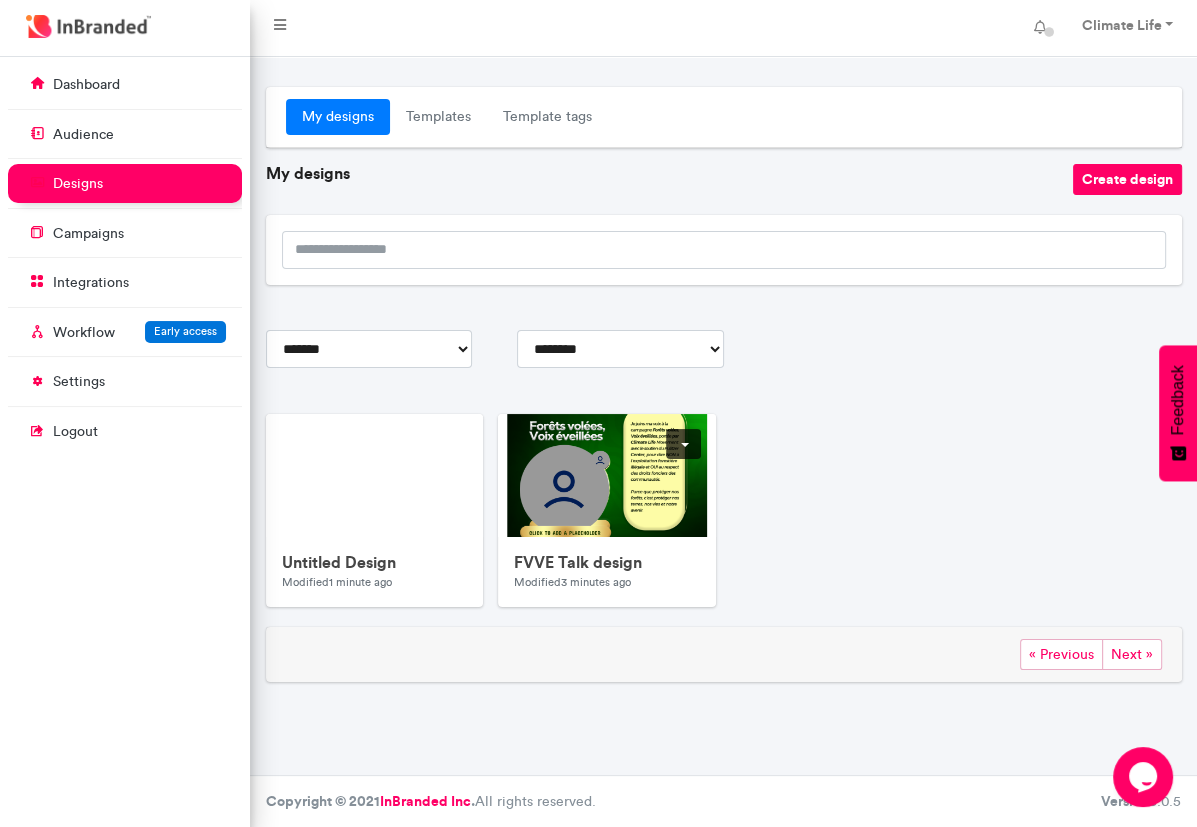 scroll, scrollTop: 0, scrollLeft: 0, axis: both 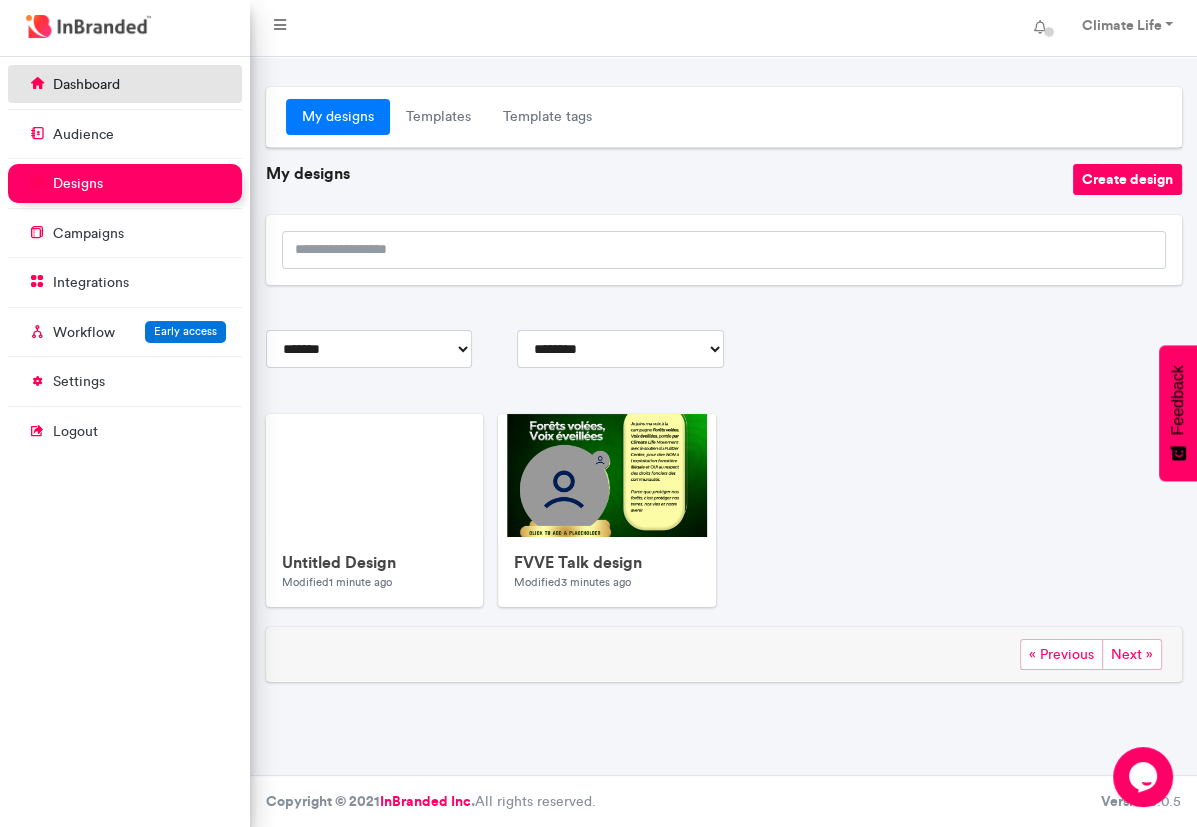 click on "dashboard" at bounding box center [125, 84] 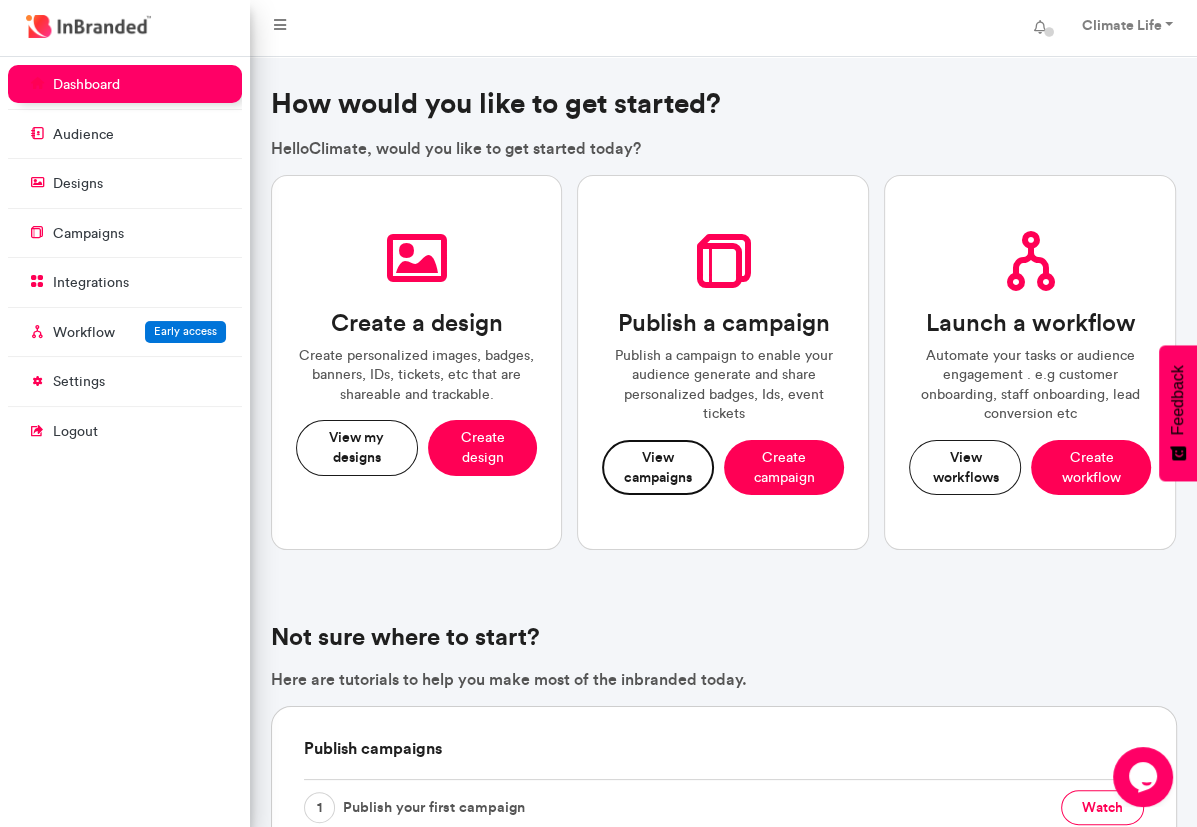 click on "View campaigns" at bounding box center (658, 467) 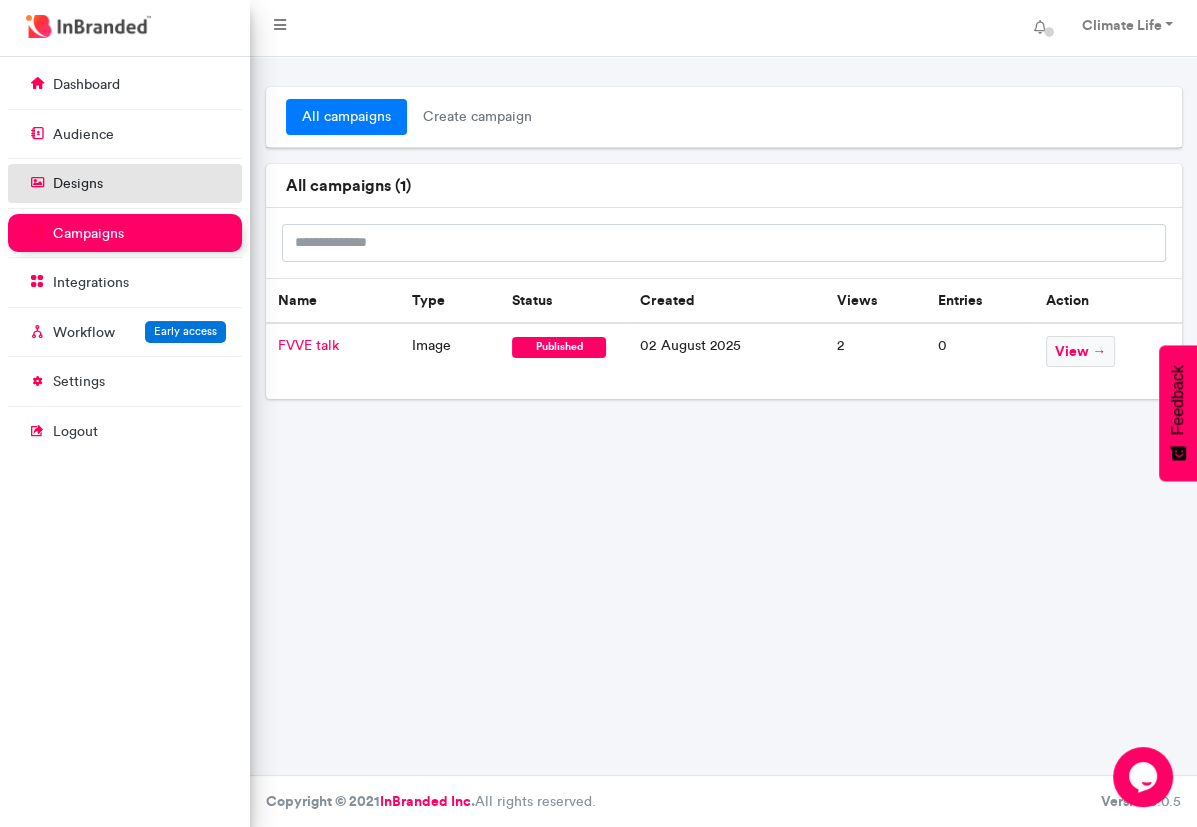 click on "designs" at bounding box center (125, 183) 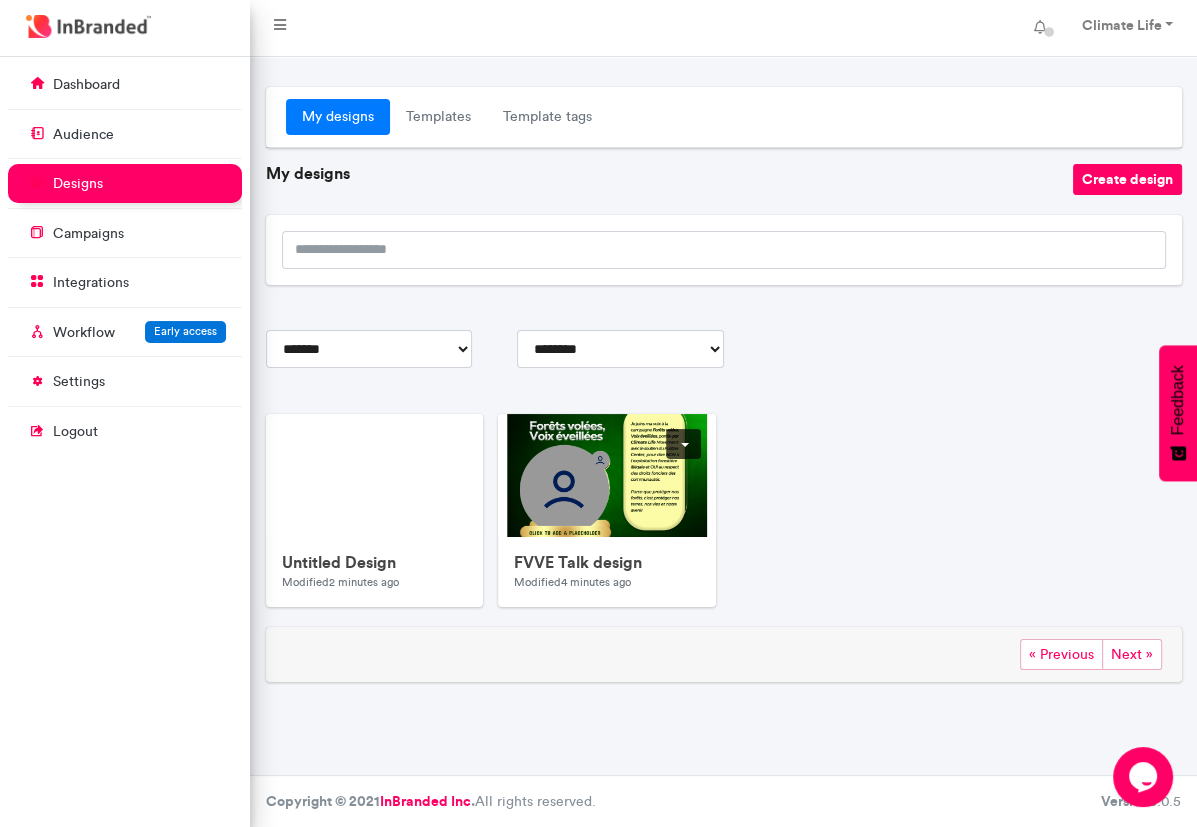 click at bounding box center (898, 814) 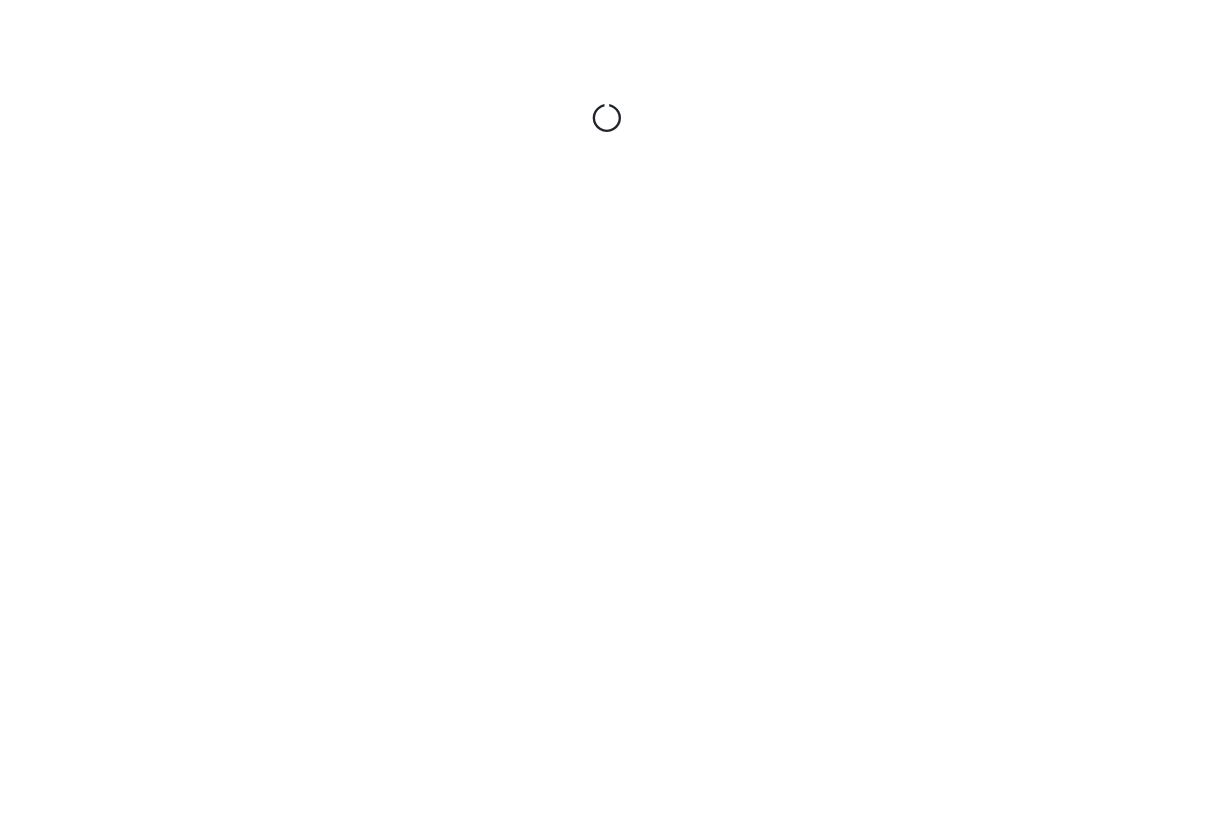 scroll, scrollTop: 0, scrollLeft: 0, axis: both 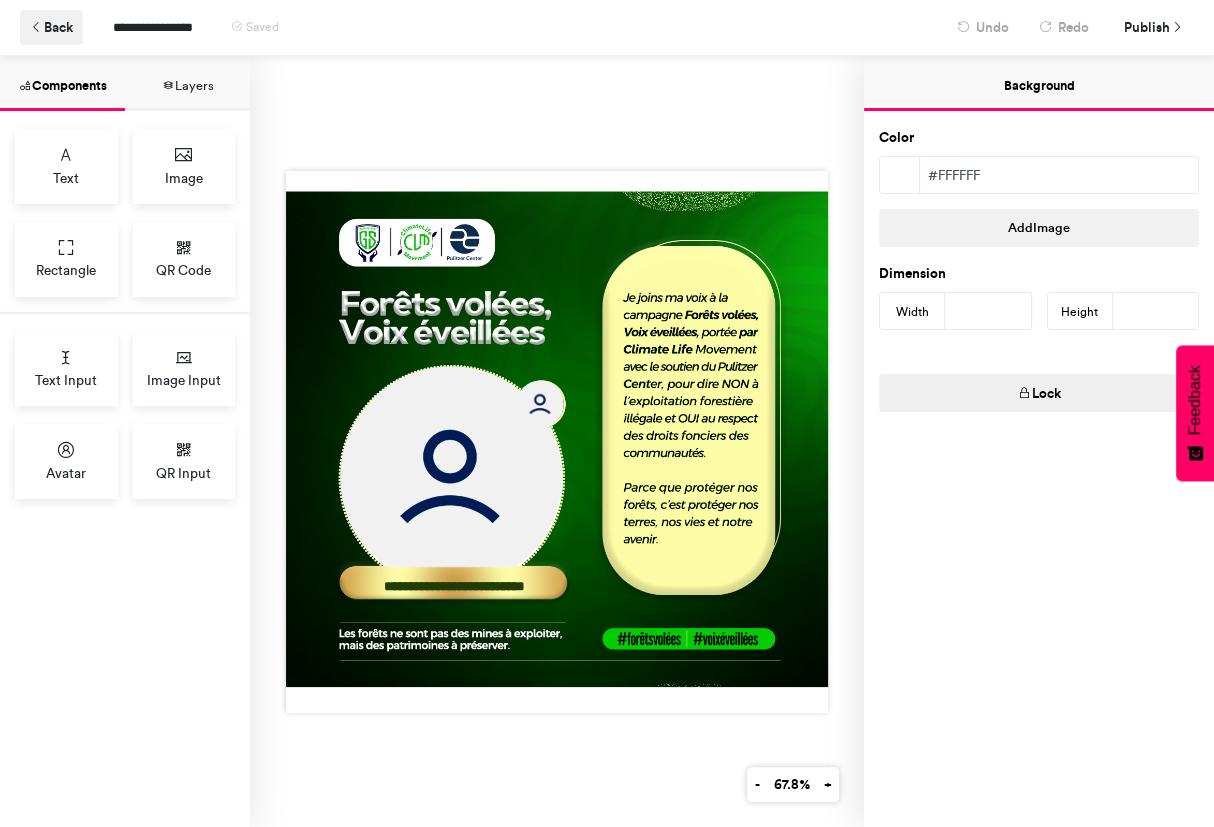 click on "Back" at bounding box center (51, 27) 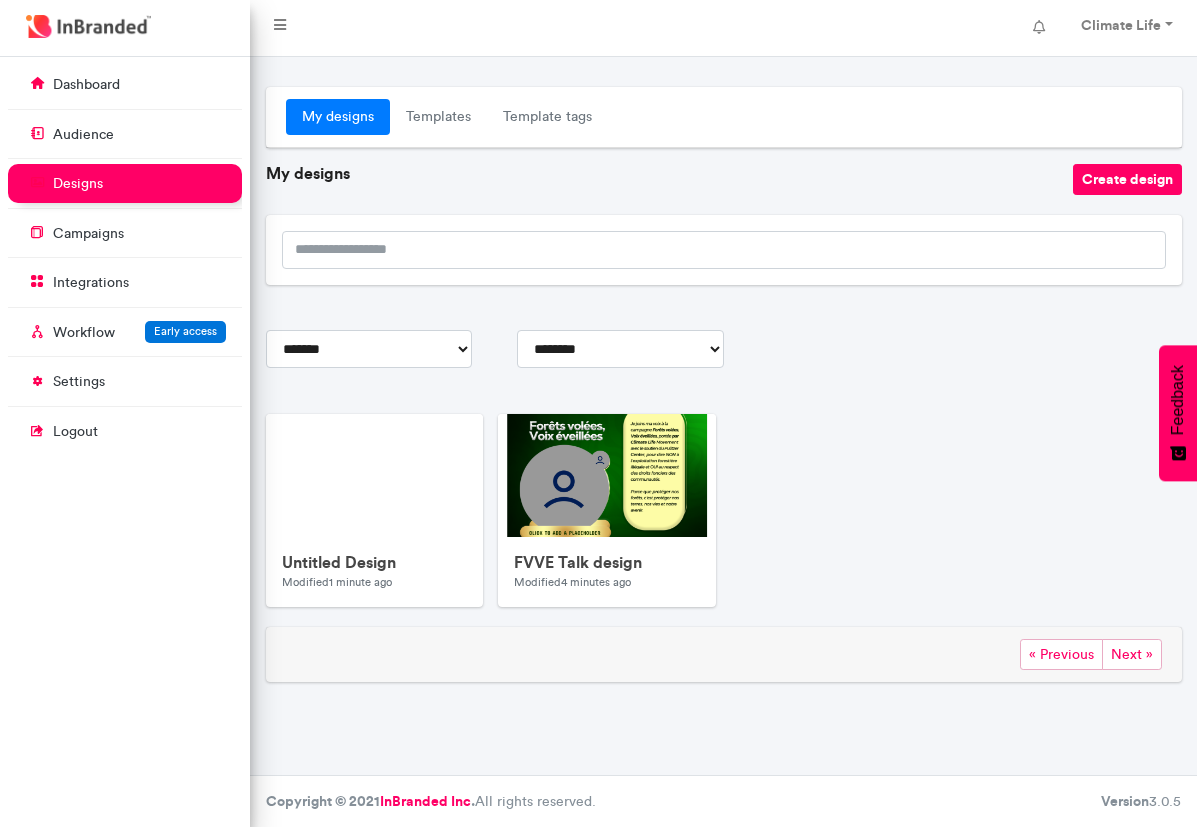 scroll, scrollTop: 0, scrollLeft: 0, axis: both 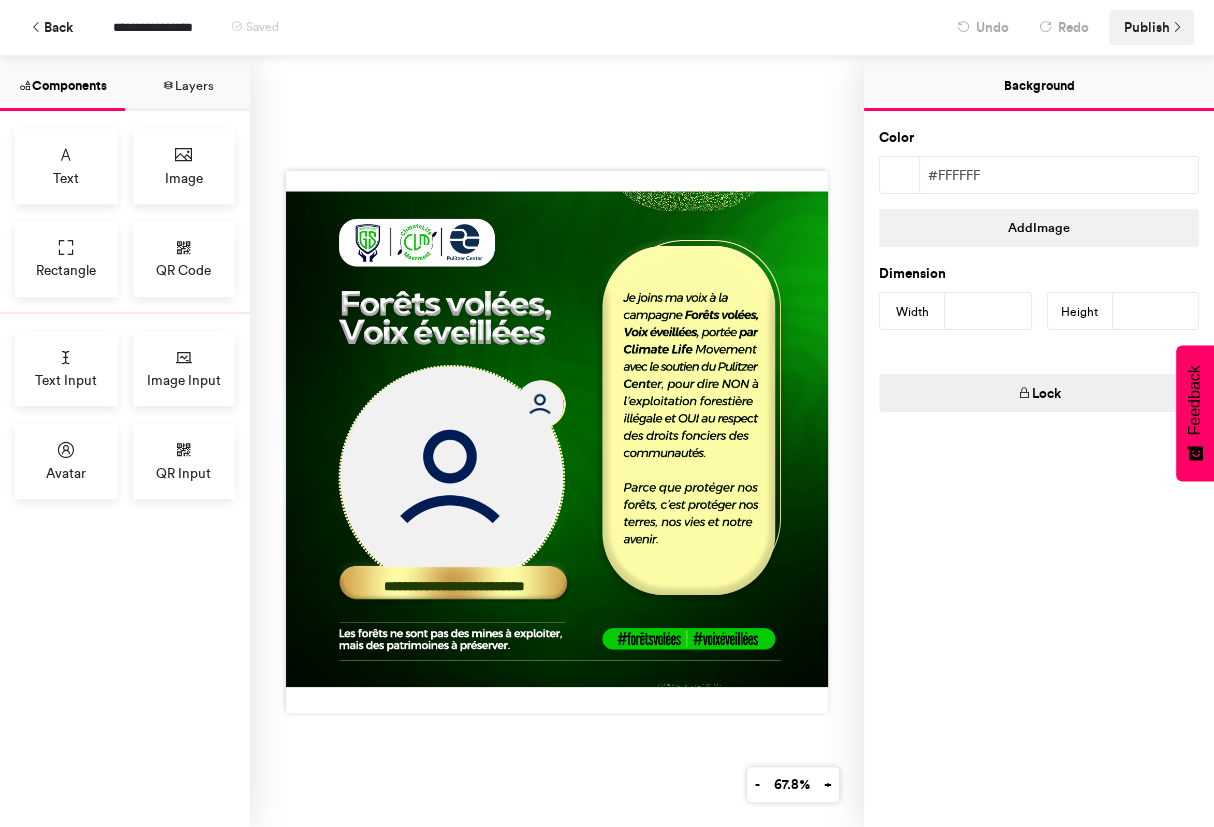 click on "Publish" at bounding box center [1147, 27] 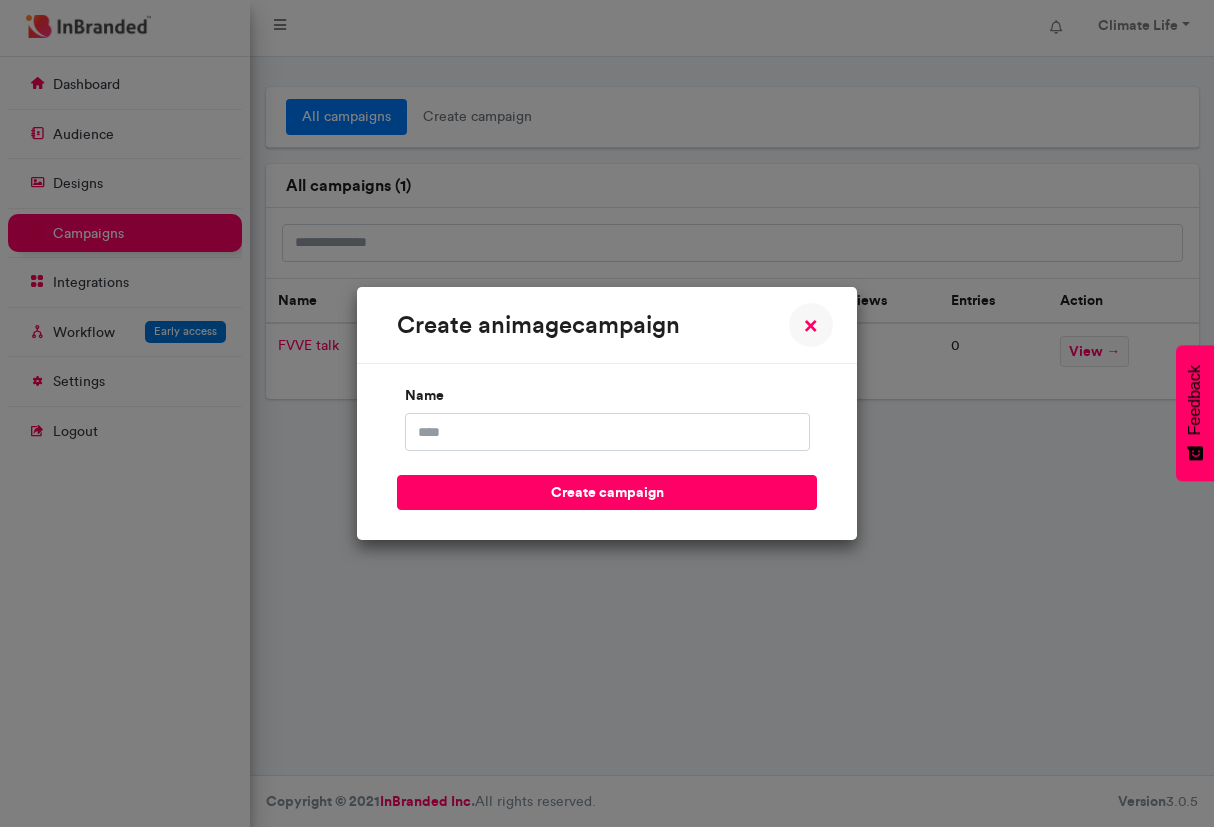 scroll, scrollTop: 0, scrollLeft: 0, axis: both 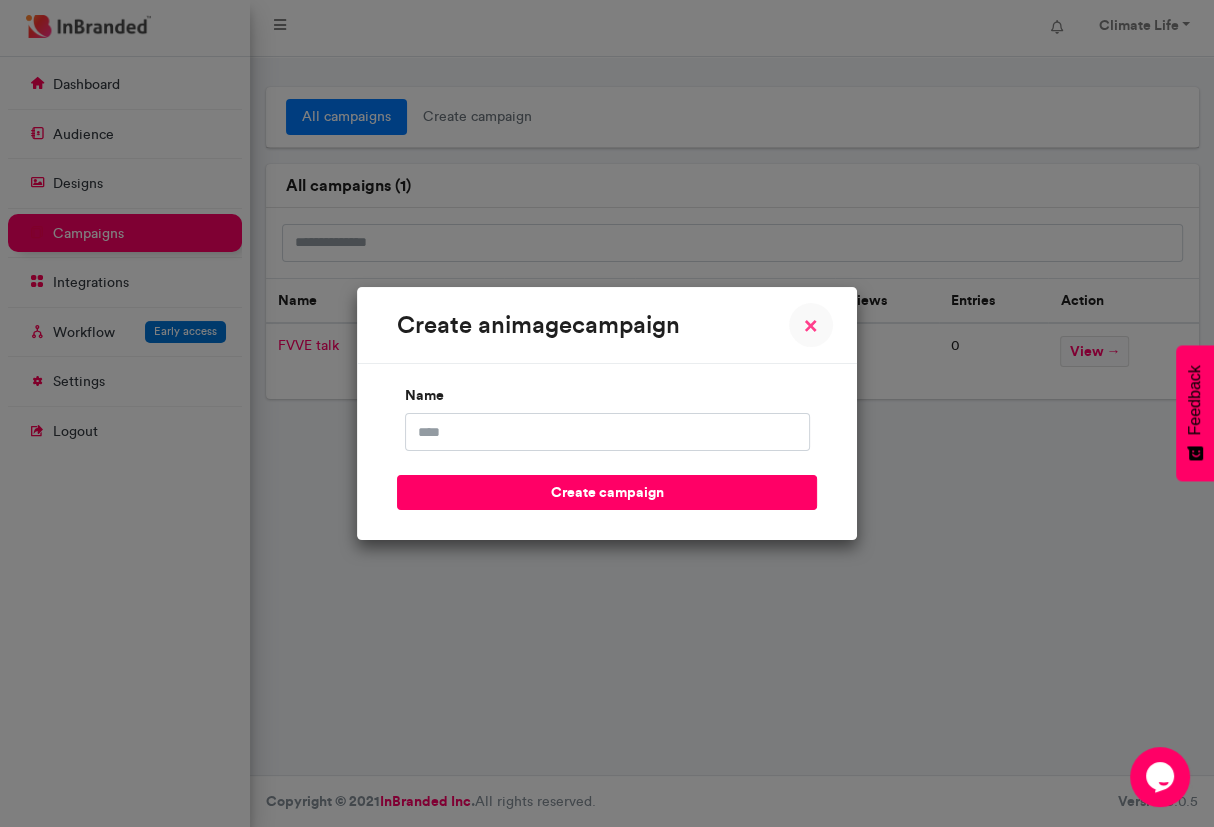 click on "×" at bounding box center [811, 325] 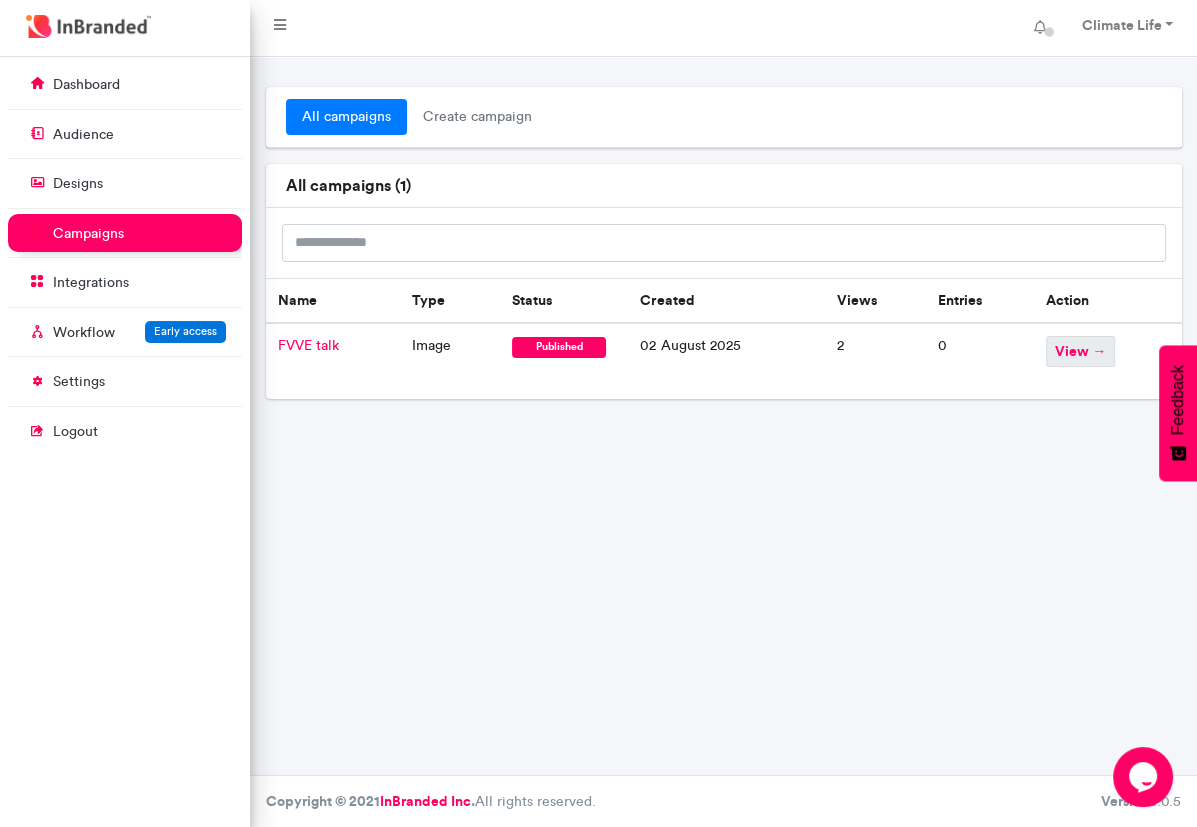 click on "view →" at bounding box center (1080, 351) 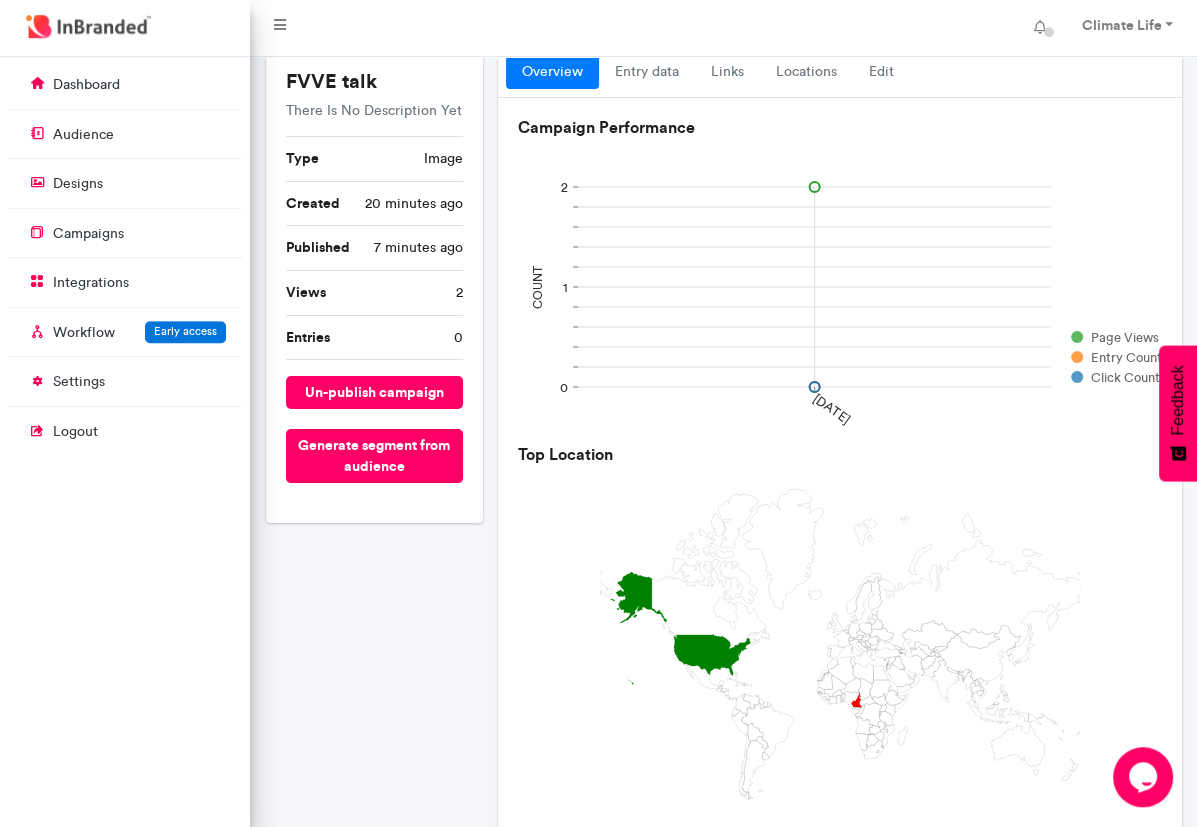 scroll, scrollTop: 0, scrollLeft: 0, axis: both 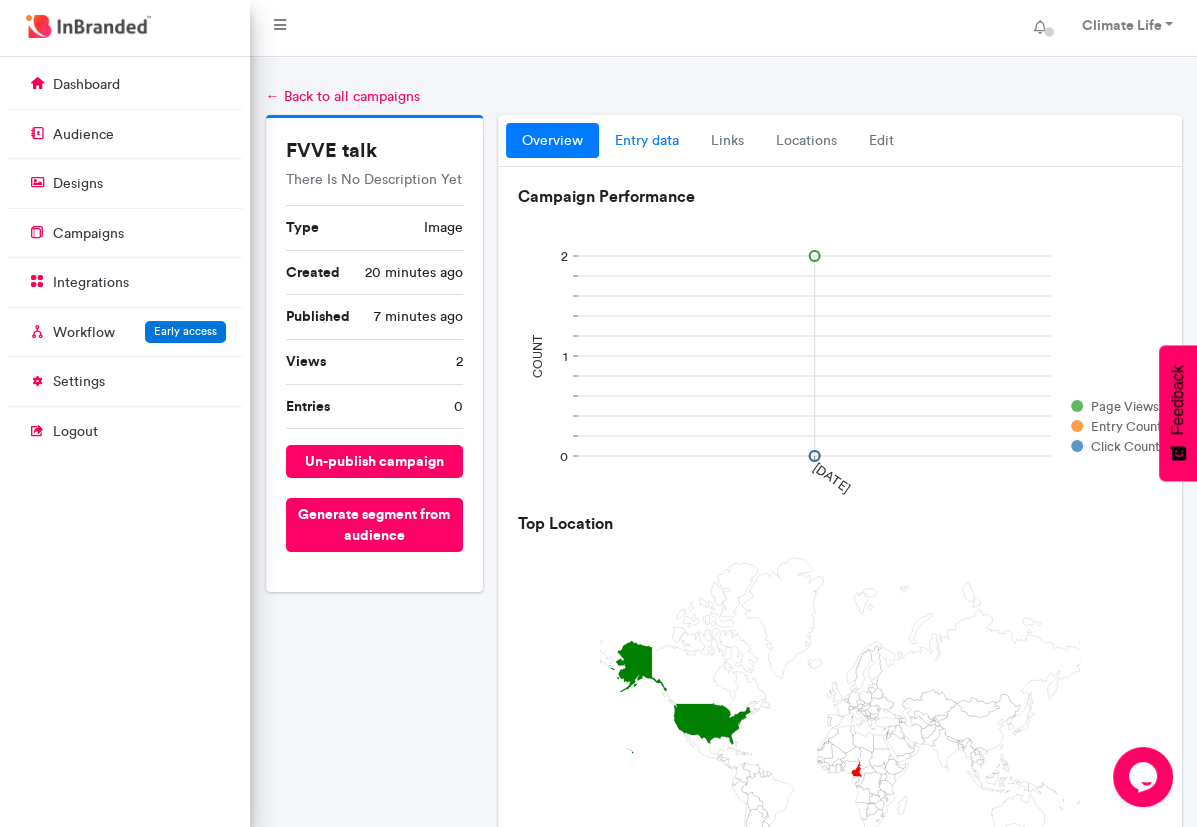 click on "entry data" at bounding box center [647, 141] 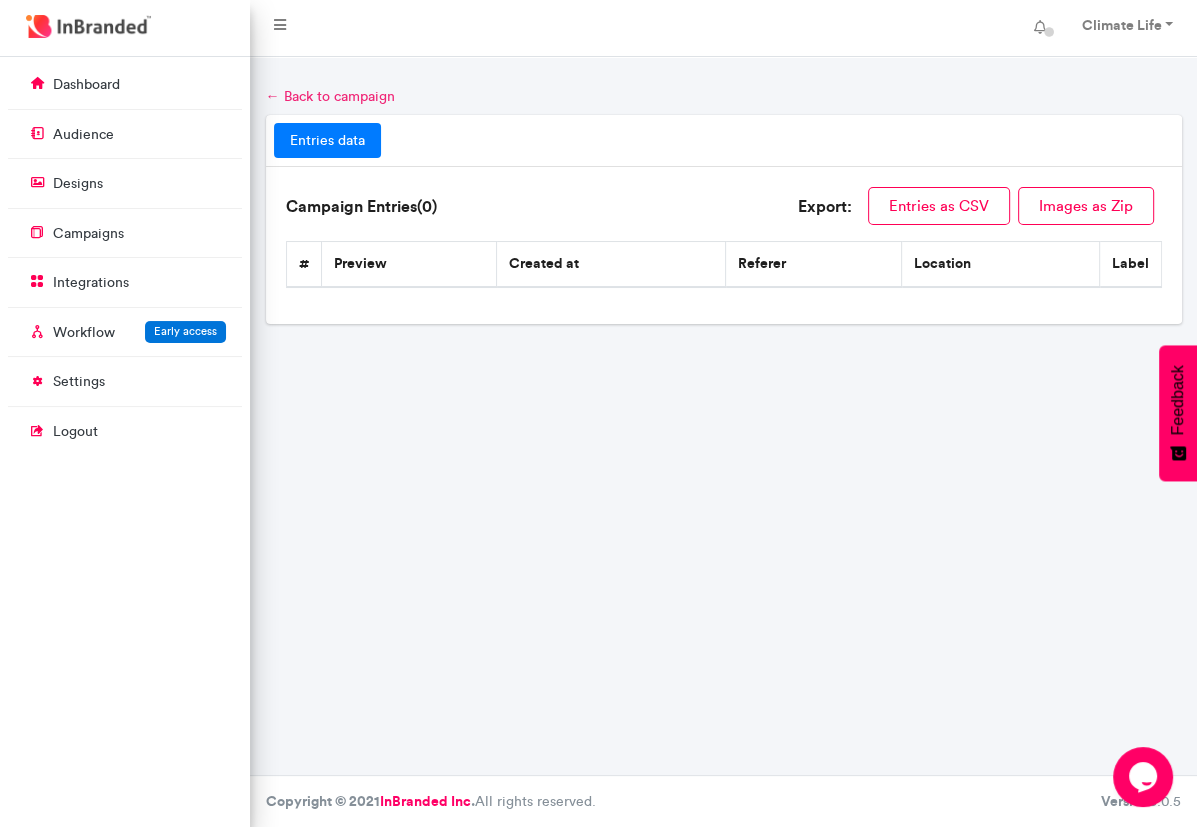 click on "← Back to campaign" at bounding box center (330, 96) 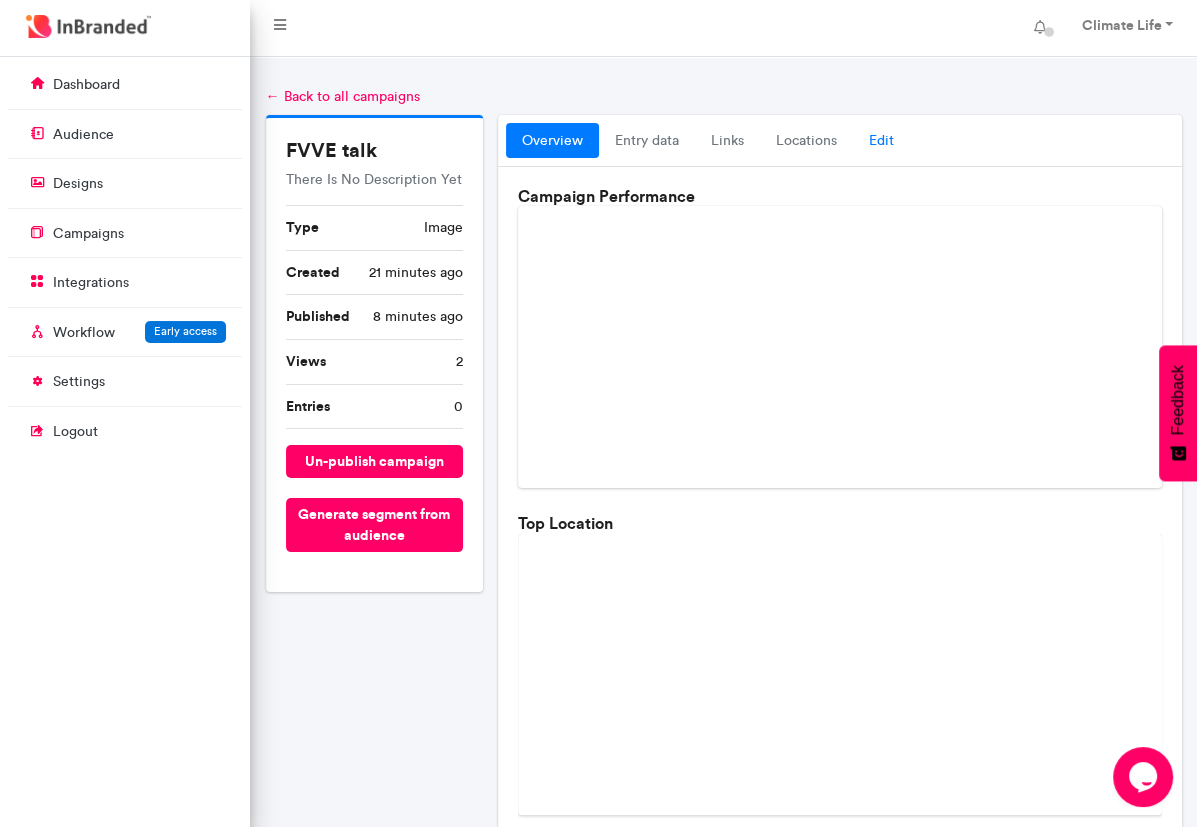 click on "Edit" at bounding box center (881, 141) 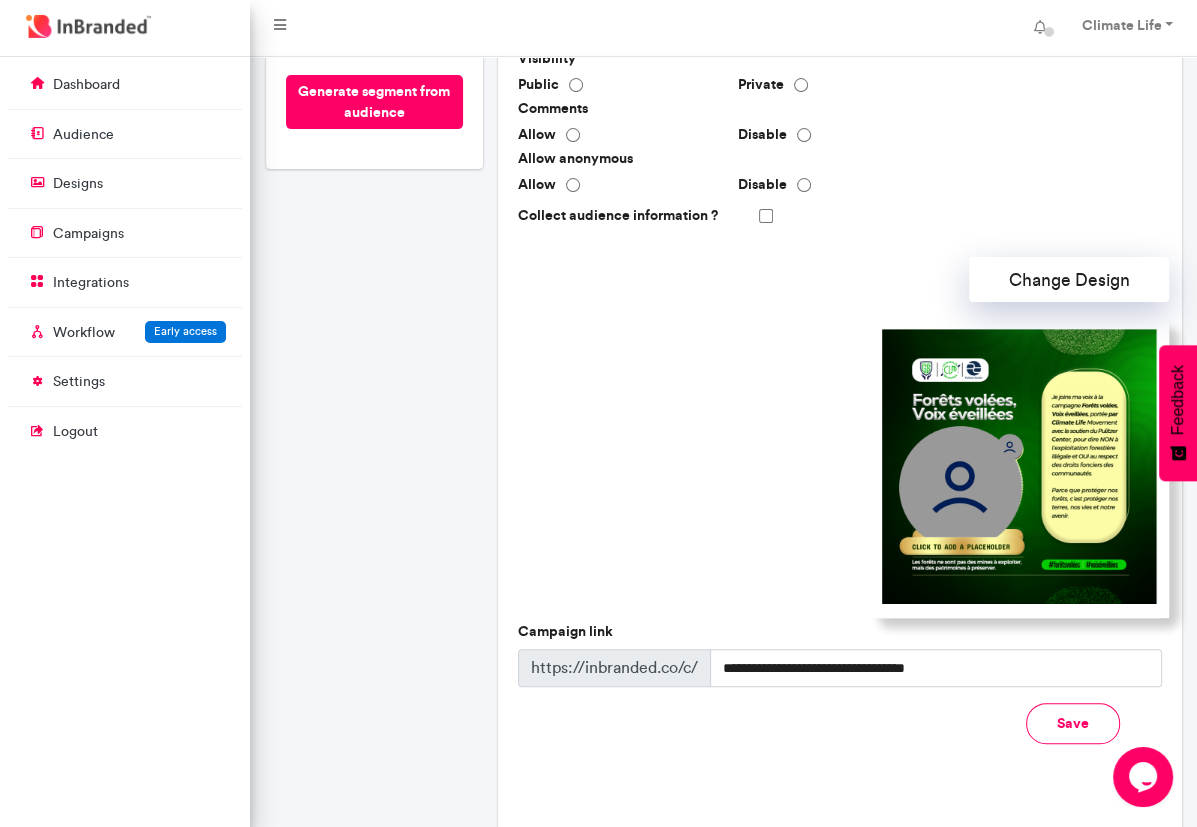scroll, scrollTop: 434, scrollLeft: 0, axis: vertical 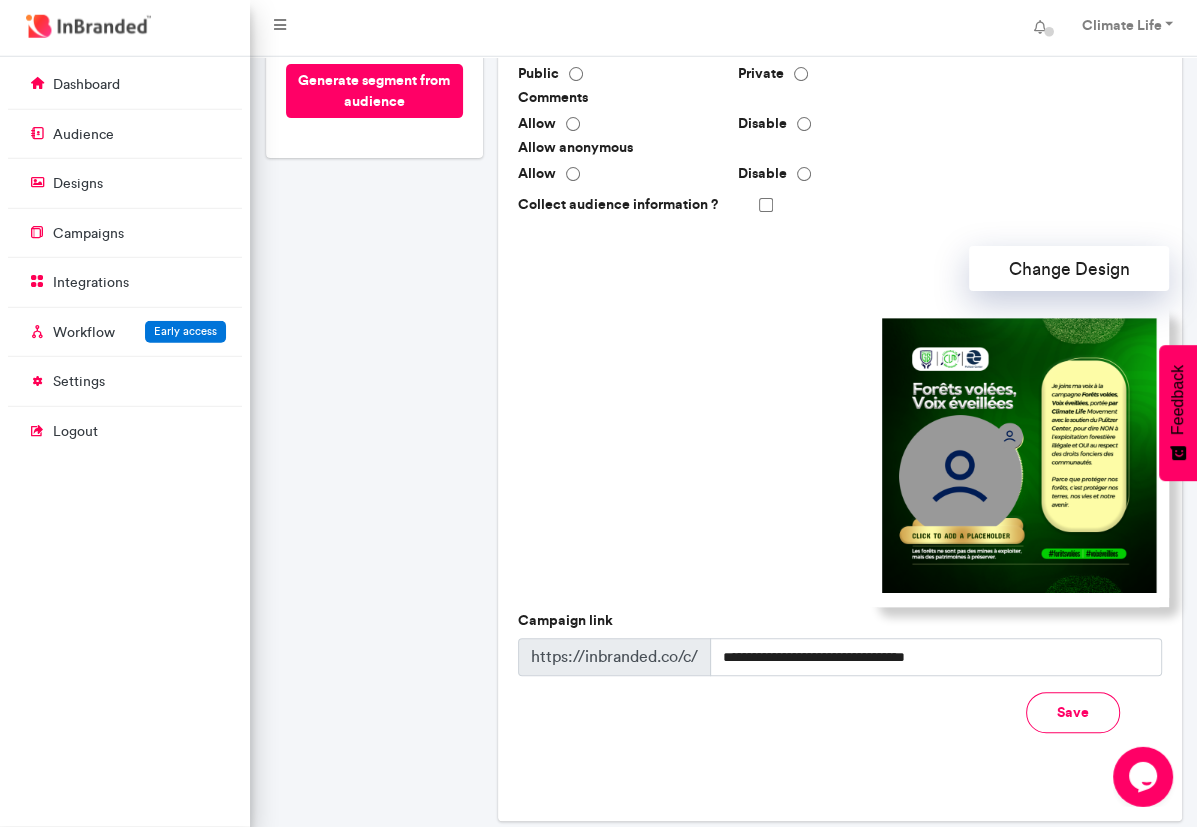 click on "Save" at bounding box center [1073, 712] 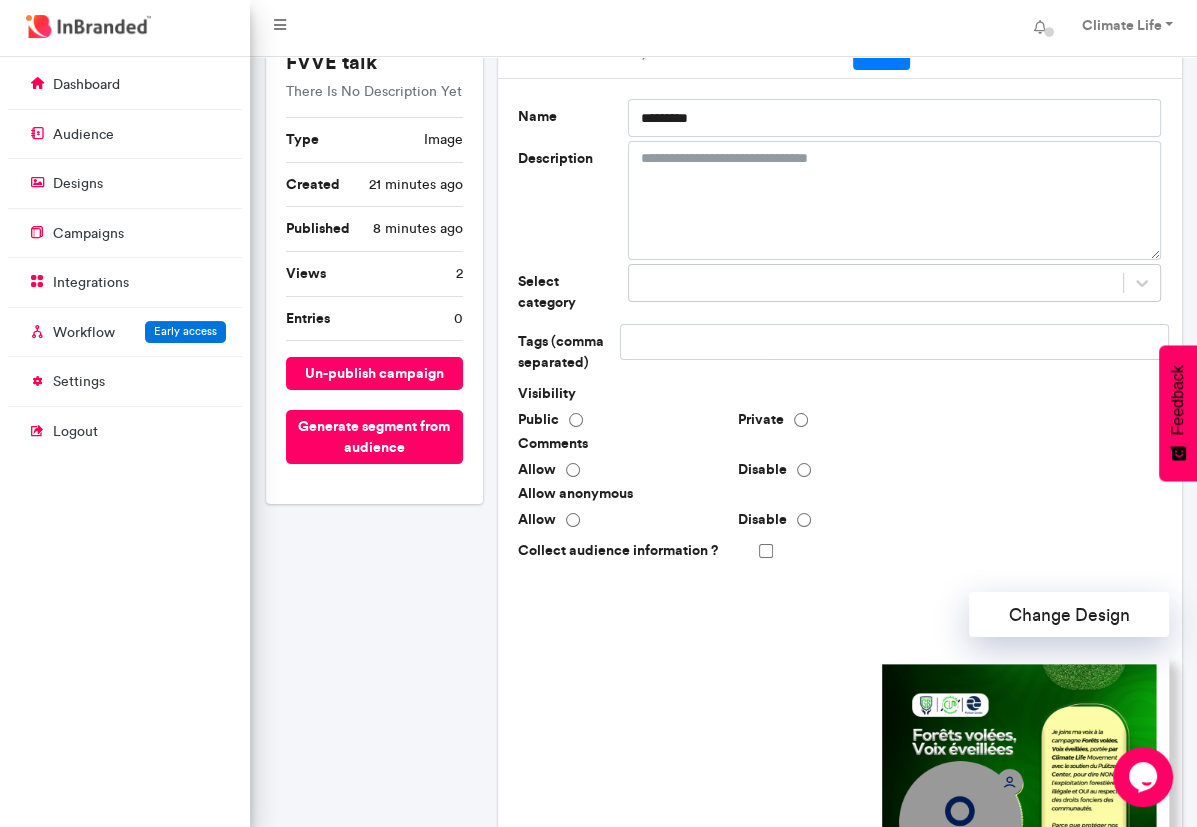 scroll, scrollTop: 0, scrollLeft: 0, axis: both 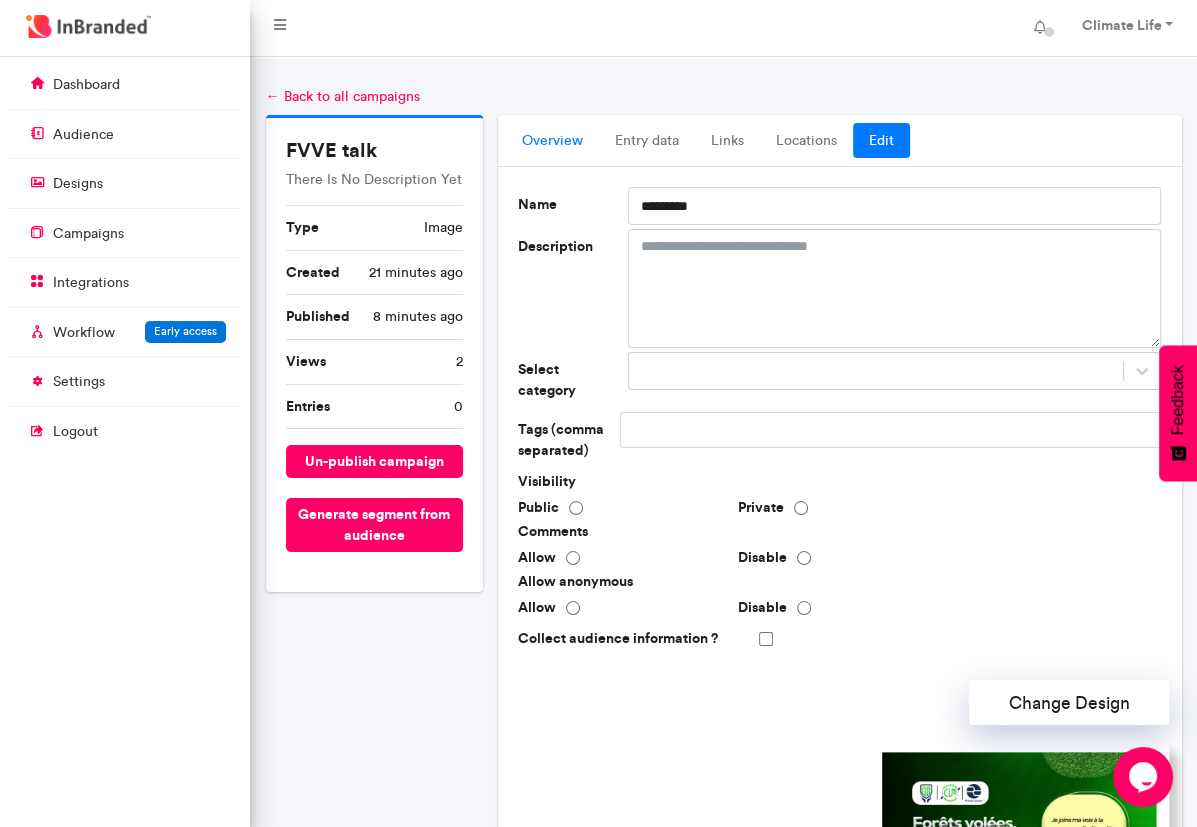 click on "overview" at bounding box center [552, 141] 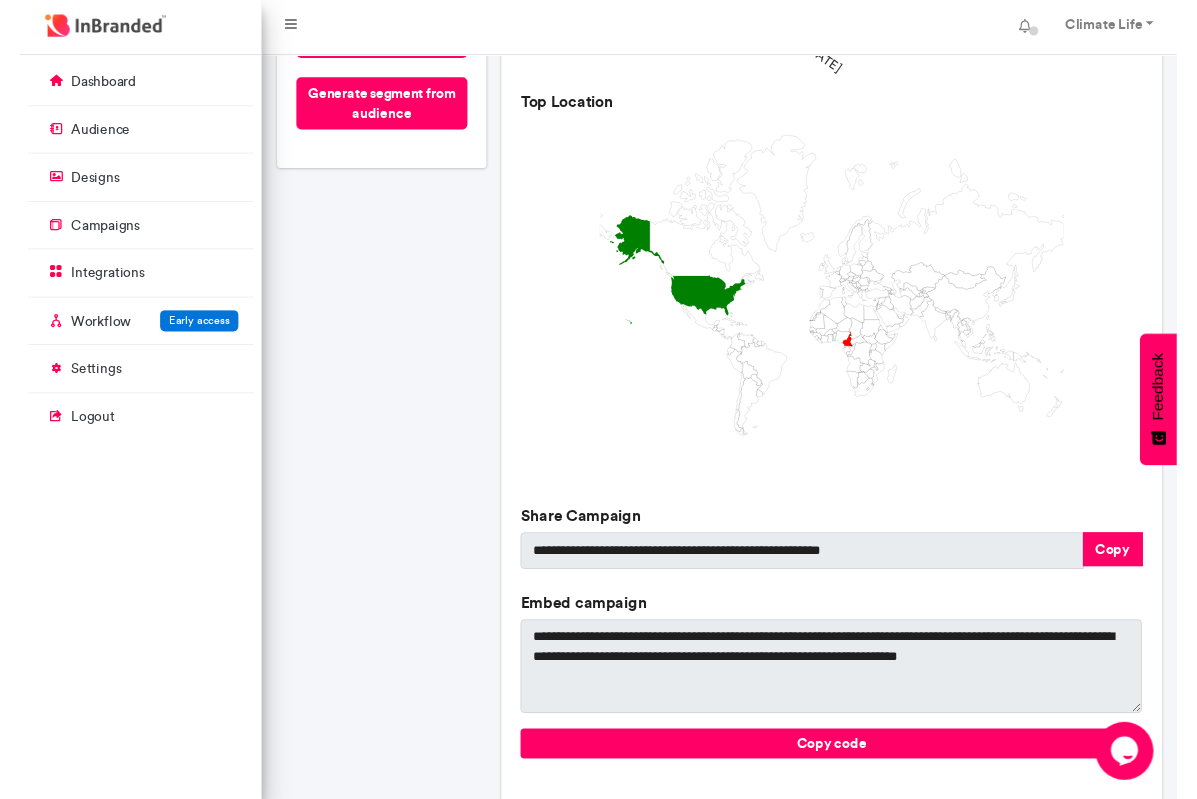 scroll, scrollTop: 510, scrollLeft: 0, axis: vertical 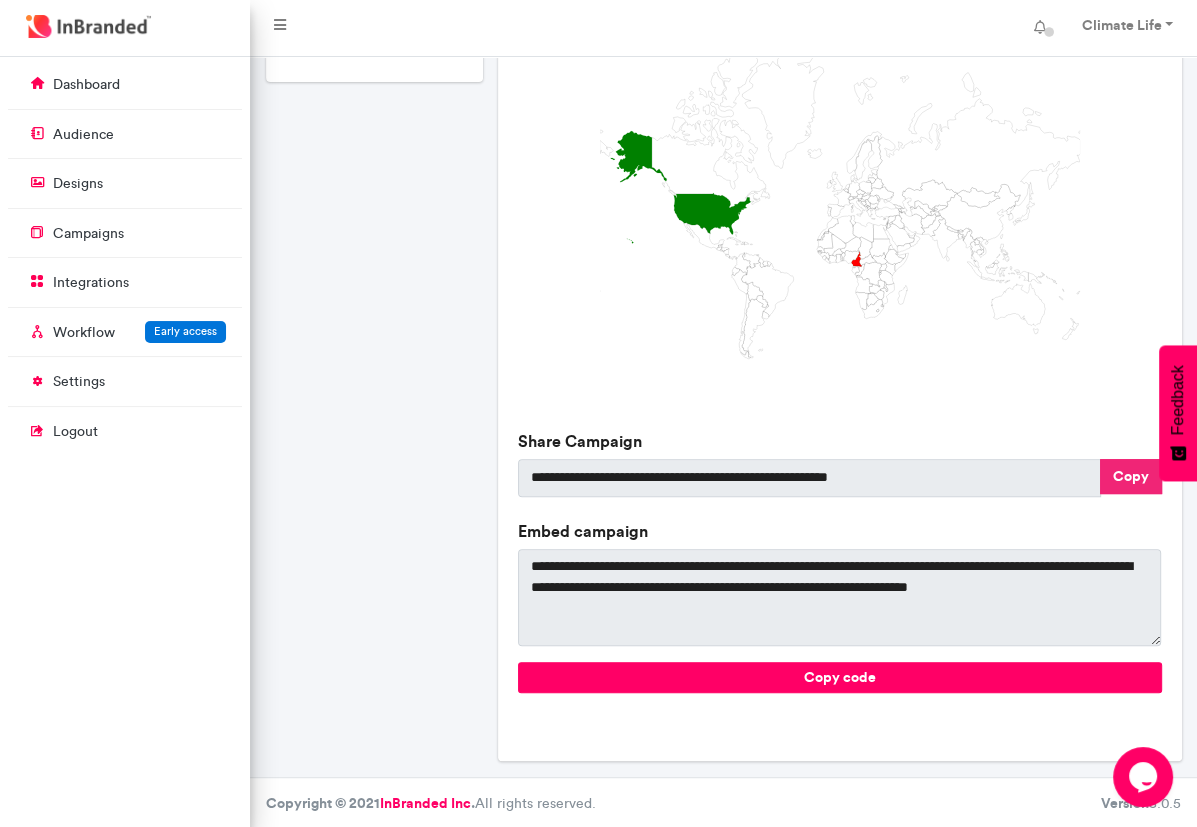 click on "Copy" at bounding box center (1131, 476) 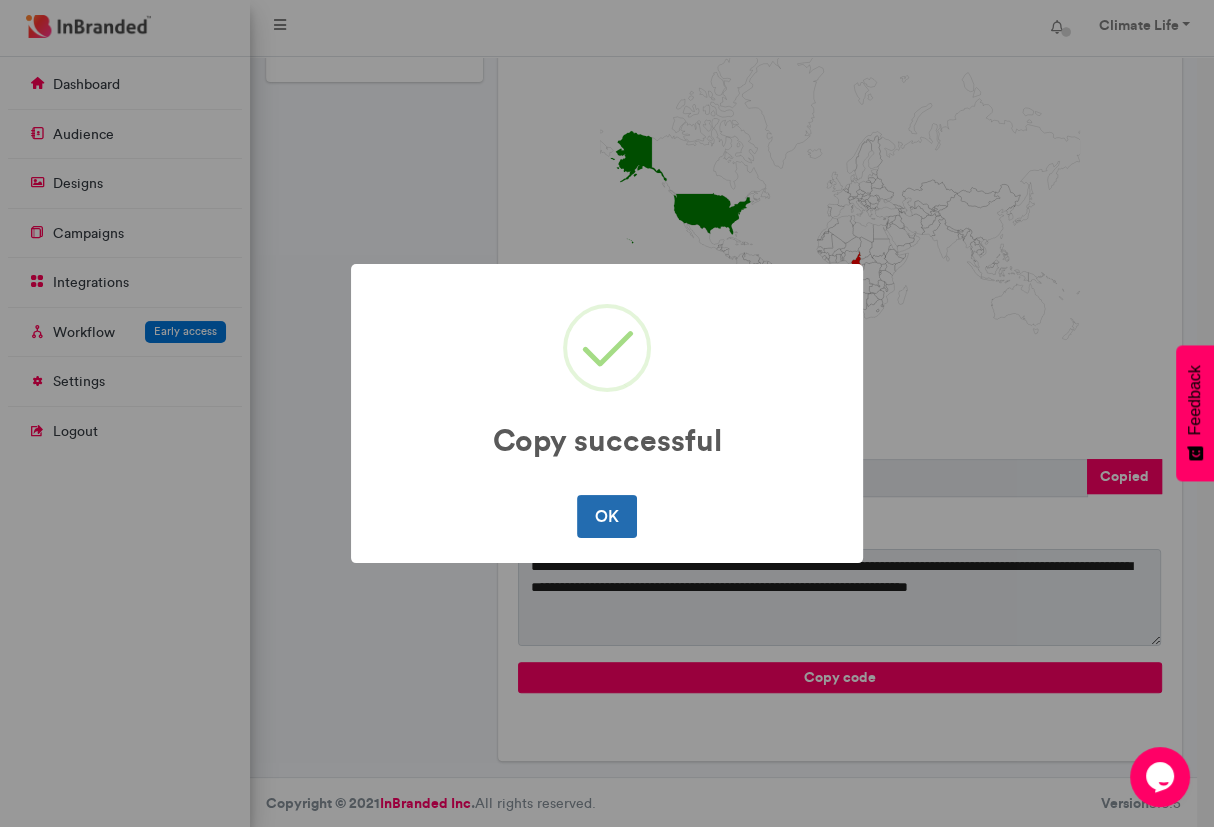click on "OK" at bounding box center (606, 516) 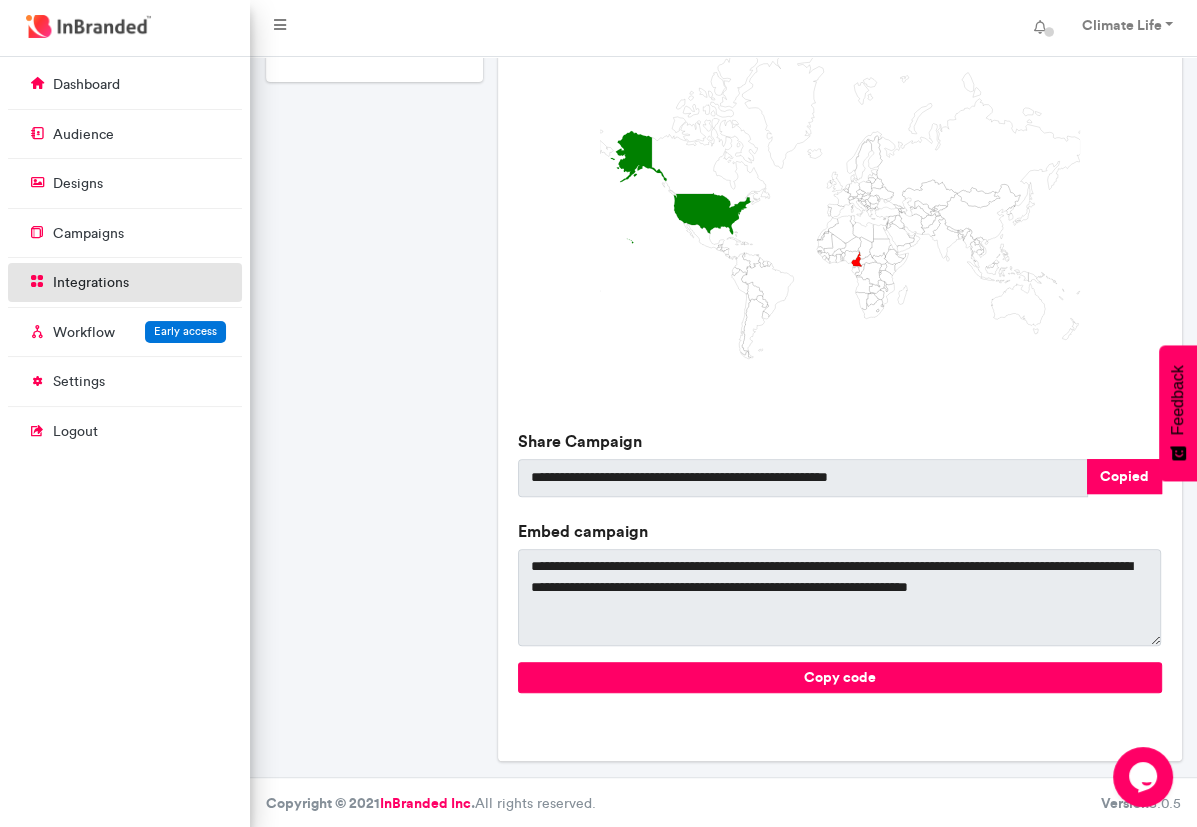 scroll, scrollTop: 741, scrollLeft: 249, axis: both 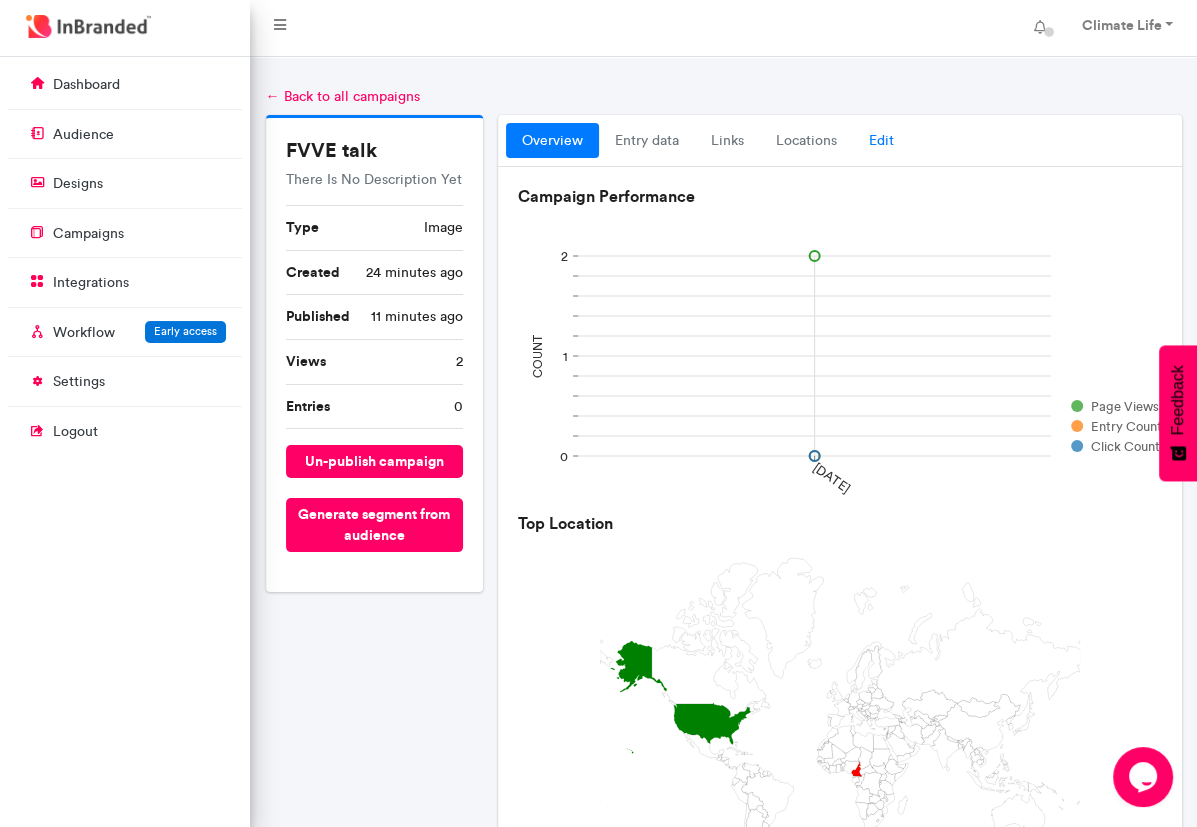 click on "Edit" at bounding box center (881, 141) 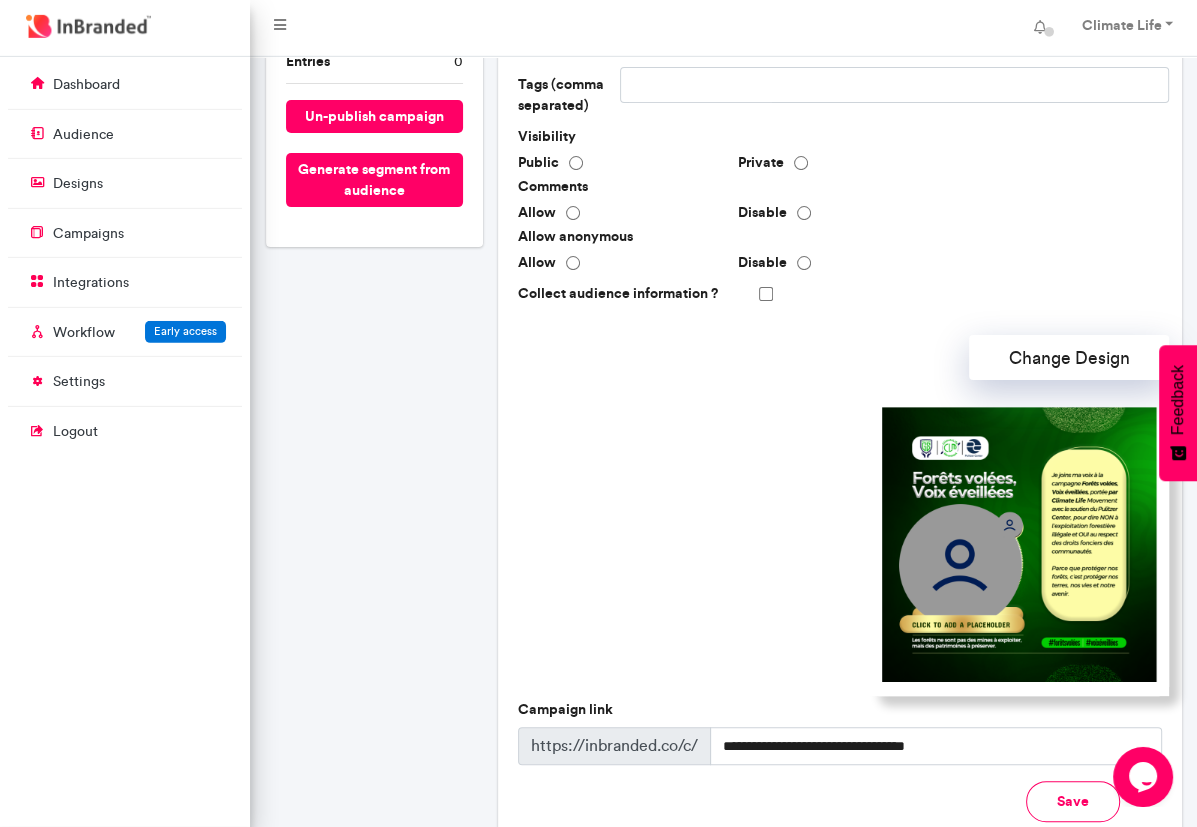 scroll, scrollTop: 494, scrollLeft: 0, axis: vertical 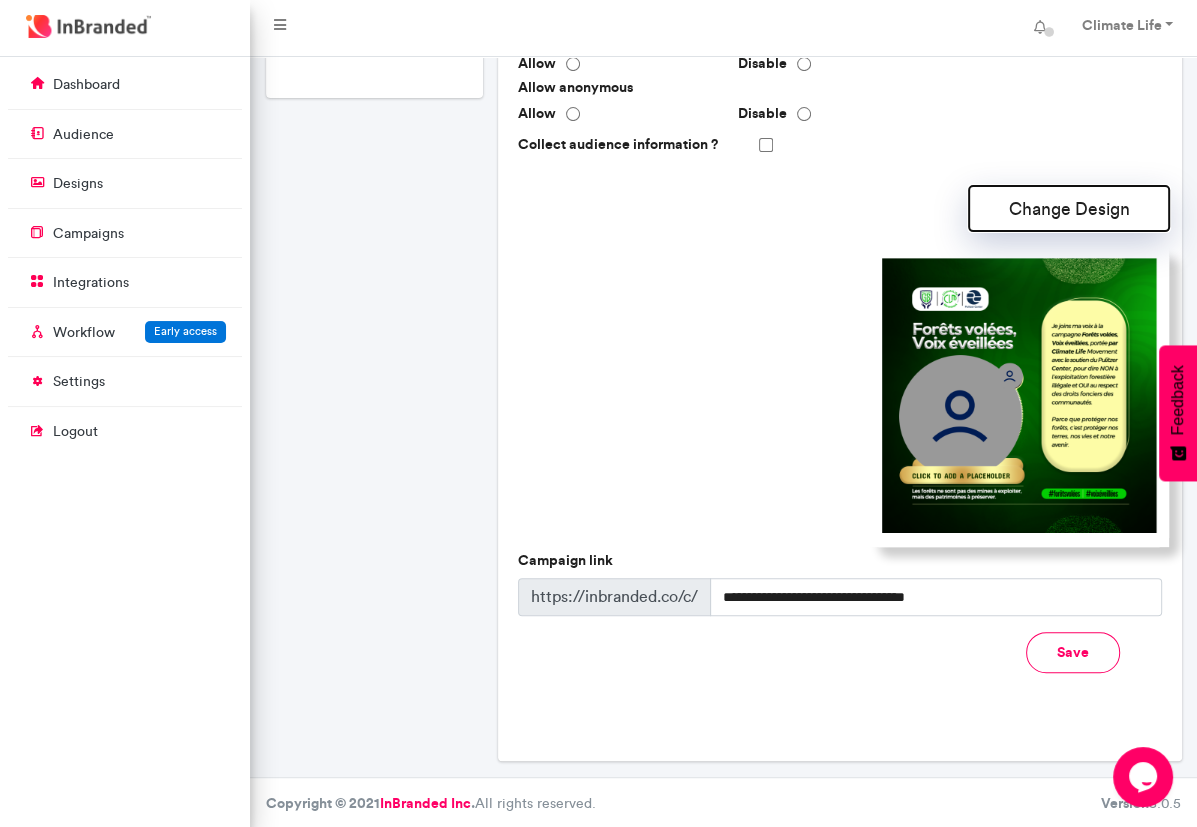 click on "Change Design" at bounding box center (1069, 208) 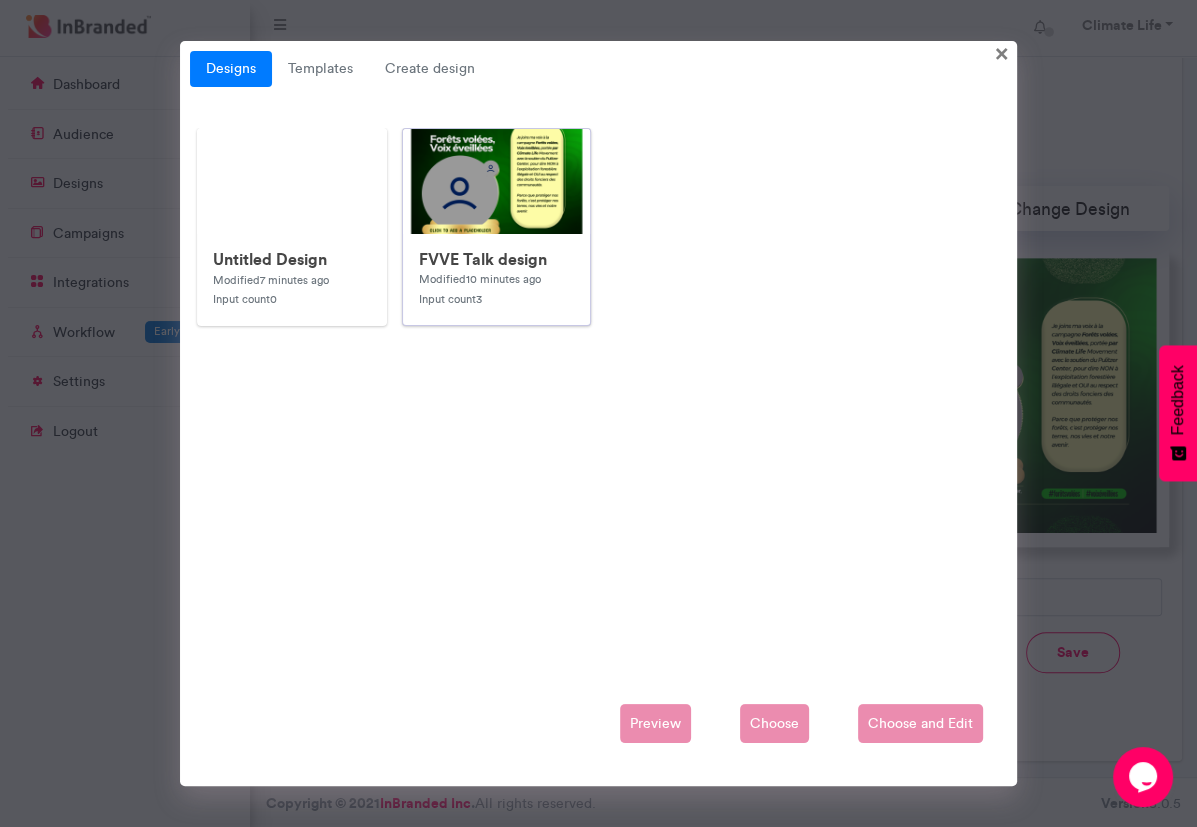 click at bounding box center (803, 529) 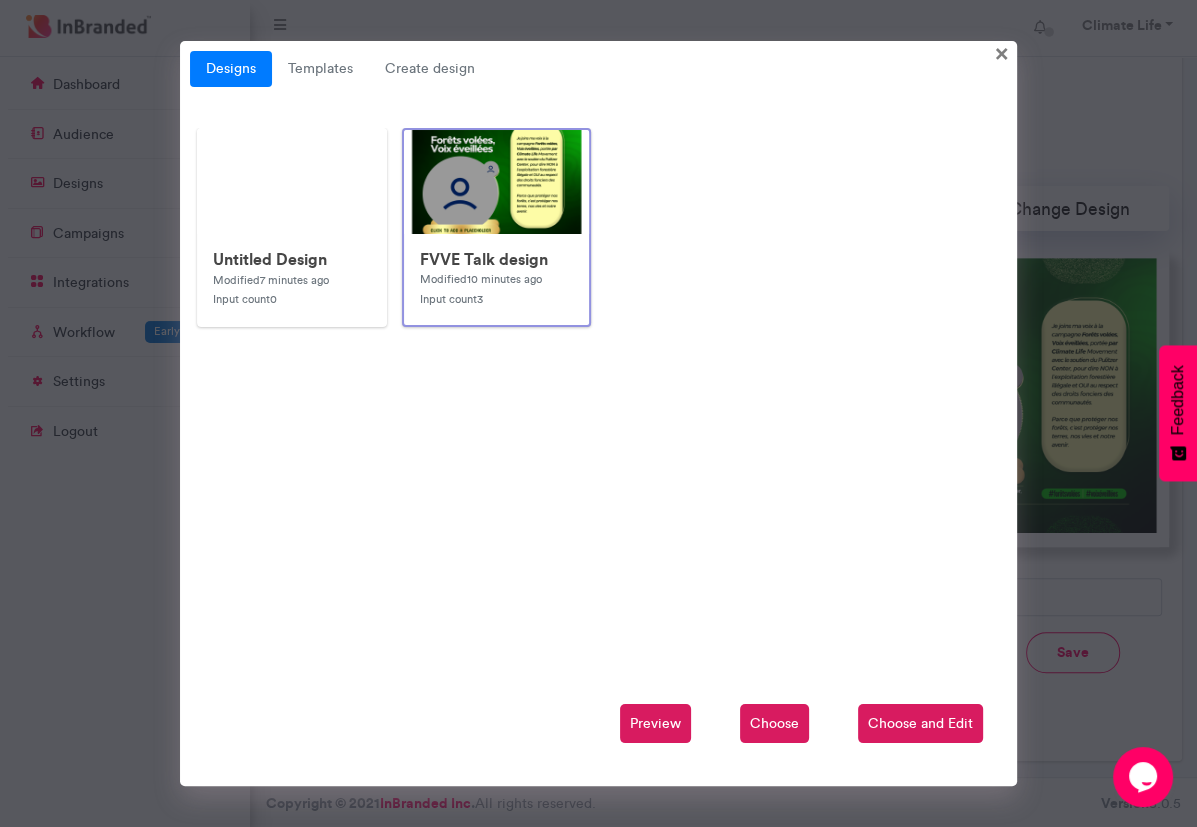 click on "Choose and Edit" at bounding box center (920, 724) 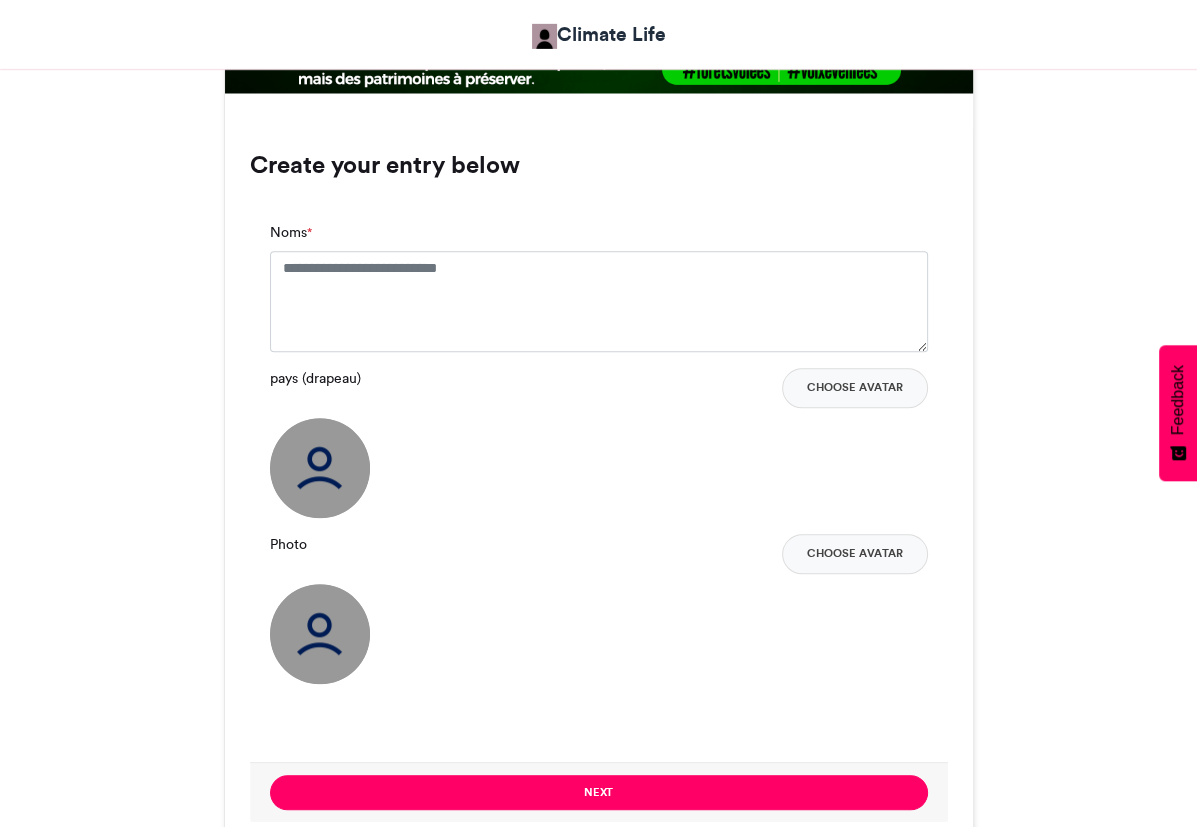 scroll, scrollTop: 1268, scrollLeft: 0, axis: vertical 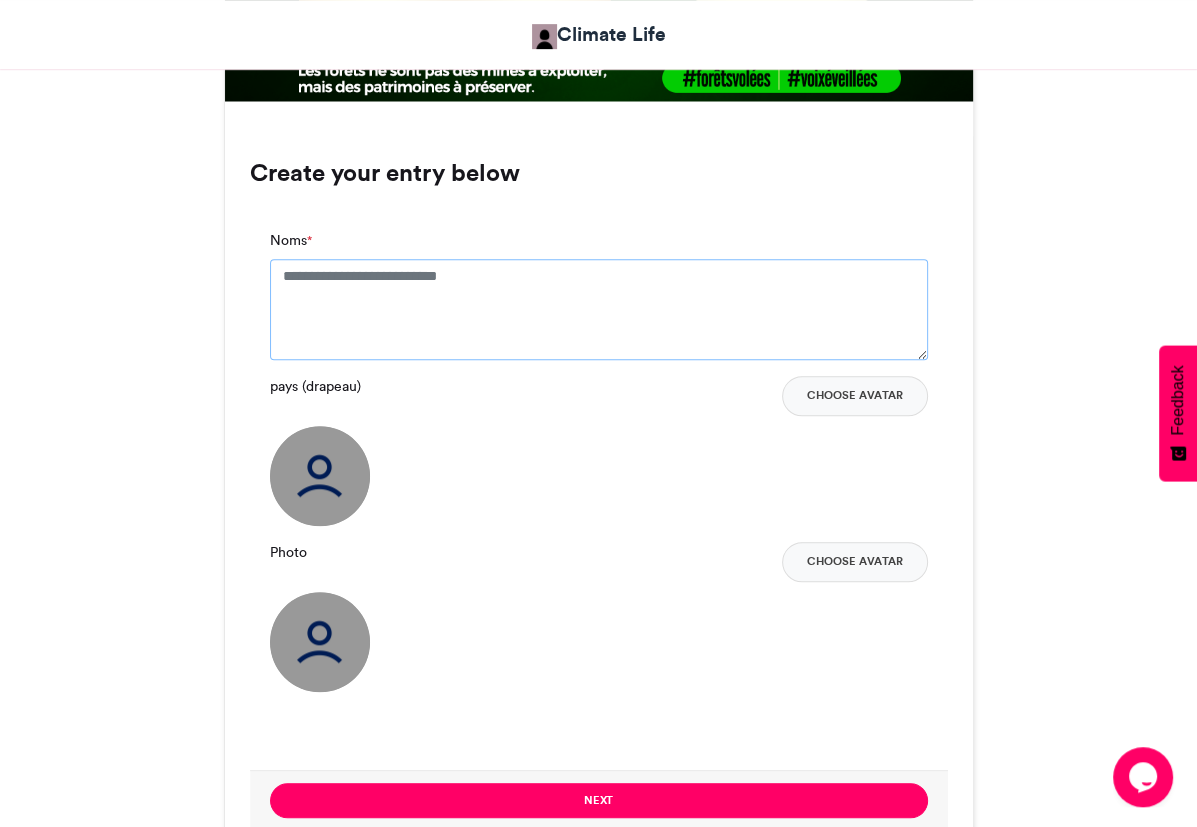 click on "Noms  *" at bounding box center (599, 309) 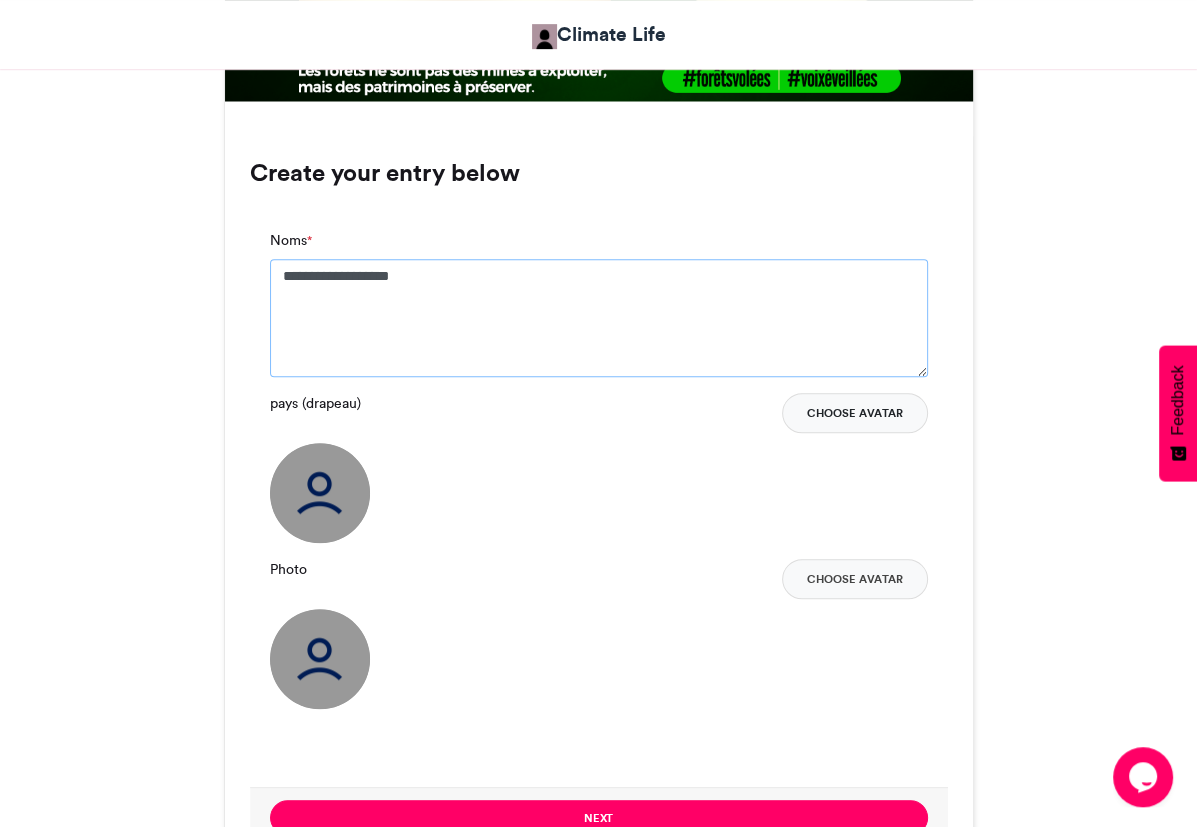 type on "**********" 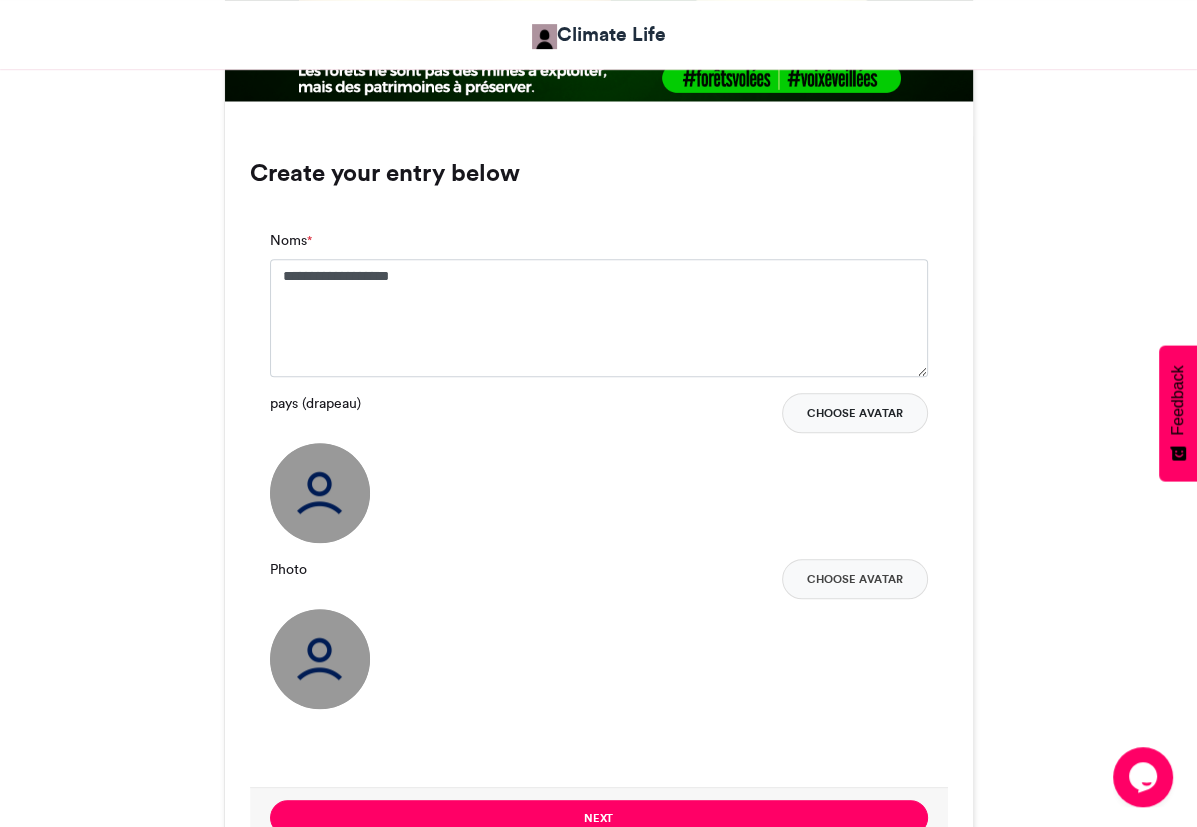 click on "Choose Avatar" at bounding box center (855, 413) 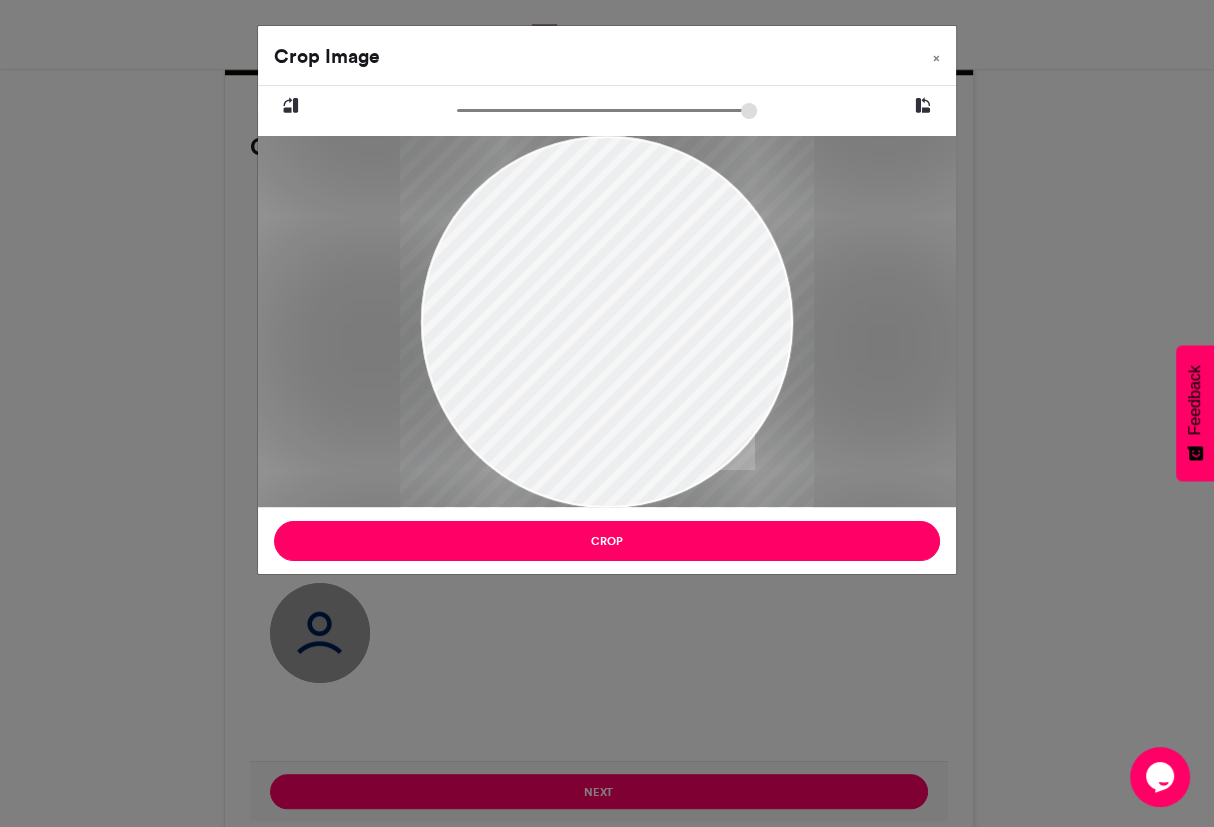 click at bounding box center [607, 110] 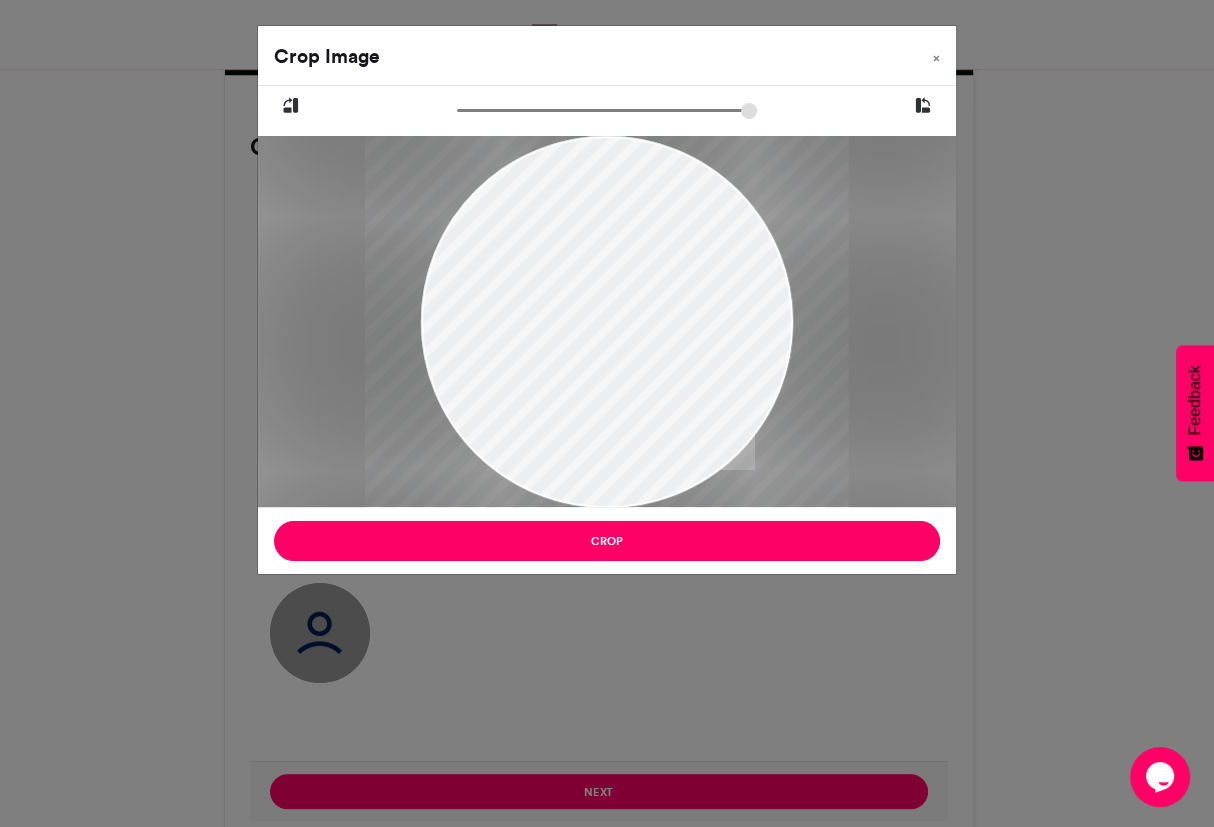 click at bounding box center [607, 110] 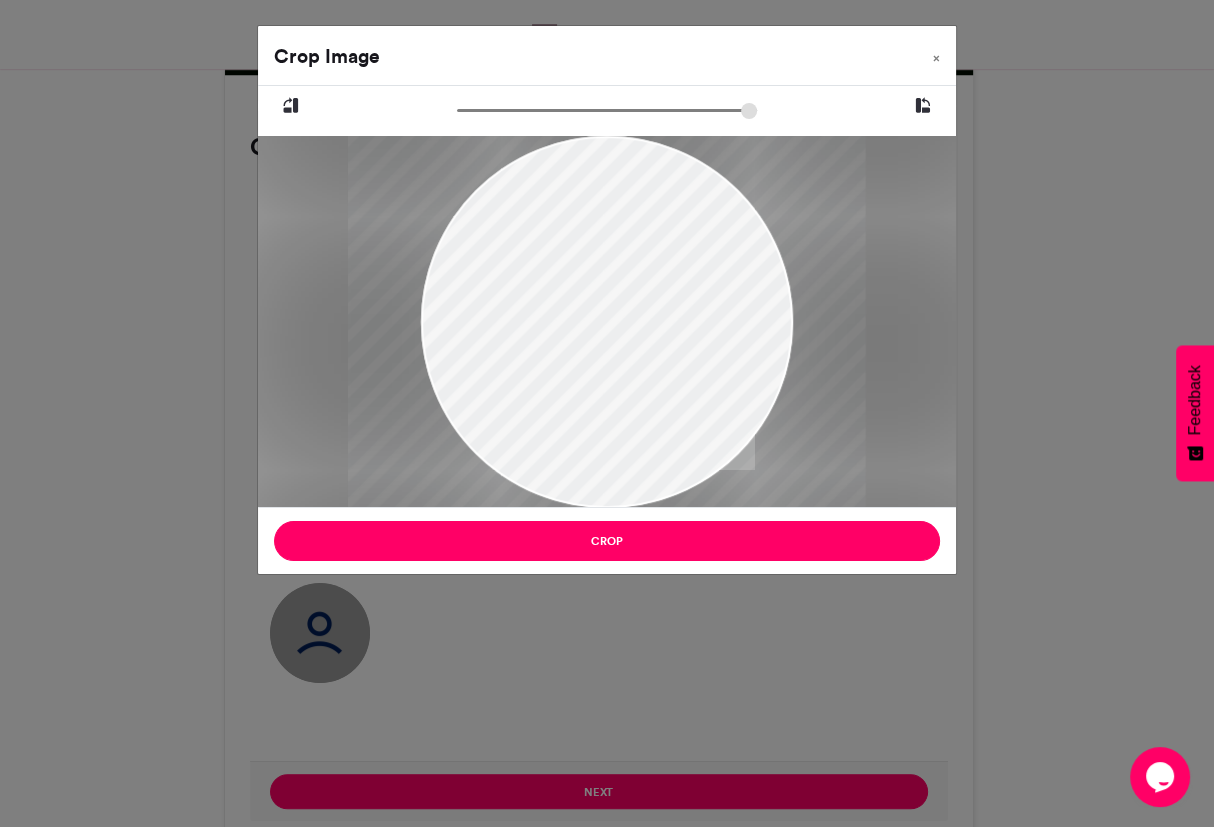 type on "******" 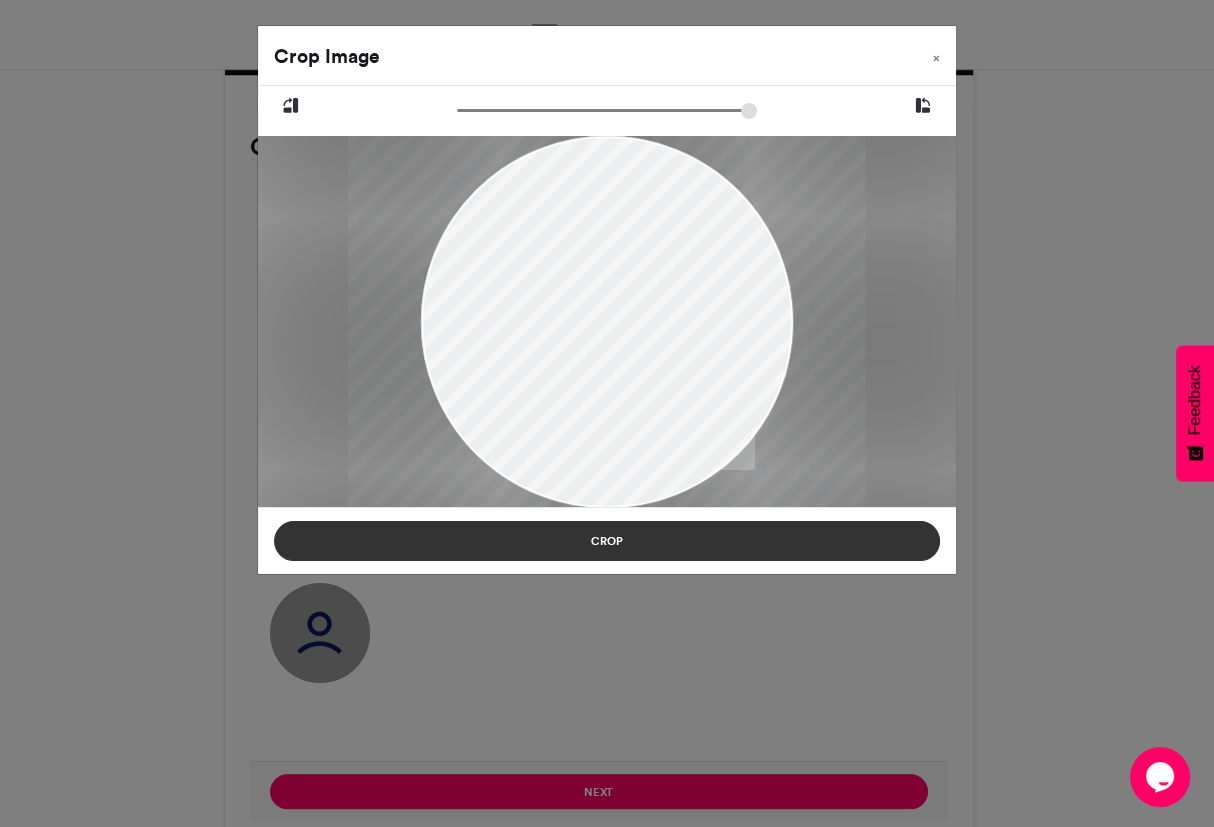 click on "Crop" at bounding box center (607, 541) 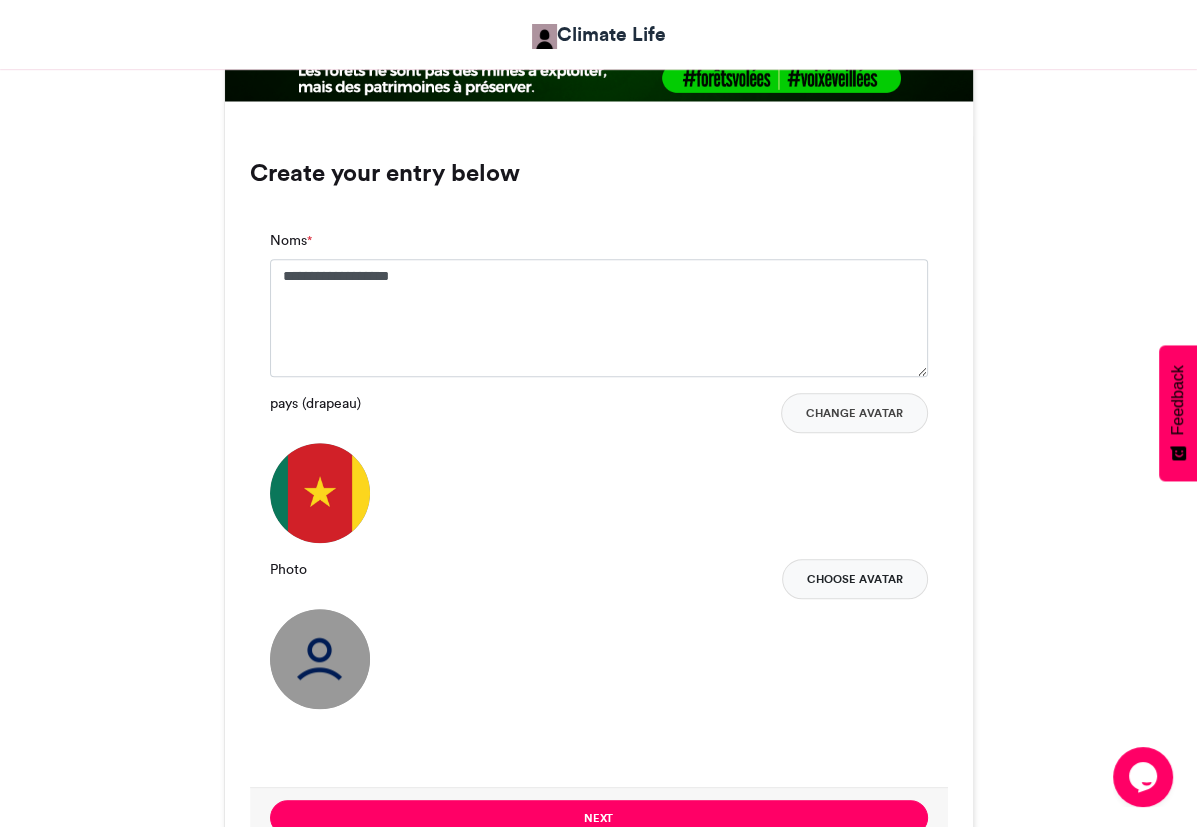 click on "Choose Avatar" at bounding box center (855, 579) 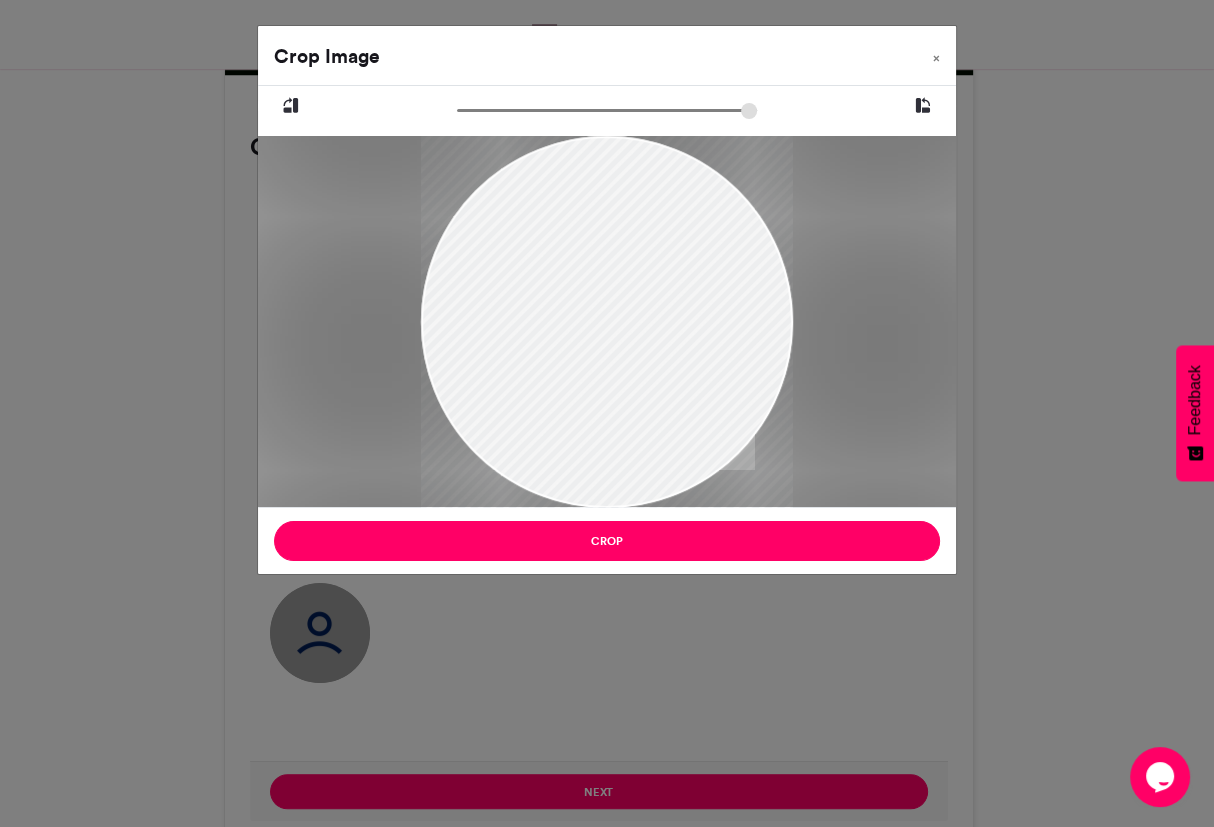 drag, startPoint x: 619, startPoint y: 300, endPoint x: 624, endPoint y: 393, distance: 93.13431 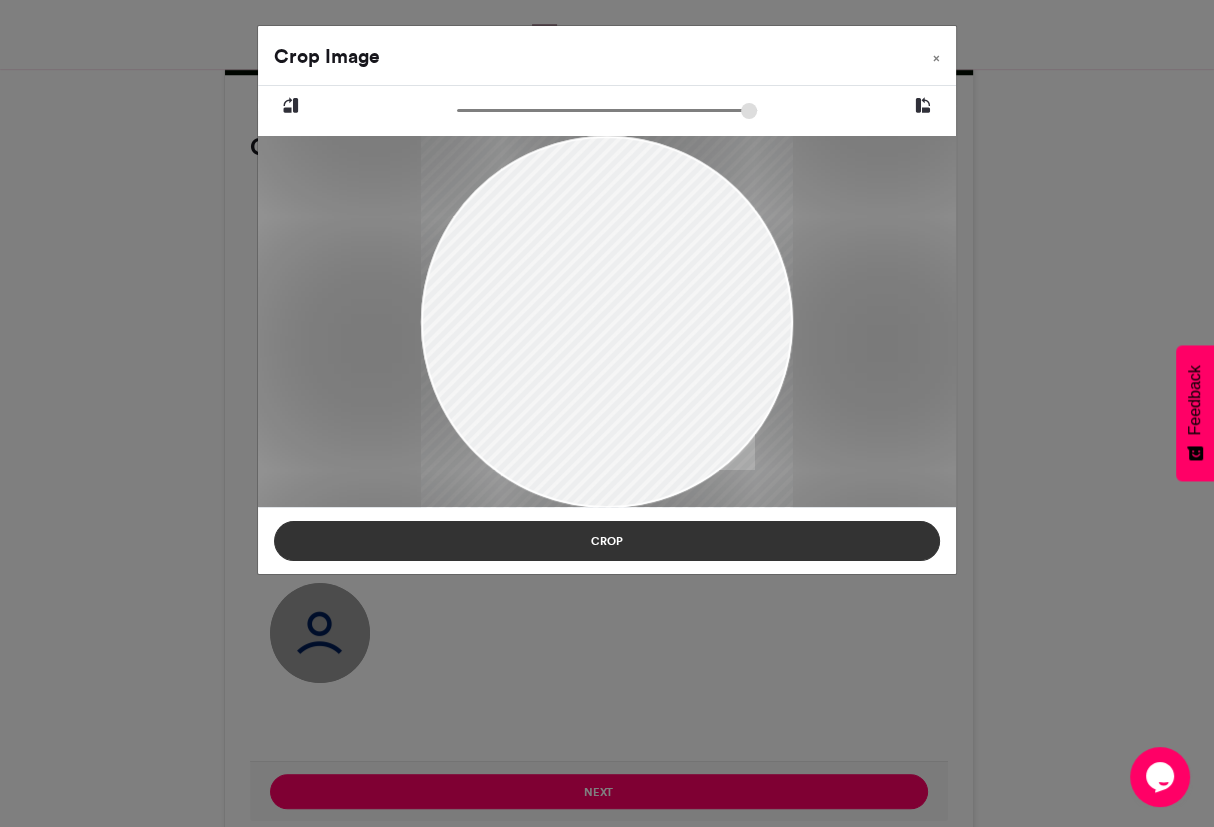 click on "Crop" at bounding box center (607, 541) 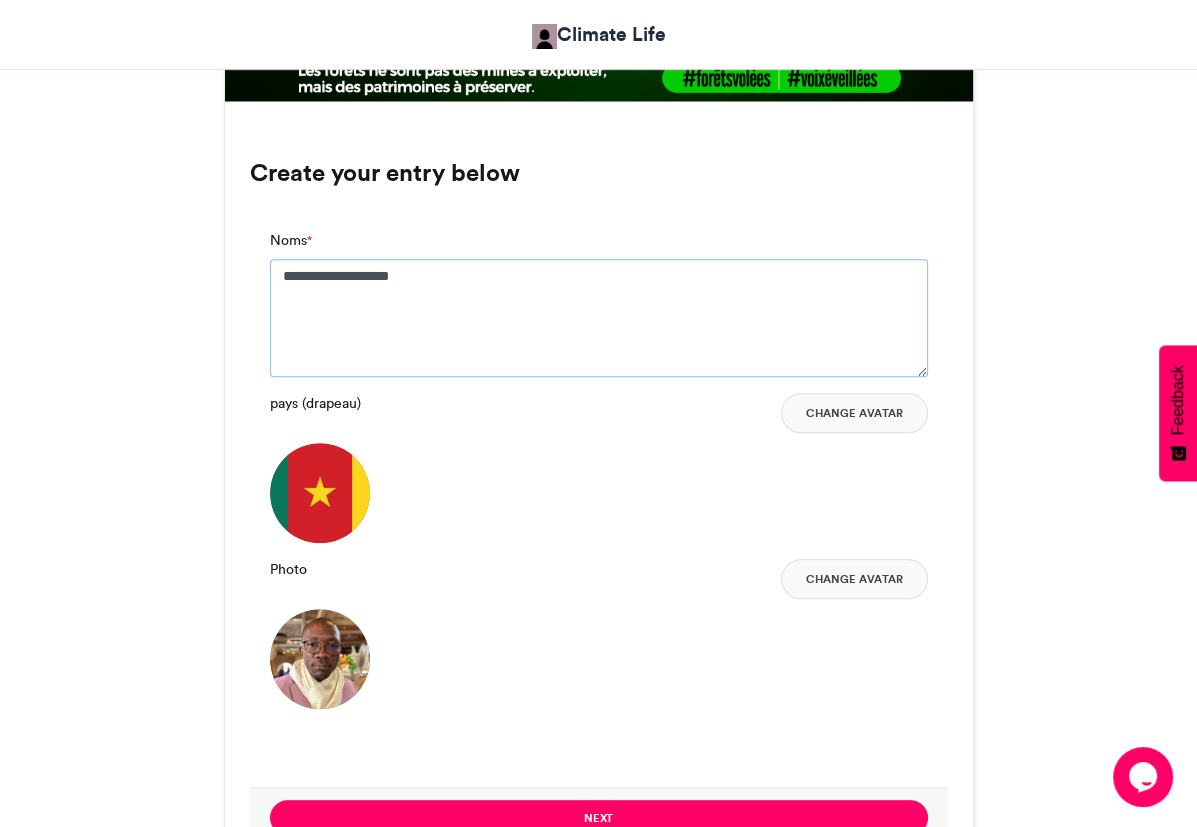 click on "**********" at bounding box center [599, 318] 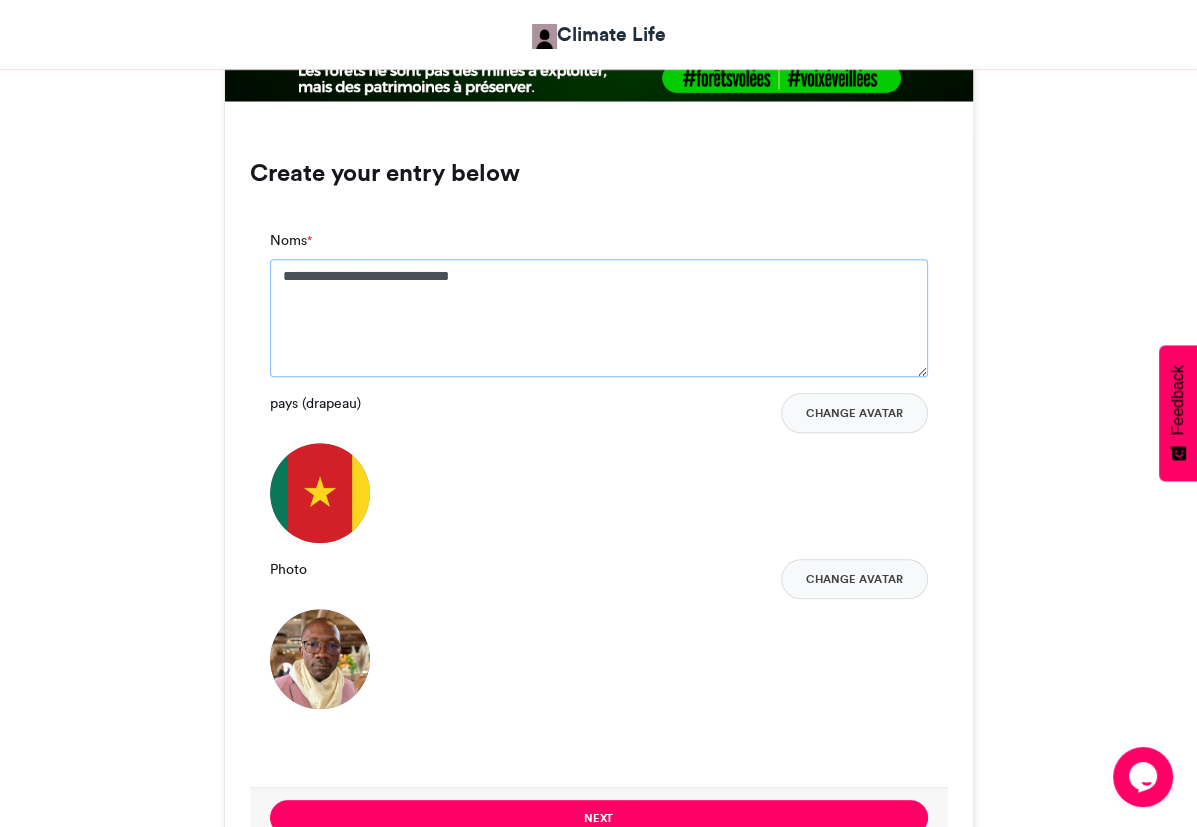click on "**********" at bounding box center (599, 318) 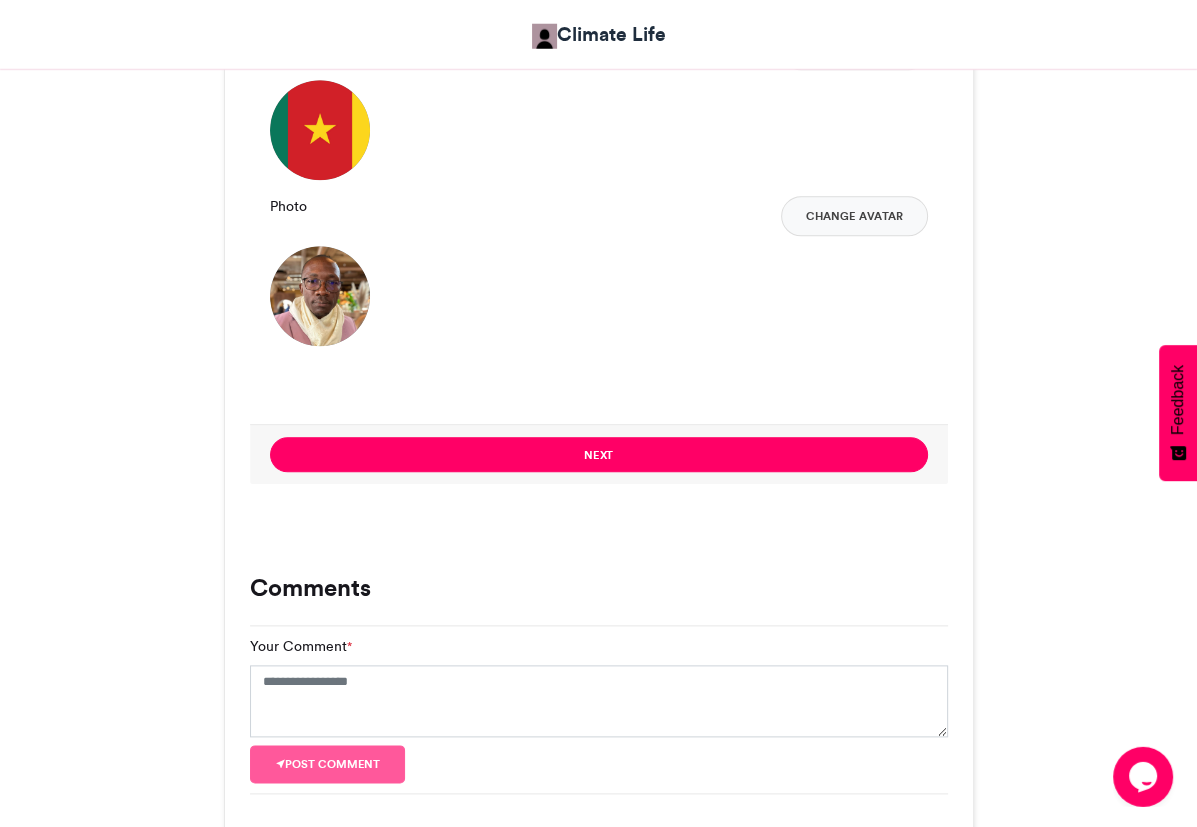 scroll, scrollTop: 1832, scrollLeft: 0, axis: vertical 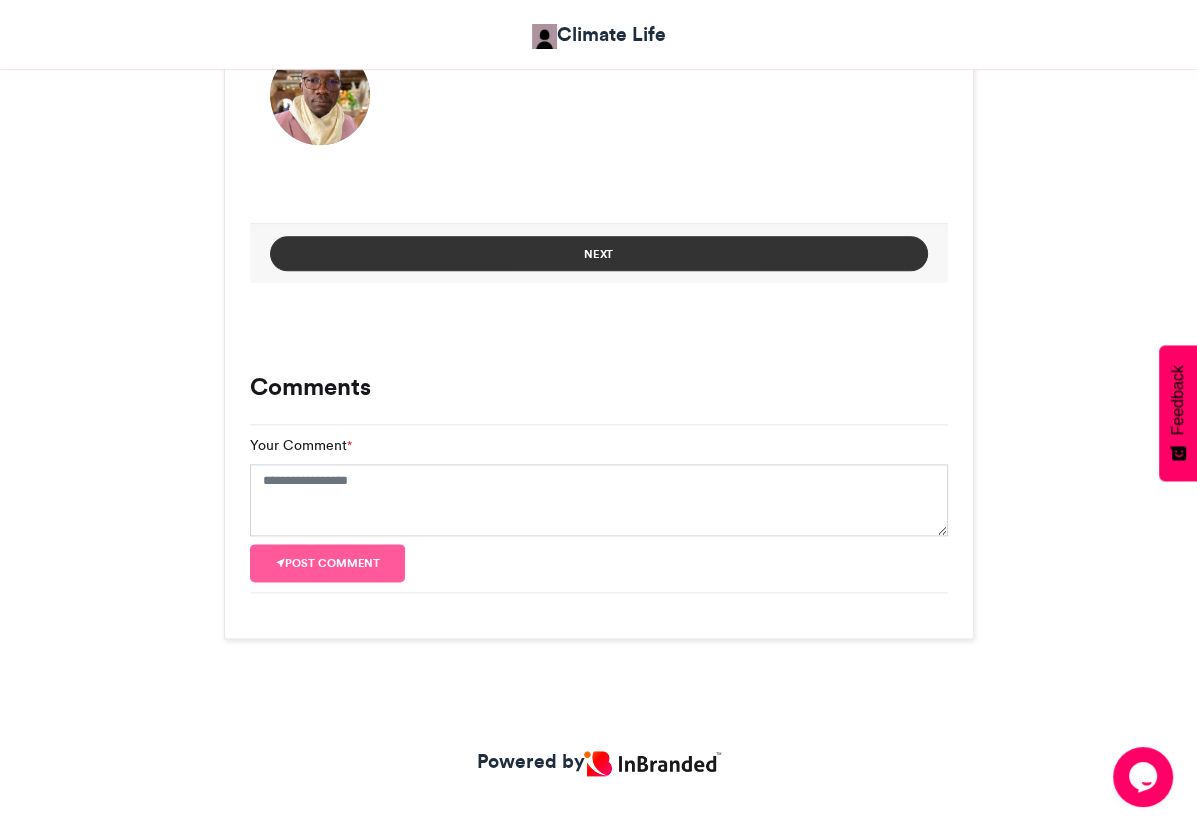 type on "**********" 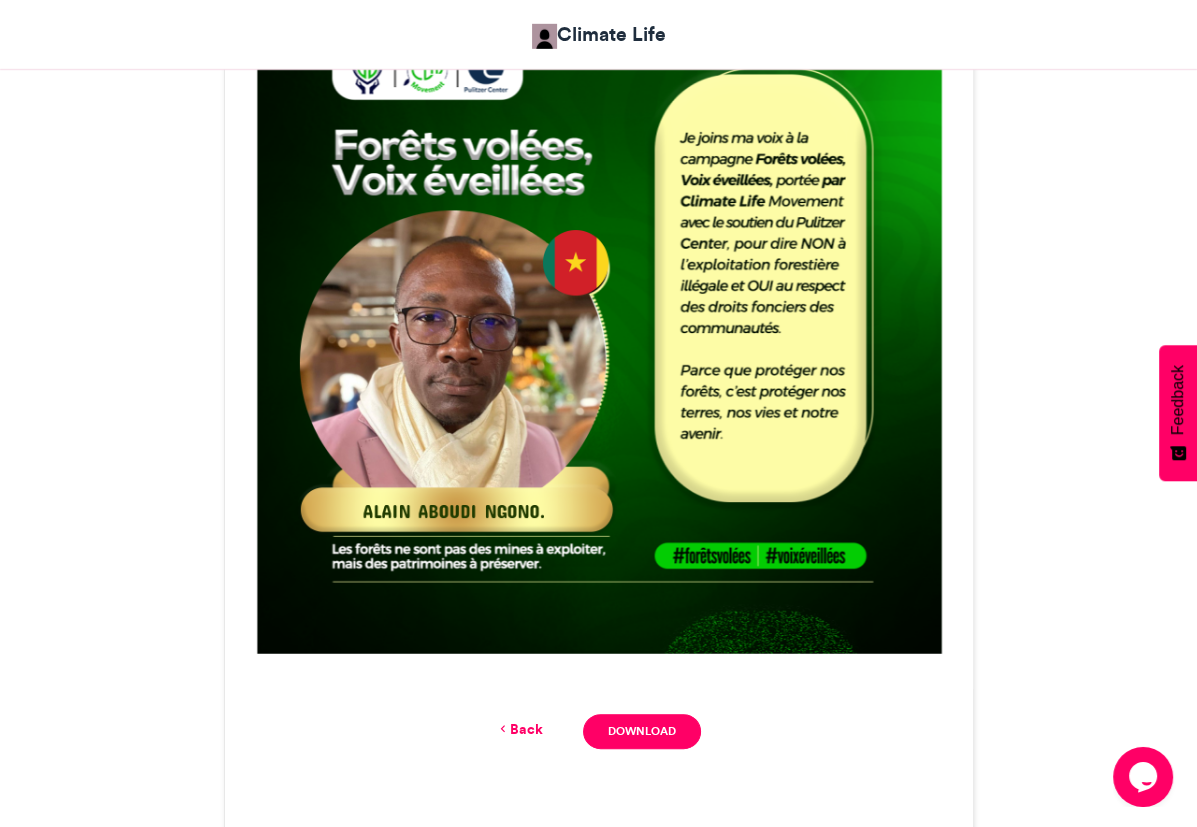 scroll, scrollTop: 715, scrollLeft: 0, axis: vertical 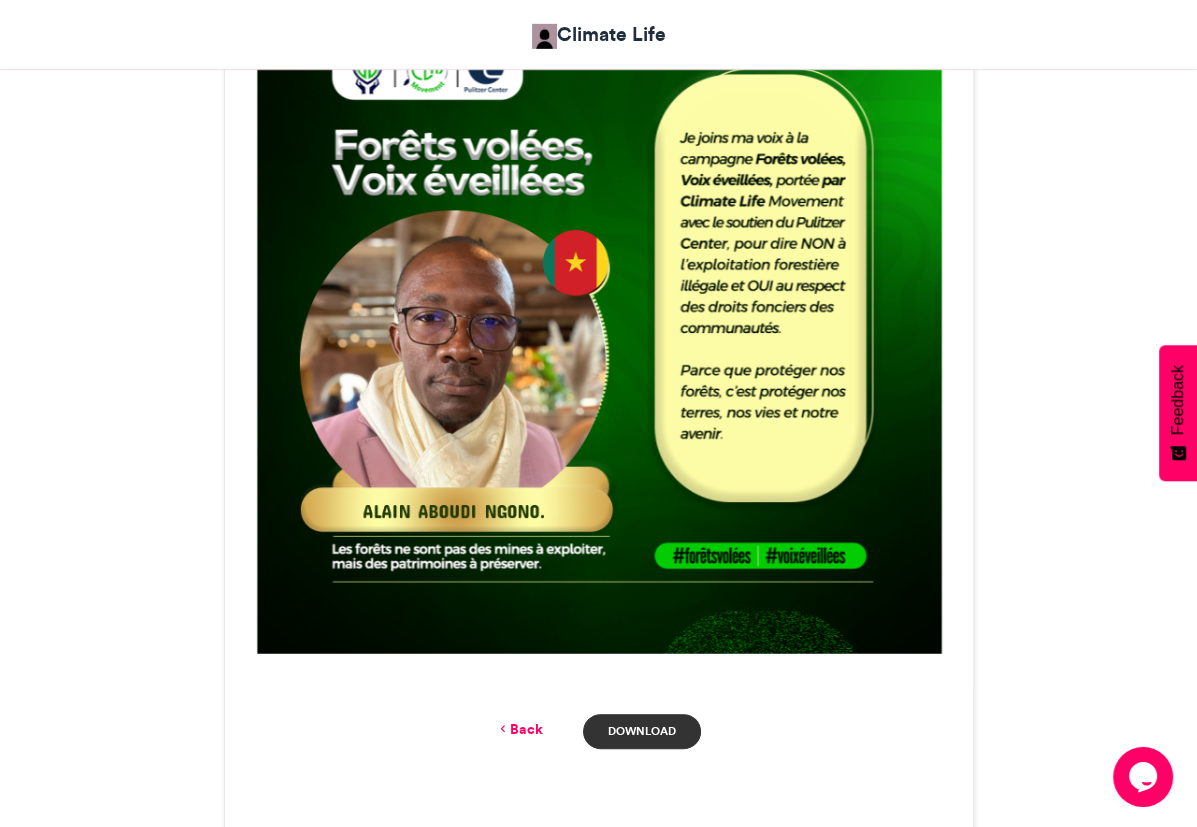 click on "Download" at bounding box center (641, 731) 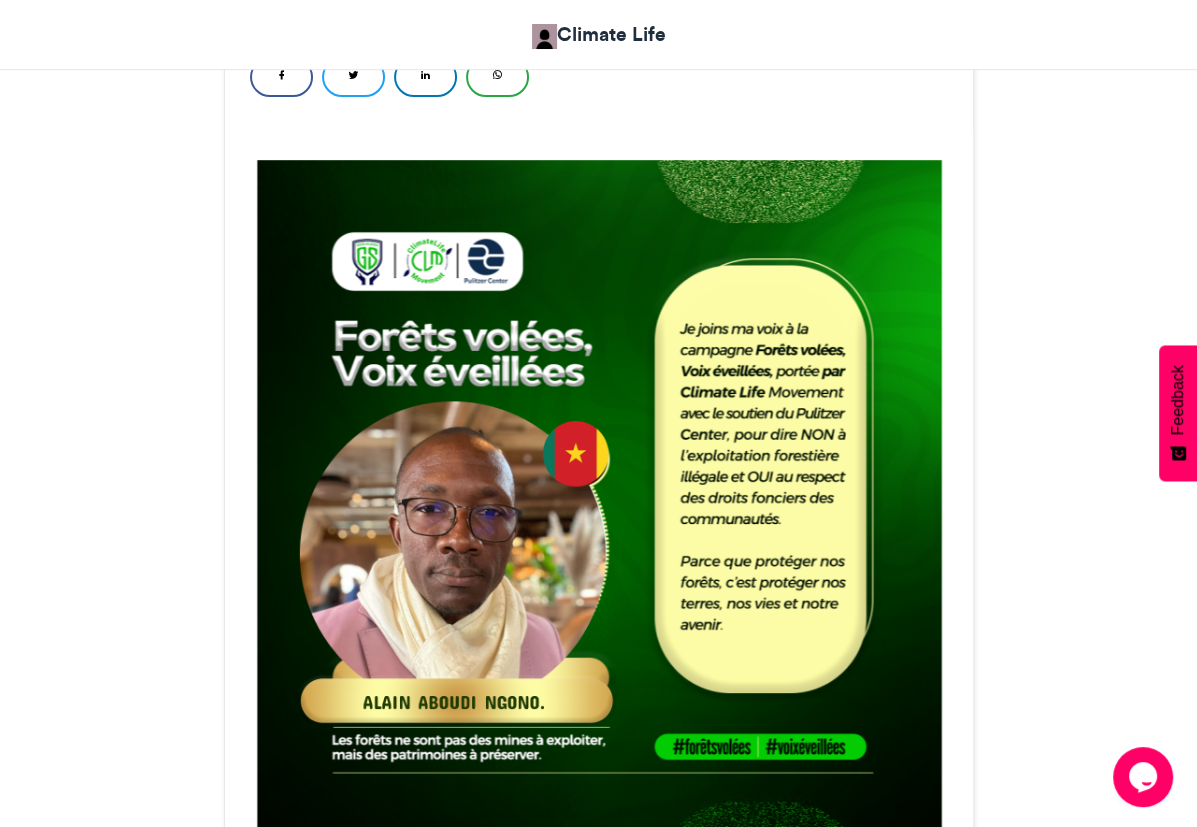 scroll, scrollTop: 523, scrollLeft: 0, axis: vertical 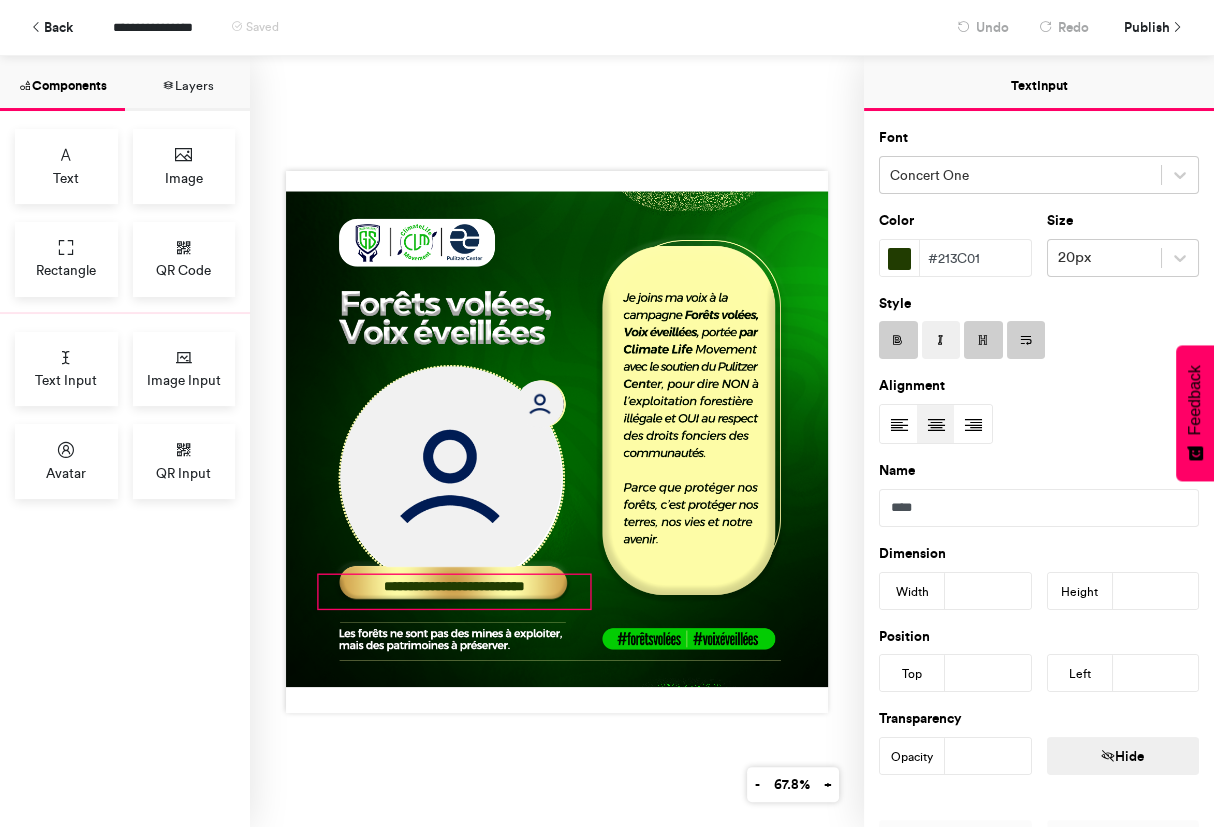 click on "**********" at bounding box center (454, 591) 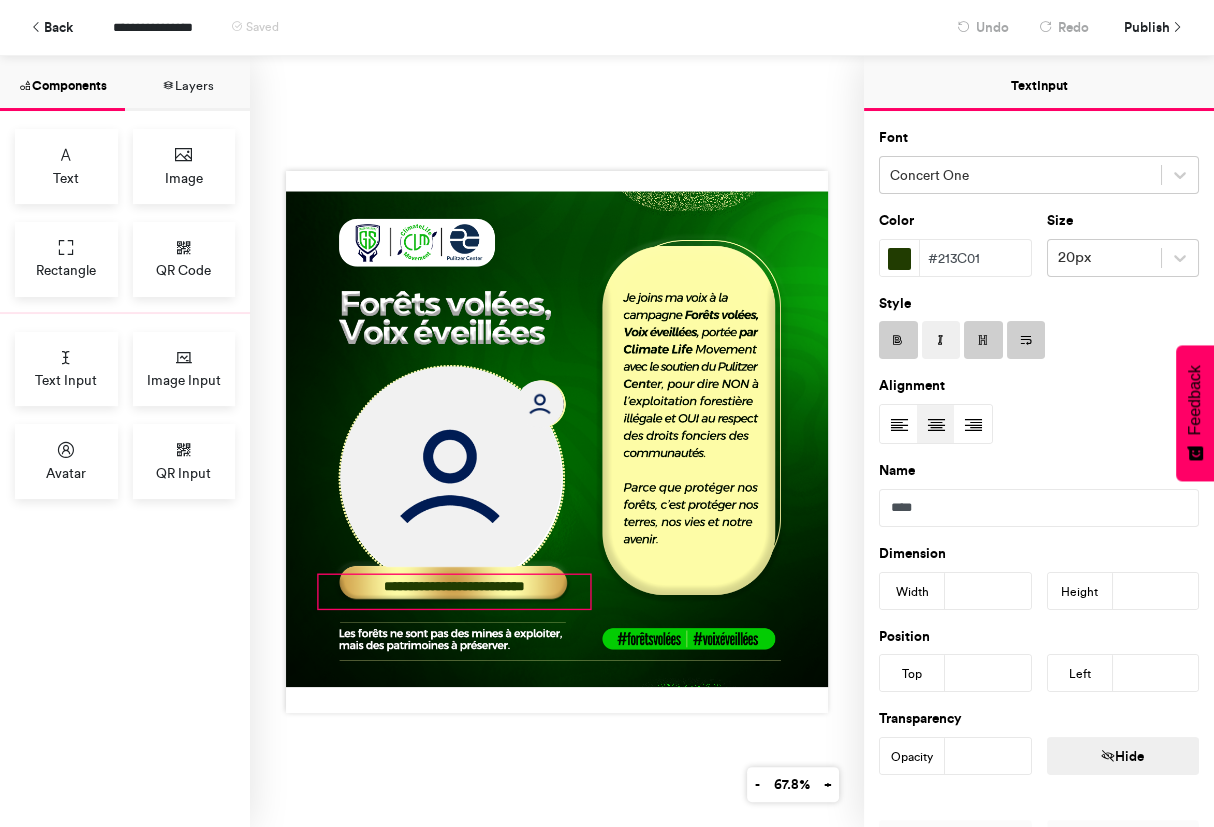 click on "**********" at bounding box center (557, 442) 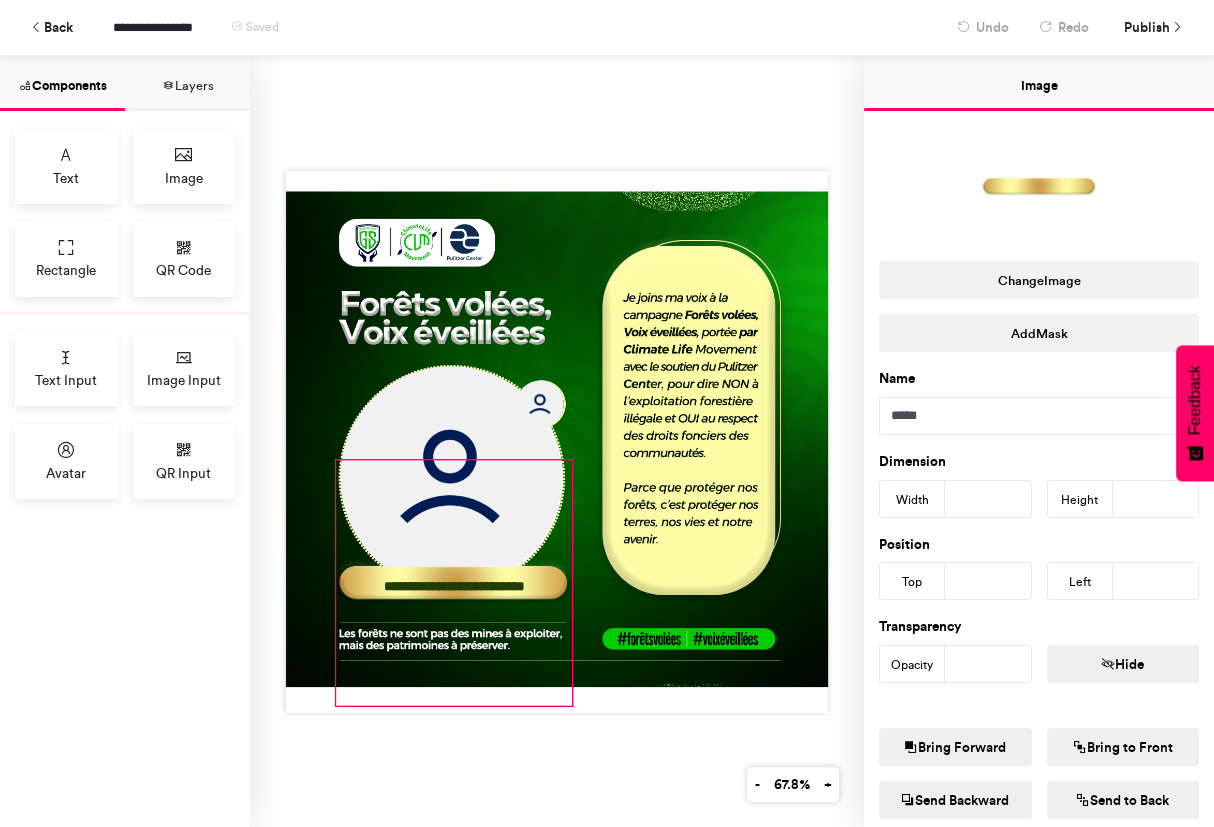 click at bounding box center [454, 582] 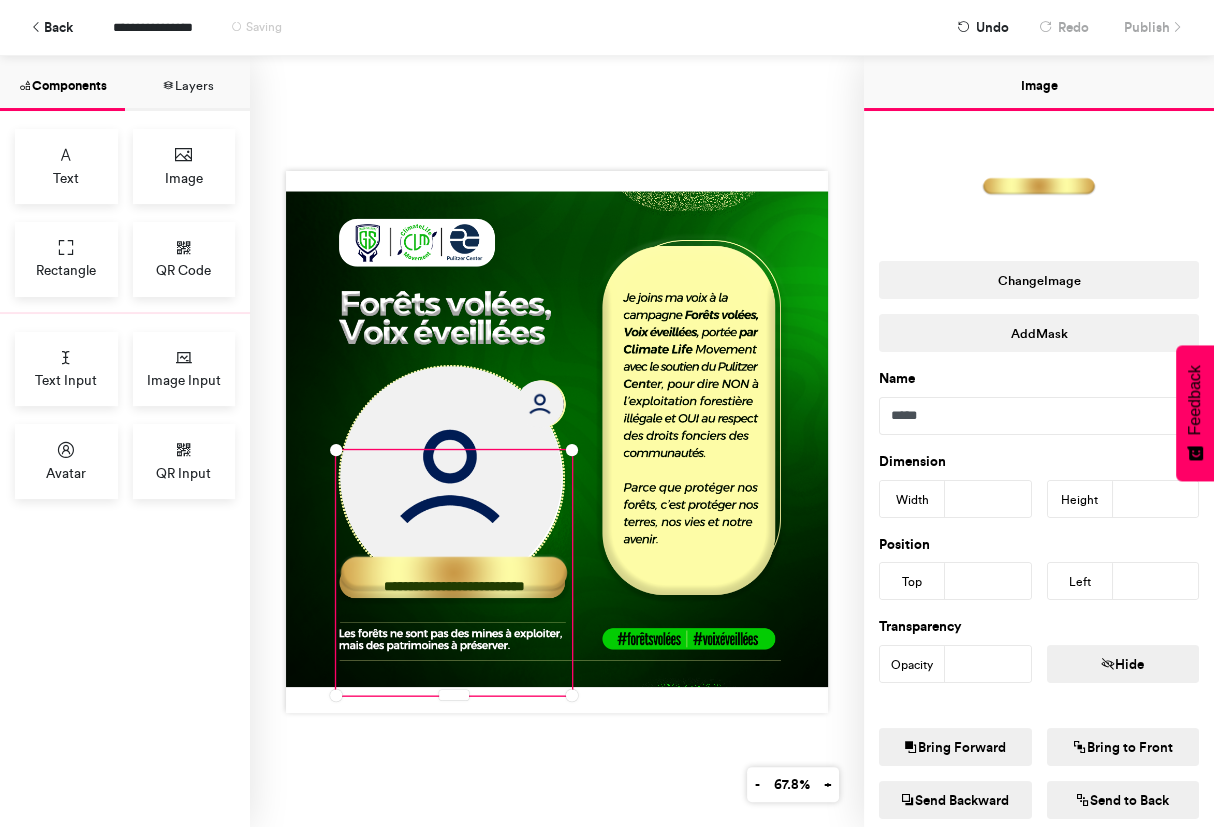 type on "***" 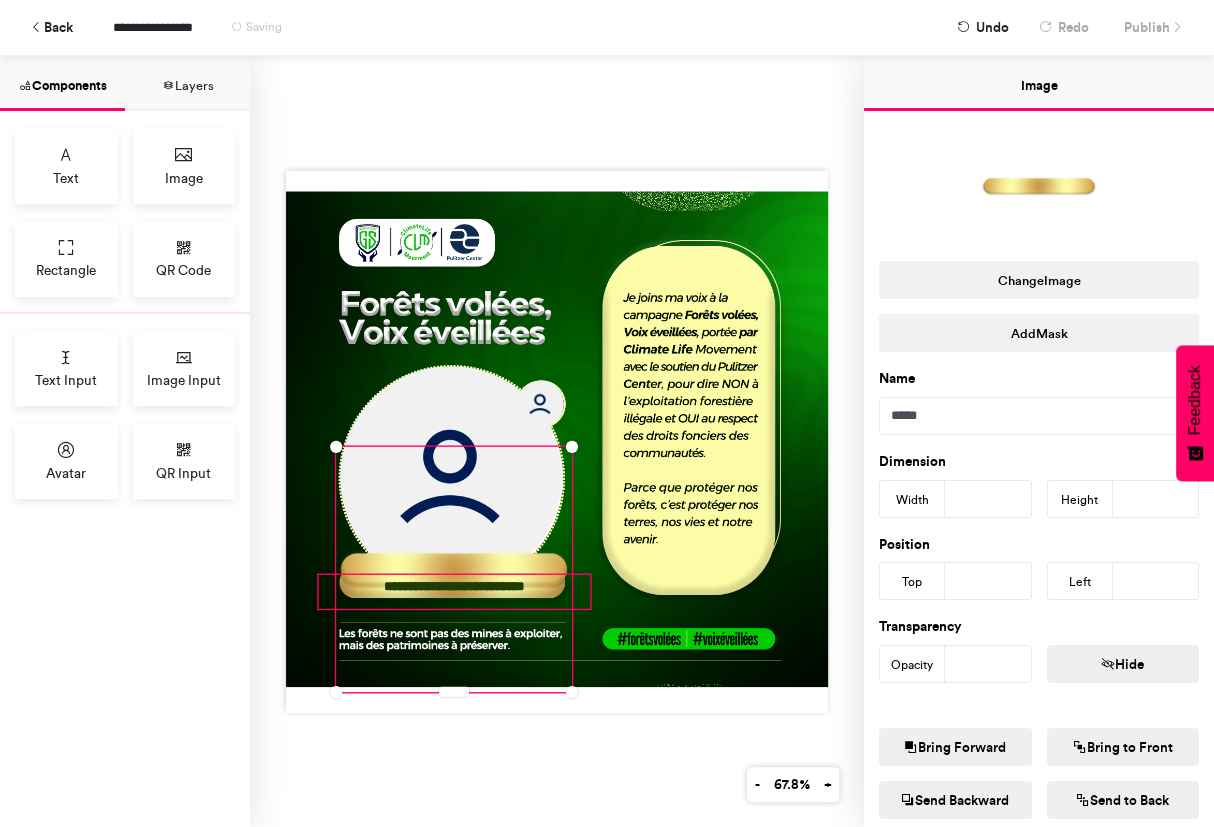 click on "**********" at bounding box center [454, 591] 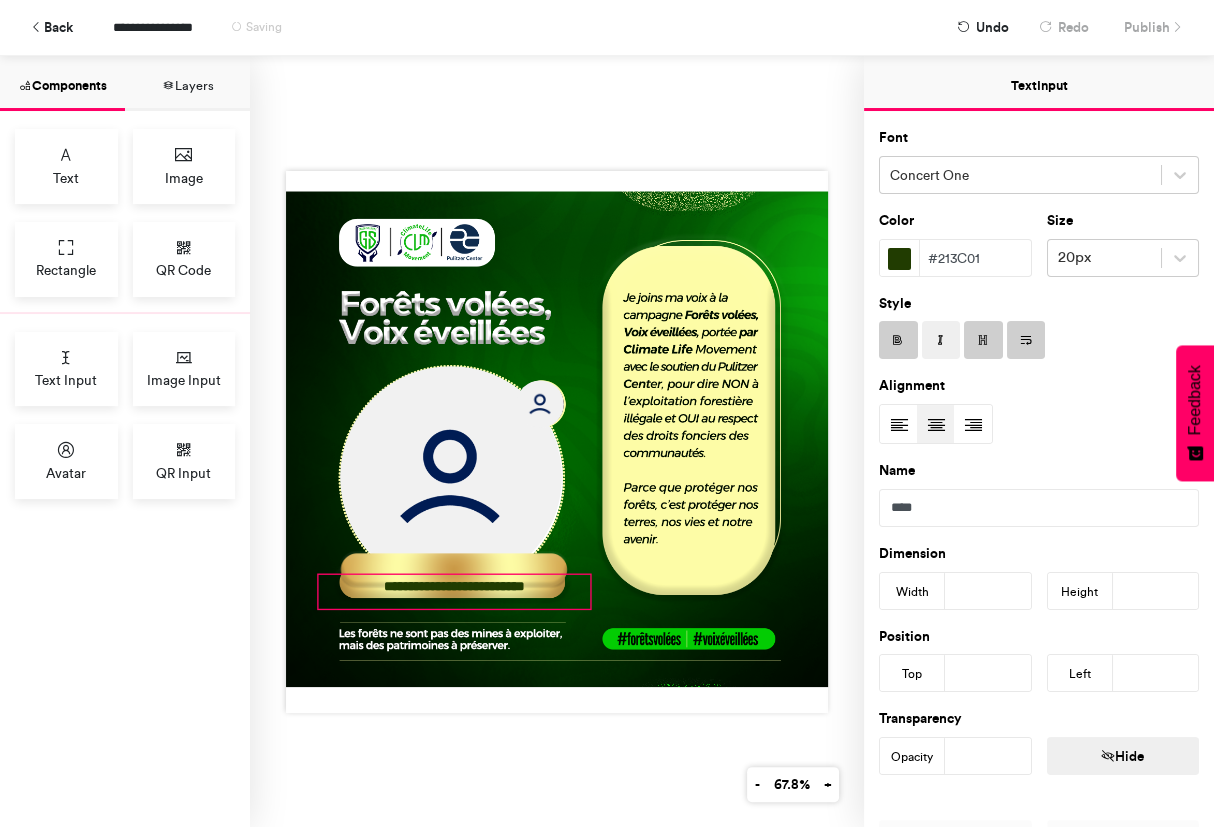 click on "**********" at bounding box center [557, 442] 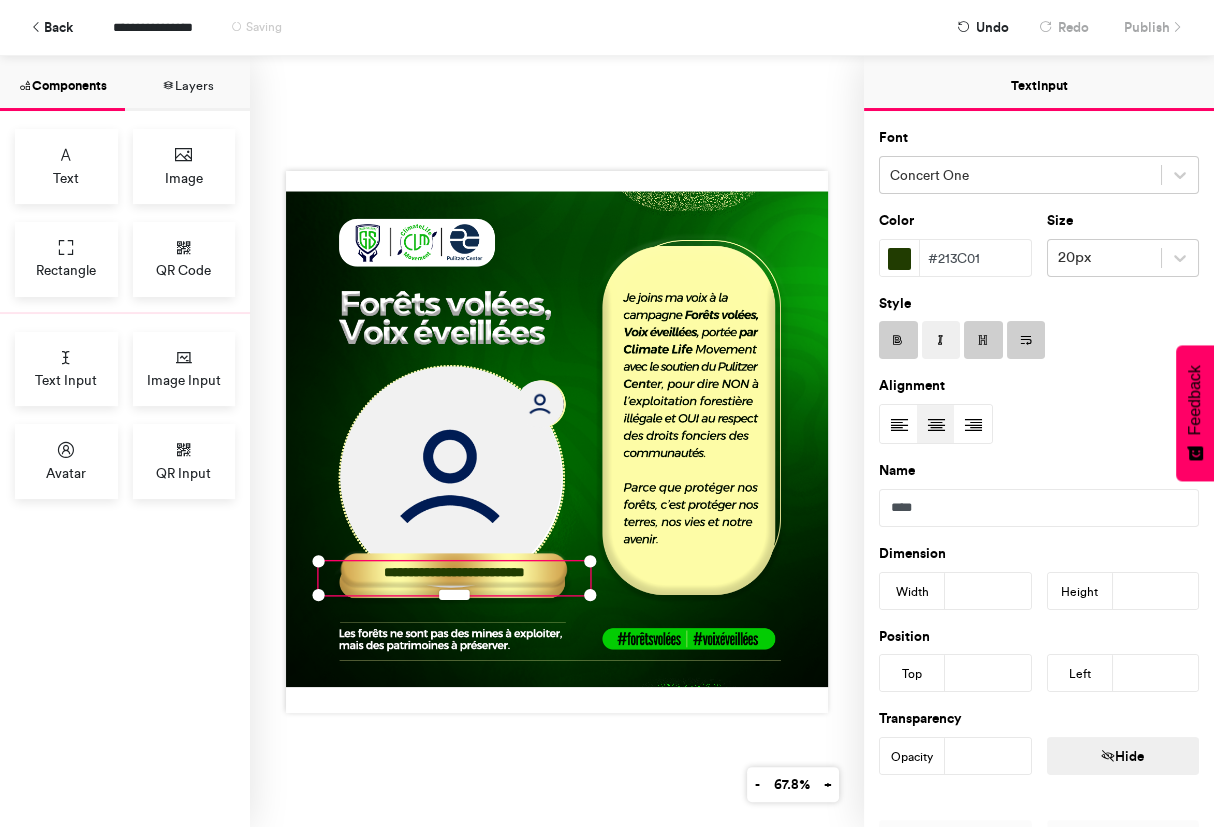 type on "***" 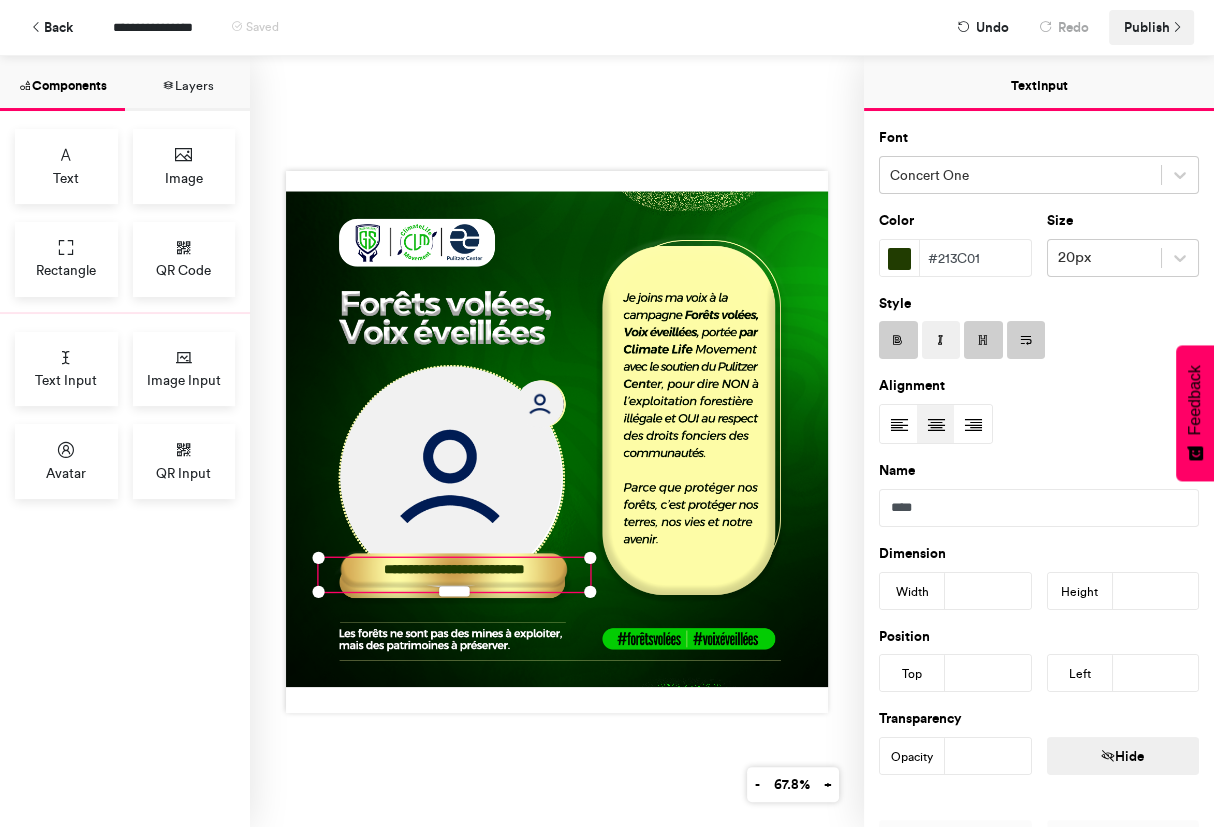 click on "Publish" at bounding box center (1147, 27) 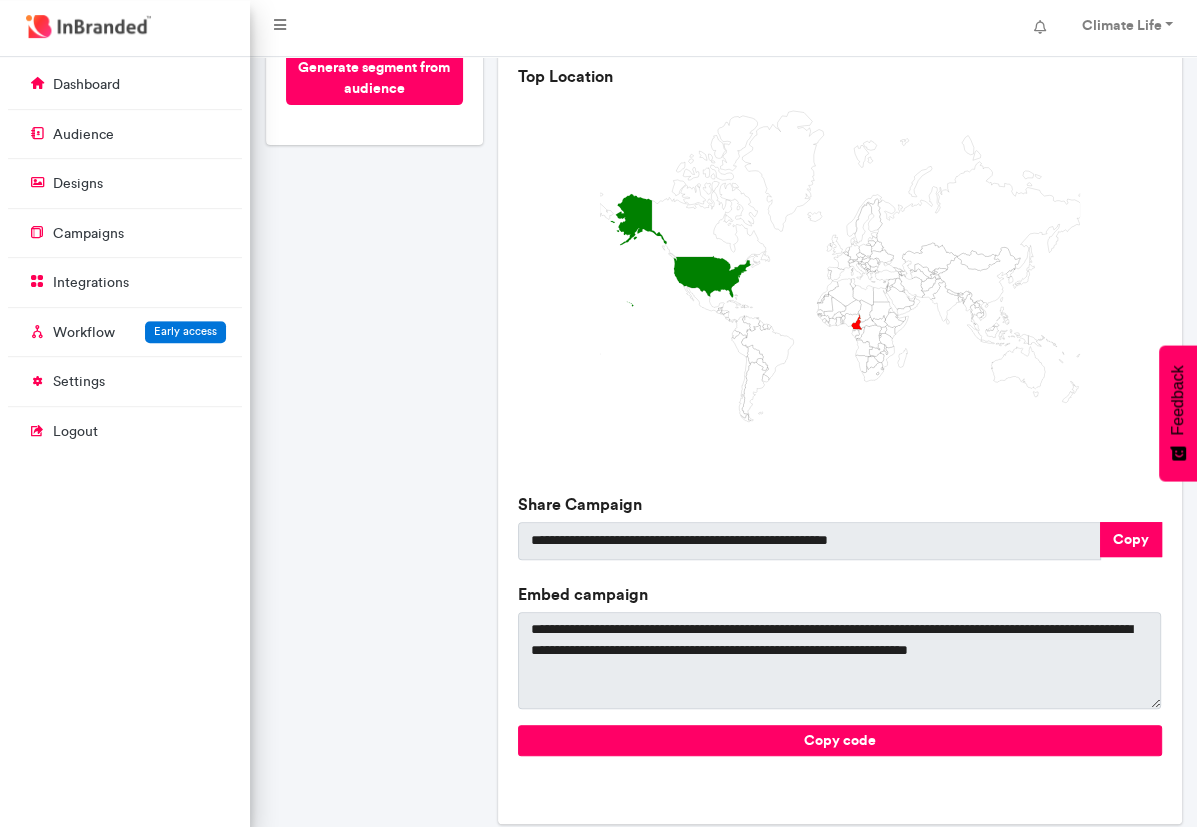 scroll, scrollTop: 461, scrollLeft: 0, axis: vertical 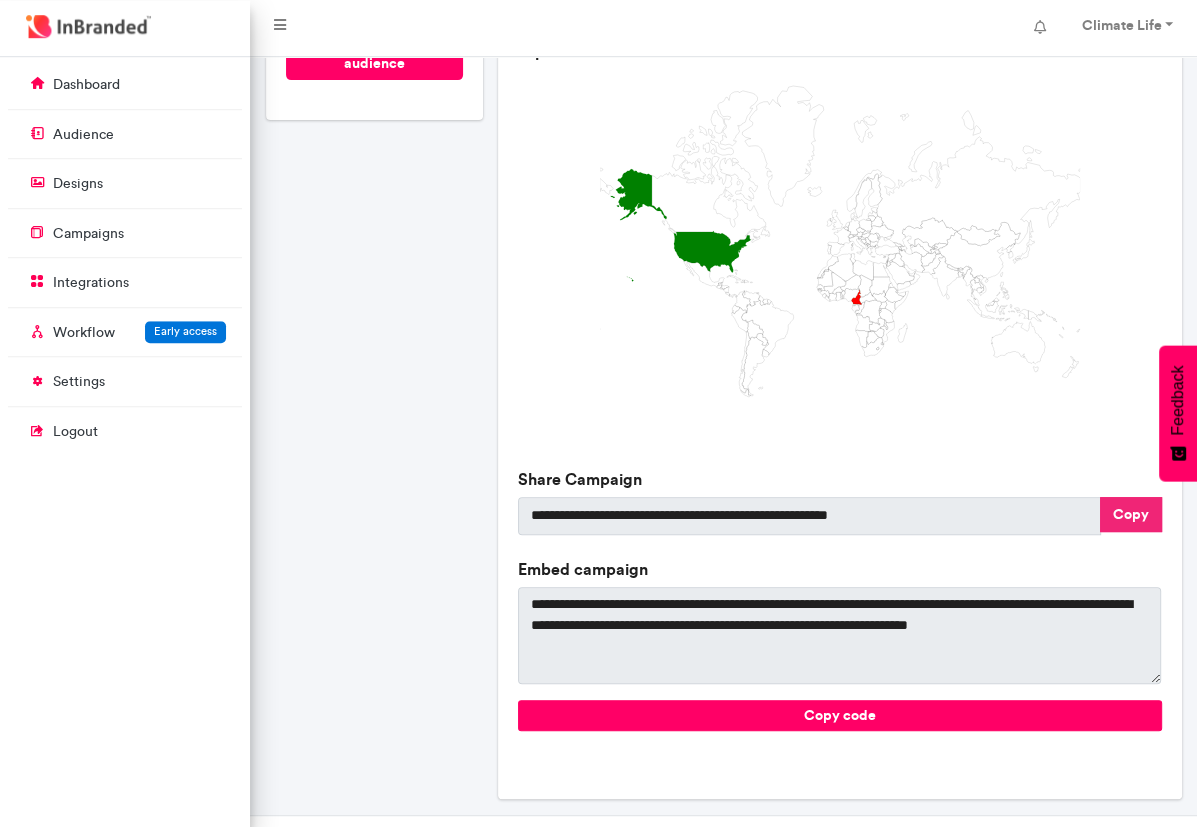 click on "Copy" at bounding box center (1131, 514) 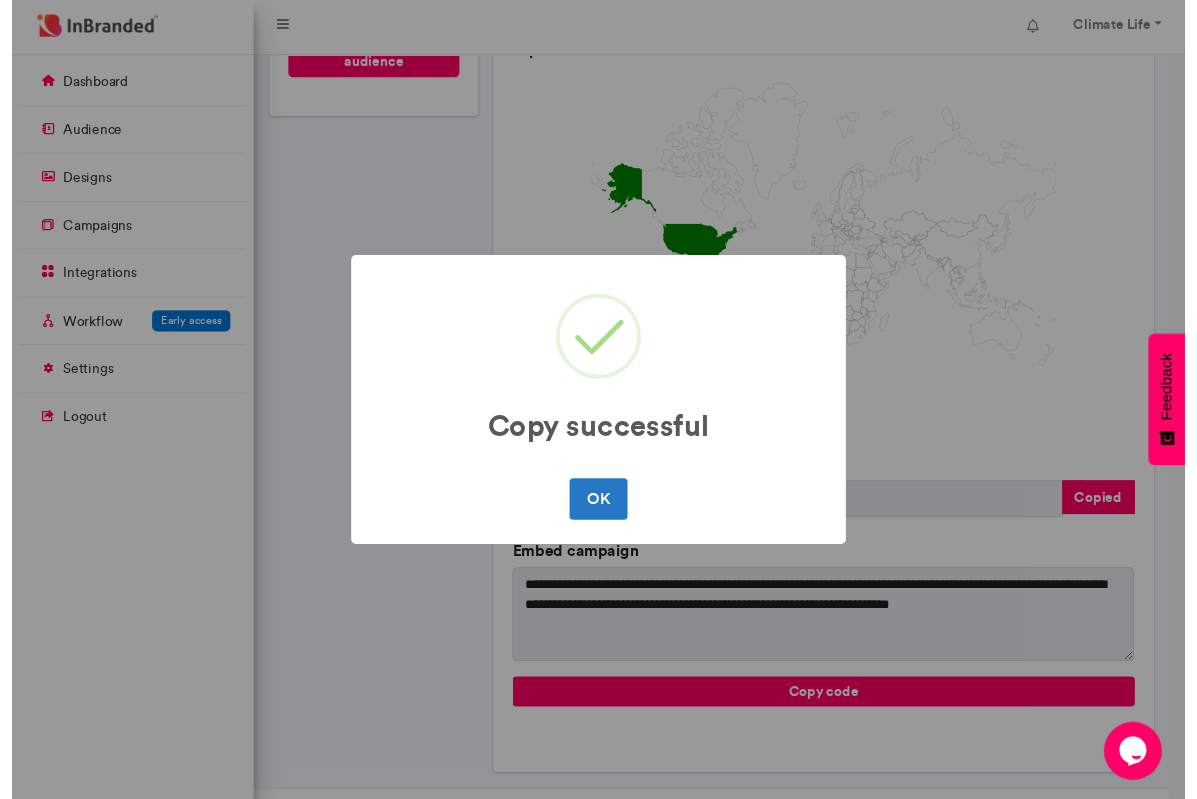 scroll, scrollTop: 0, scrollLeft: 0, axis: both 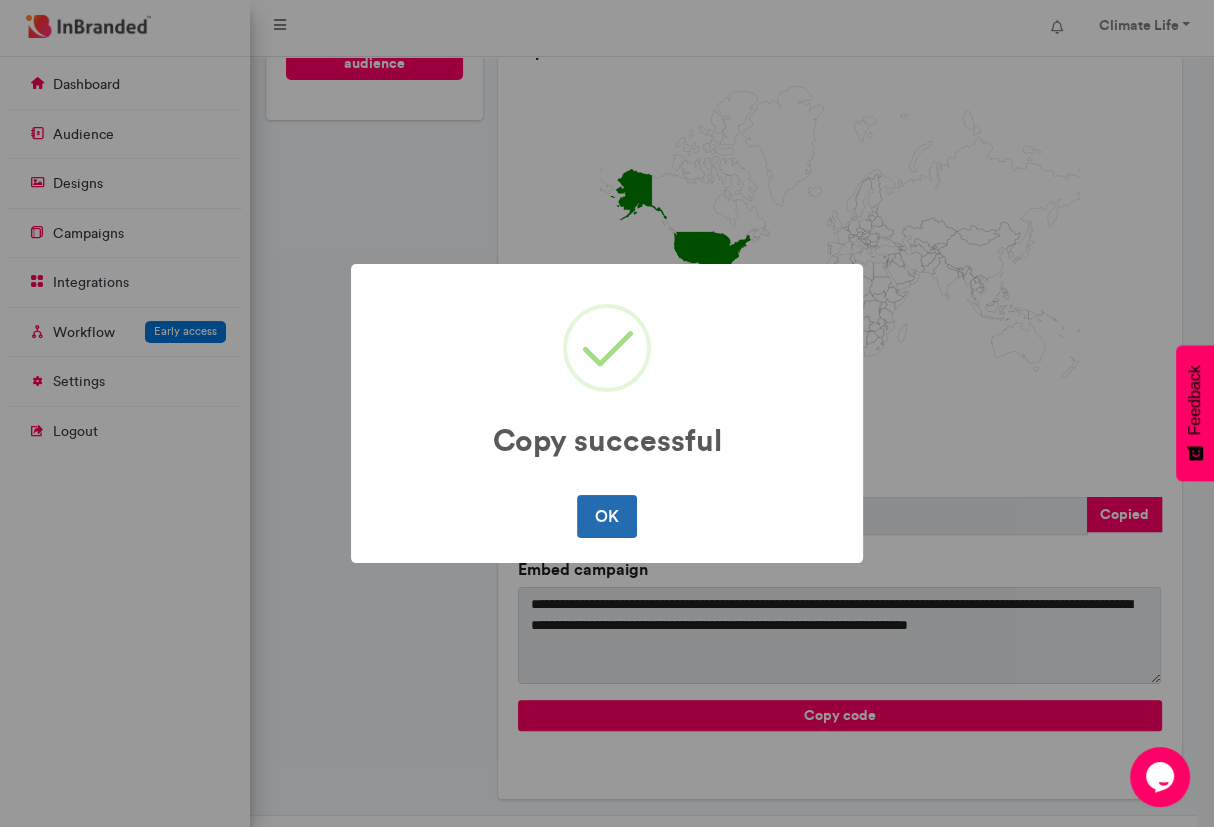 click on "OK" at bounding box center (606, 516) 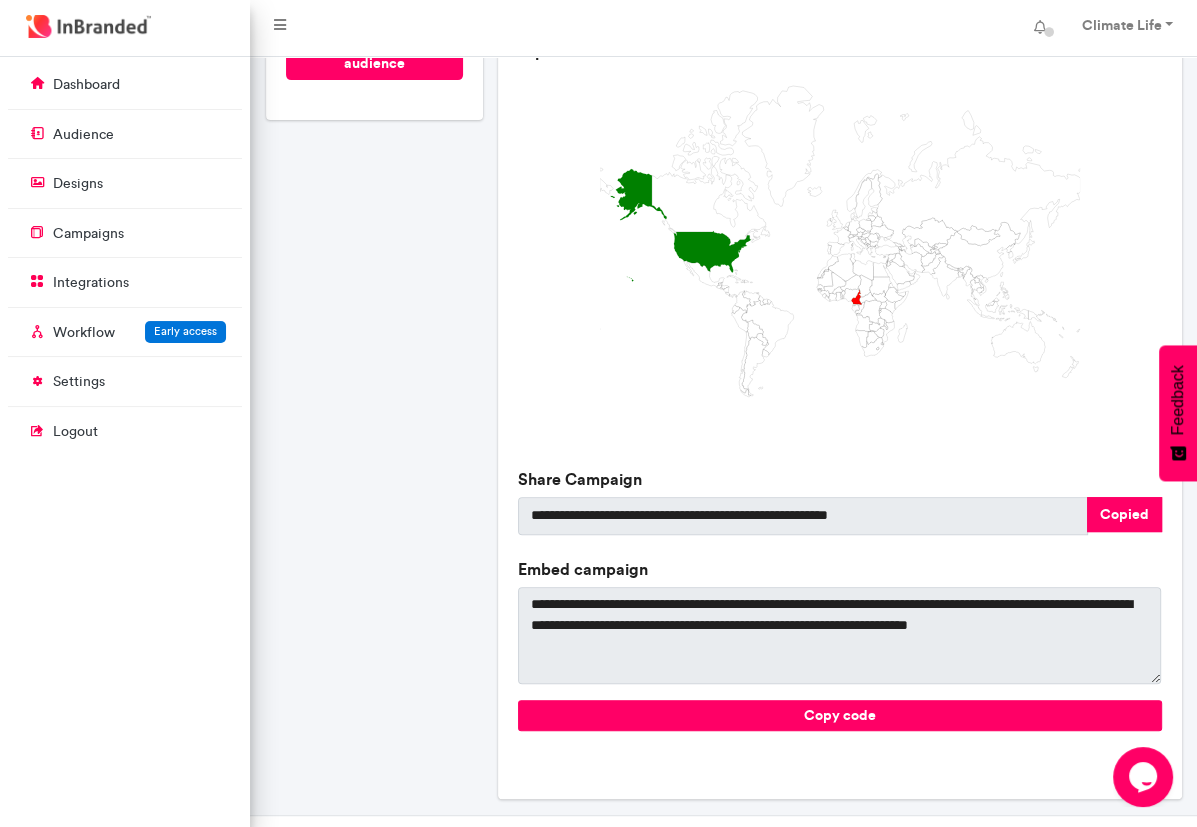 scroll, scrollTop: 741, scrollLeft: 249, axis: both 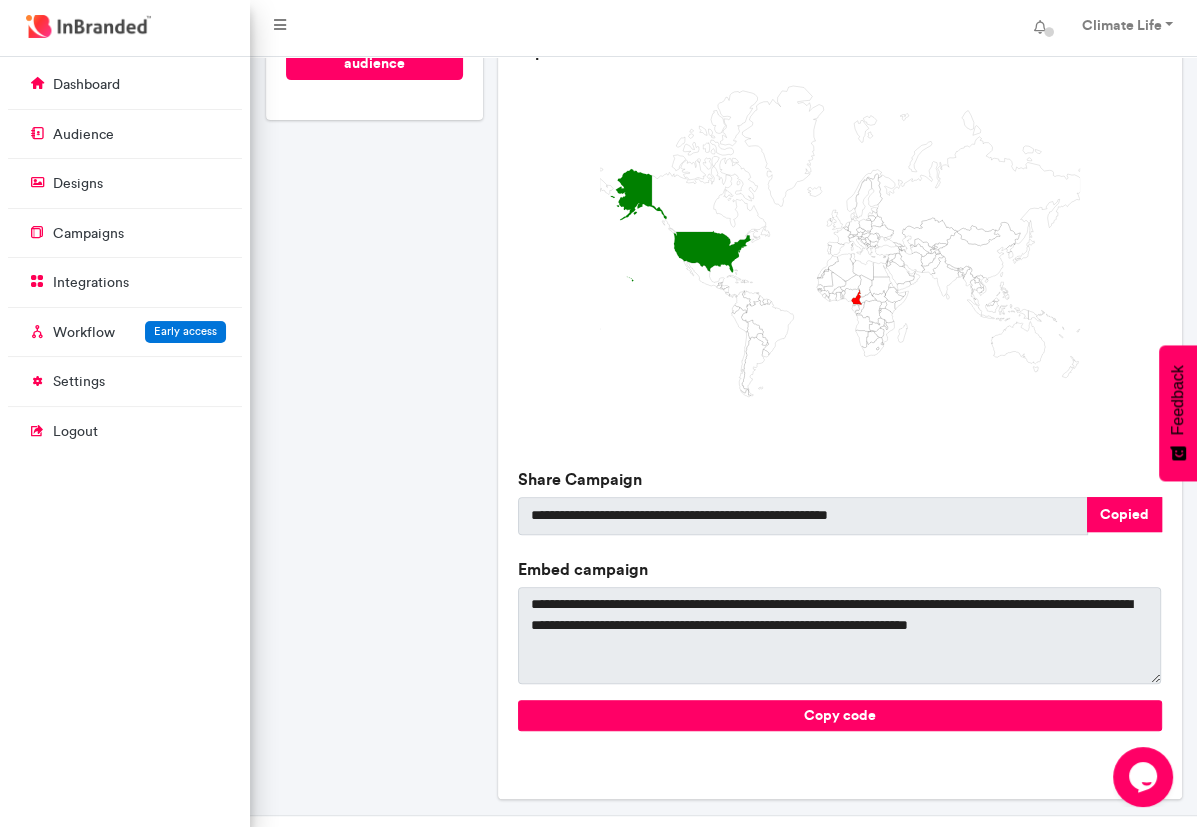 click on "FVVE talk There Is No Description Yet Type   image Created   31 minutes ago Published   18 minutes ago Views   3 Entries   1 publish campaign un-publish campaign Generate segment from audience" at bounding box center (374, 229) 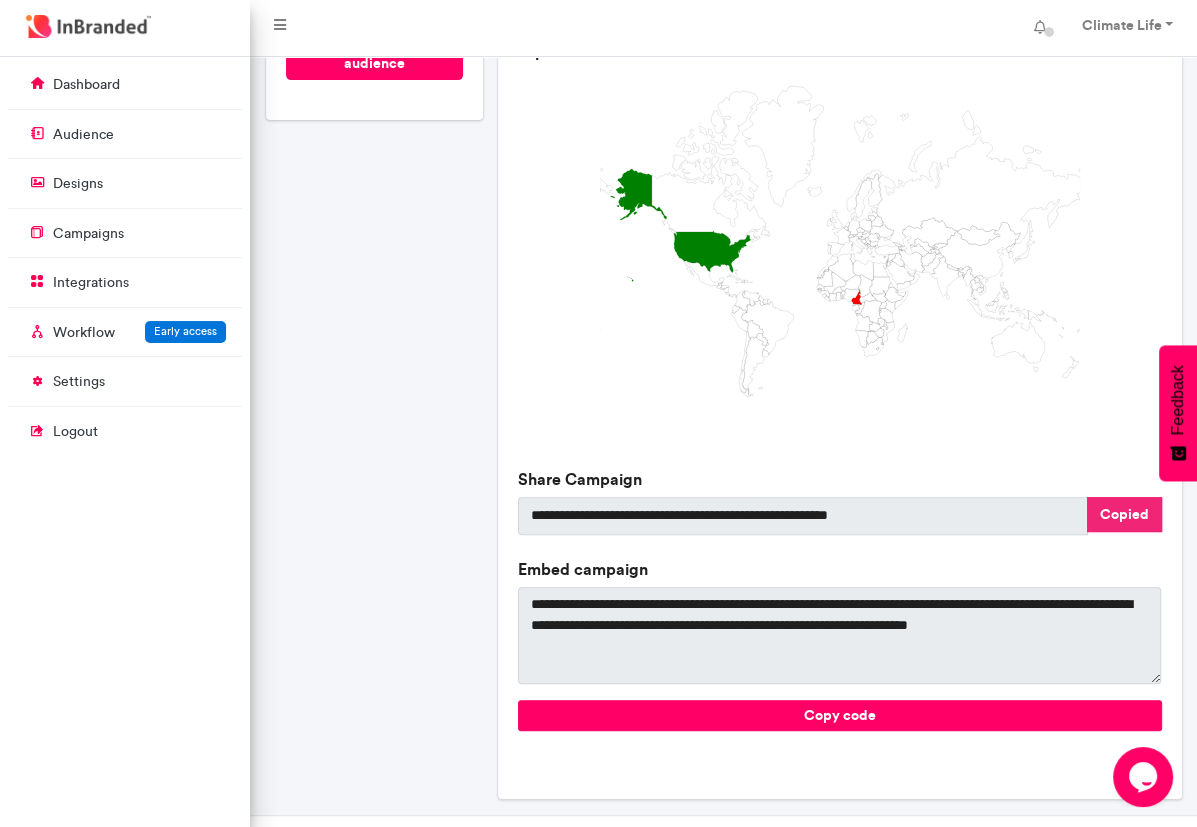 click on "Copied" at bounding box center [1124, 514] 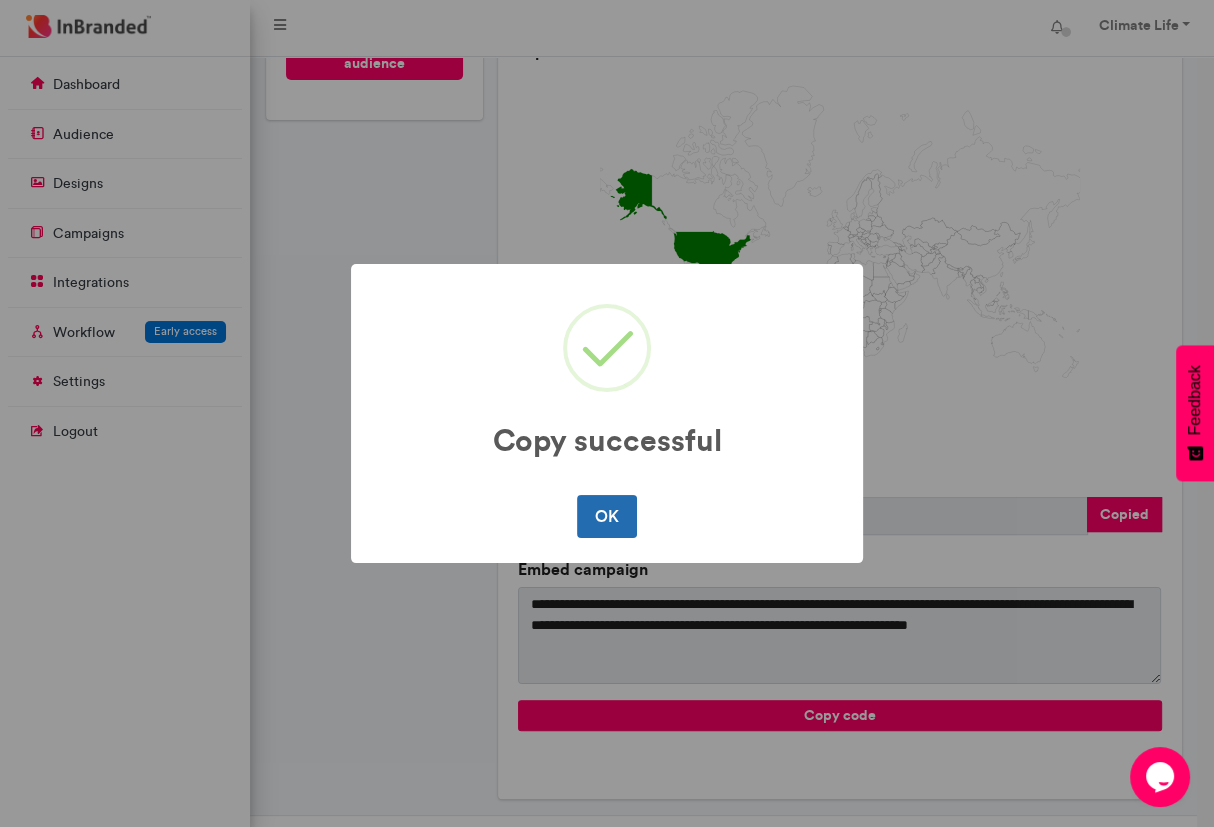 click on "OK" at bounding box center [606, 516] 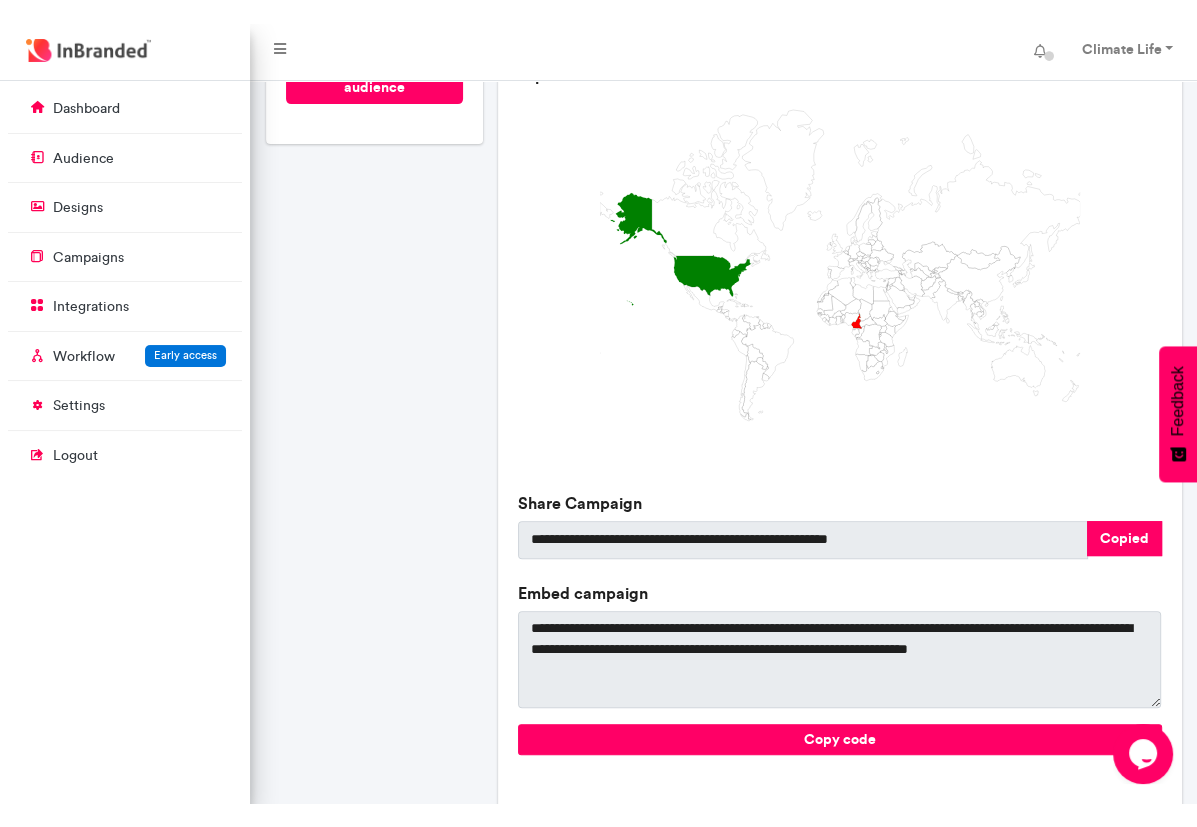 scroll, scrollTop: 769, scrollLeft: 249, axis: both 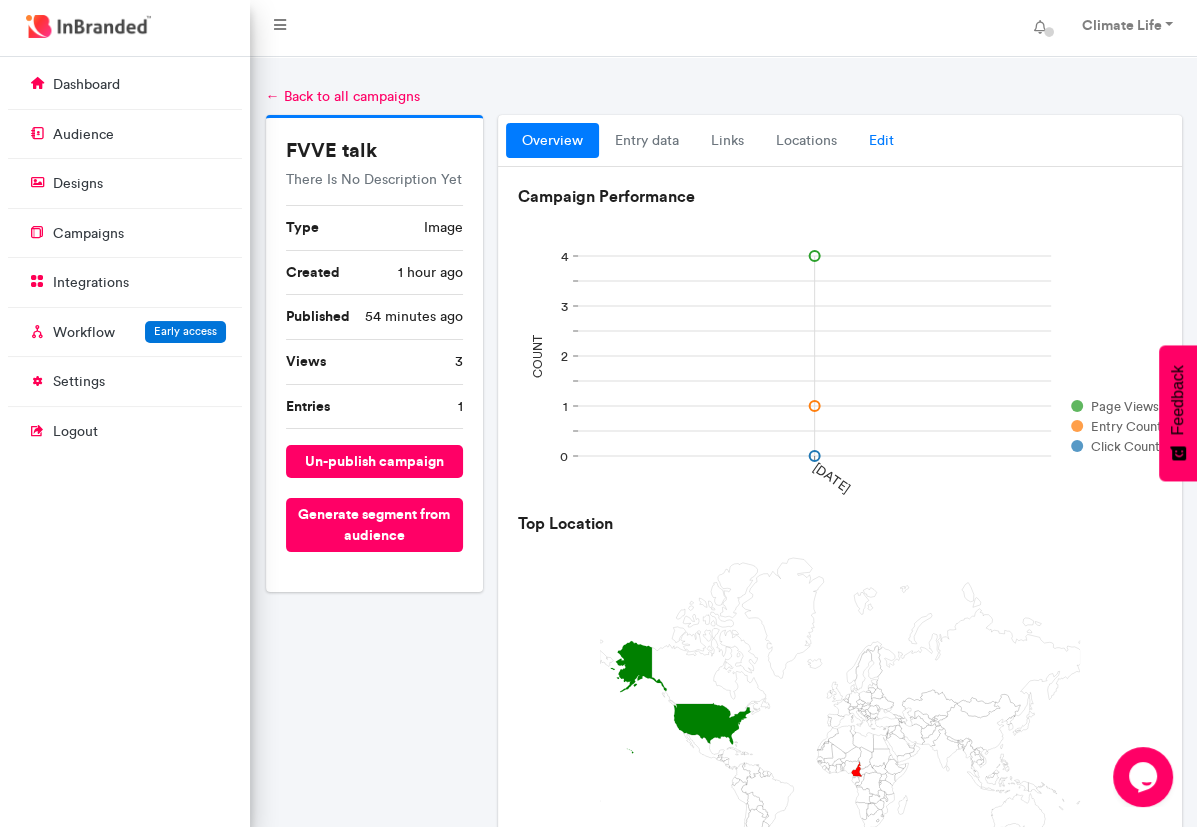 click on "Edit" at bounding box center [881, 141] 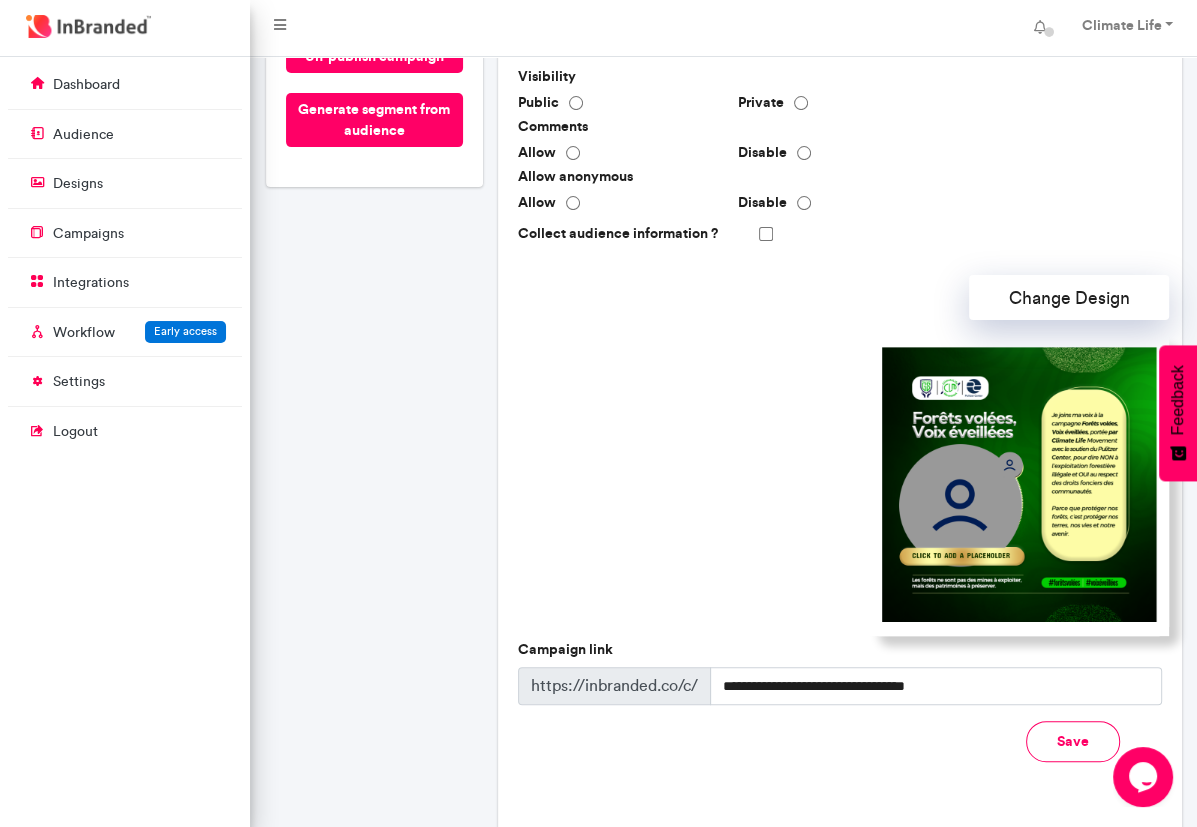 scroll, scrollTop: 494, scrollLeft: 0, axis: vertical 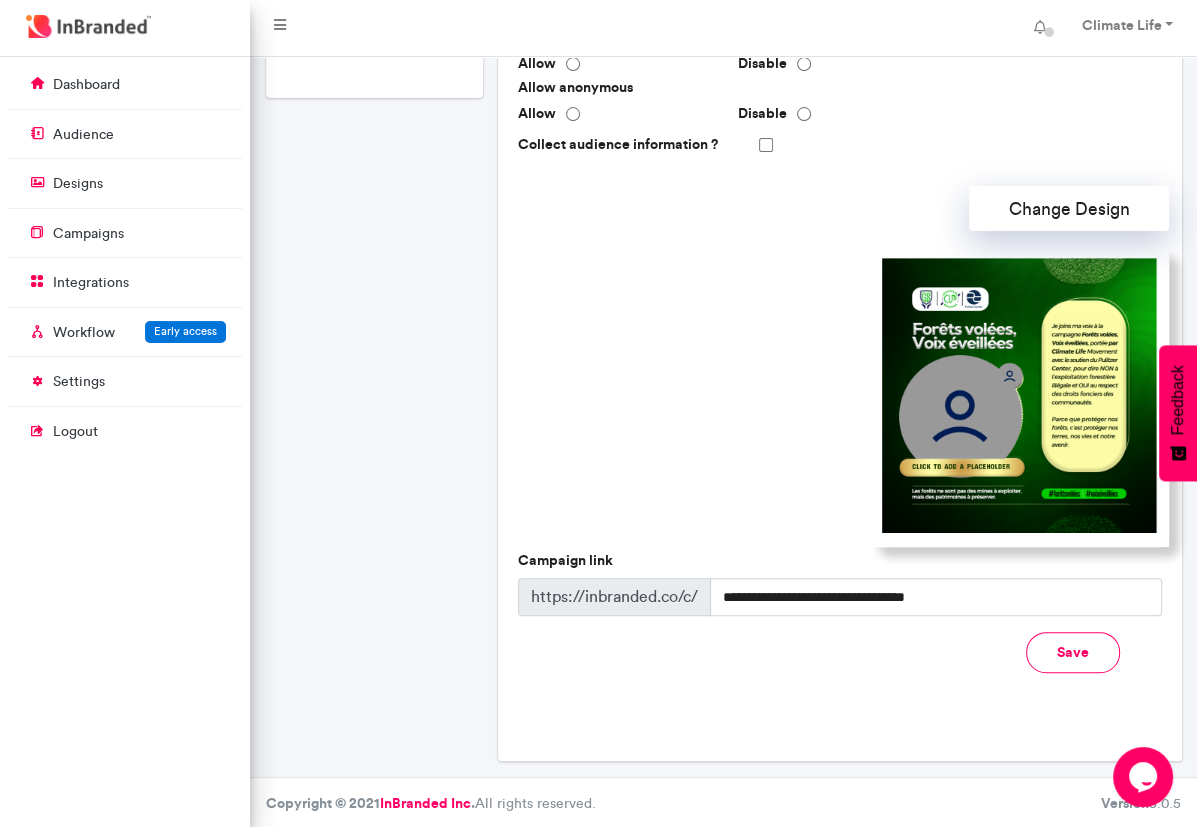 click on "Save" at bounding box center [1073, 652] 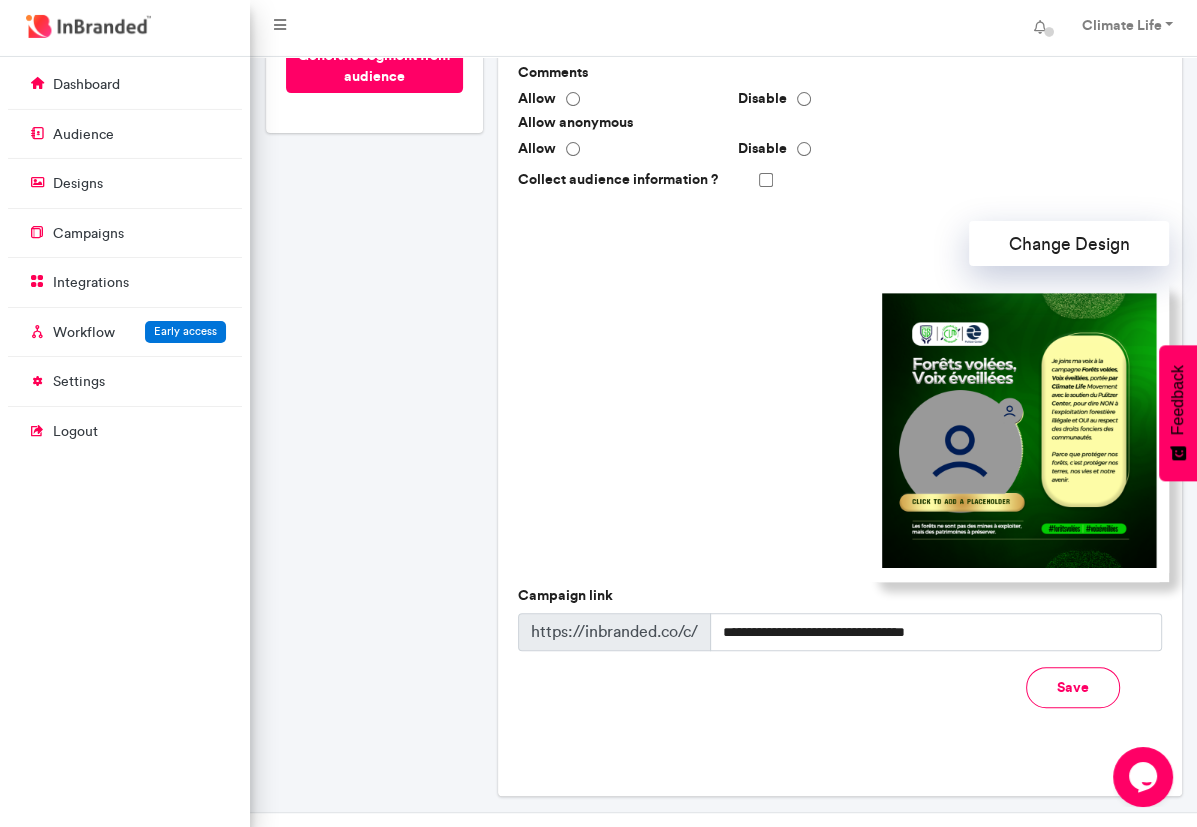 scroll, scrollTop: 494, scrollLeft: 0, axis: vertical 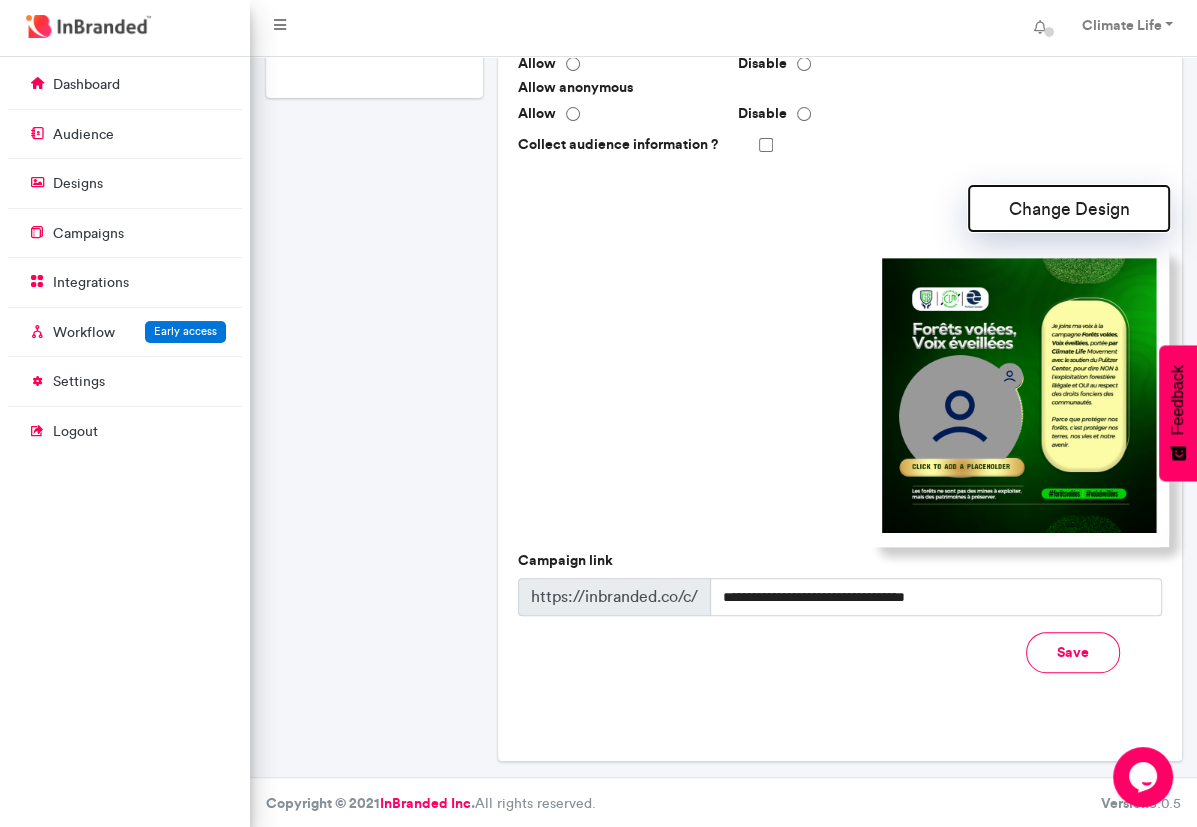click on "Change Design" at bounding box center [1069, 208] 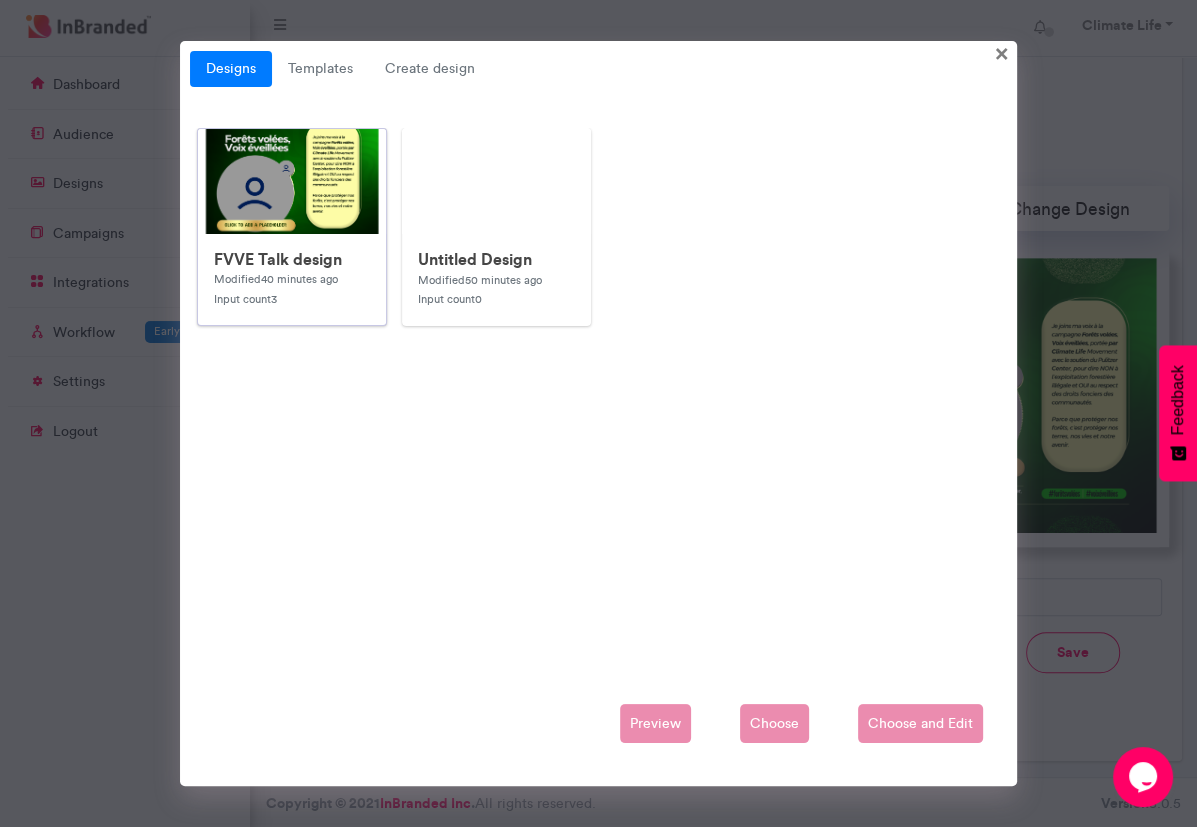 click at bounding box center (598, 529) 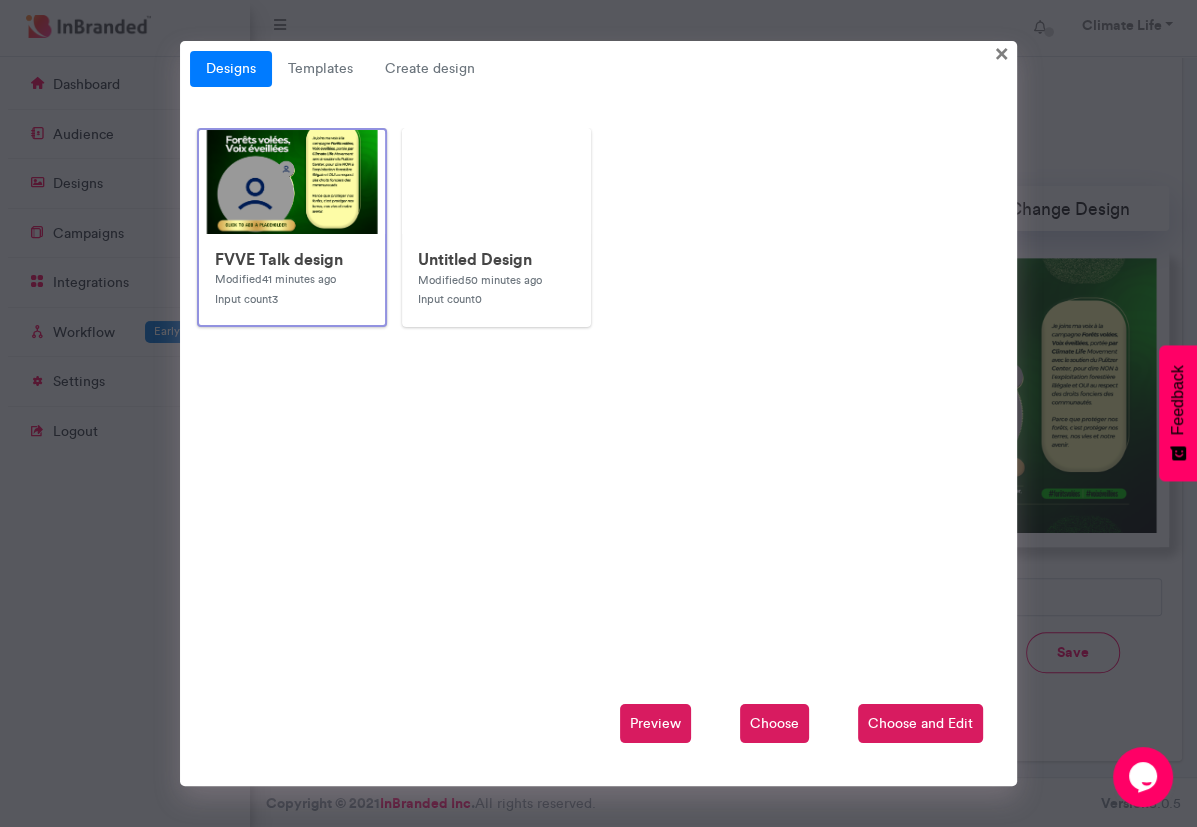 click on "Choose and Edit" at bounding box center (920, 724) 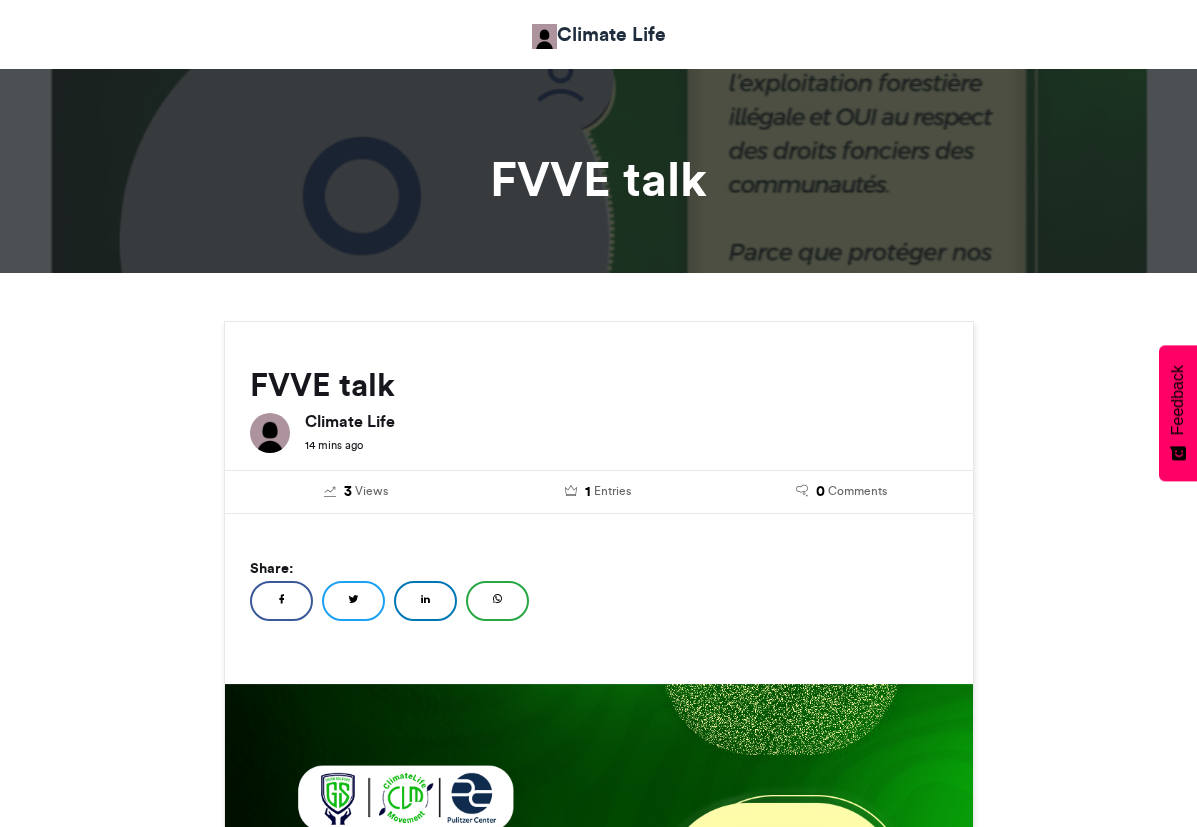 scroll, scrollTop: 0, scrollLeft: 0, axis: both 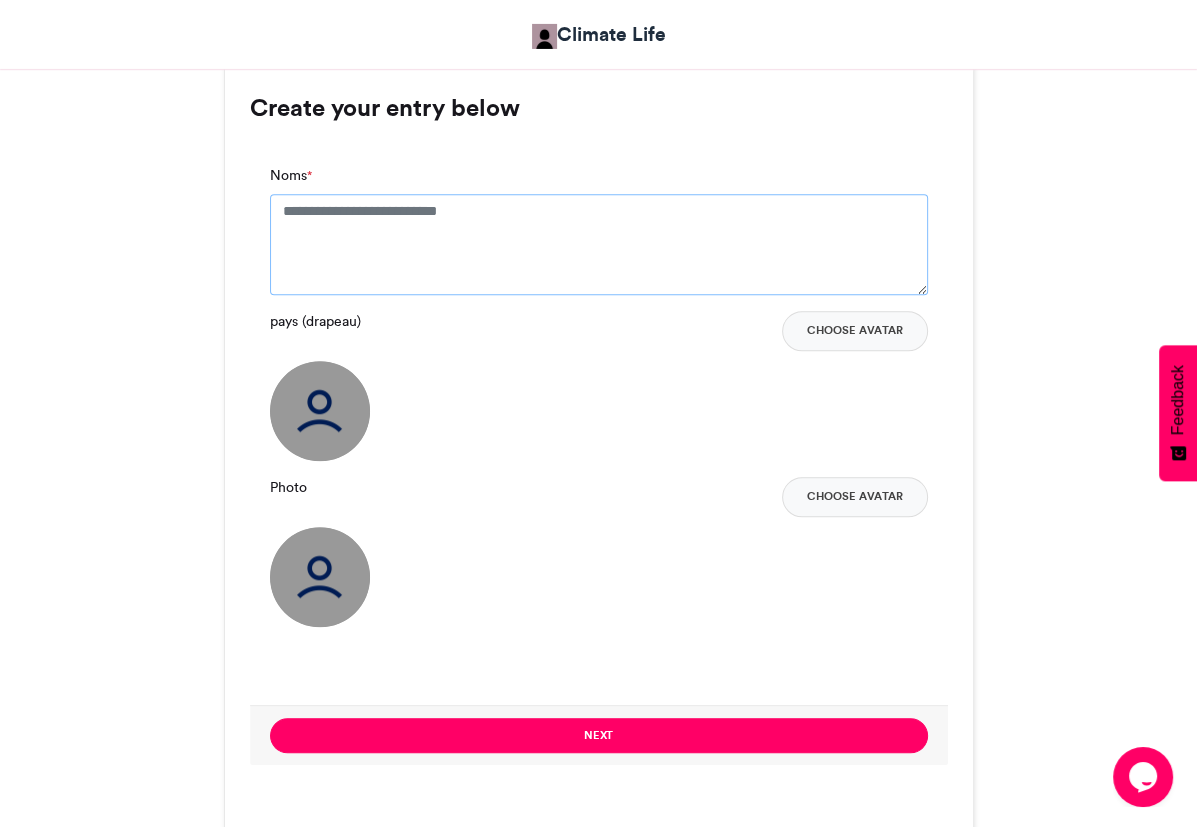 click on "Noms  *" at bounding box center (599, 244) 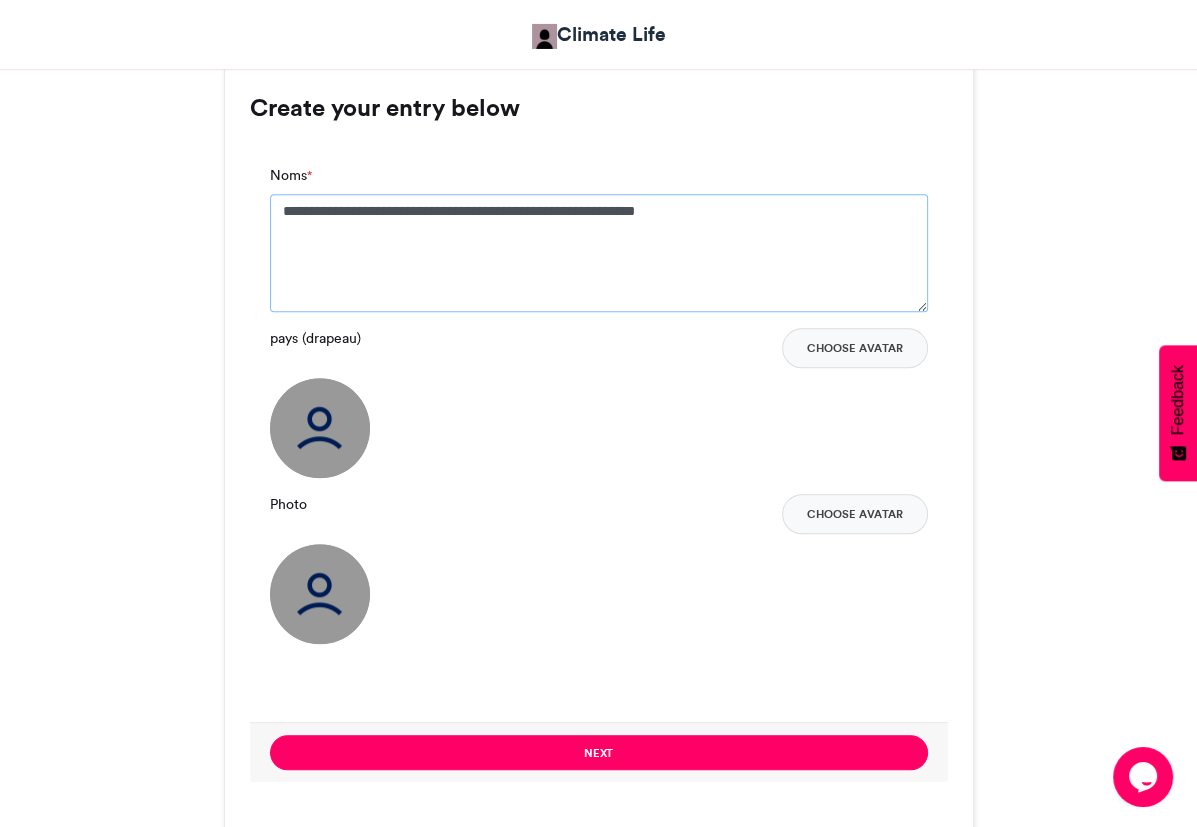 click on "**********" at bounding box center (599, 253) 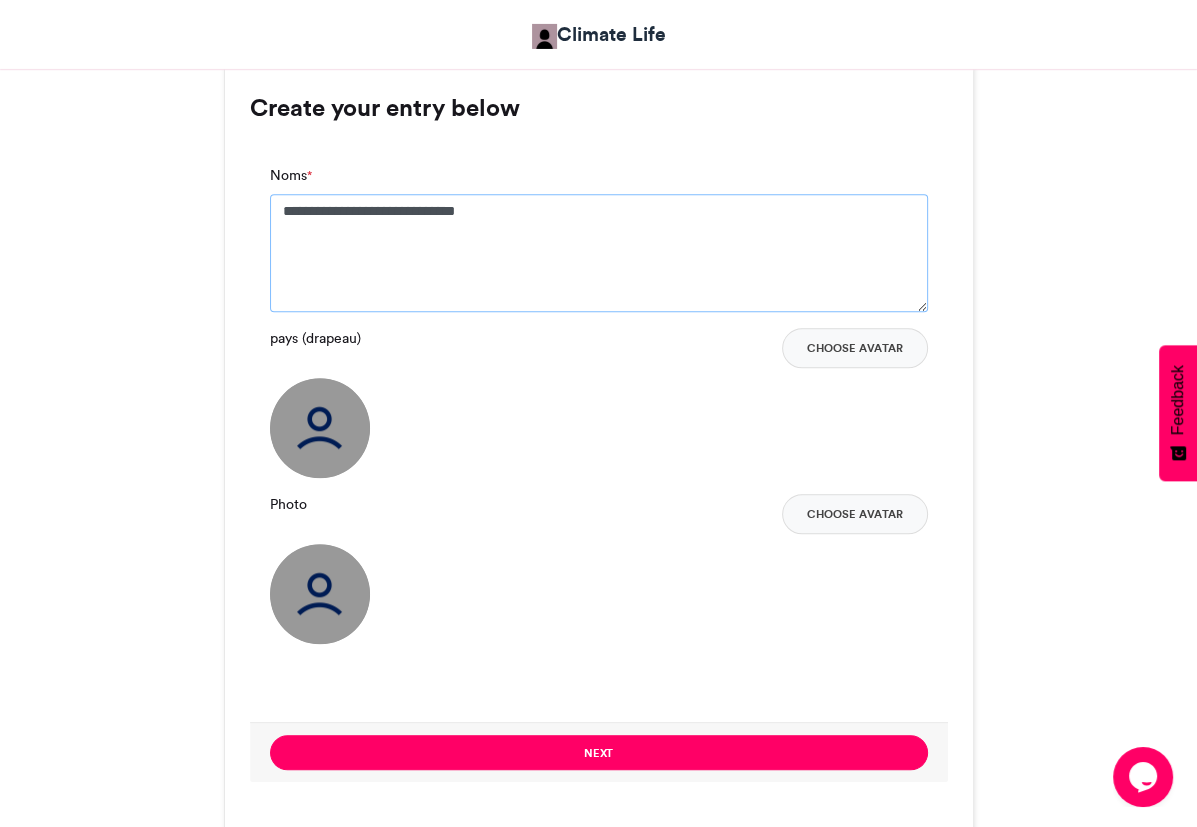 click on "**********" at bounding box center [599, 253] 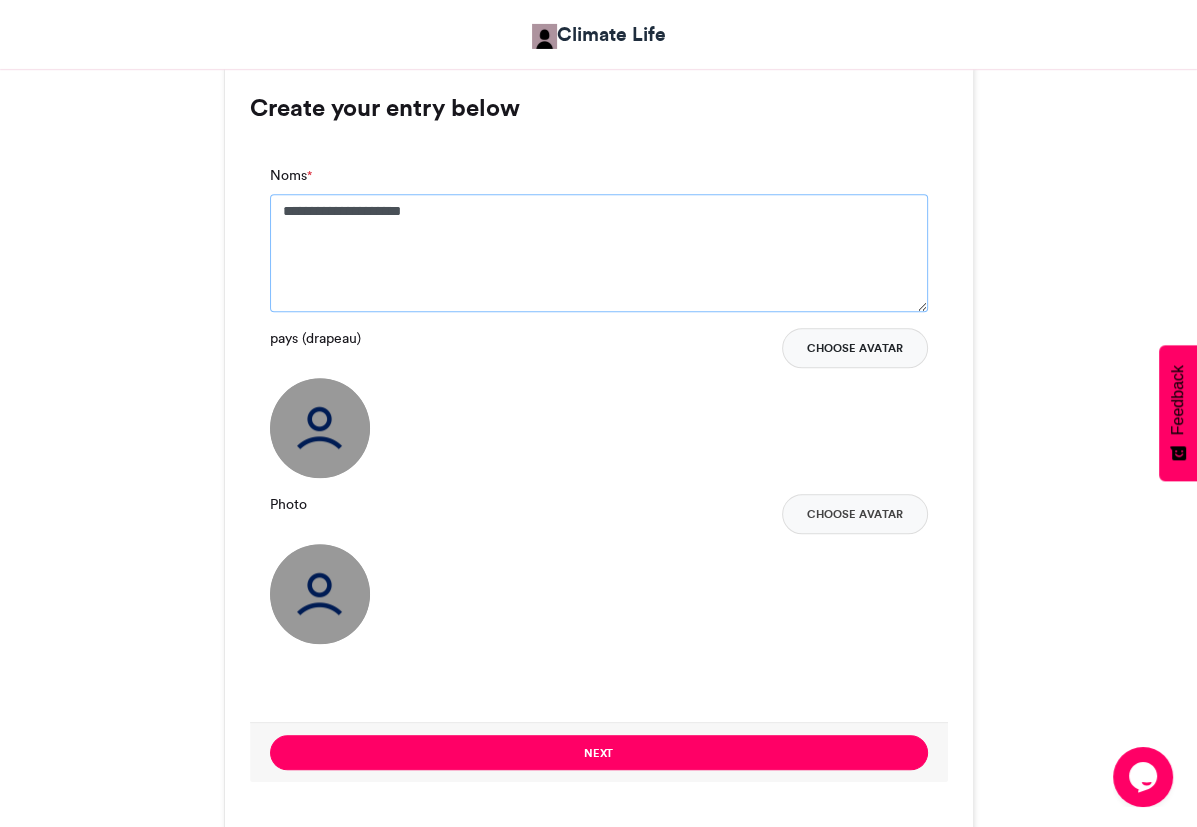 type on "**********" 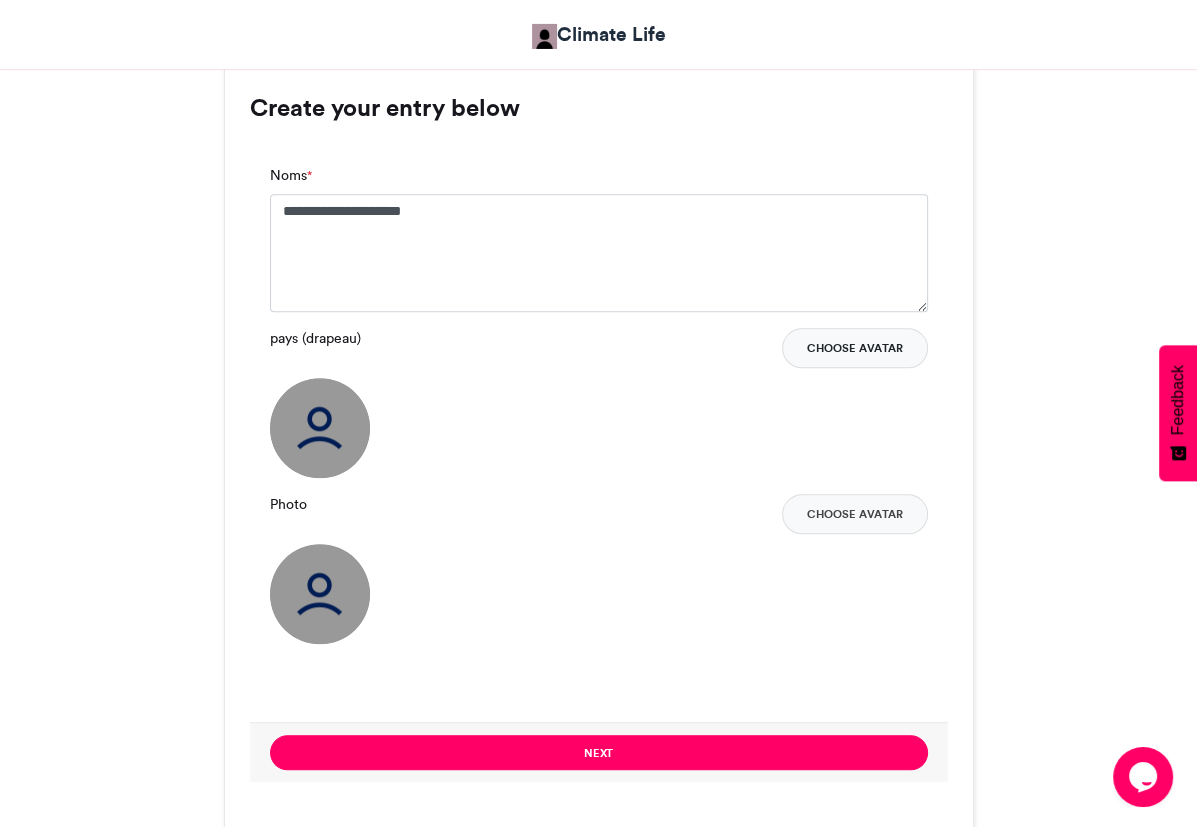 click on "Choose Avatar" at bounding box center [855, 348] 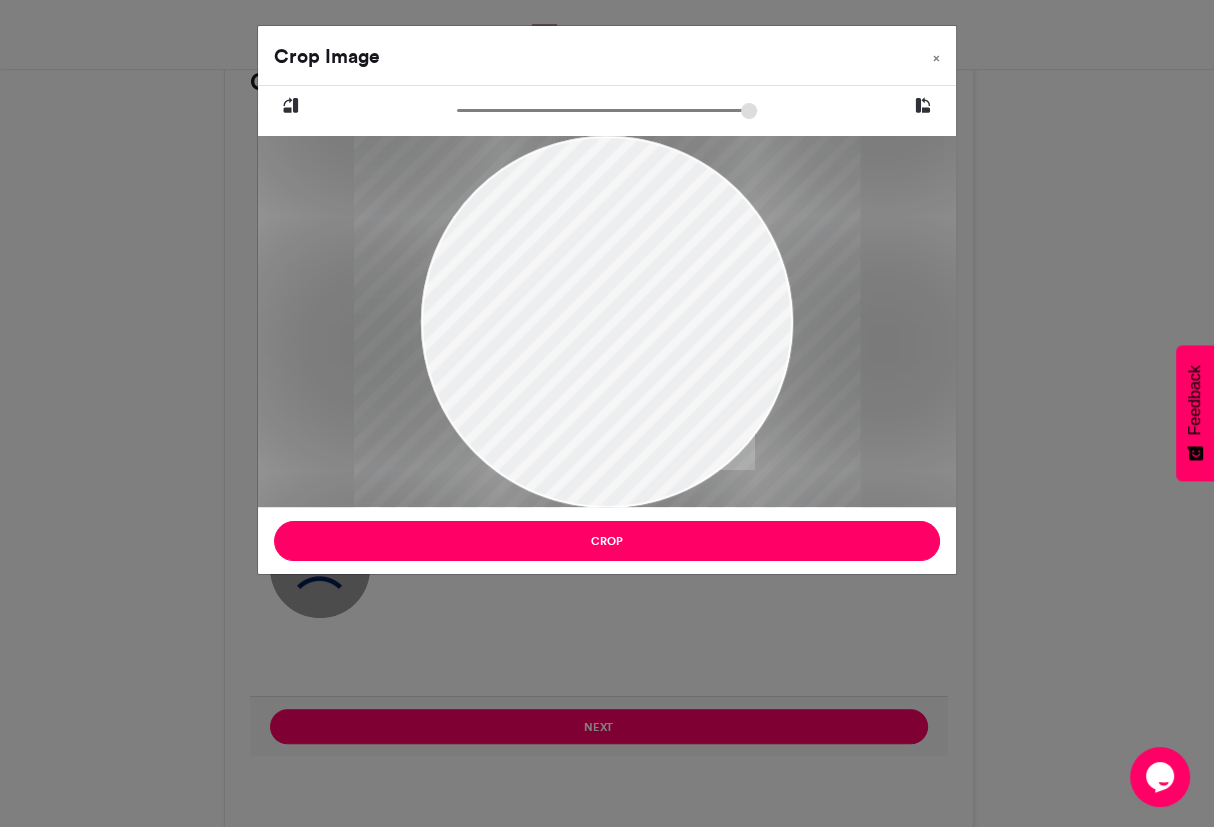 type on "******" 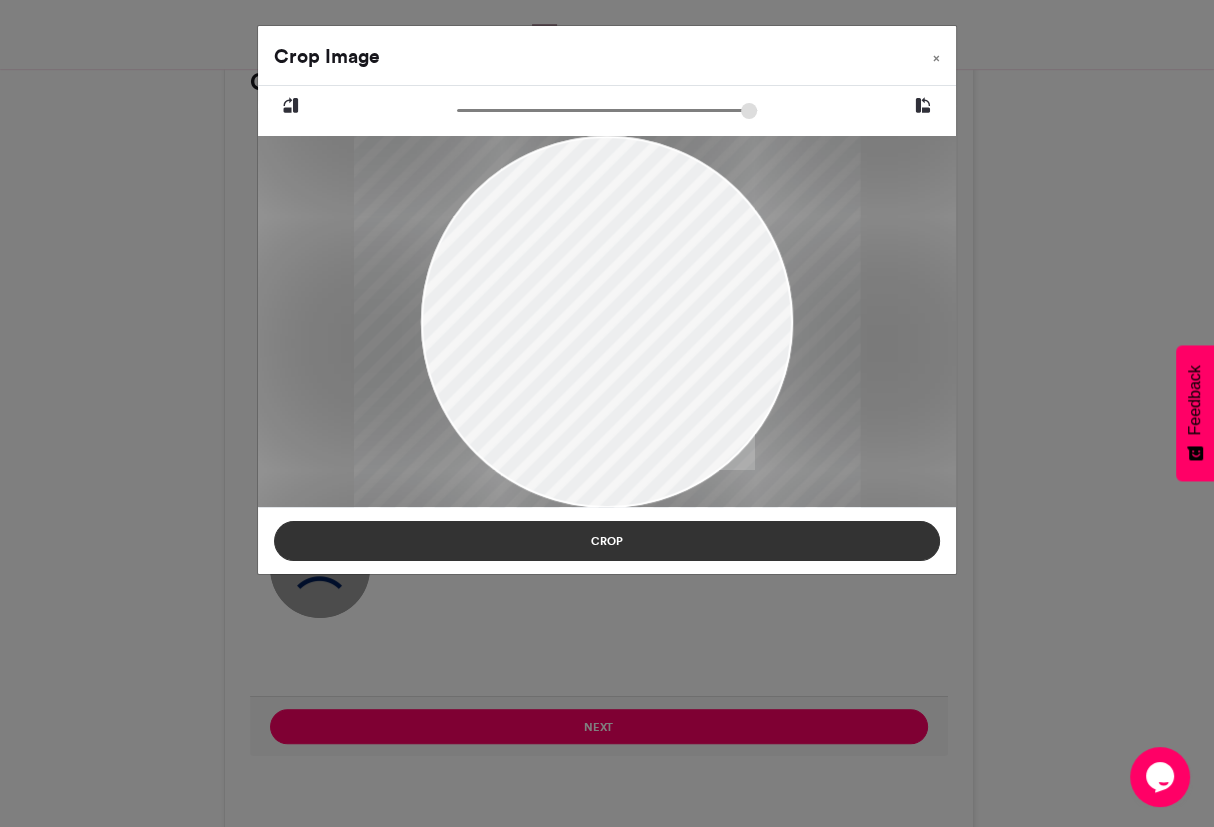 click on "Crop" at bounding box center [607, 541] 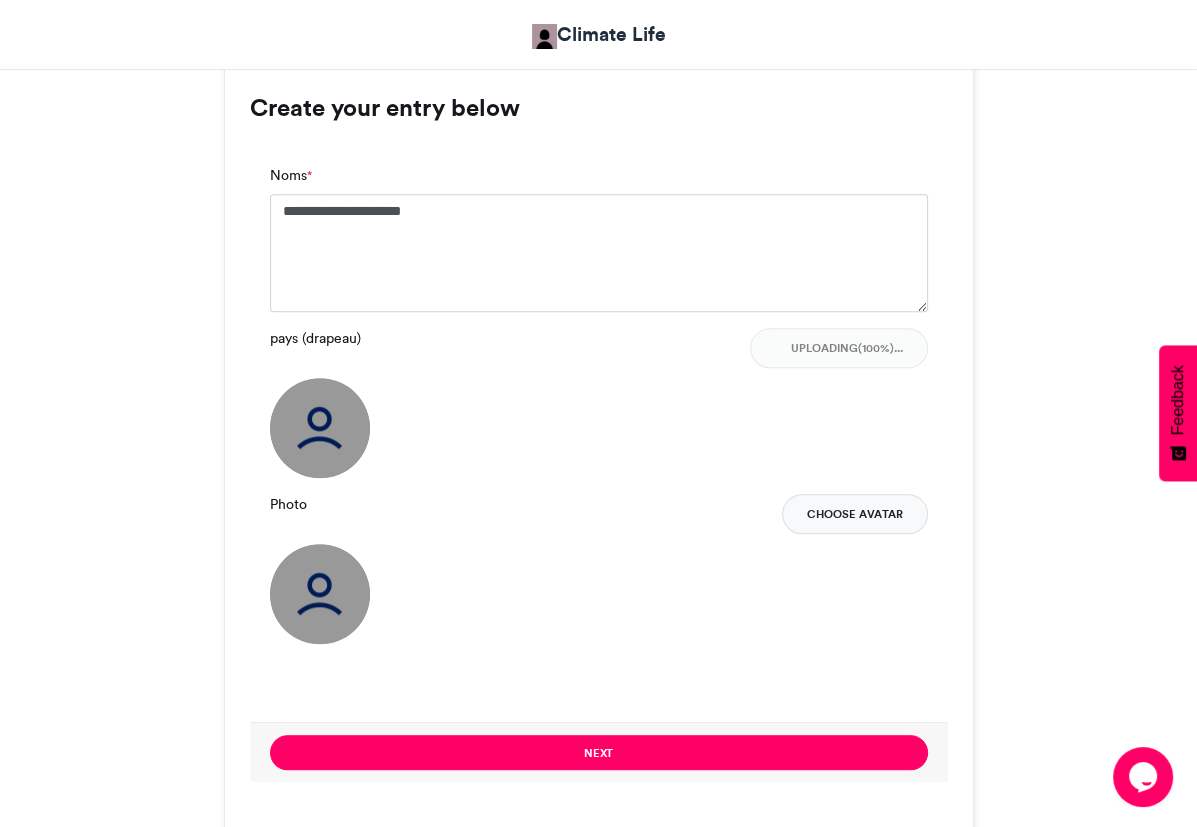 click on "Choose Avatar" at bounding box center [855, 514] 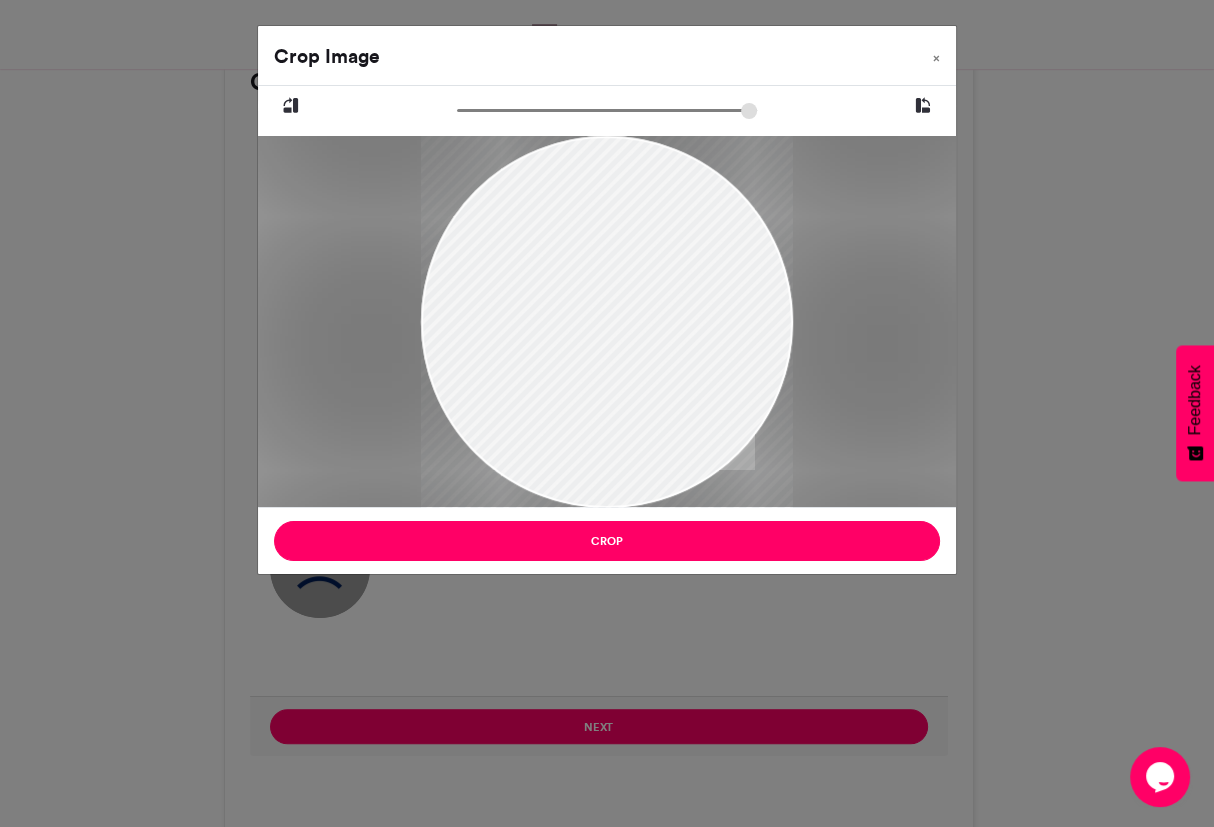 drag, startPoint x: 628, startPoint y: 401, endPoint x: 633, endPoint y: 467, distance: 66.189125 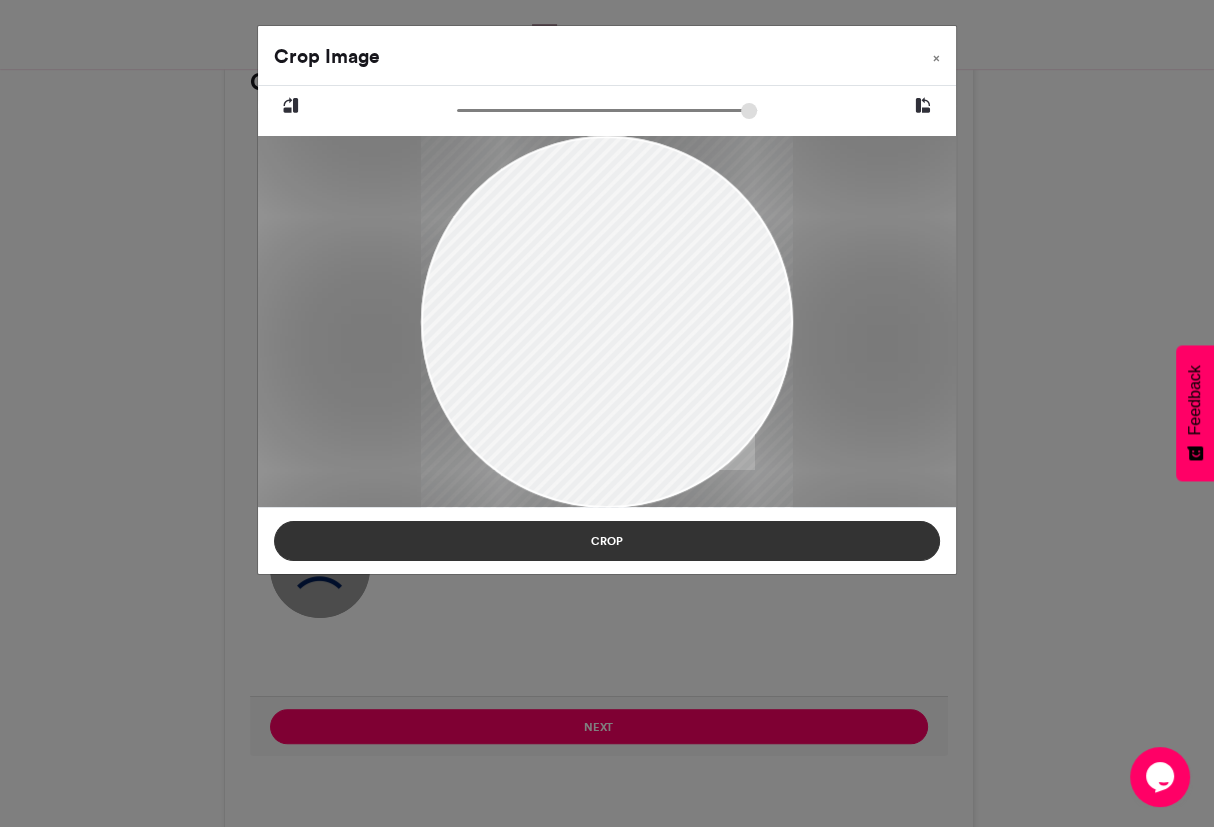 click on "Crop" at bounding box center (607, 541) 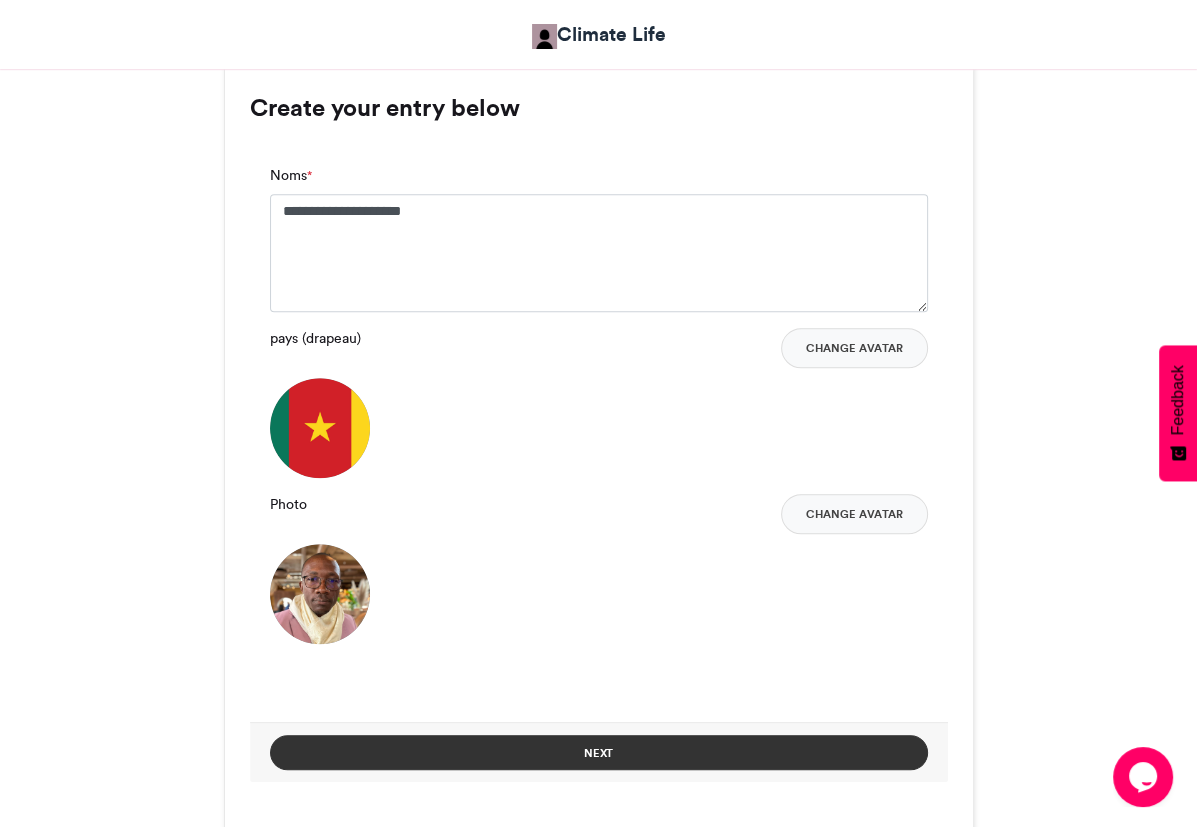 click on "Next" at bounding box center (599, 752) 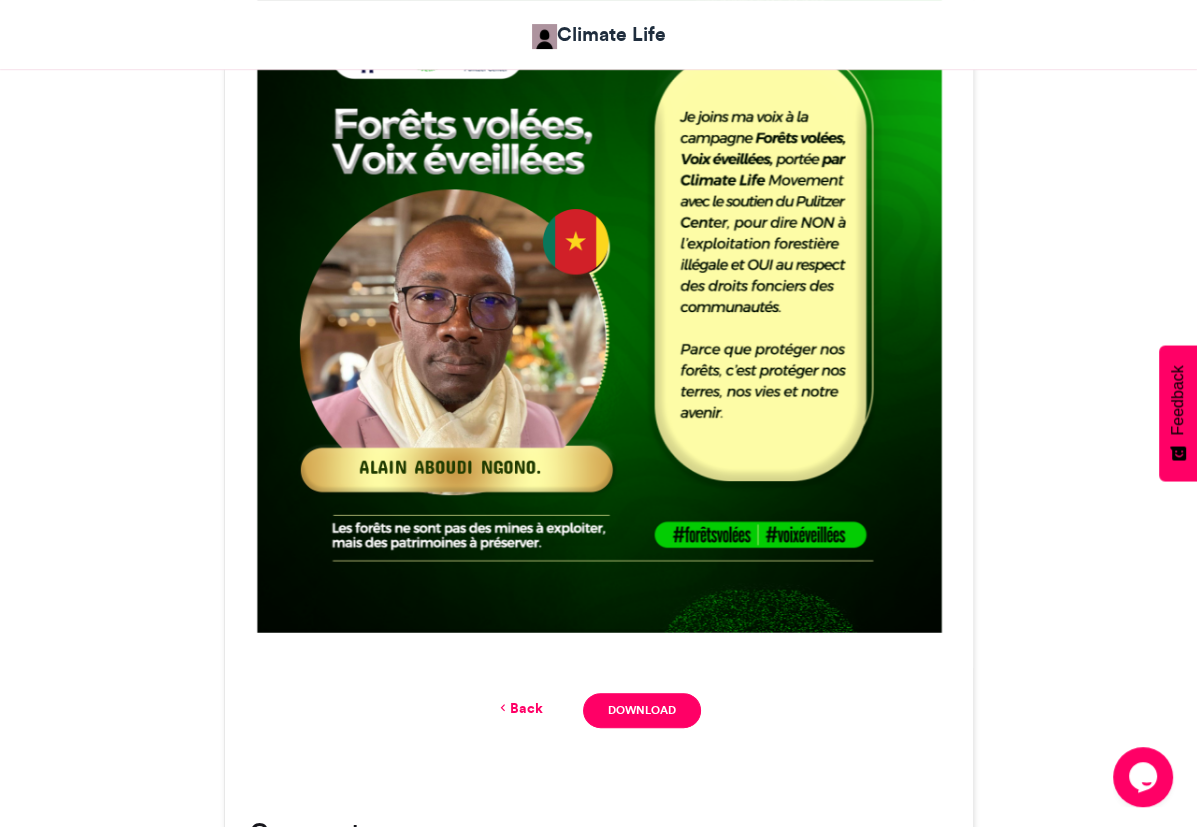 scroll, scrollTop: 737, scrollLeft: 0, axis: vertical 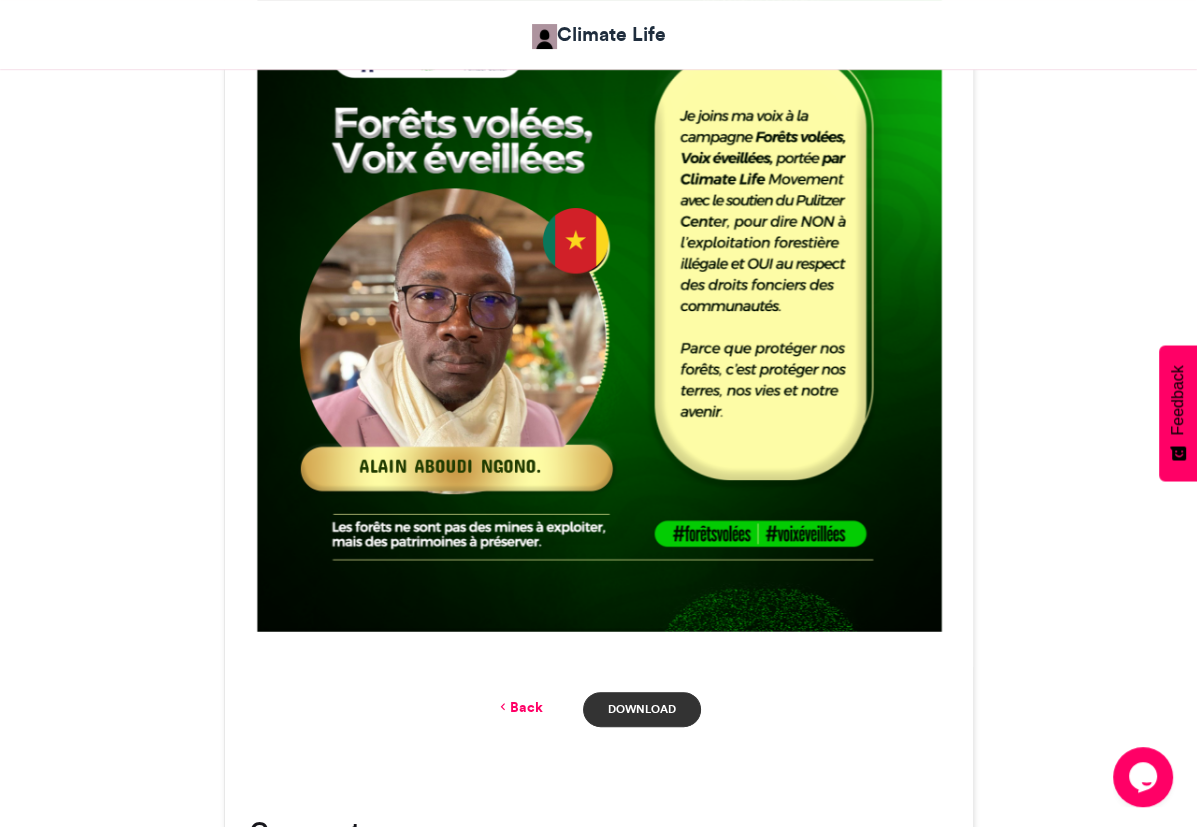 click on "Download" at bounding box center (641, 709) 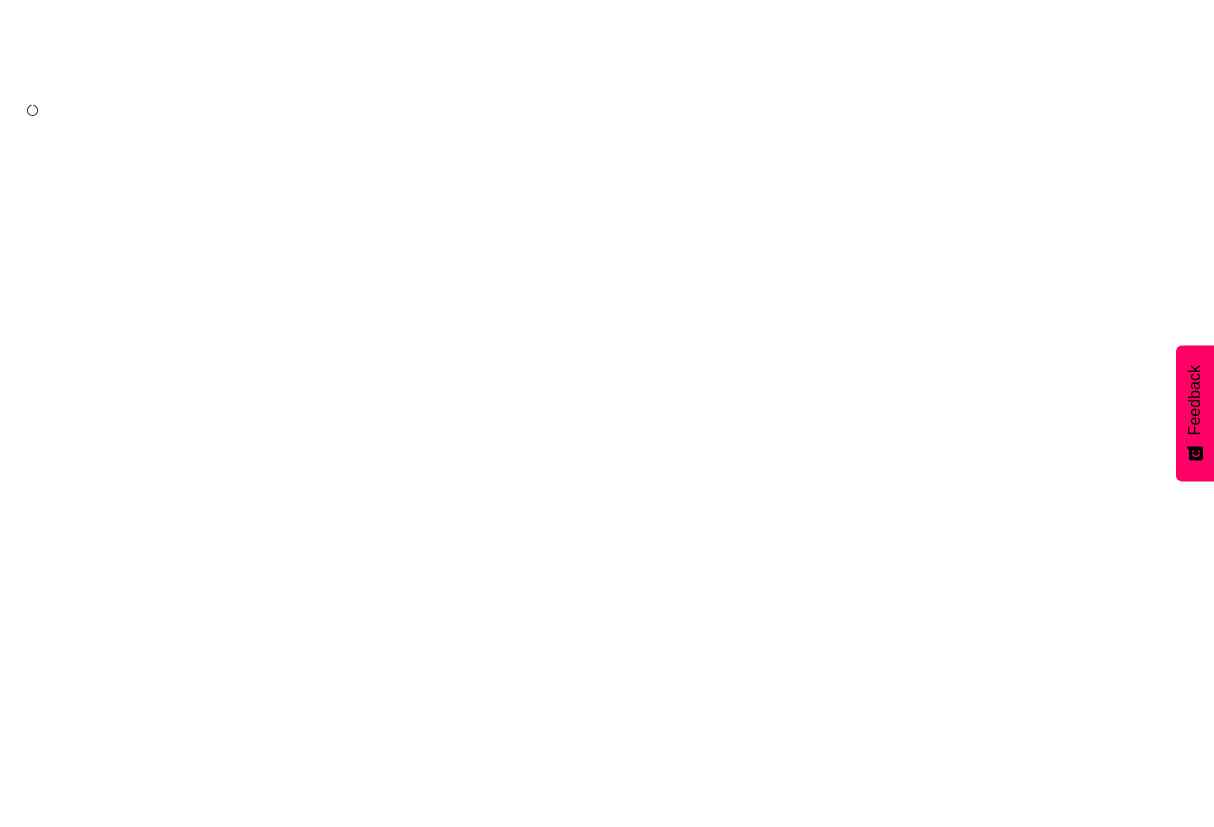 scroll, scrollTop: 0, scrollLeft: 0, axis: both 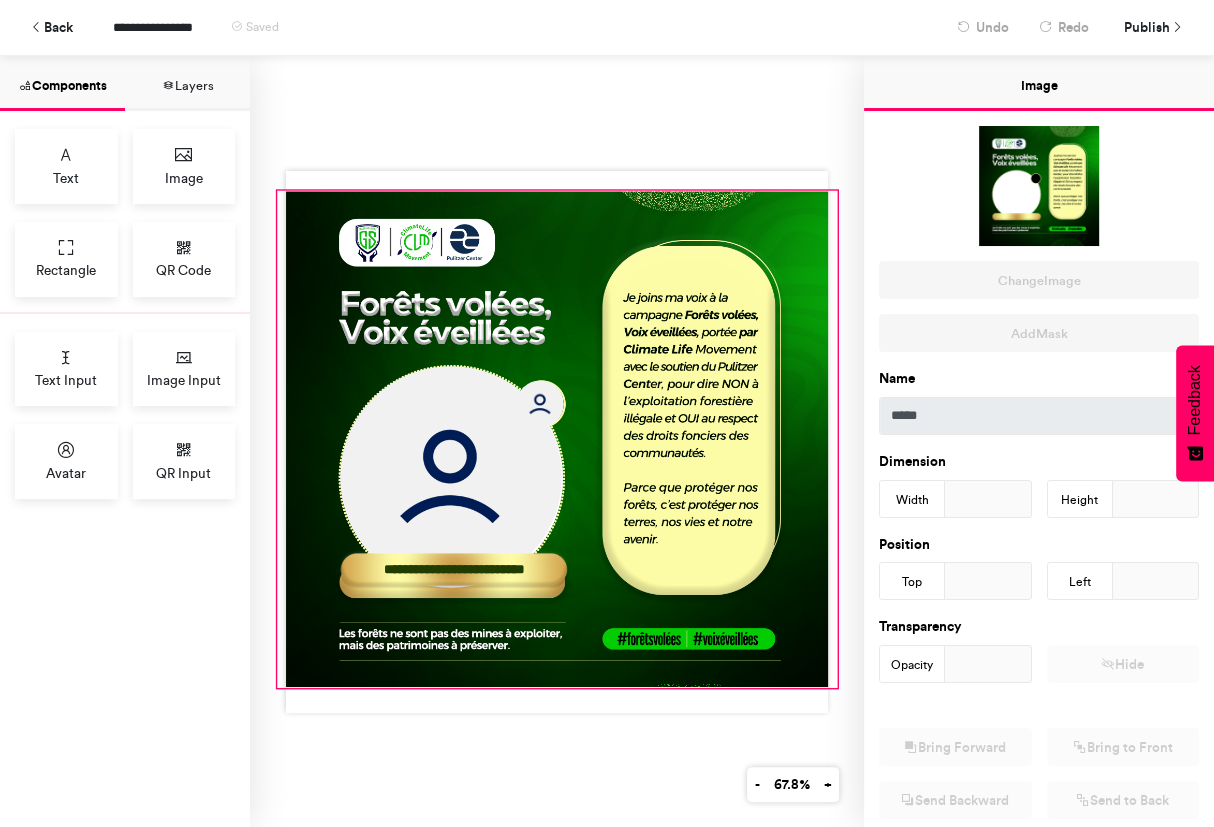 click at bounding box center (557, 439) 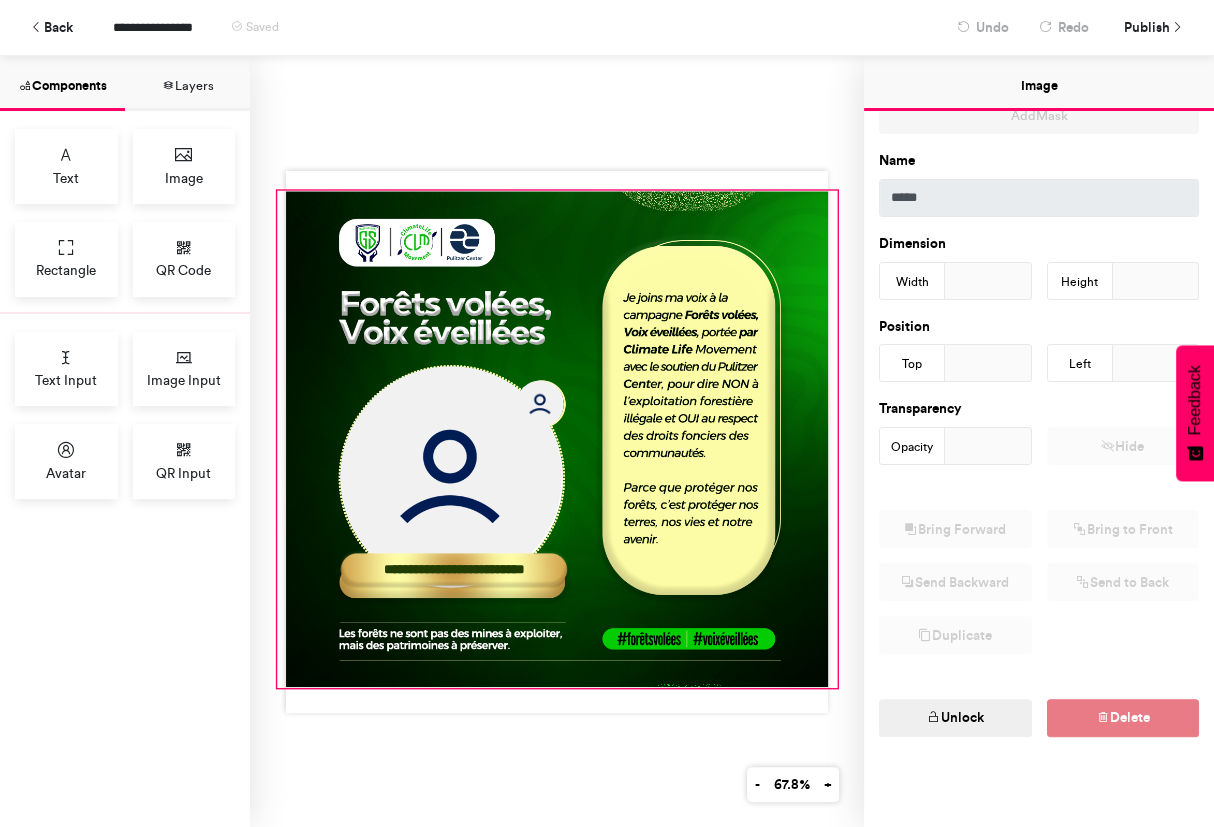 scroll, scrollTop: 0, scrollLeft: 0, axis: both 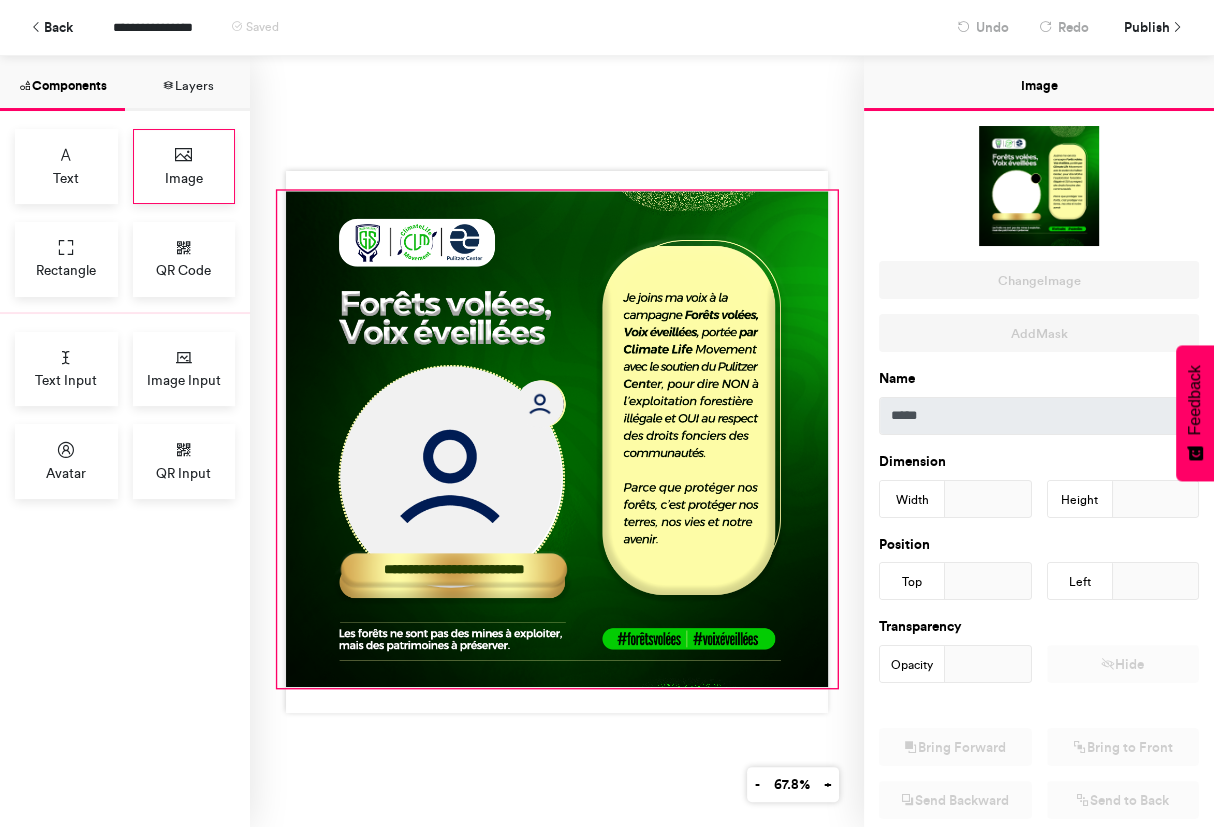 click at bounding box center [184, 155] 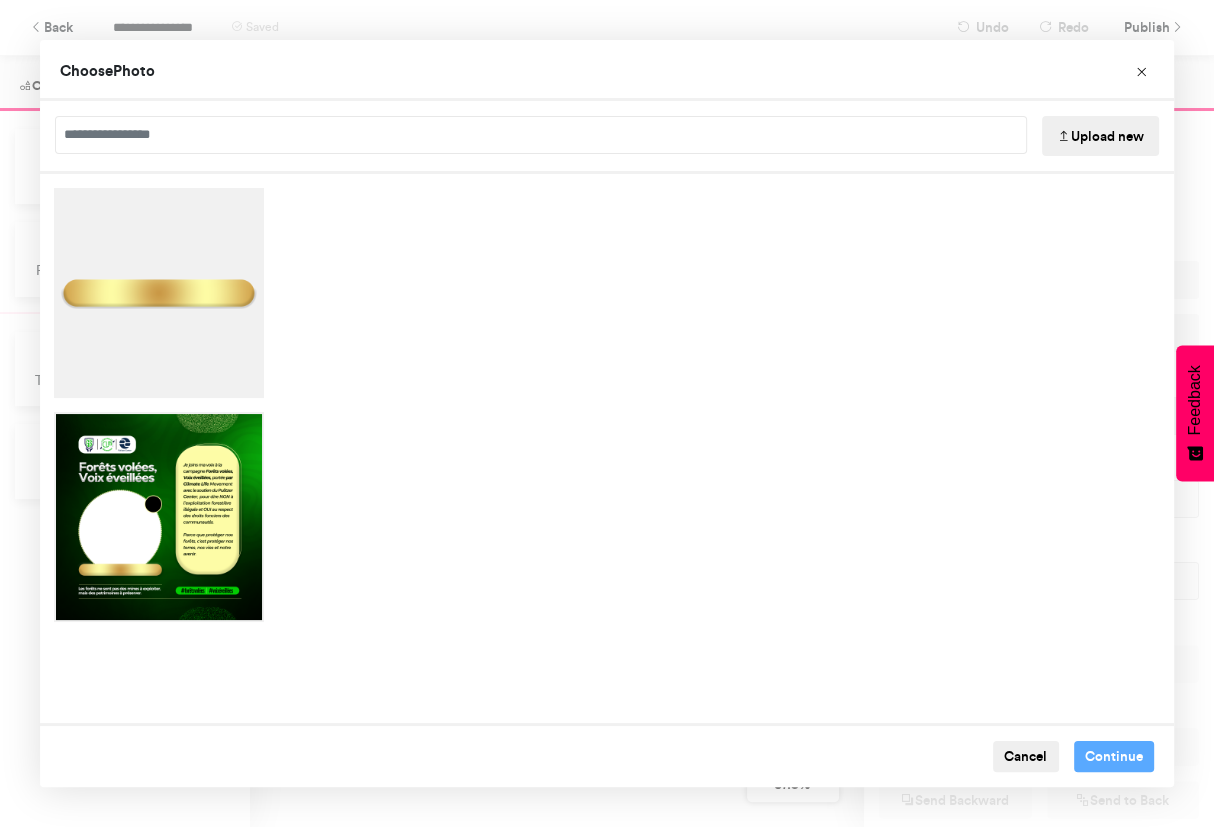click on "Upload new" at bounding box center (1100, 136) 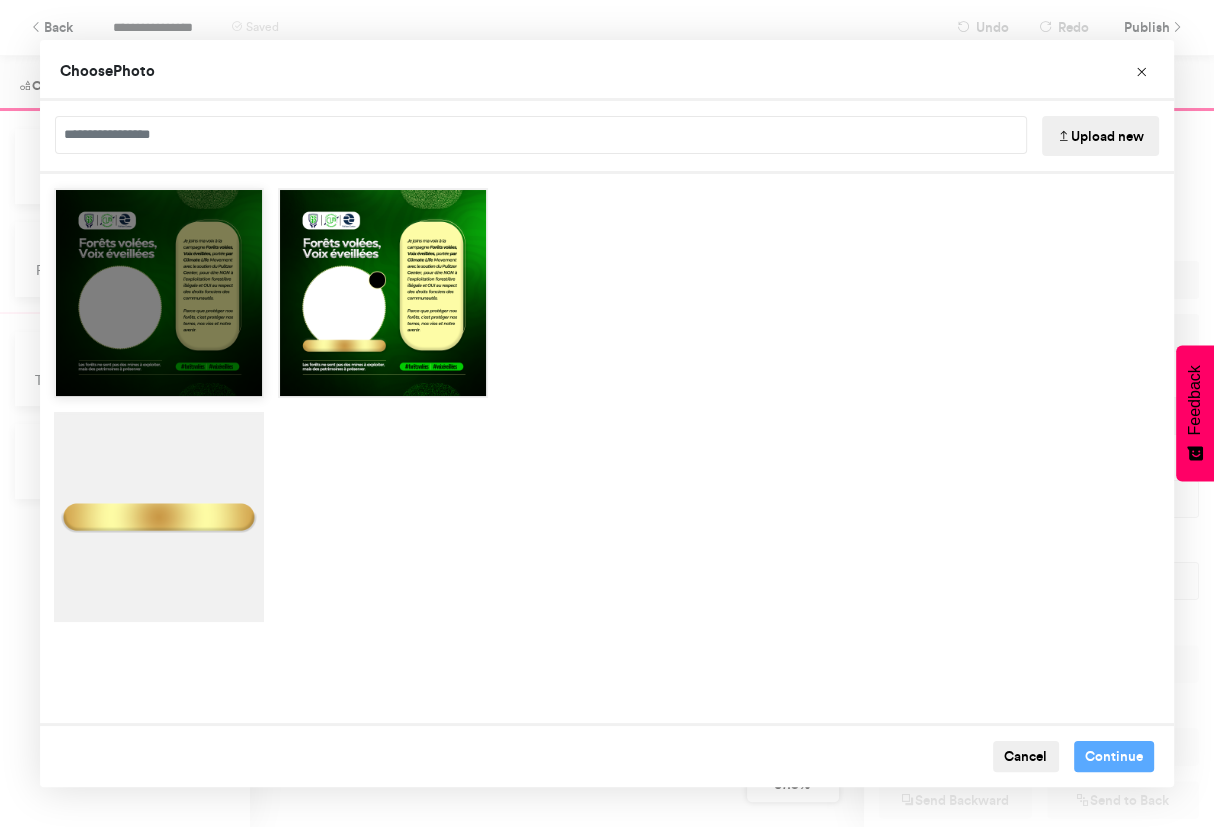 click at bounding box center [159, 381] 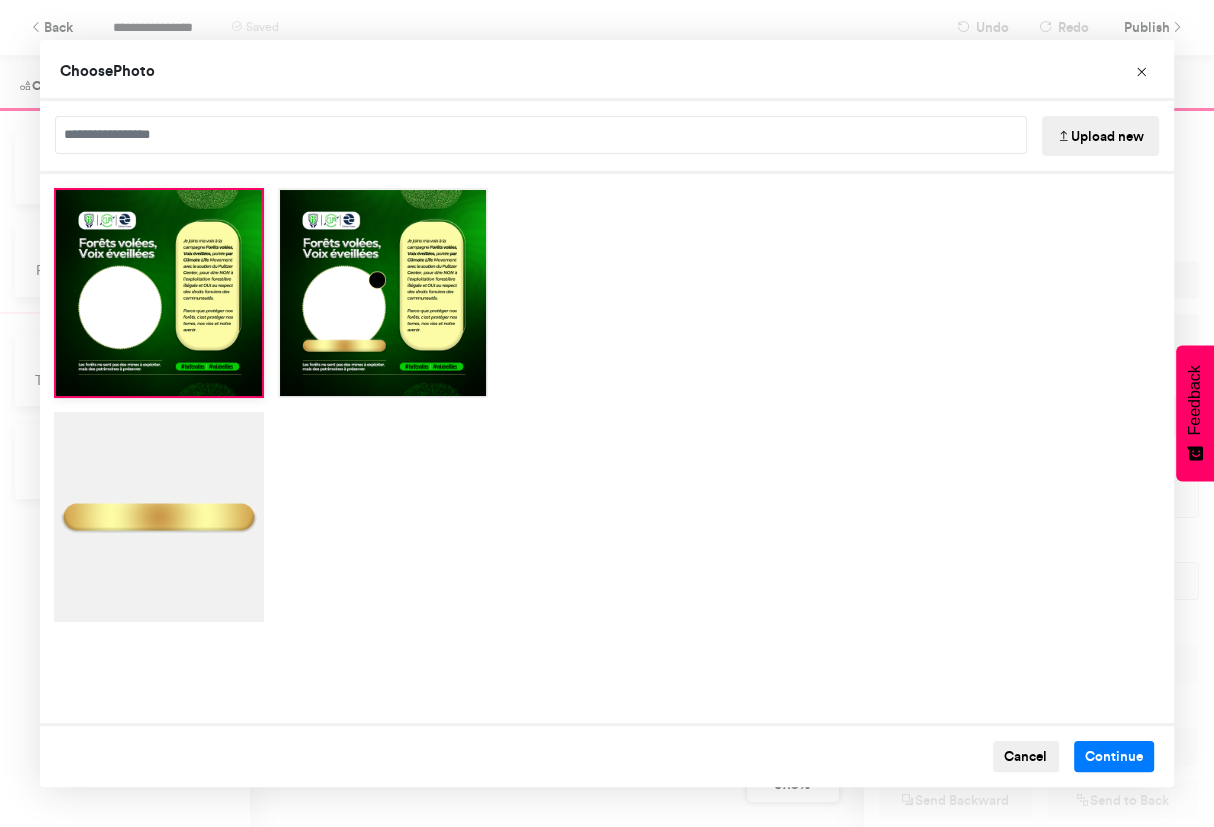 click at bounding box center [607, 448] 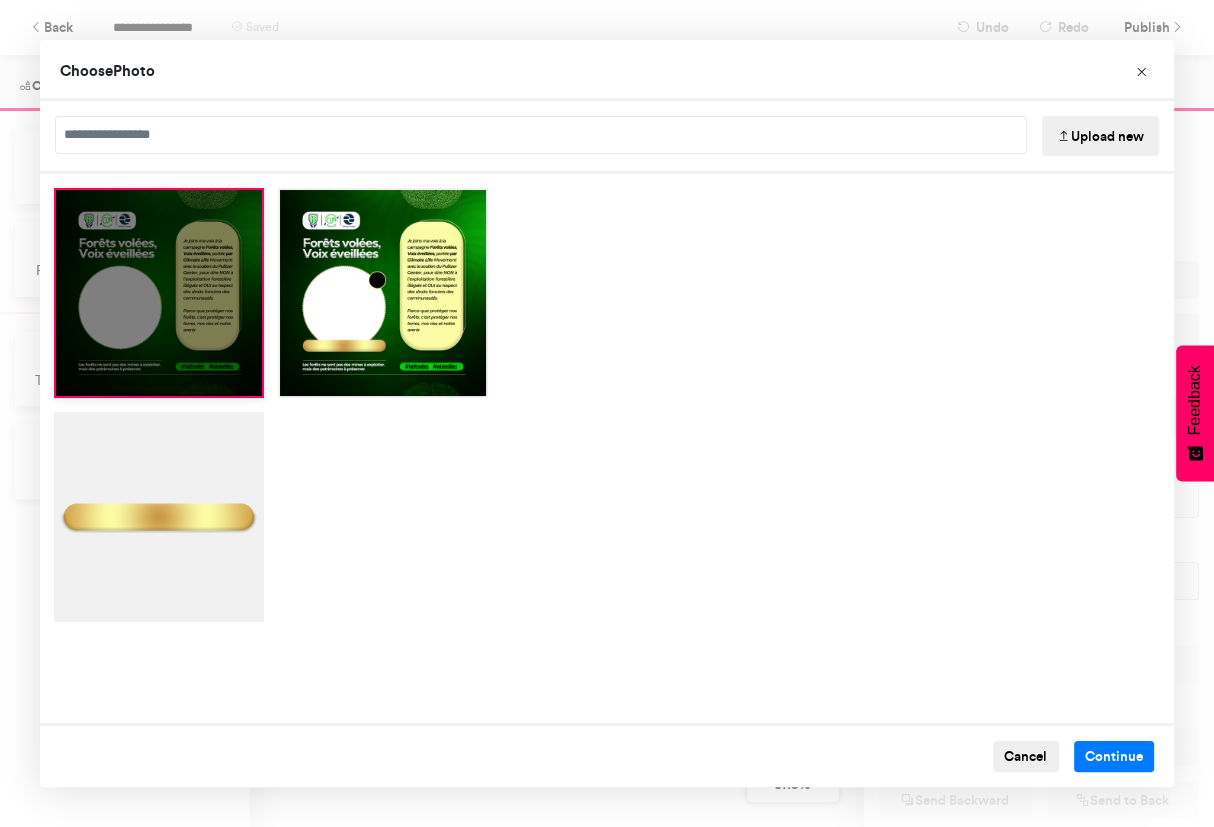 click at bounding box center [159, 293] 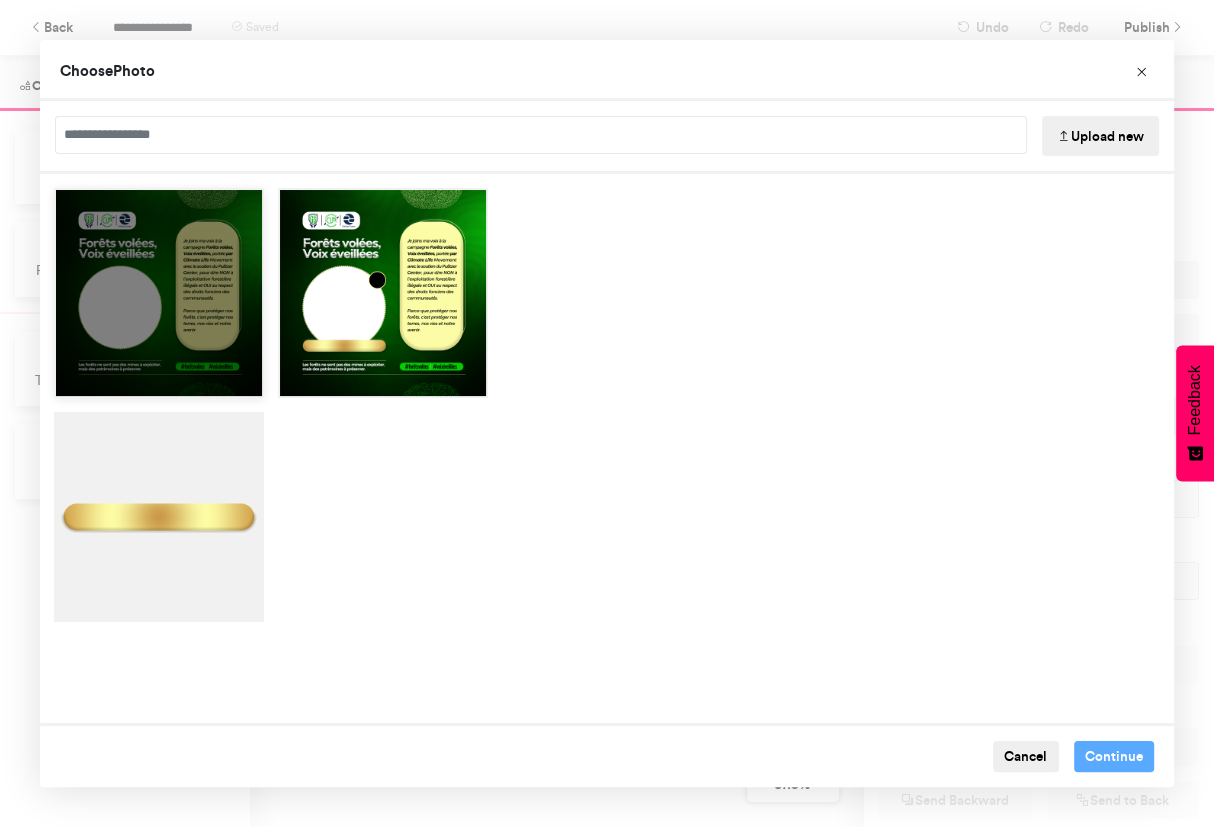 click at bounding box center [159, 293] 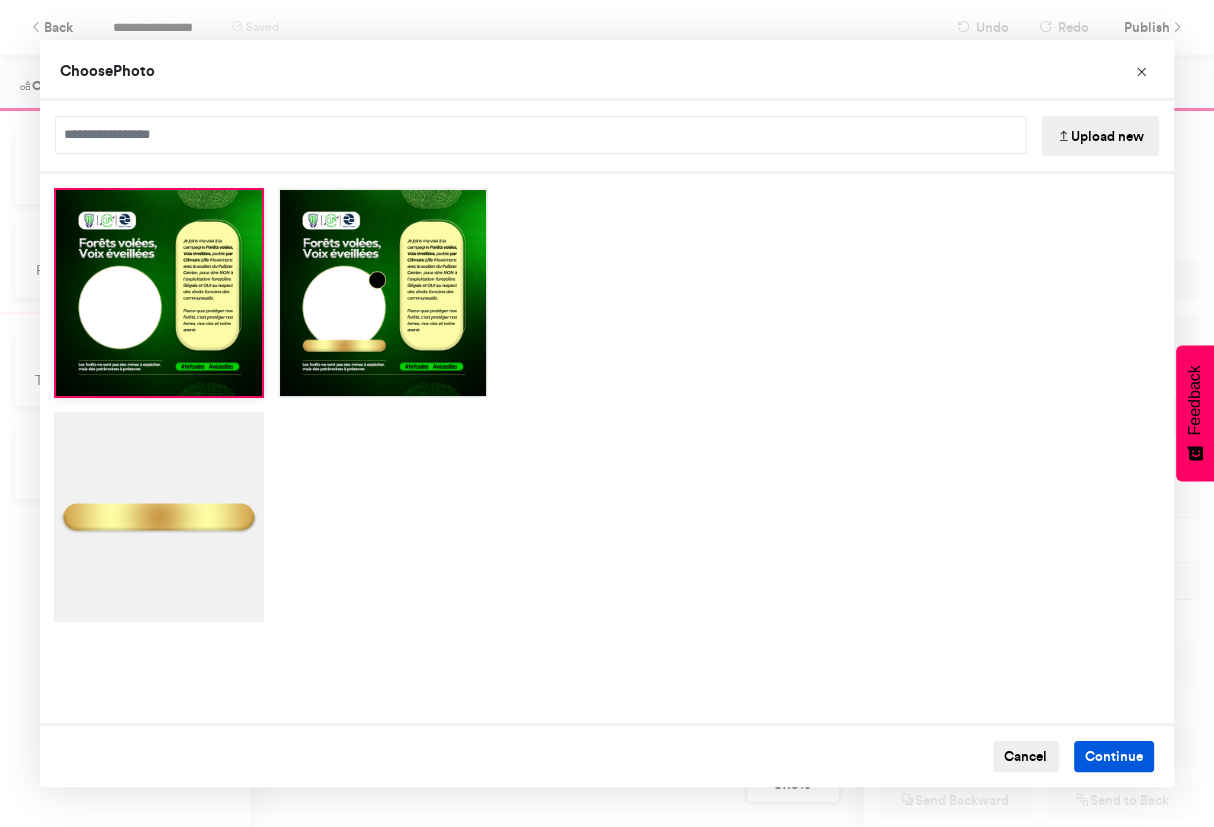 click on "Continue" at bounding box center (1114, 757) 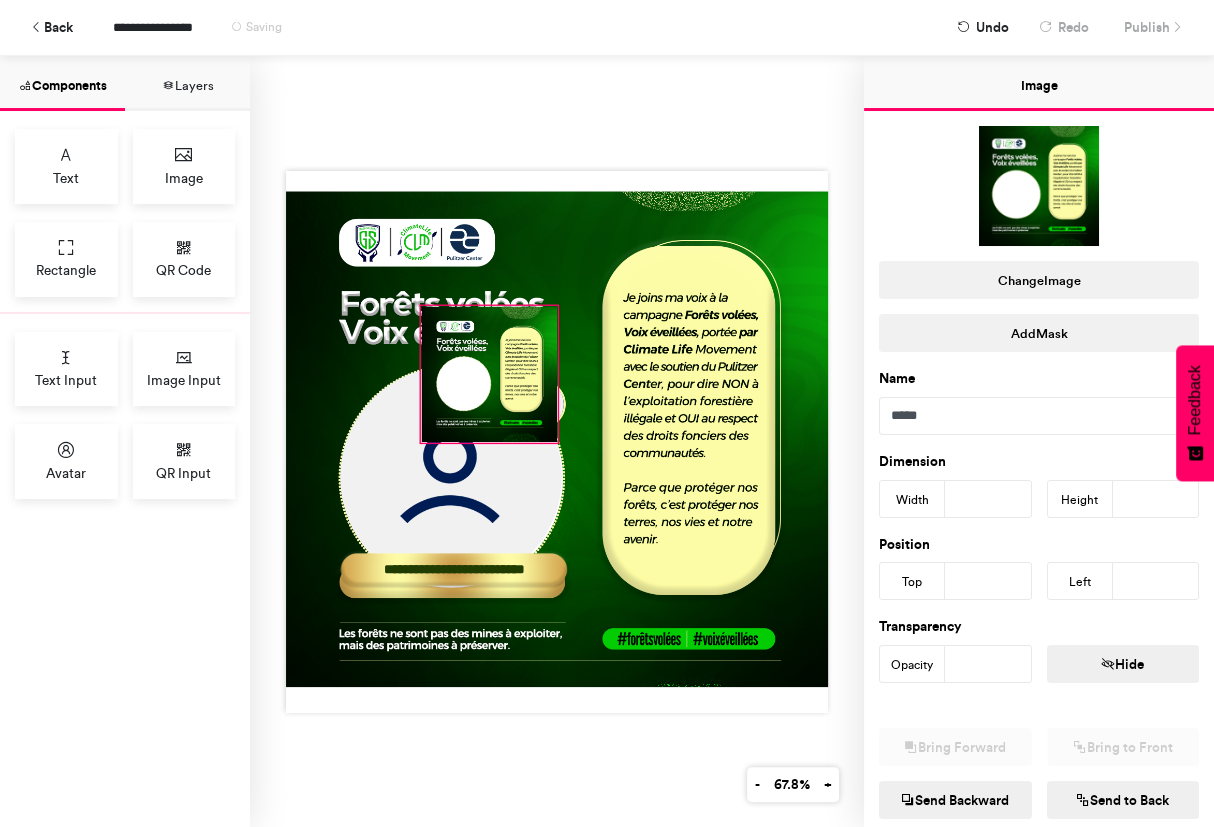 click on "**********" at bounding box center [557, 442] 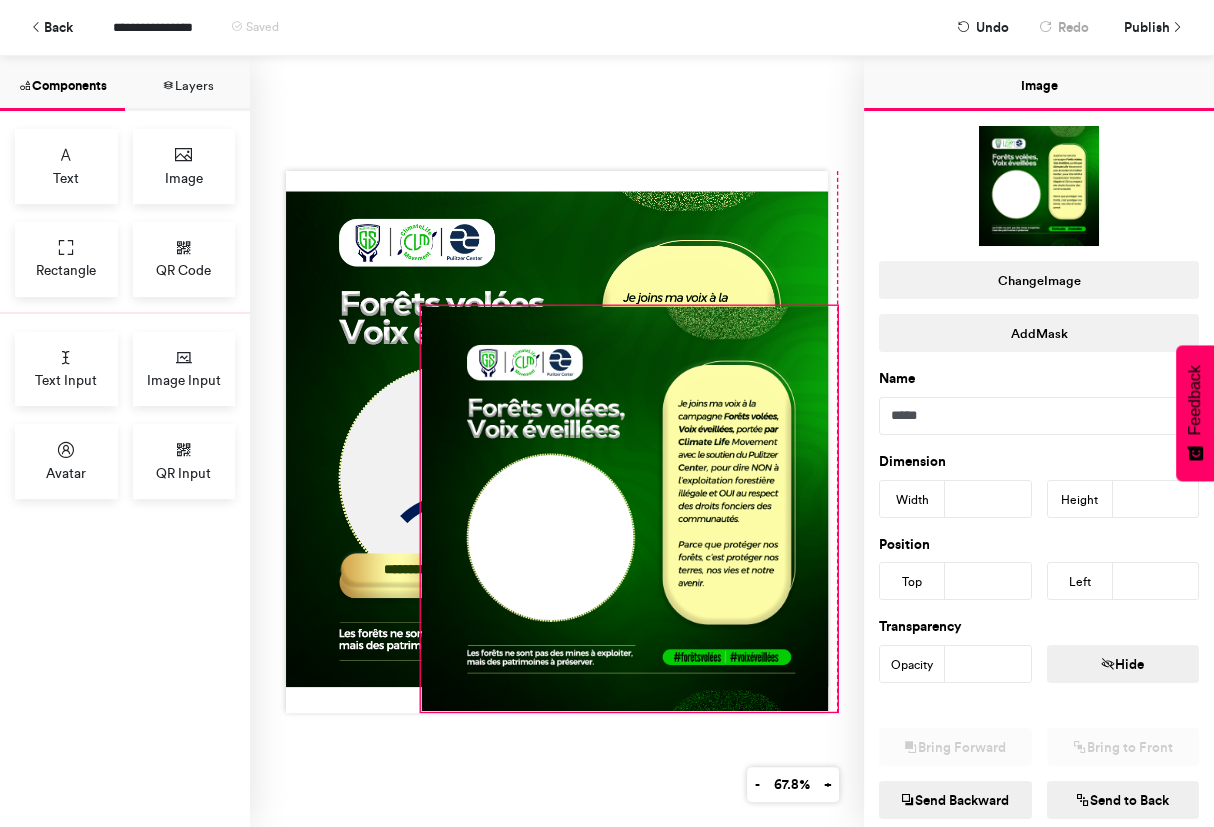 drag, startPoint x: 548, startPoint y: 434, endPoint x: 830, endPoint y: 703, distance: 389.72427 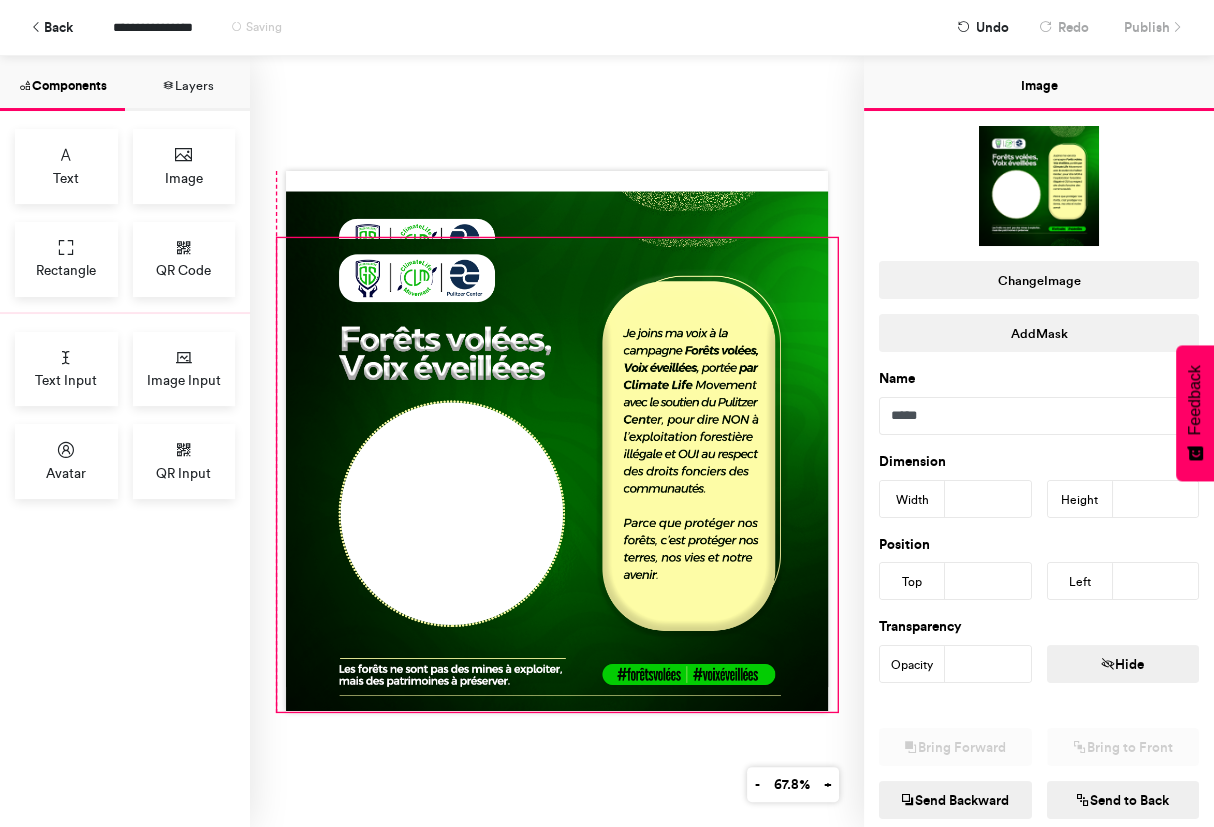 drag, startPoint x: 414, startPoint y: 298, endPoint x: 268, endPoint y: 230, distance: 161.05899 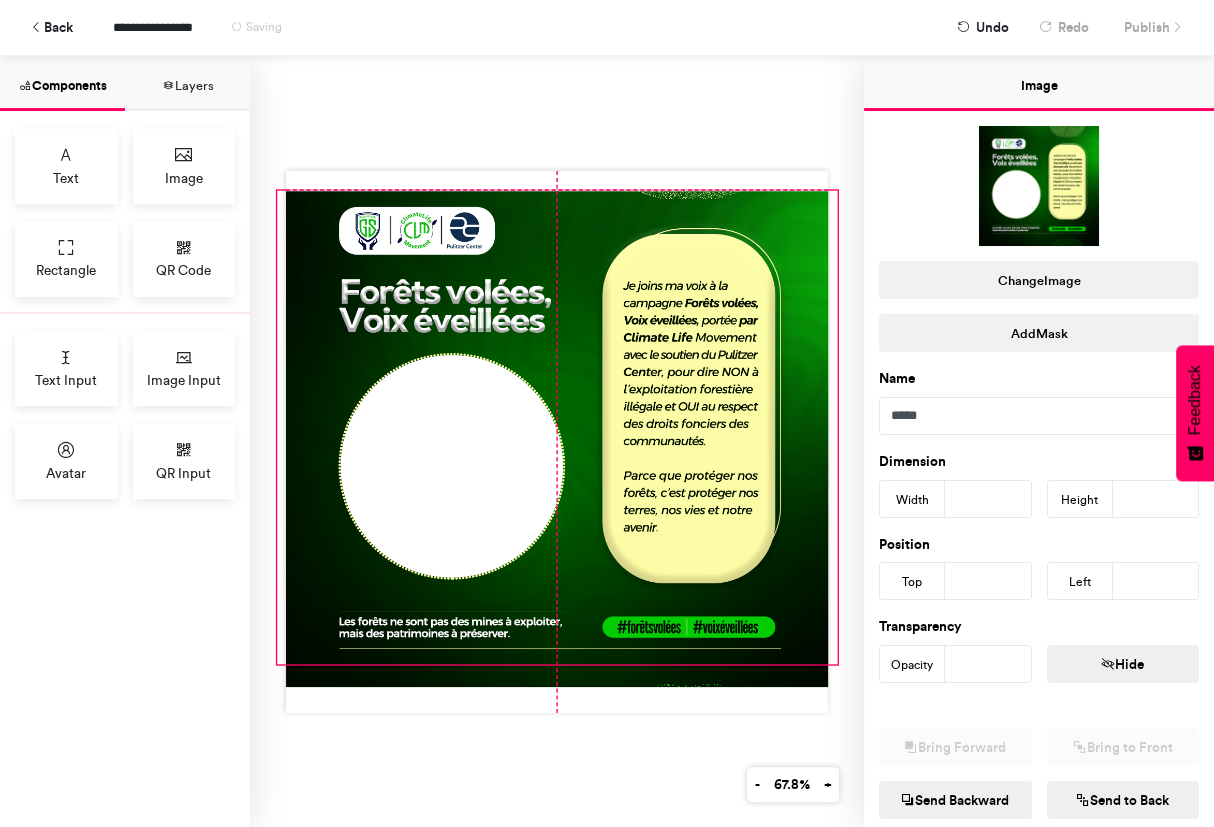 drag, startPoint x: 559, startPoint y: 697, endPoint x: 559, endPoint y: 645, distance: 52 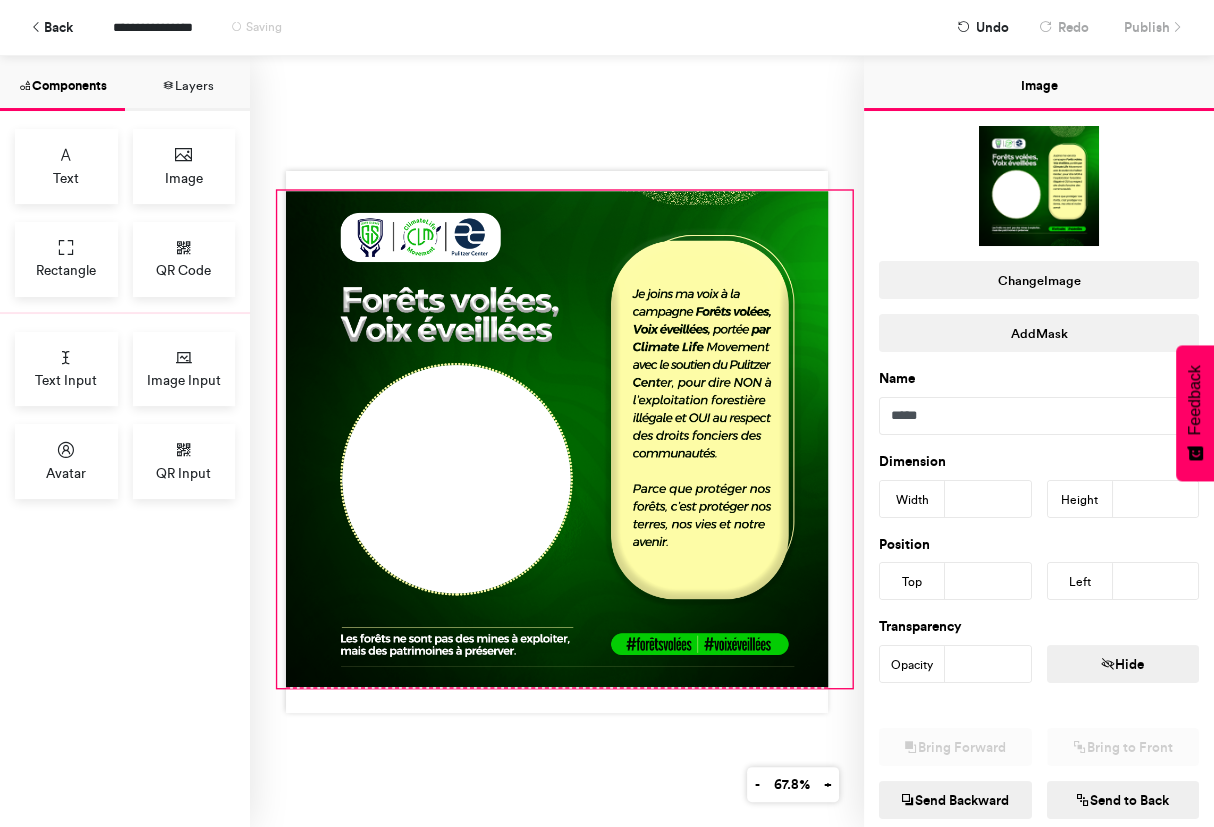 drag, startPoint x: 828, startPoint y: 657, endPoint x: 843, endPoint y: 677, distance: 25 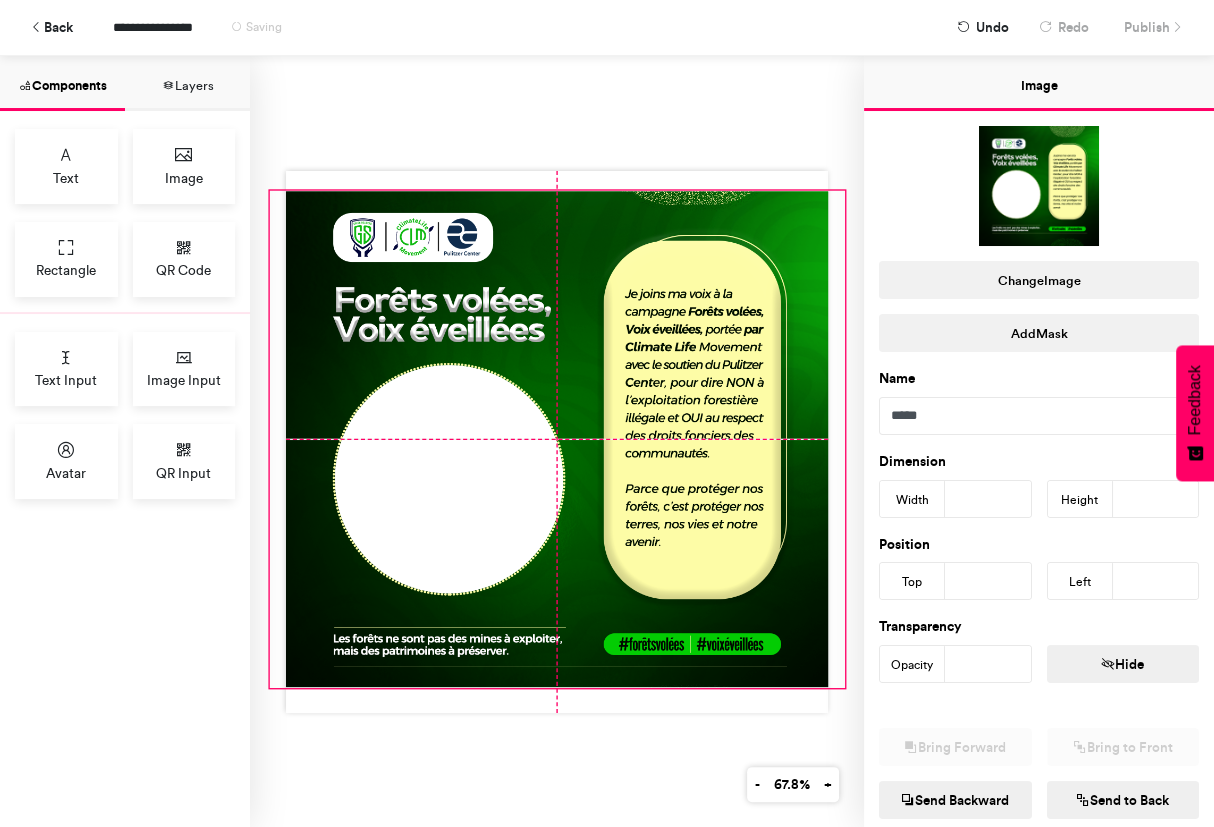 drag, startPoint x: 562, startPoint y: 678, endPoint x: 551, endPoint y: 678, distance: 11 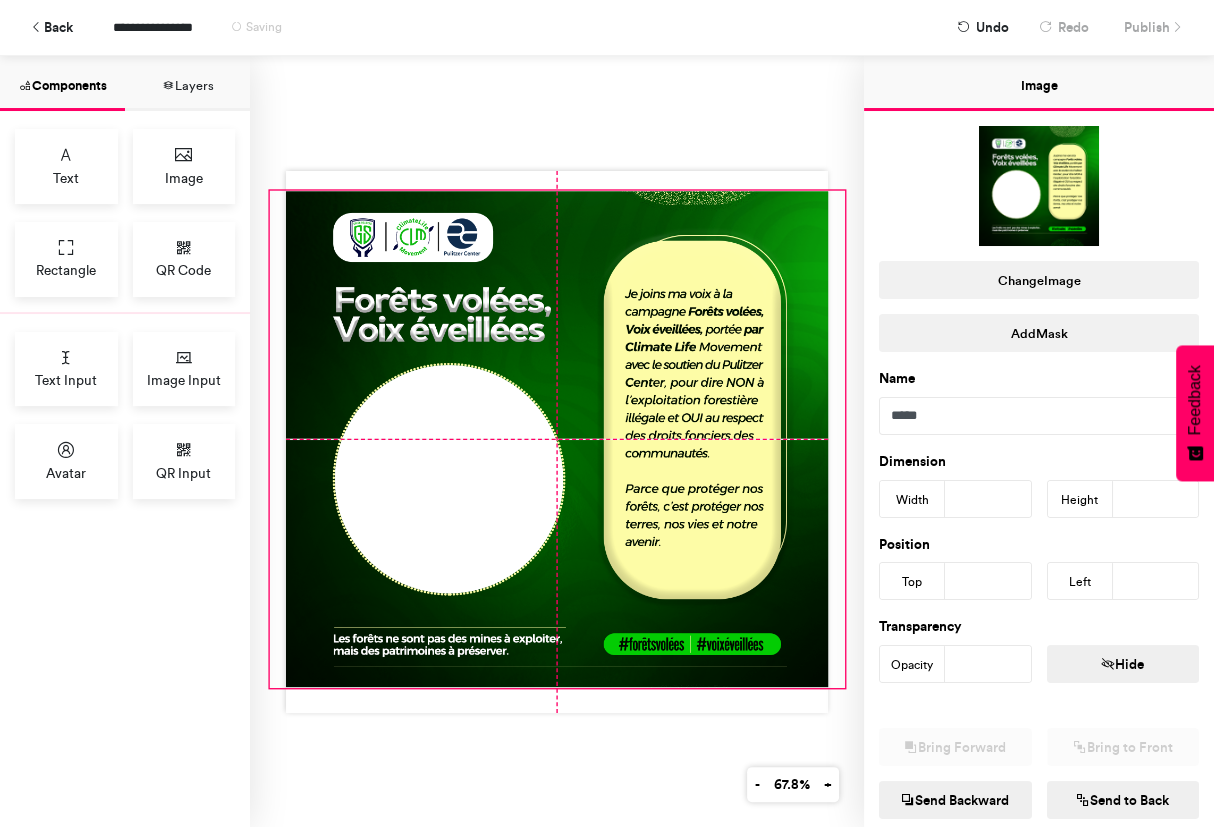 click on "**********" at bounding box center (557, 442) 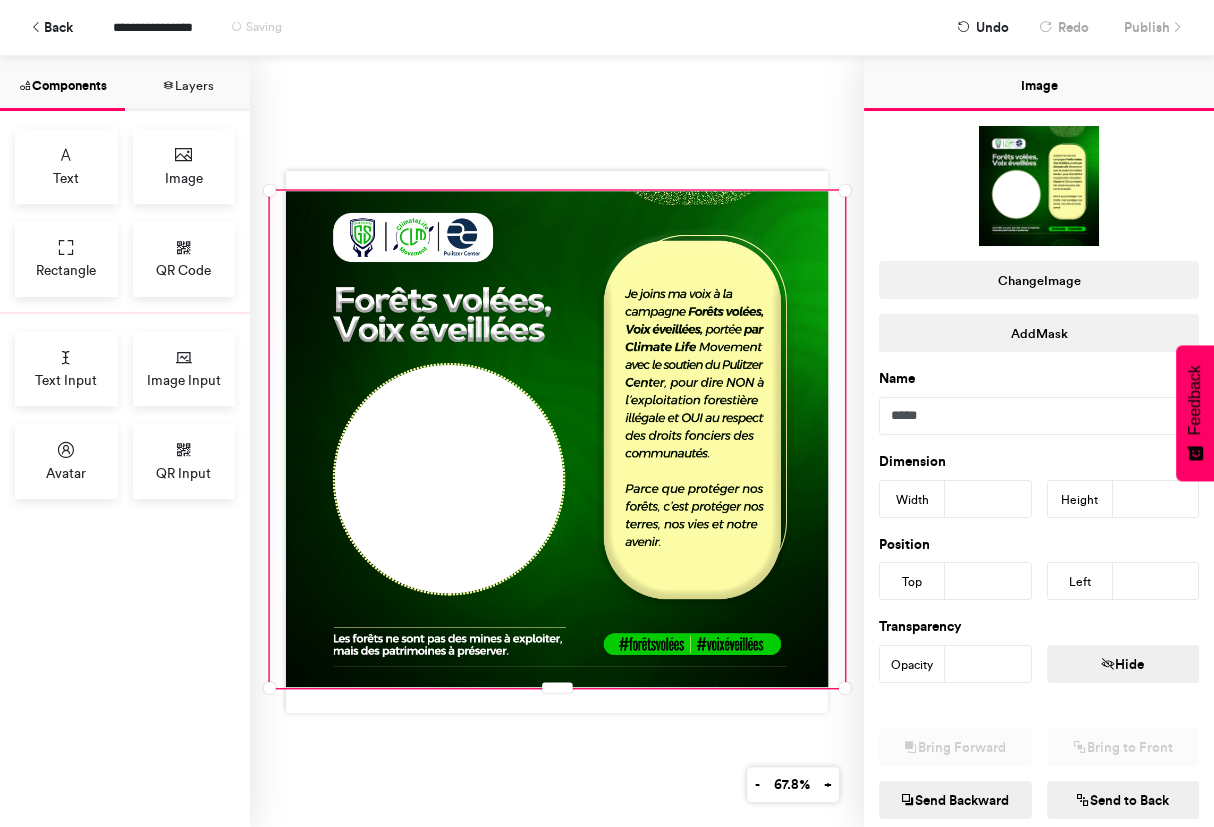 scroll, scrollTop: 228, scrollLeft: 0, axis: vertical 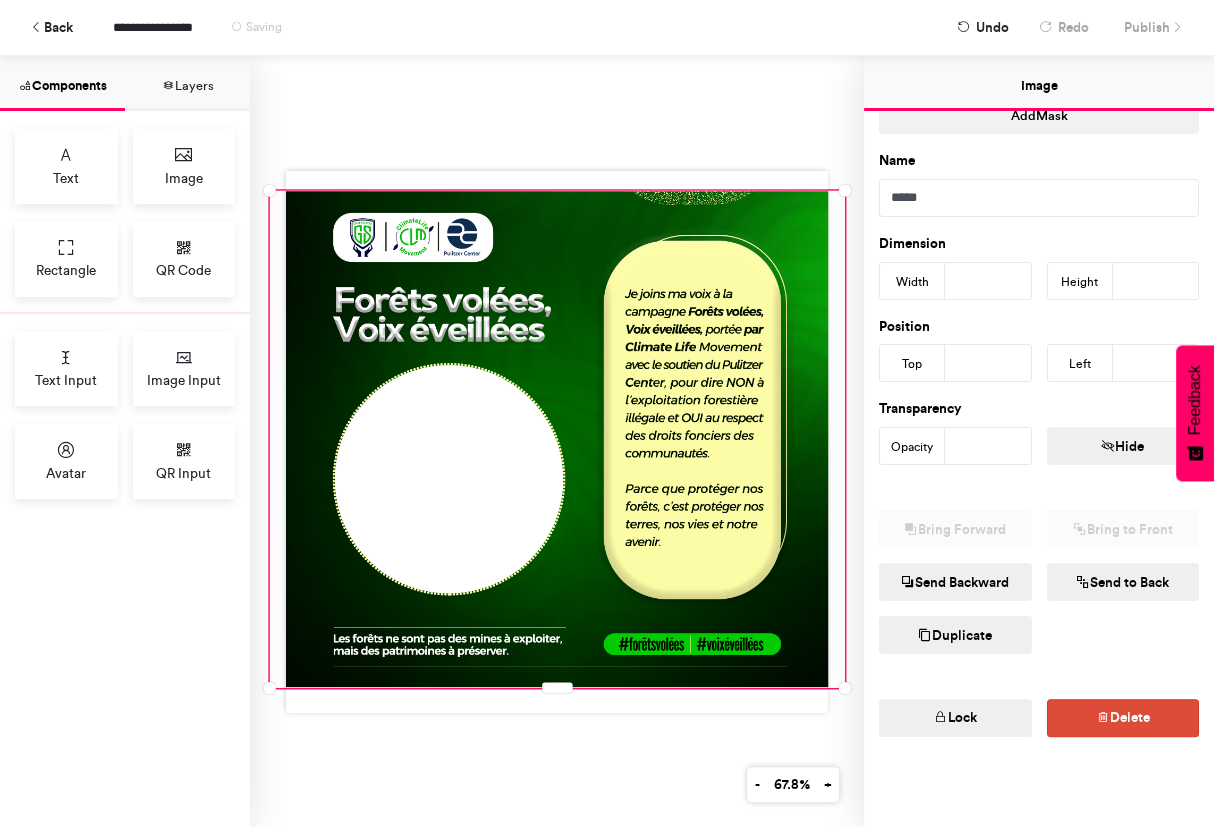 click on "Send to Back" at bounding box center [1123, 582] 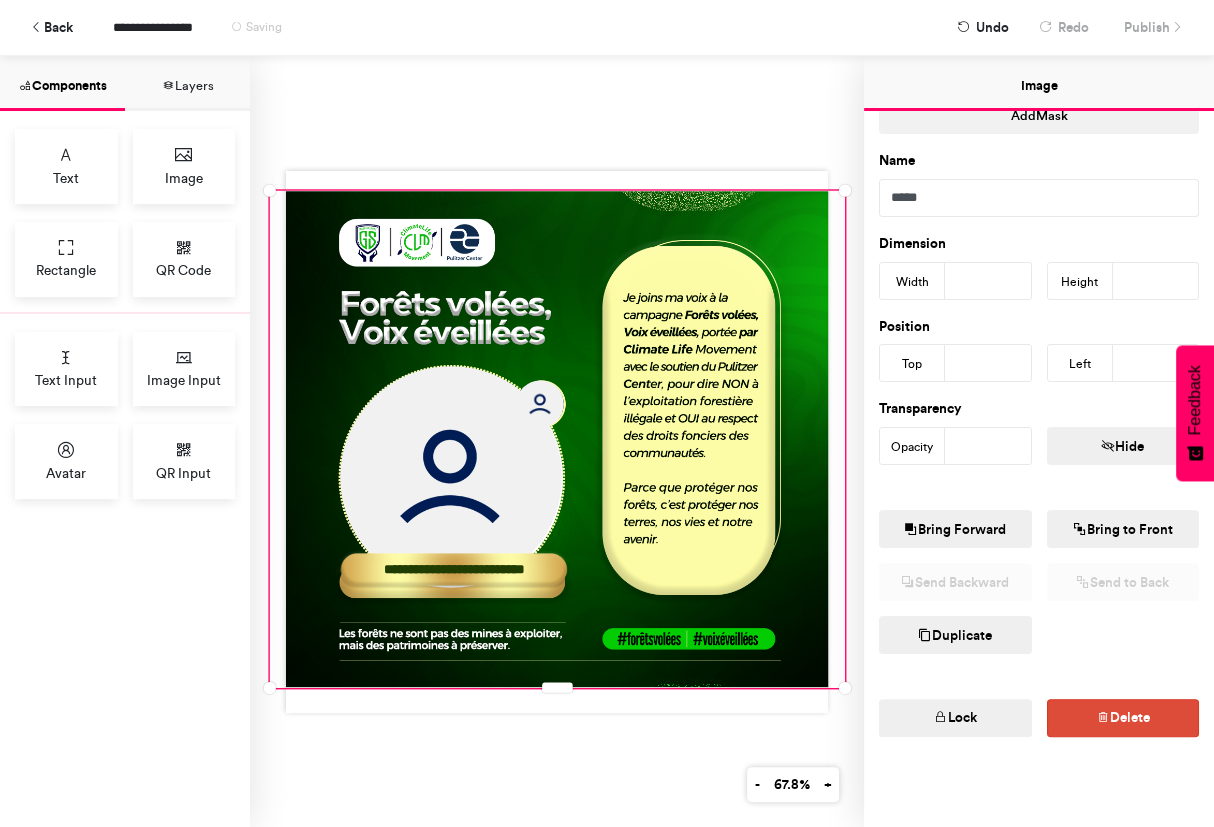 click on "Bring Forward" at bounding box center [955, 529] 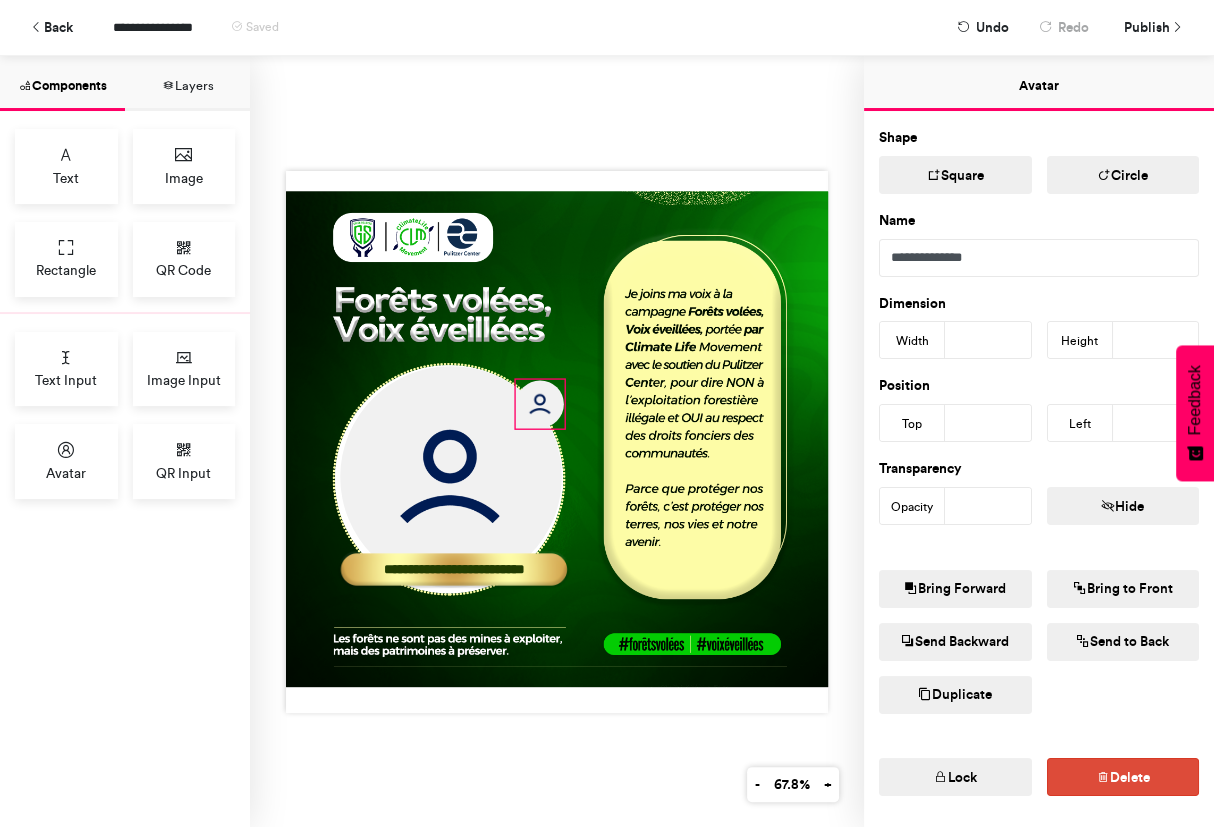 click at bounding box center (539, 403) 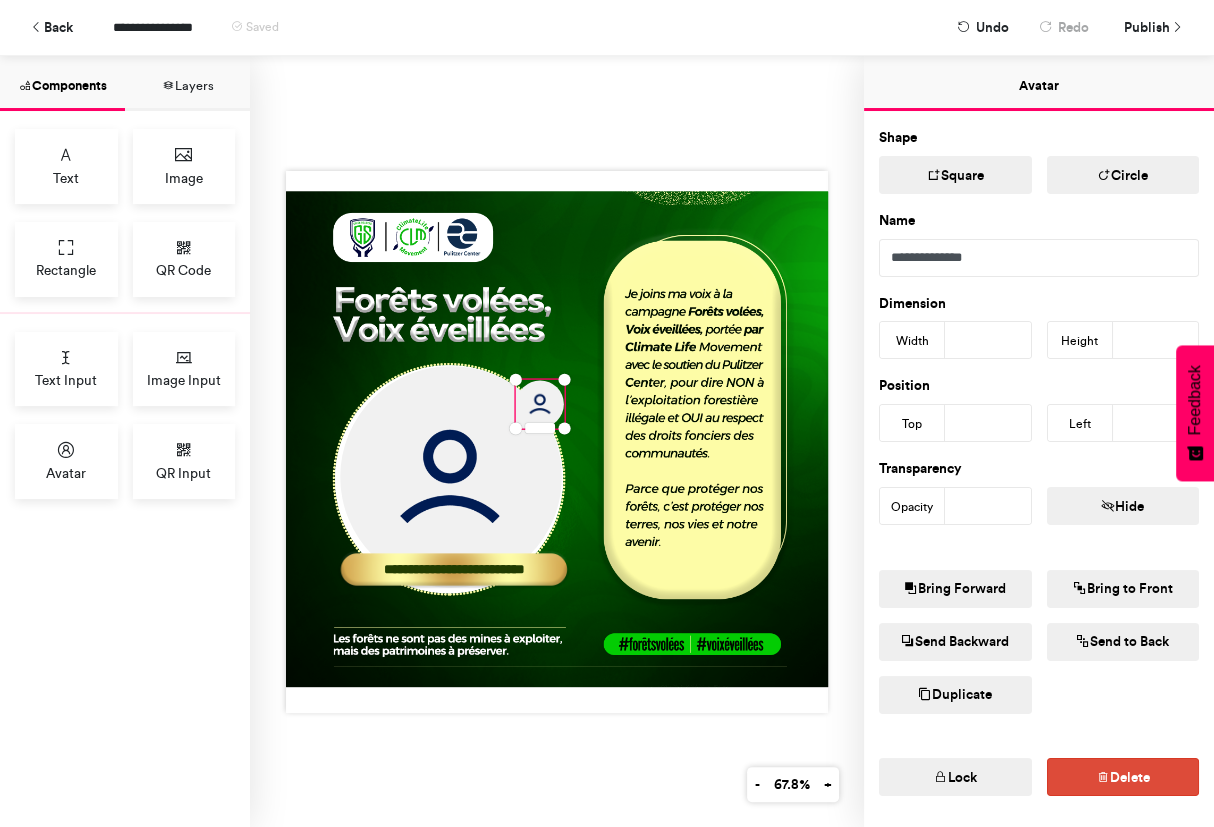 scroll, scrollTop: 70, scrollLeft: 0, axis: vertical 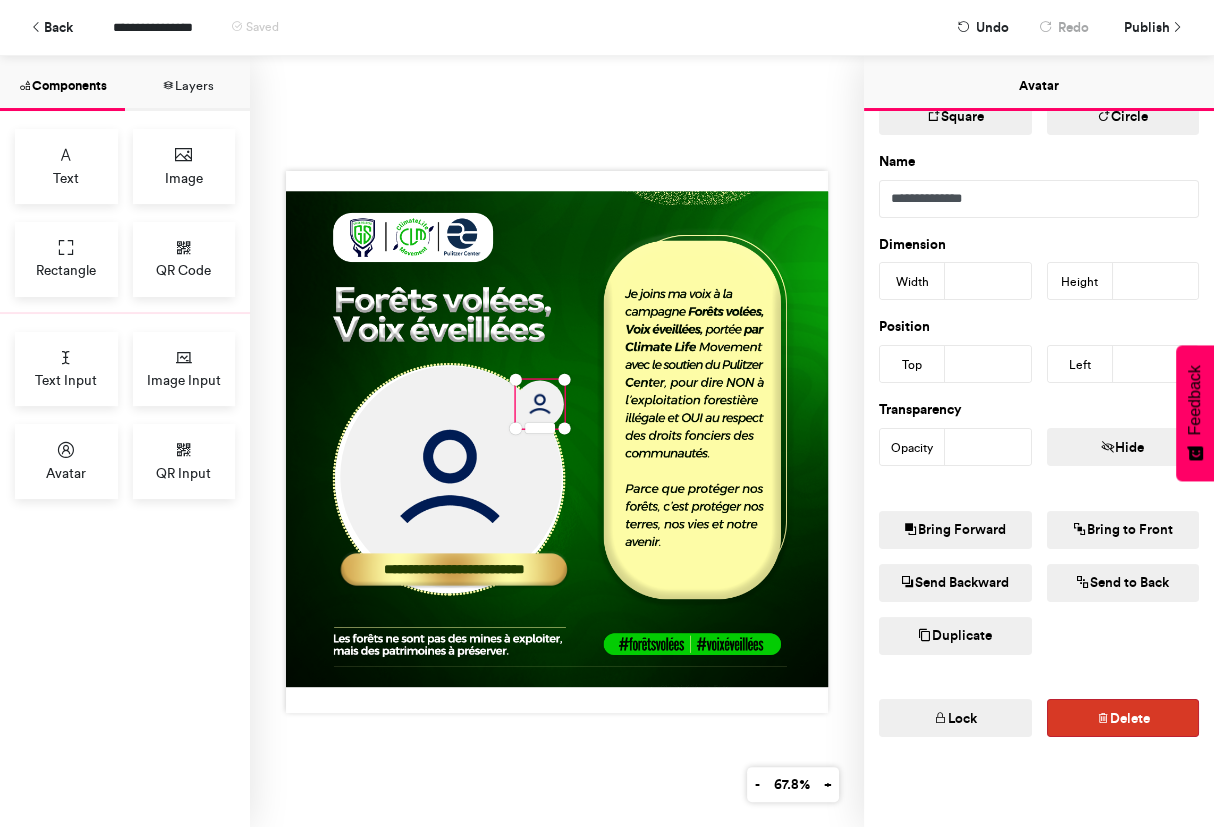 click on "Delete" at bounding box center [1123, 718] 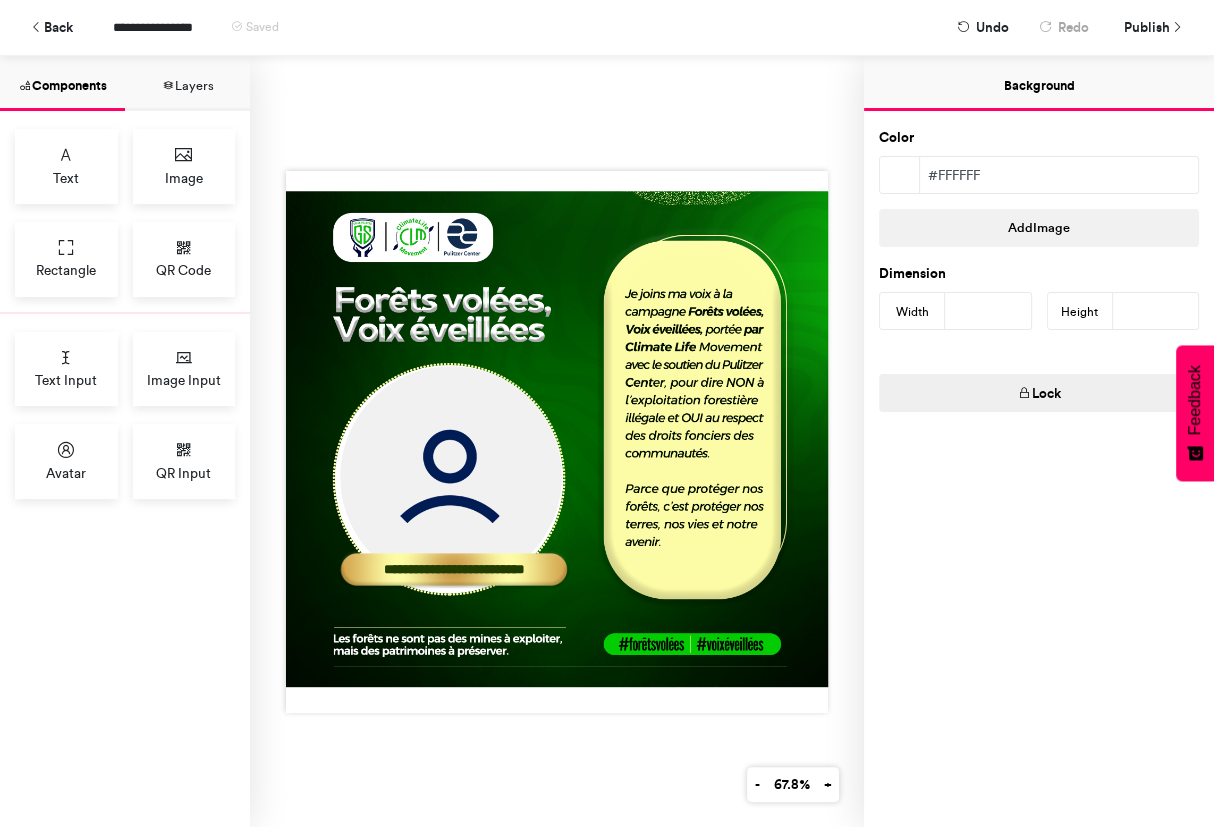 click on "**********" at bounding box center (557, 441) 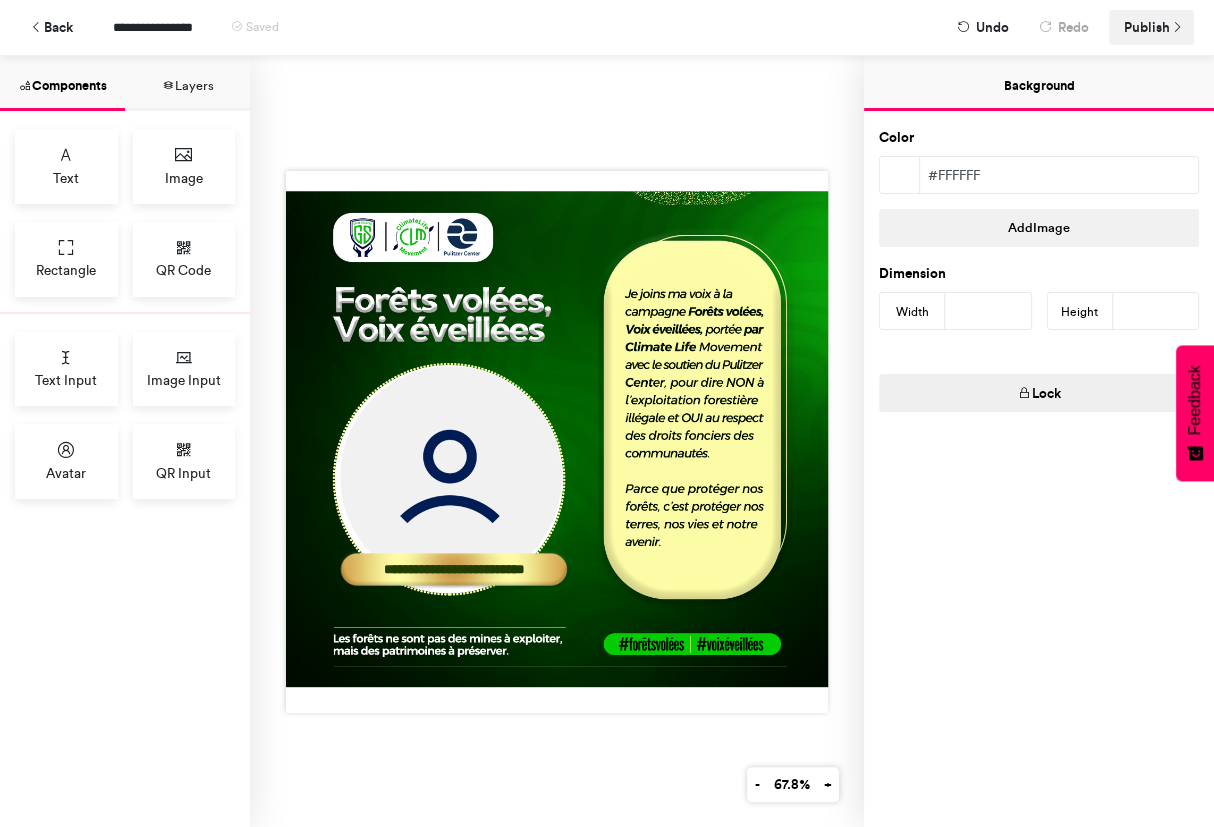 click on "Publish" at bounding box center (1147, 27) 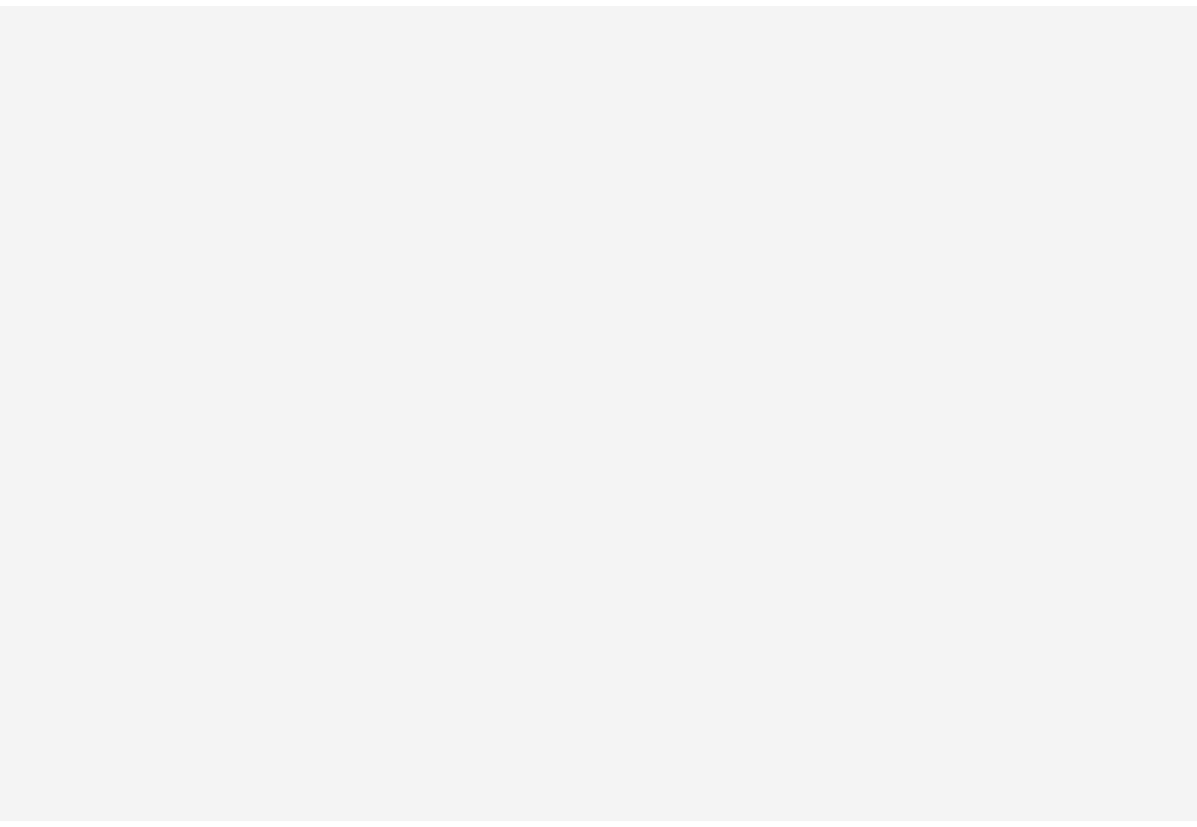 scroll, scrollTop: 0, scrollLeft: 0, axis: both 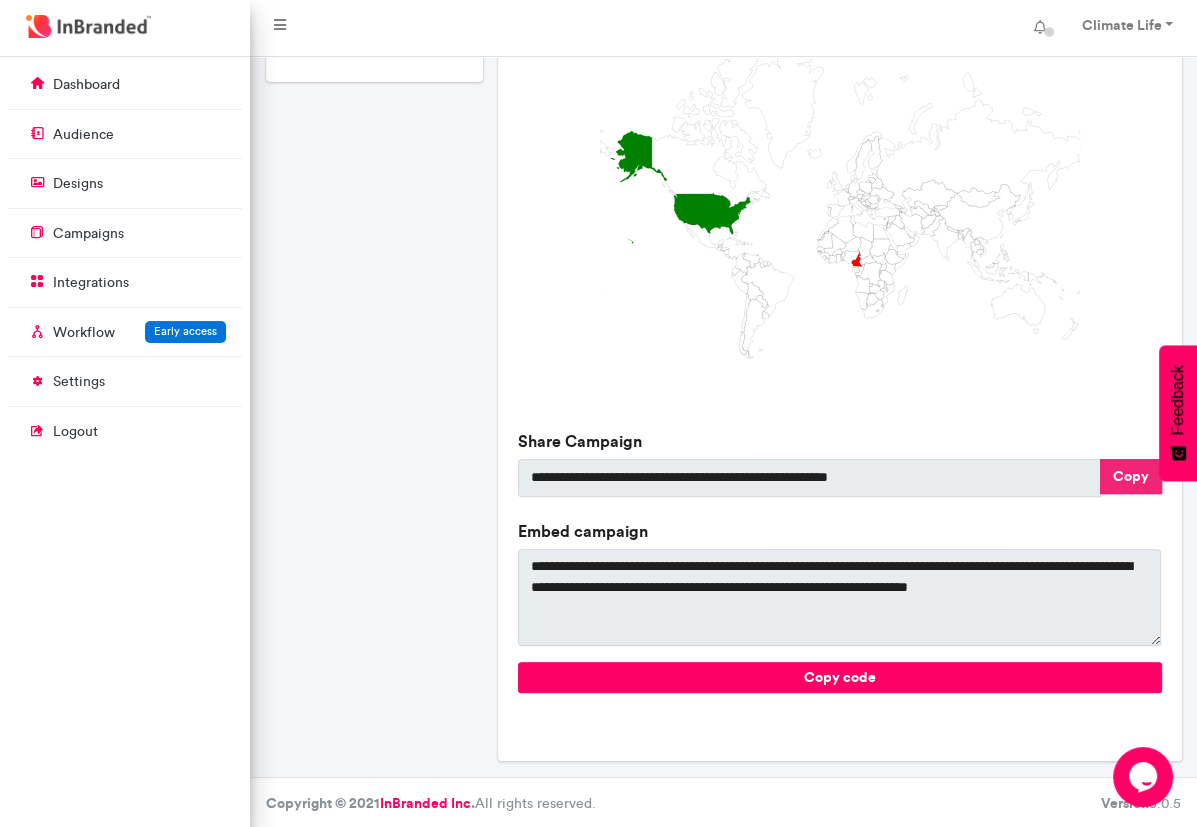 click on "Copy" at bounding box center [1131, 476] 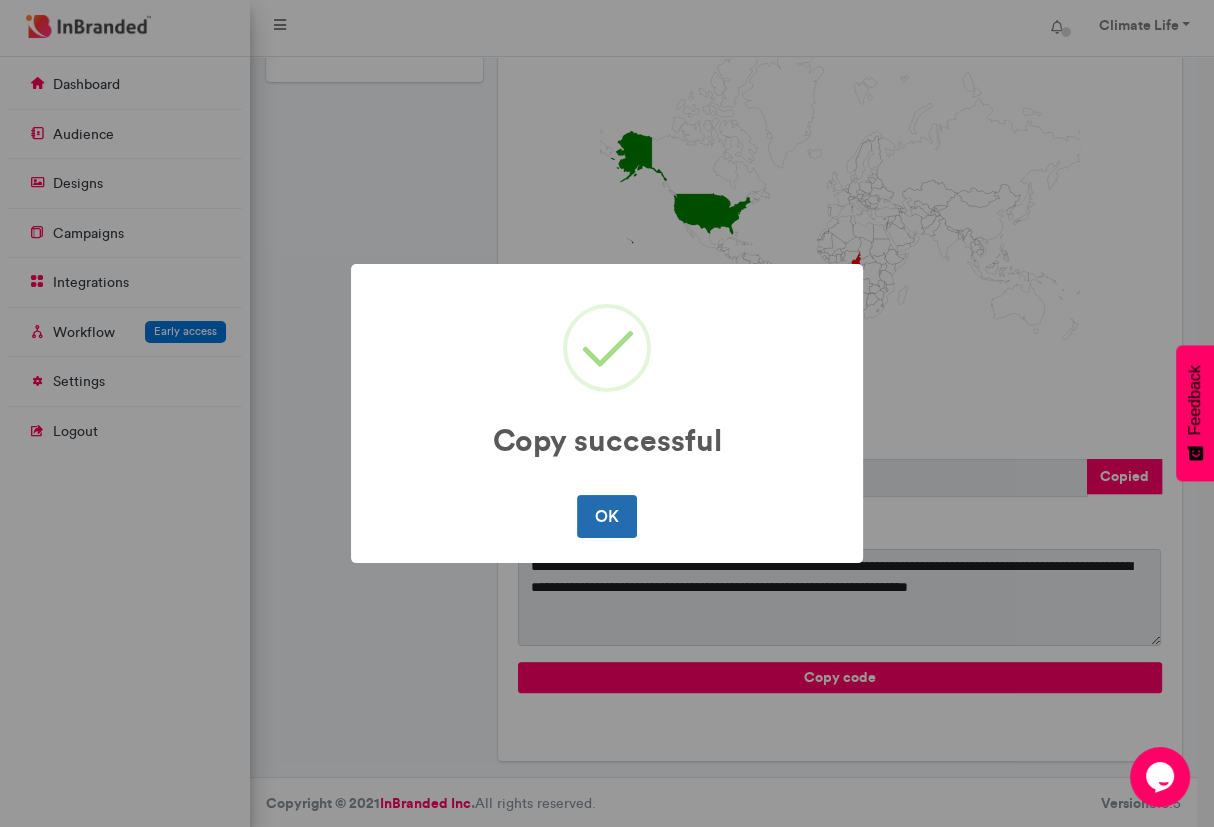click on "OK" at bounding box center (606, 516) 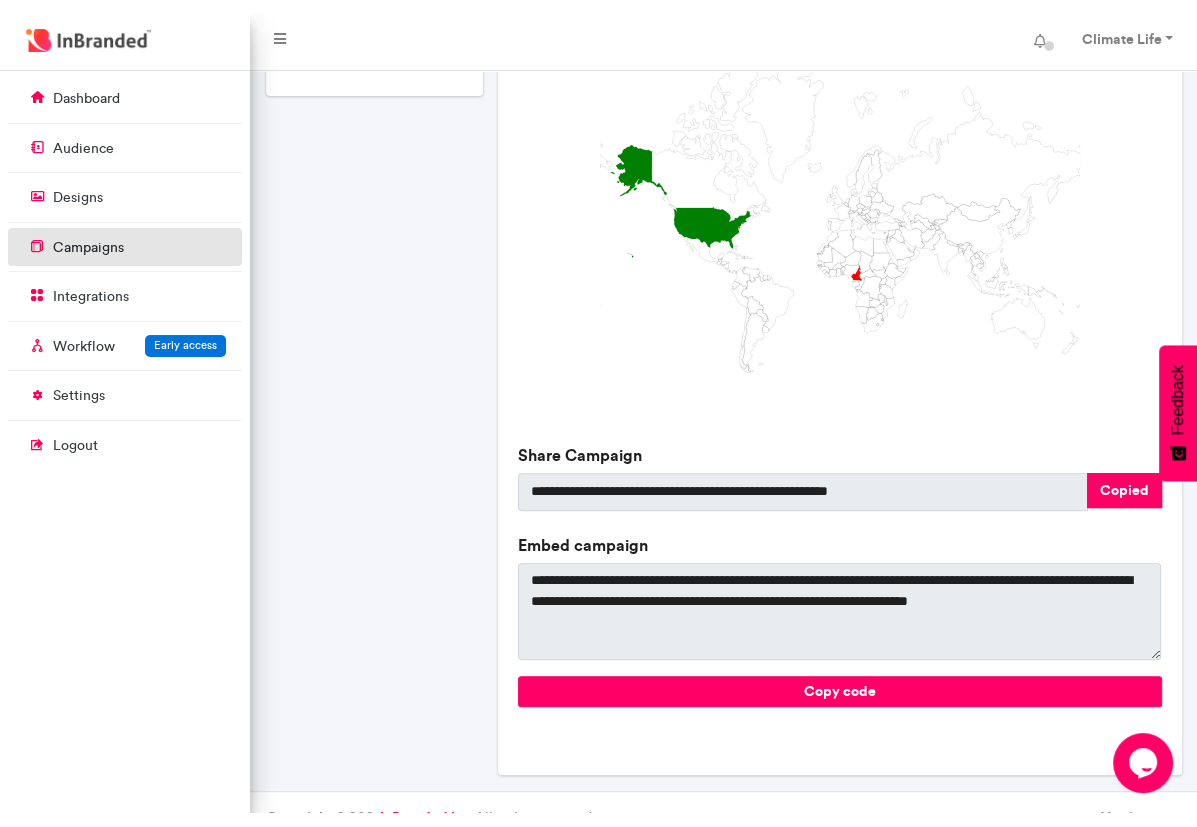 scroll, scrollTop: 741, scrollLeft: 249, axis: both 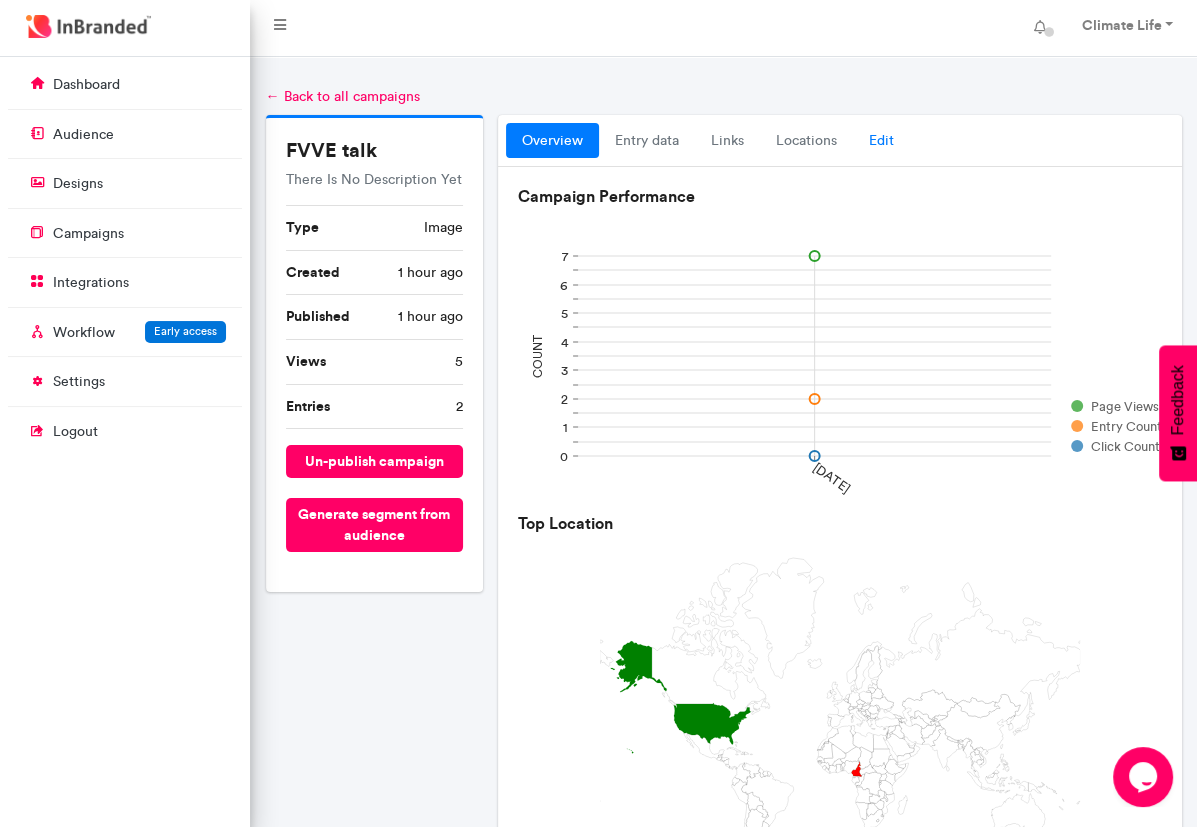 click on "Edit" at bounding box center [881, 141] 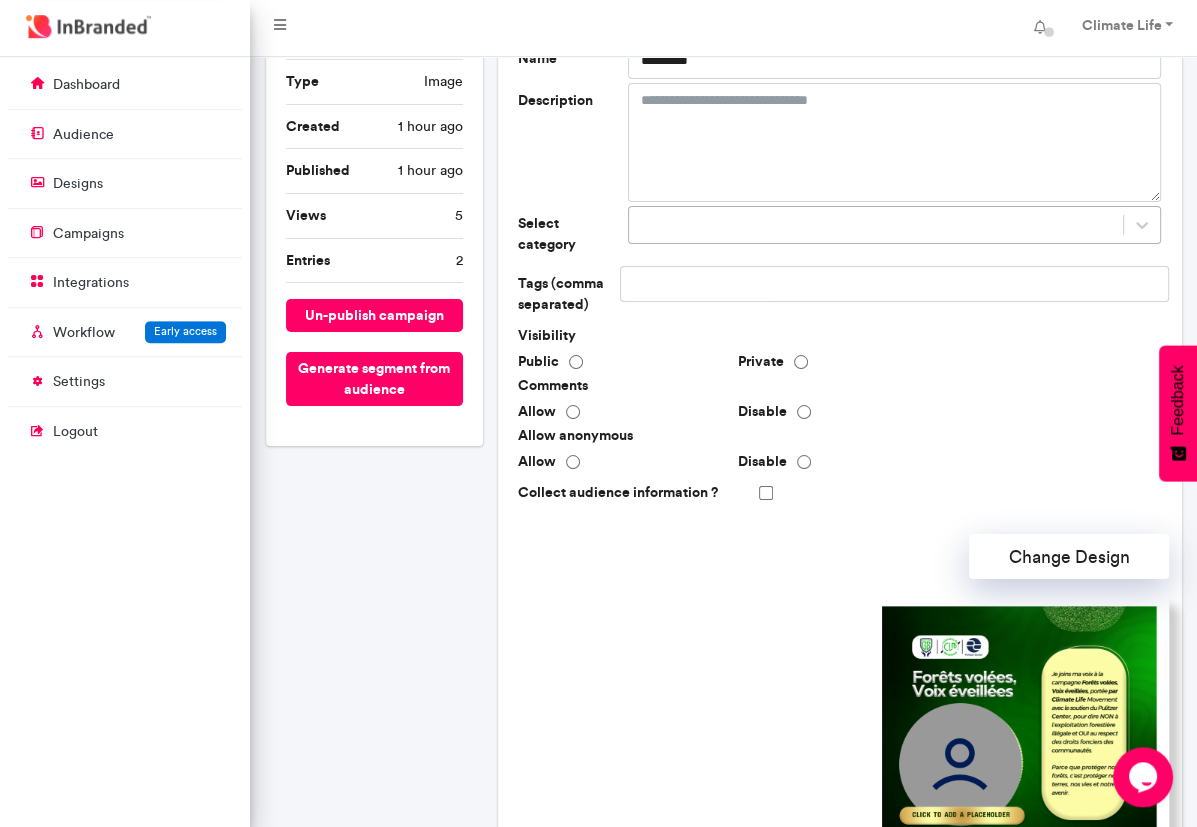 scroll, scrollTop: 0, scrollLeft: 0, axis: both 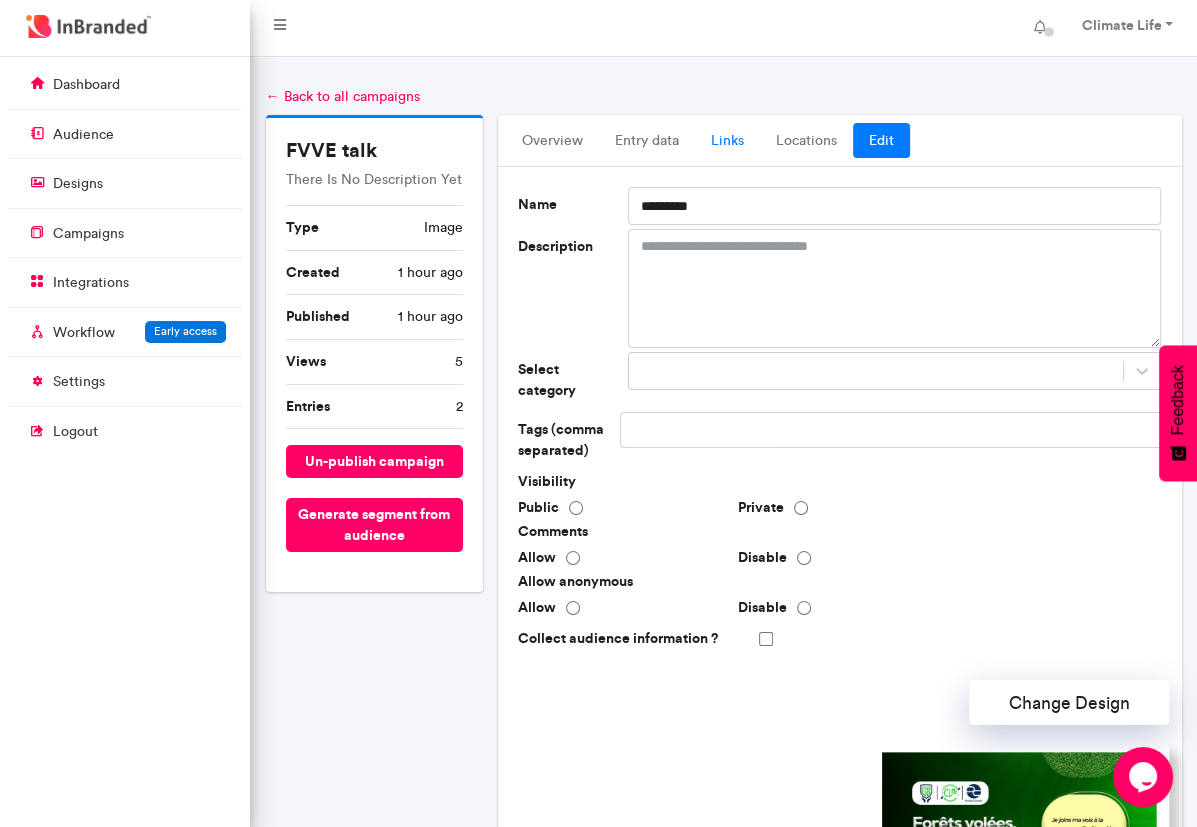 click on "links" at bounding box center [727, 141] 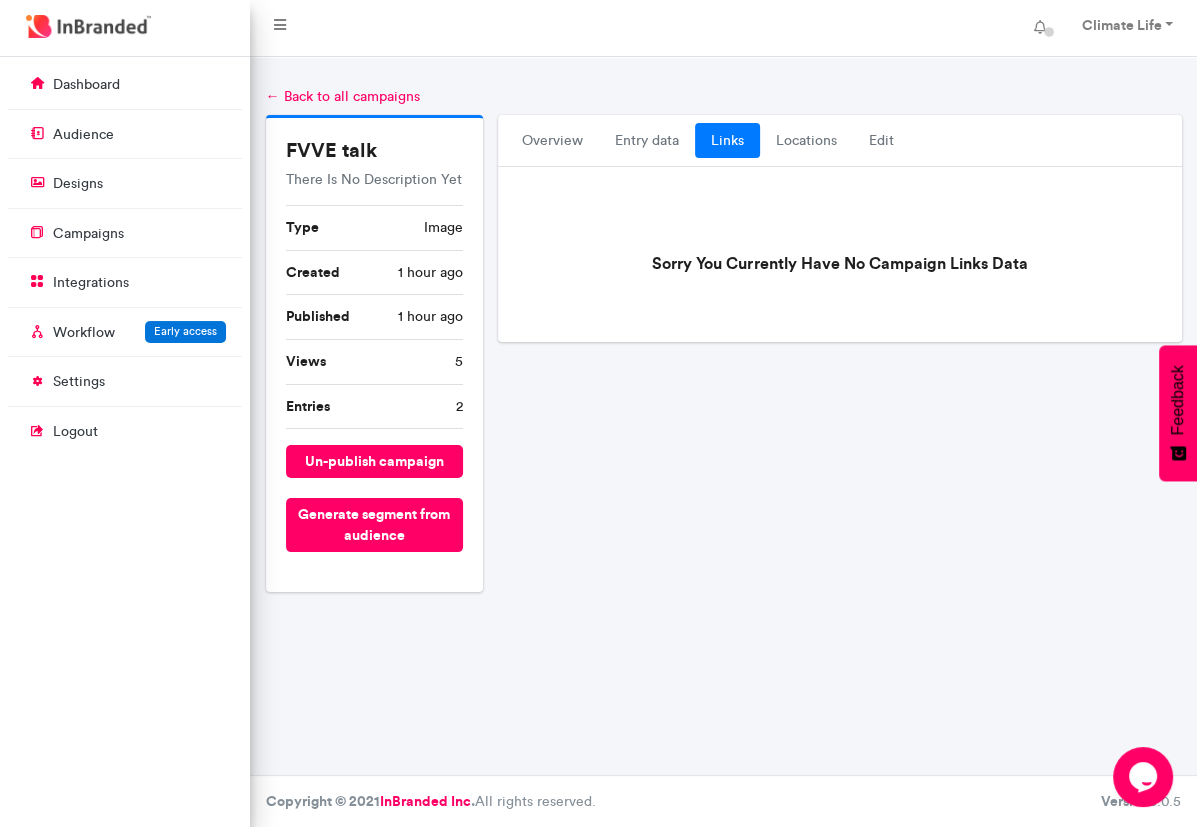scroll, scrollTop: 0, scrollLeft: 0, axis: both 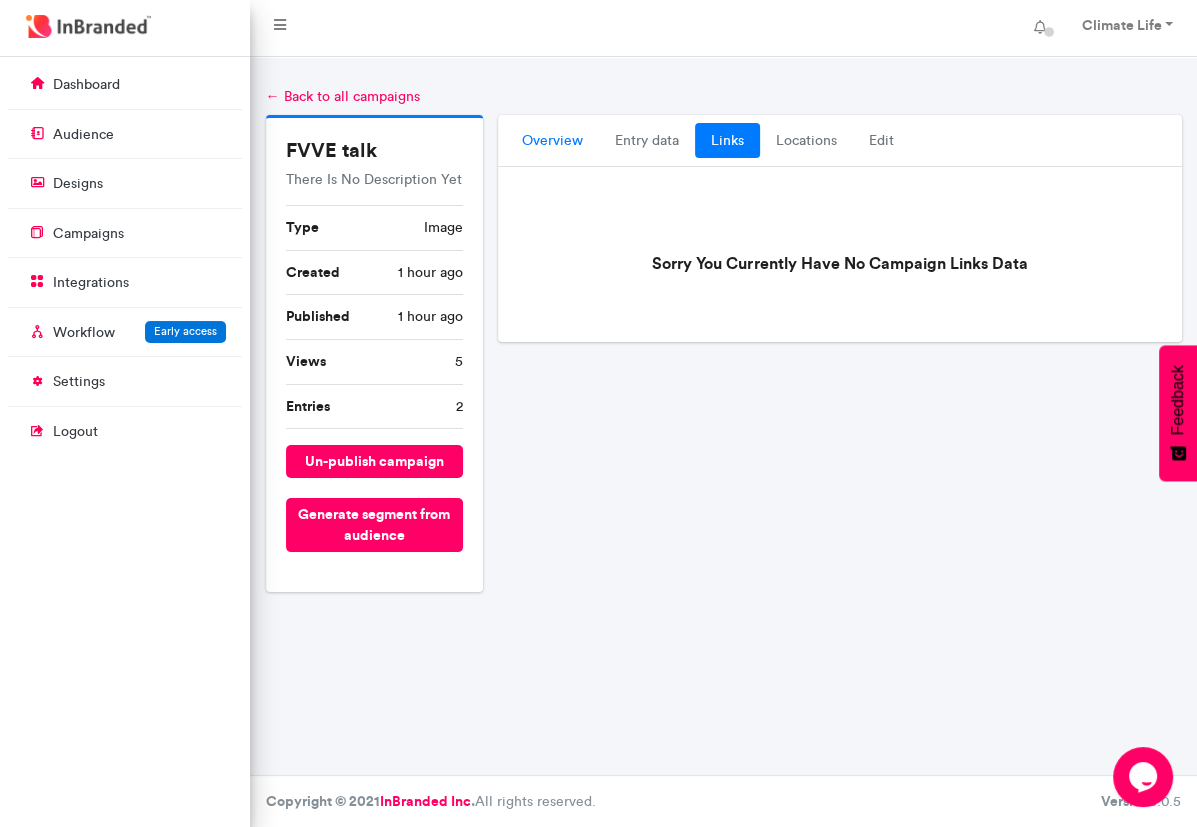click on "overview" at bounding box center [552, 141] 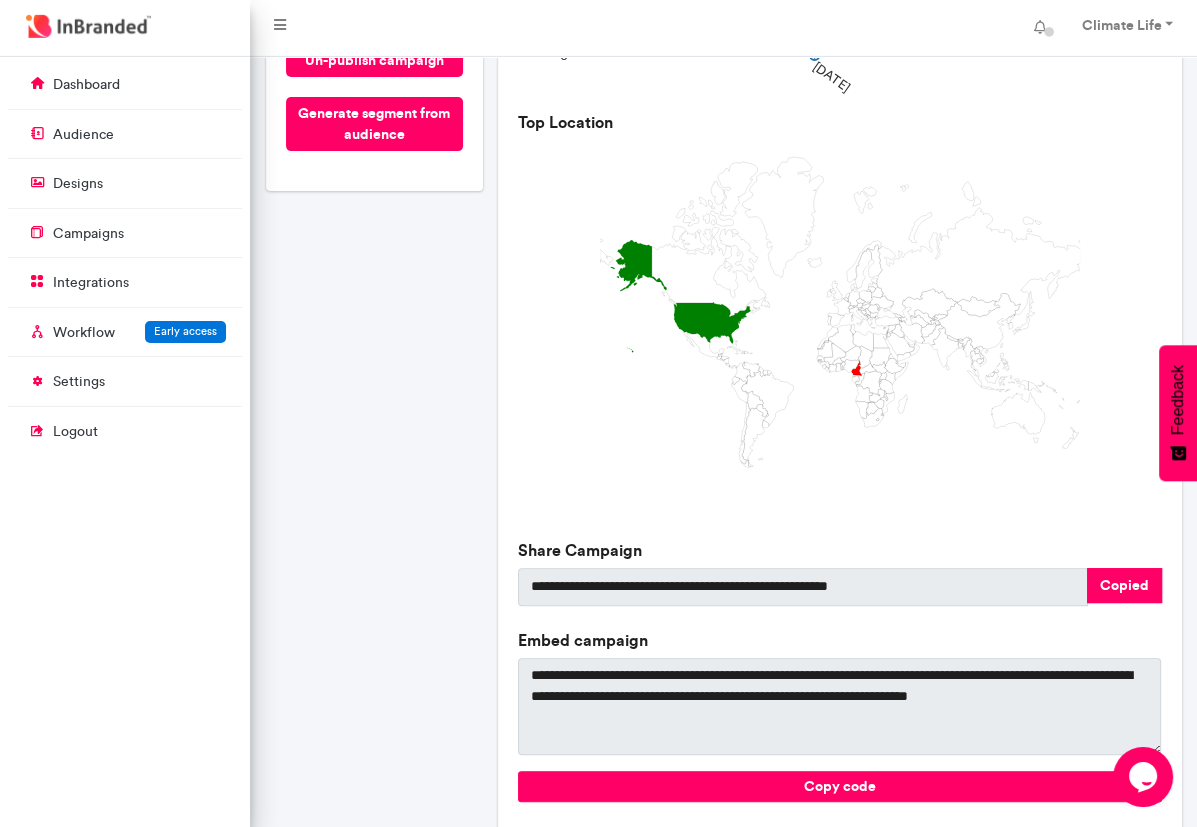 scroll, scrollTop: 510, scrollLeft: 0, axis: vertical 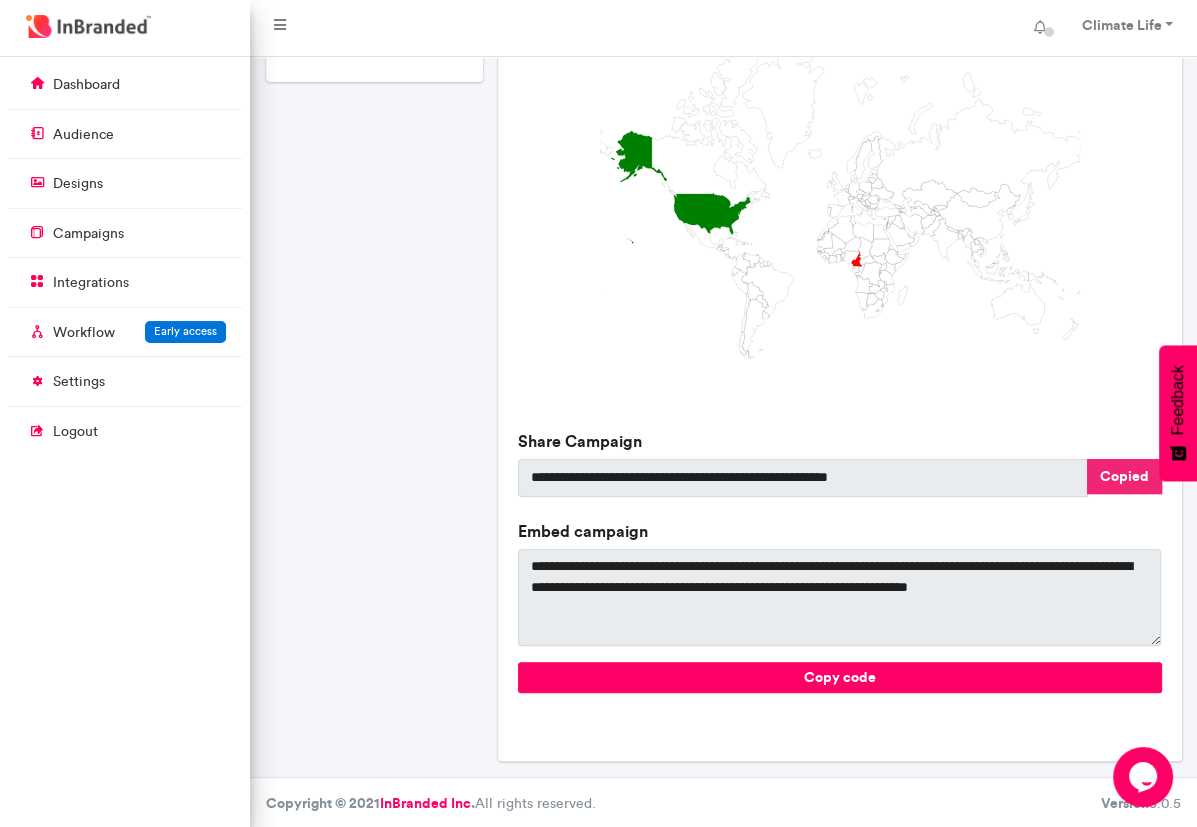 click on "Copied" at bounding box center (1124, 476) 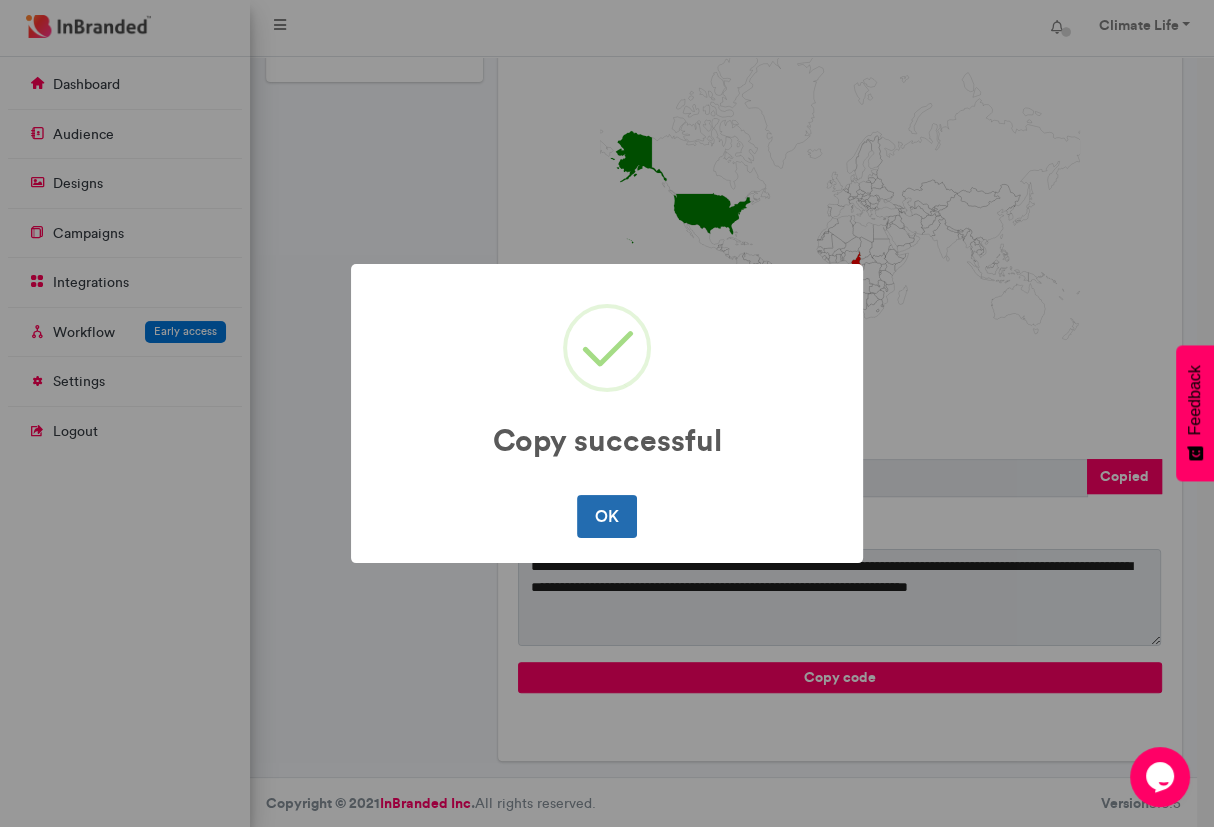 click on "OK" at bounding box center (606, 516) 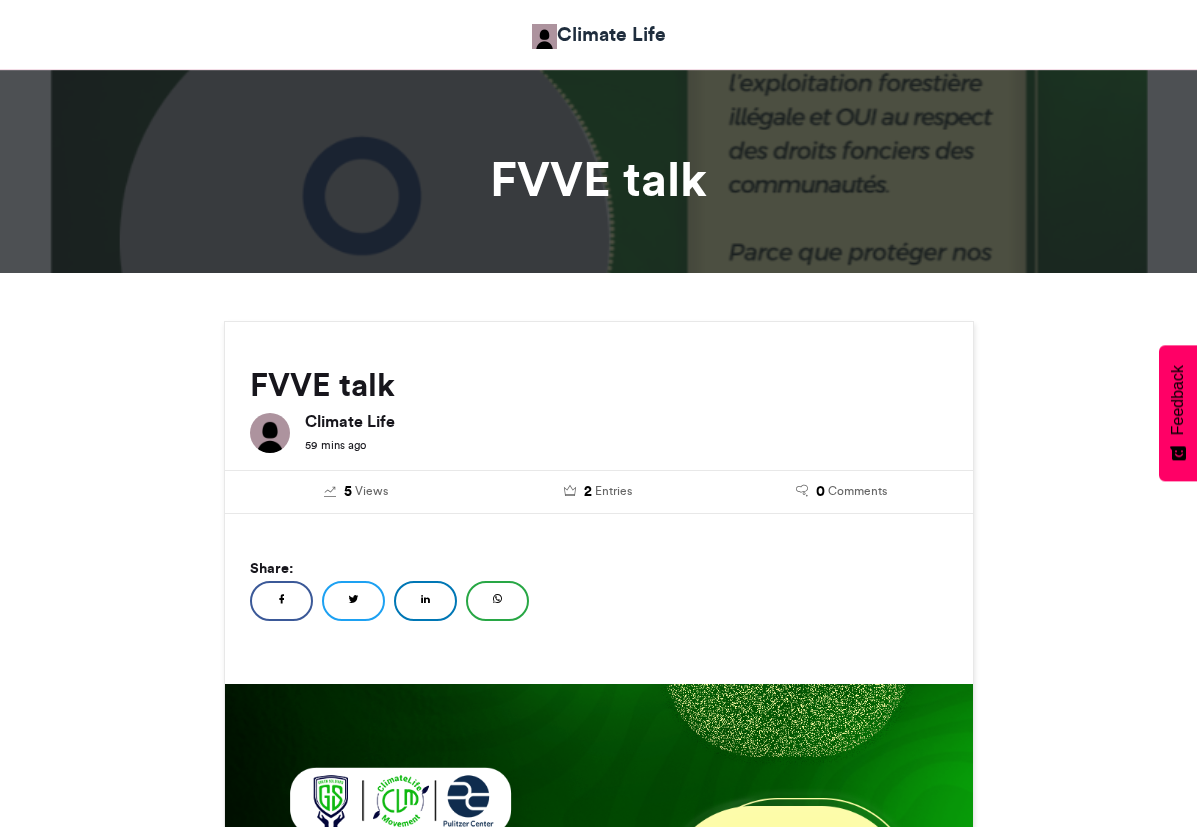 scroll, scrollTop: 1271, scrollLeft: 0, axis: vertical 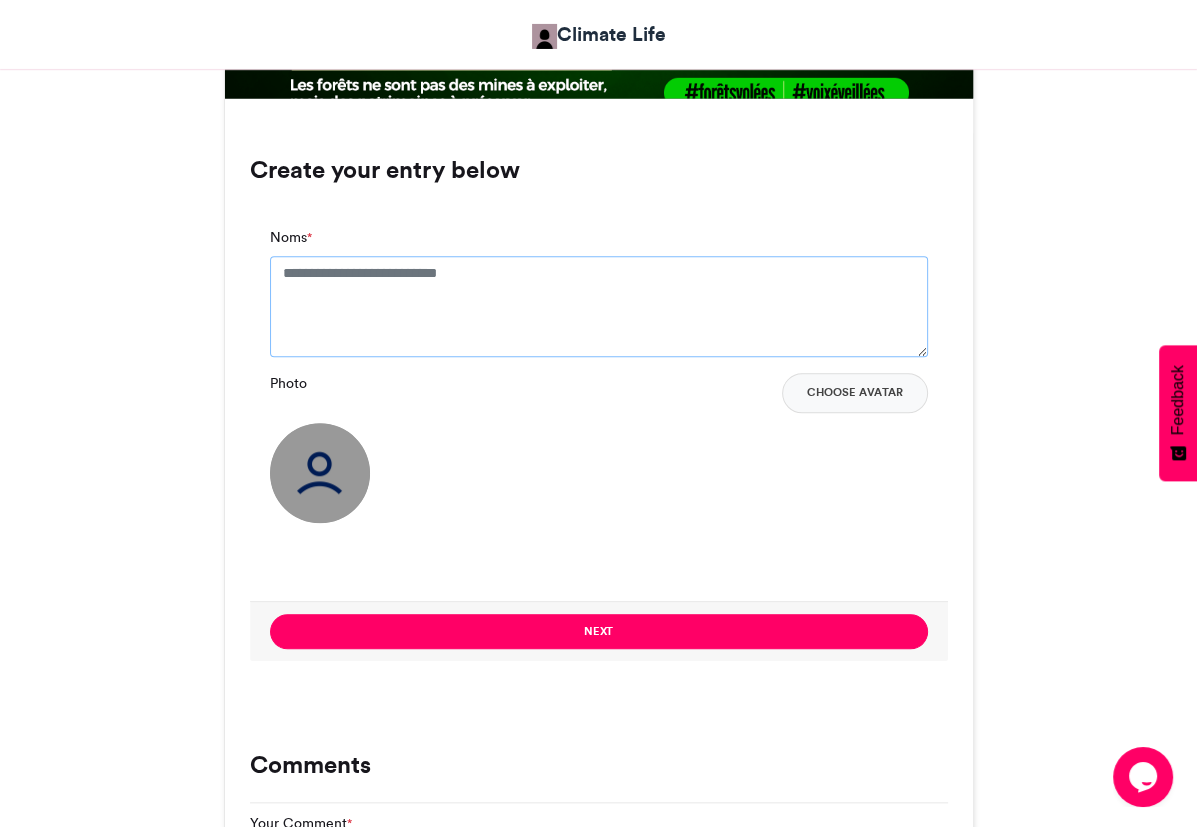 paste on "**********" 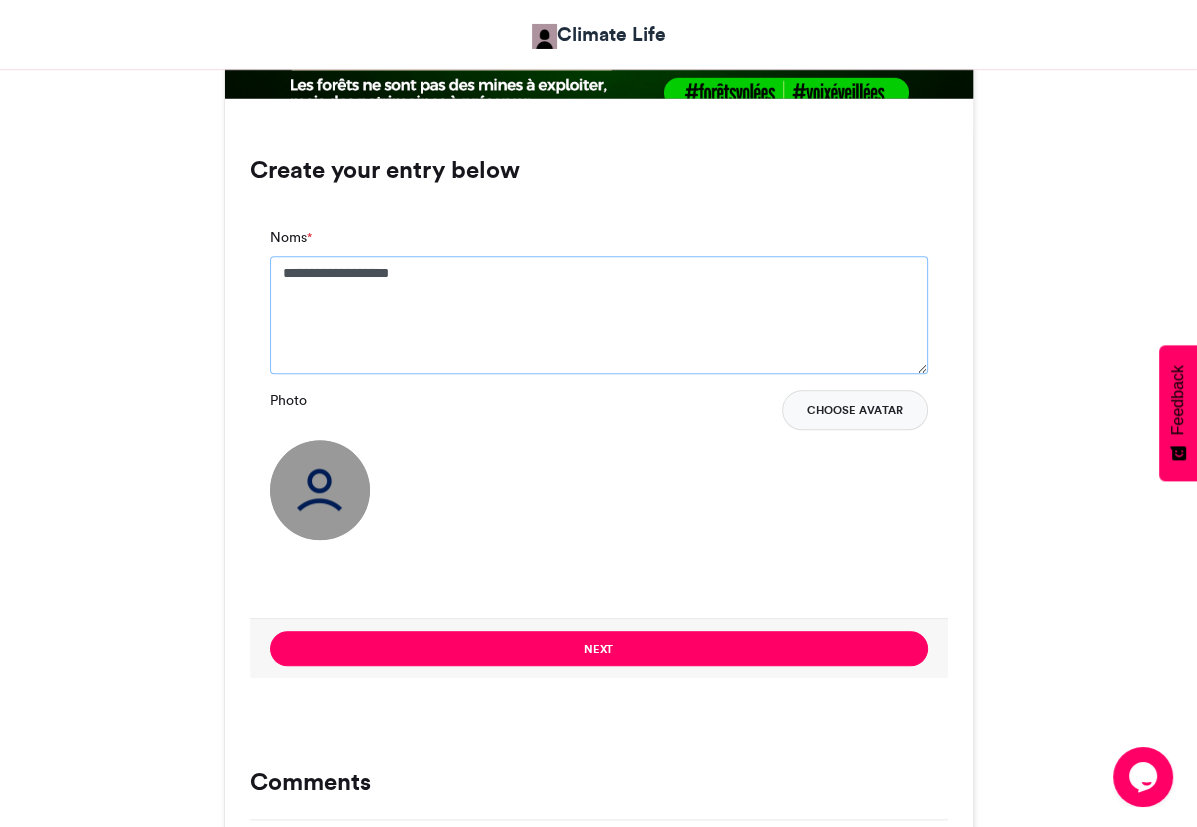 type on "**********" 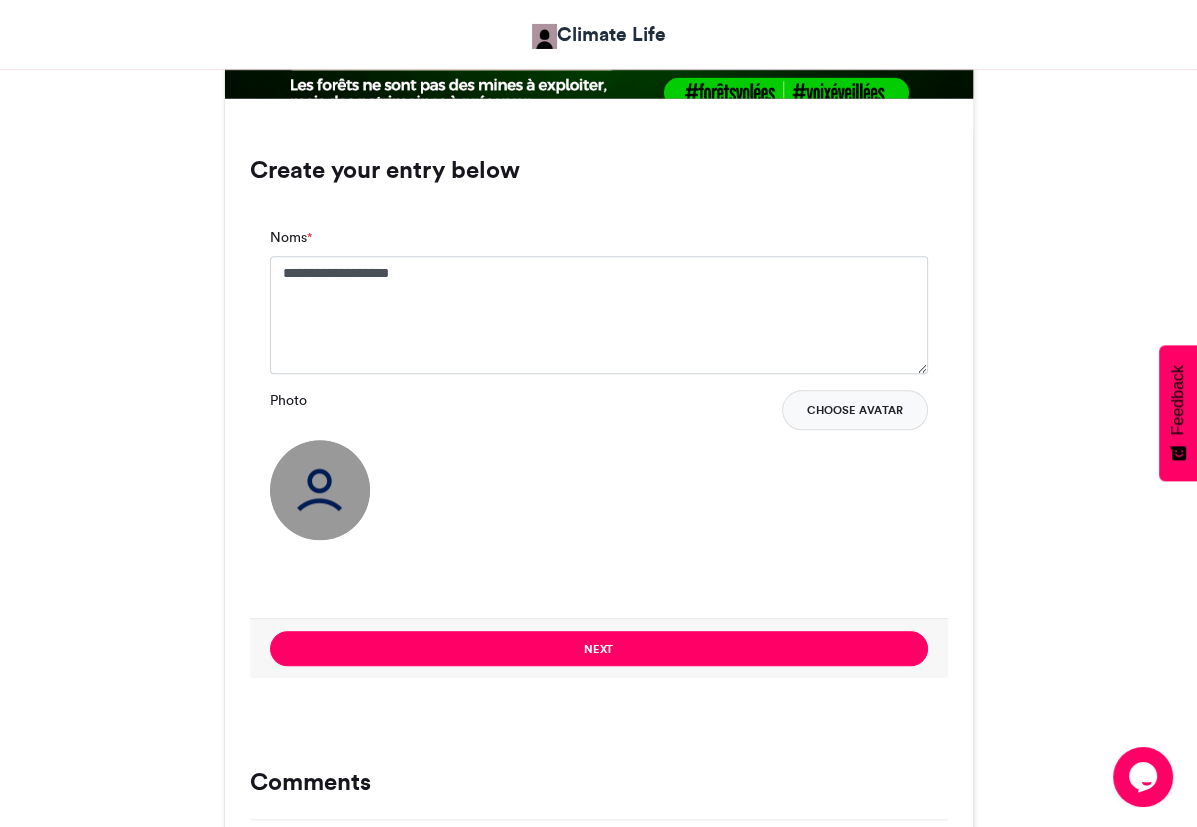 click on "Choose Avatar" at bounding box center (855, 410) 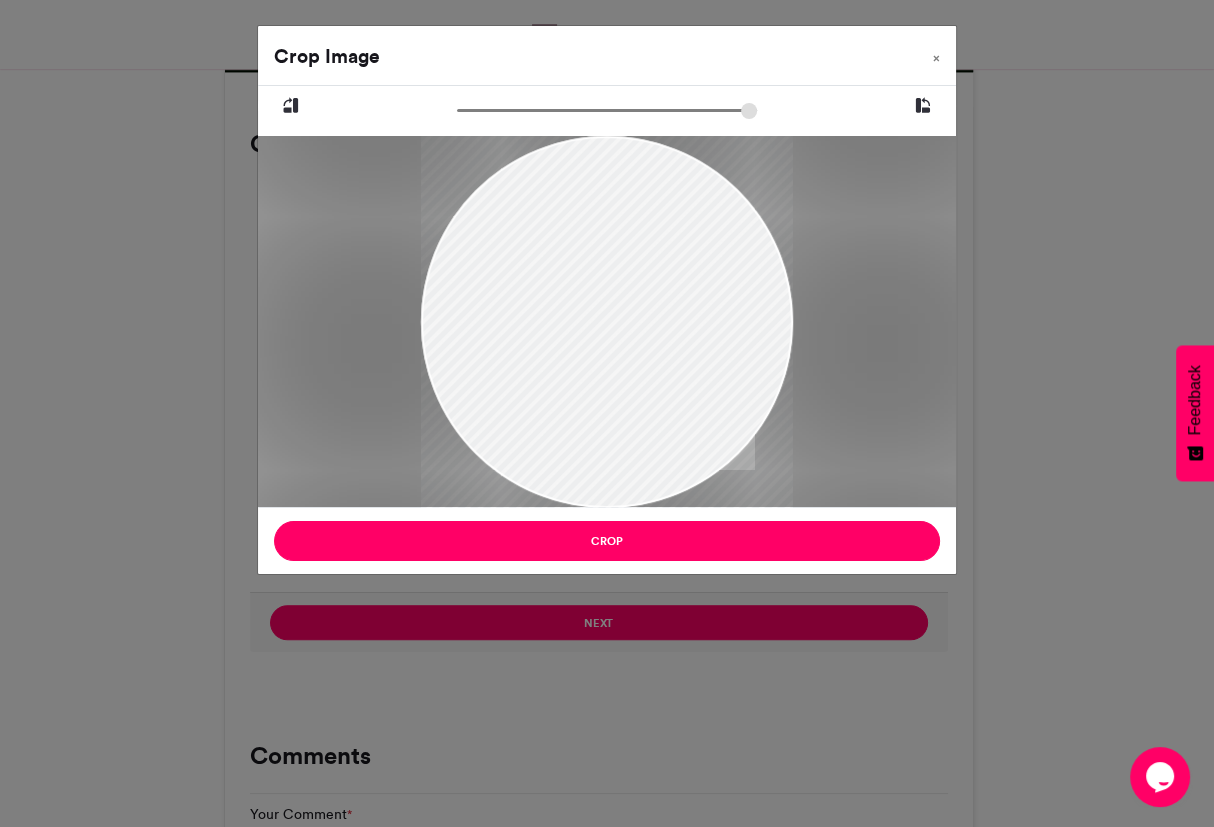 drag, startPoint x: 639, startPoint y: 315, endPoint x: 638, endPoint y: 400, distance: 85.00588 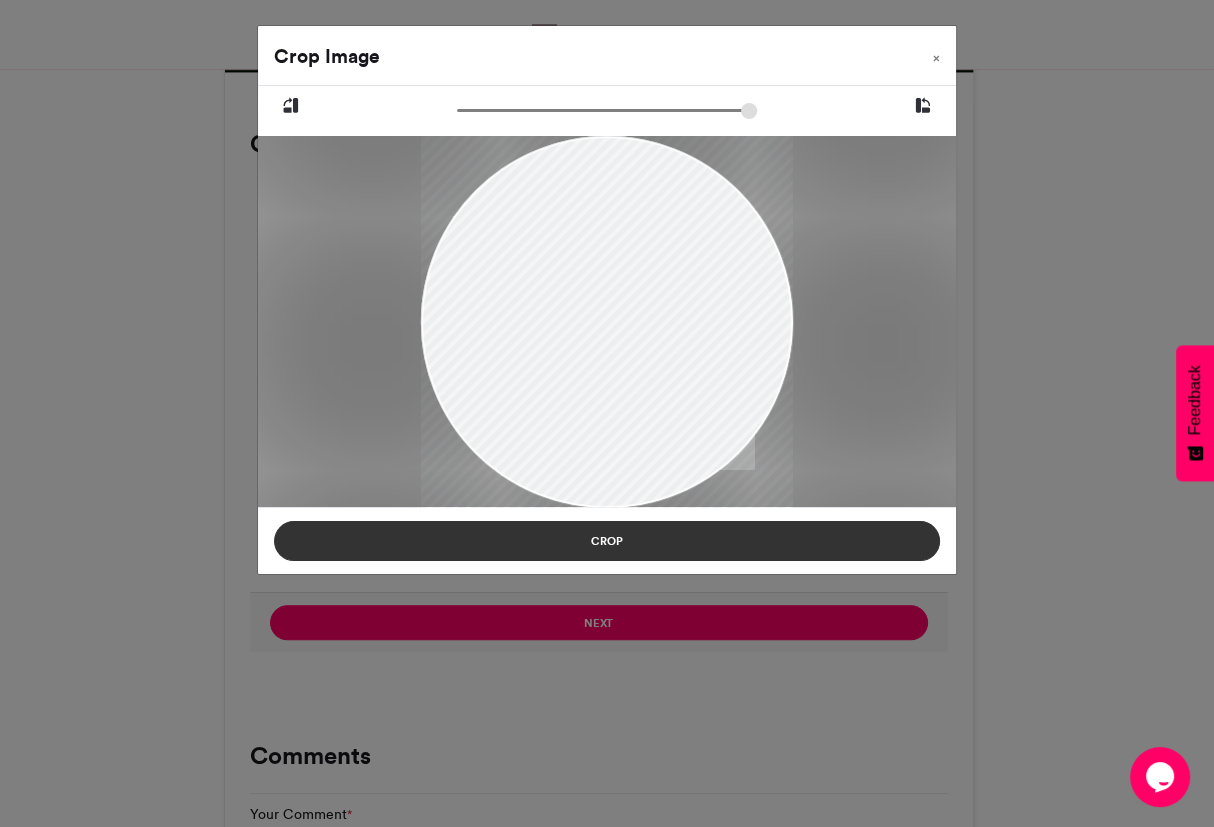 click on "Crop" at bounding box center [607, 541] 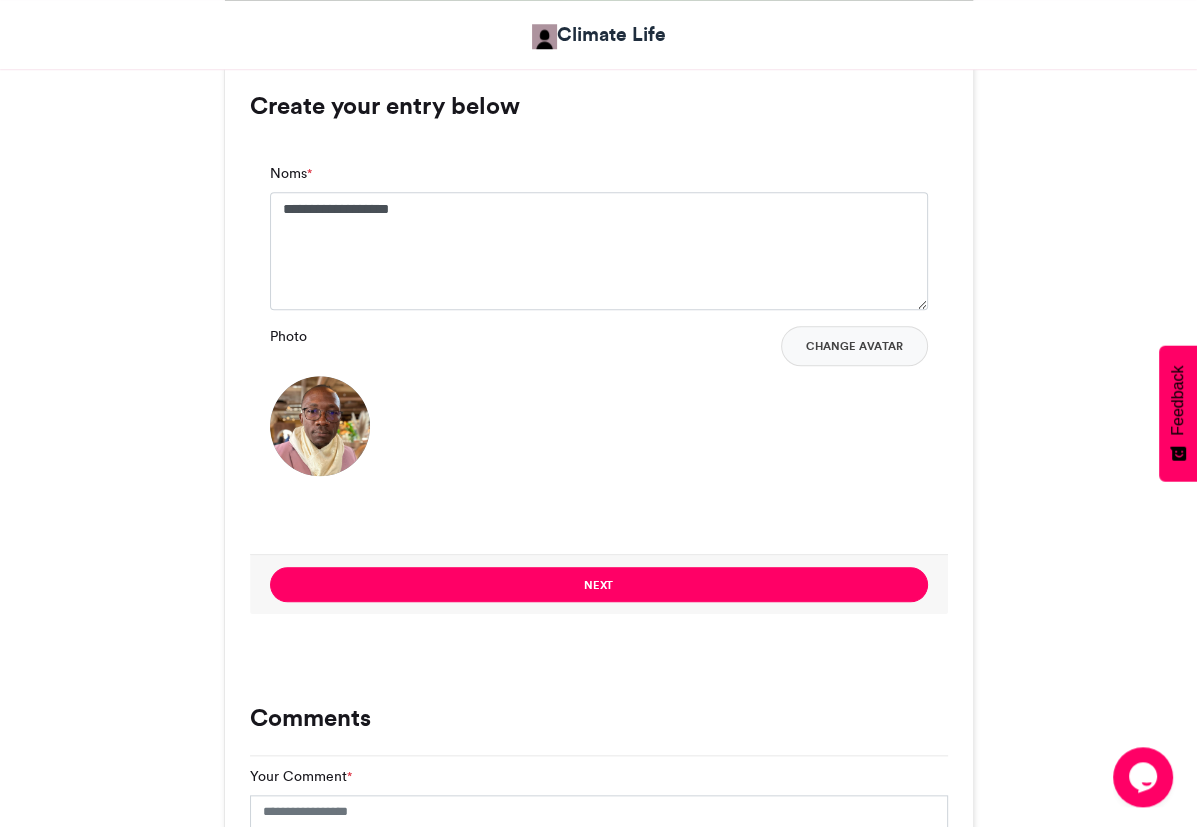 scroll, scrollTop: 1343, scrollLeft: 0, axis: vertical 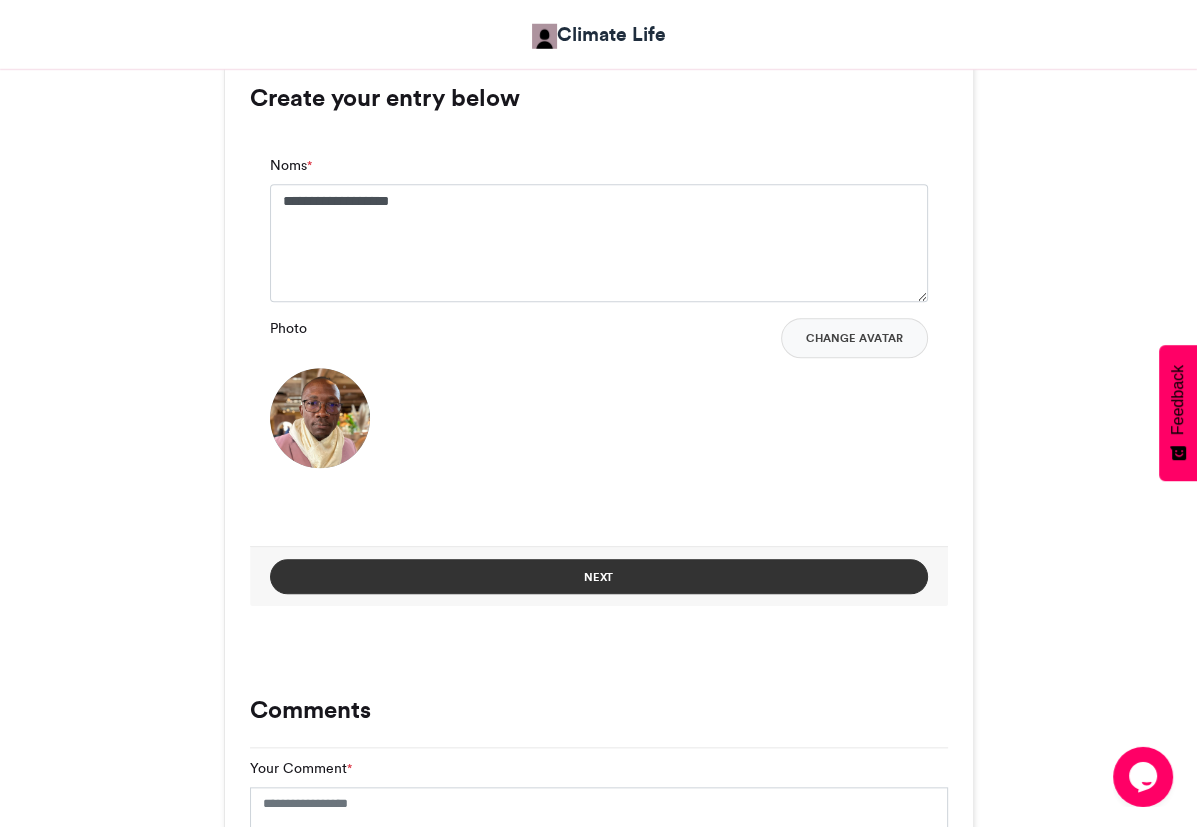 click on "Next" at bounding box center (599, 576) 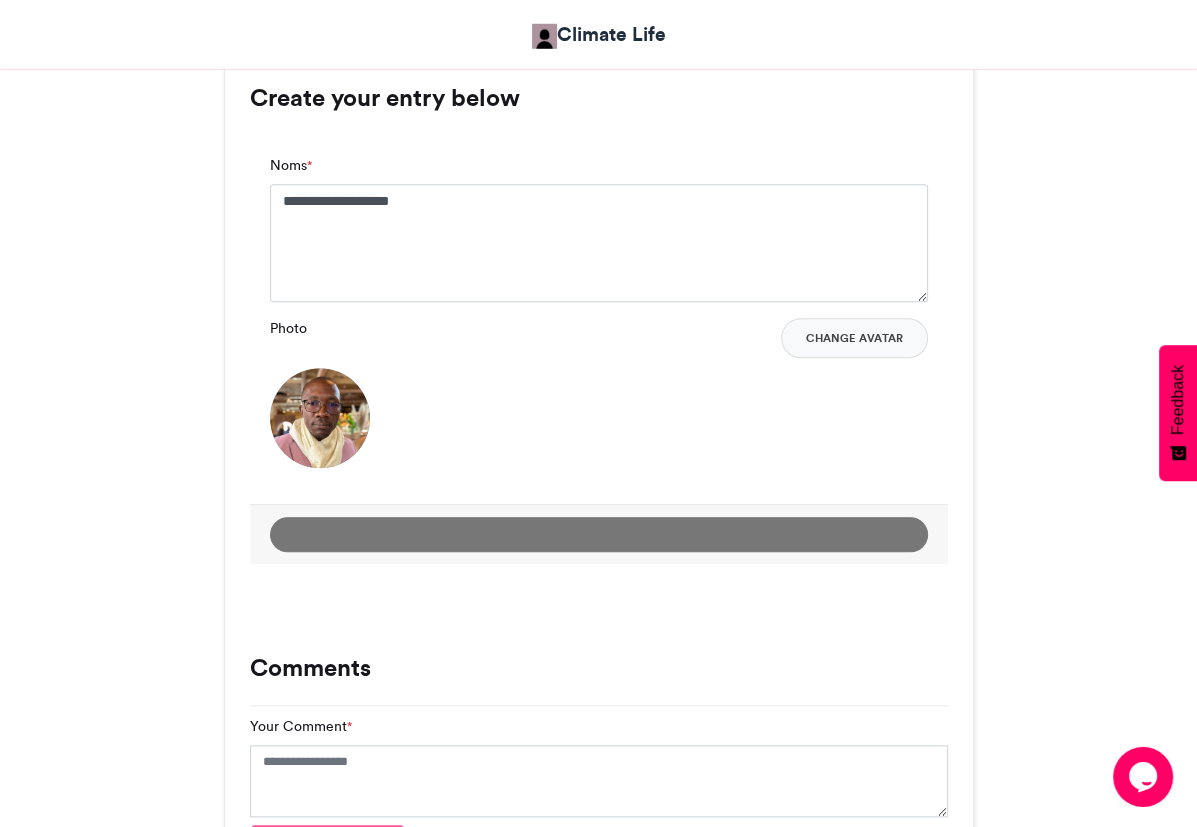 scroll, scrollTop: 901, scrollLeft: 0, axis: vertical 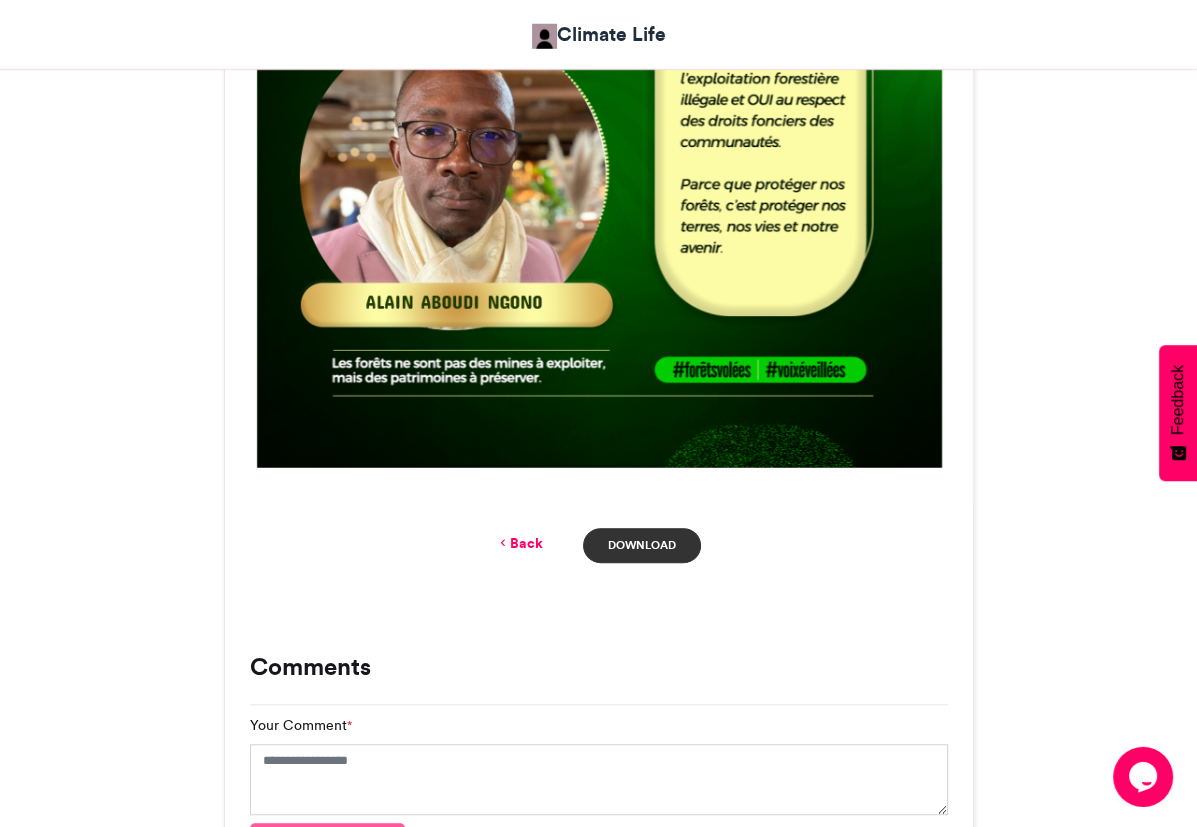 click on "Download" at bounding box center [641, 545] 